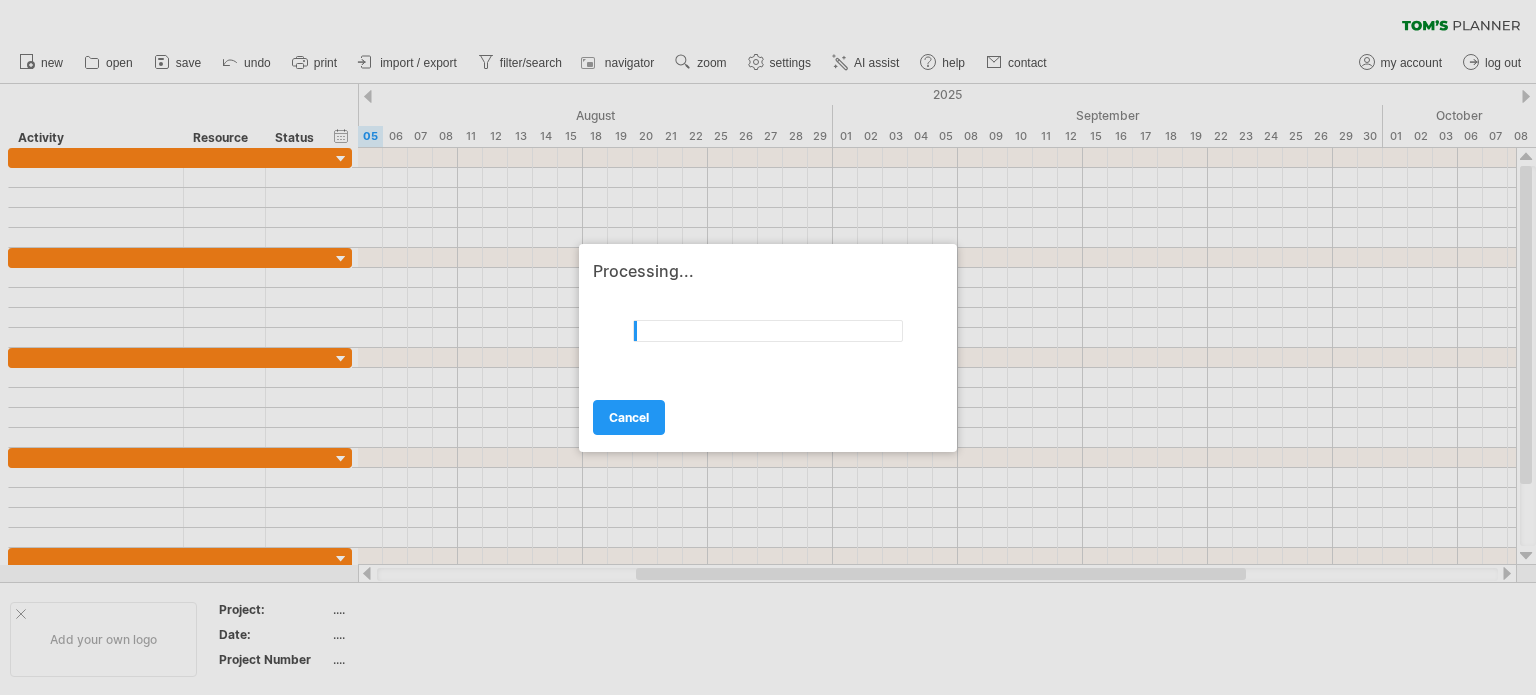 scroll, scrollTop: 0, scrollLeft: 0, axis: both 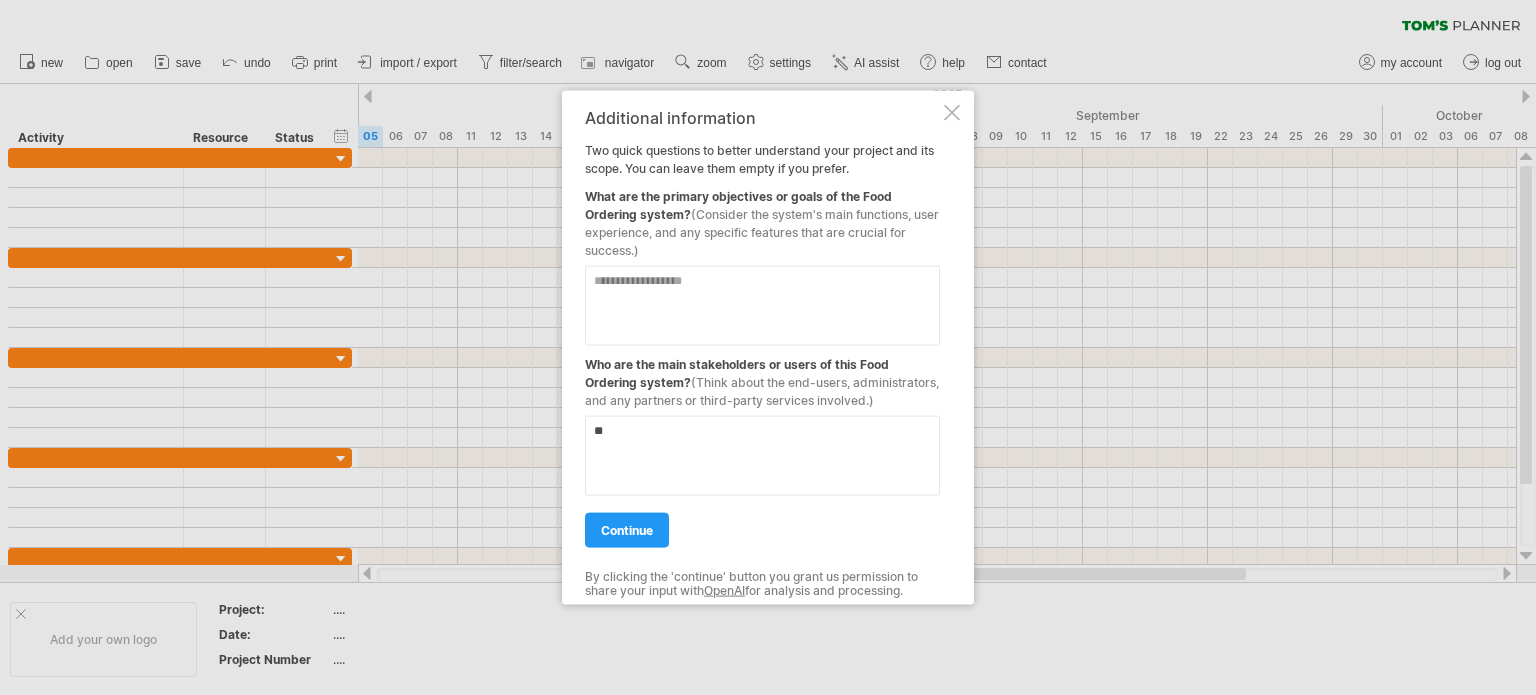 type on "*" 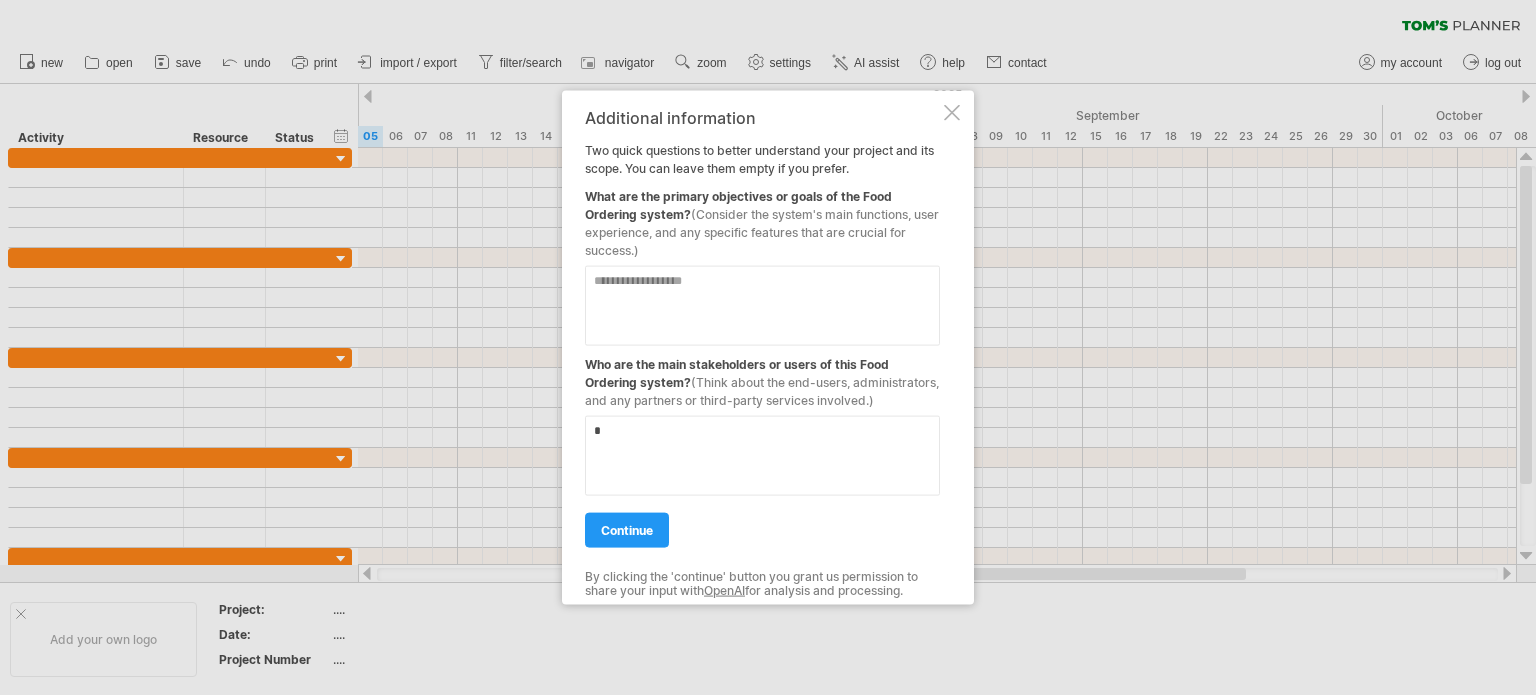 type 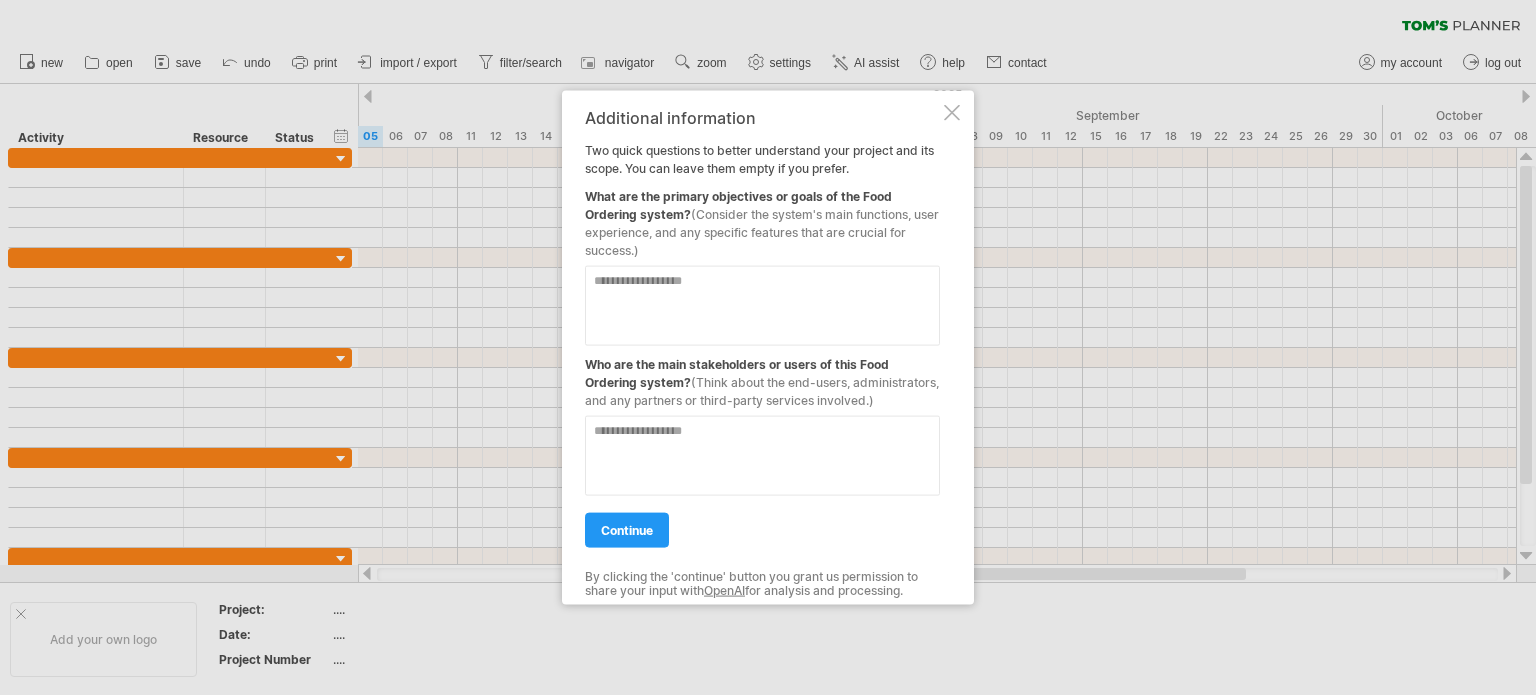 click at bounding box center [762, 305] 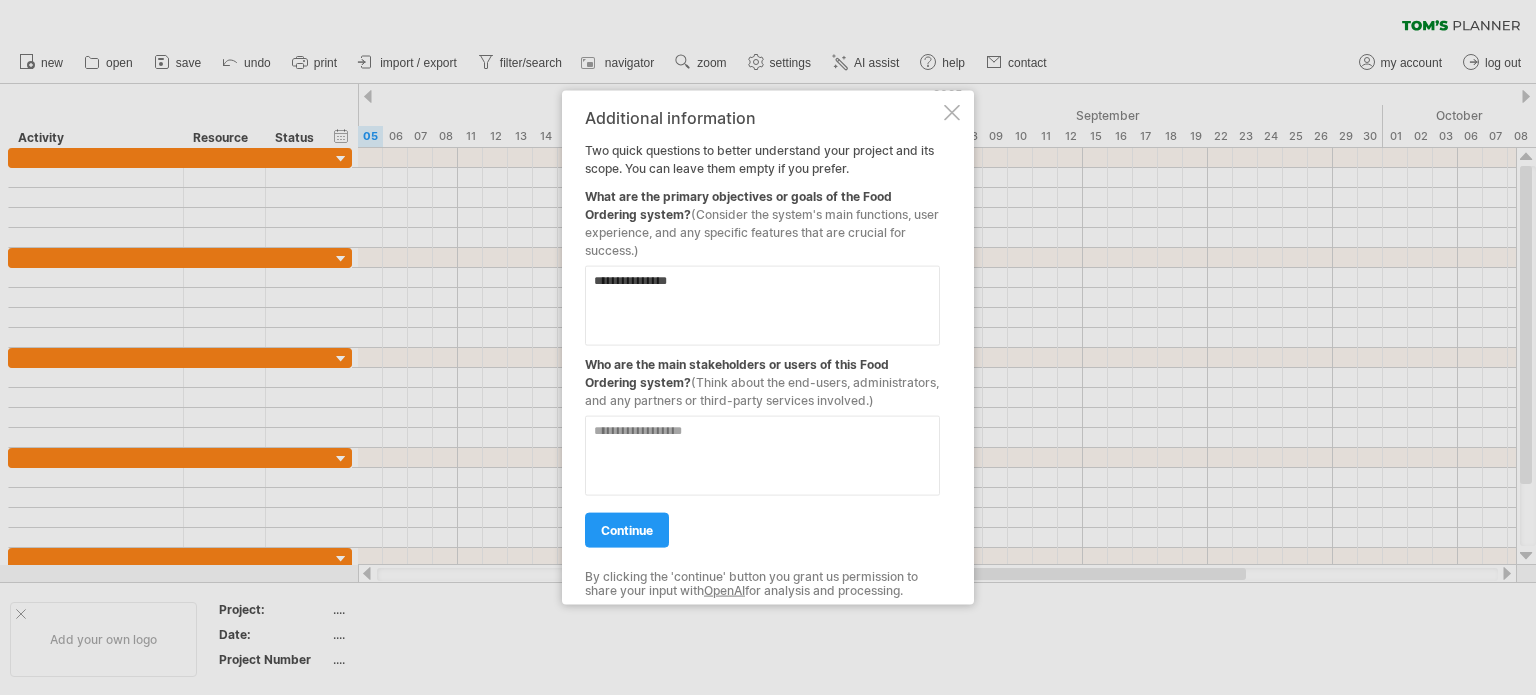 type on "**********" 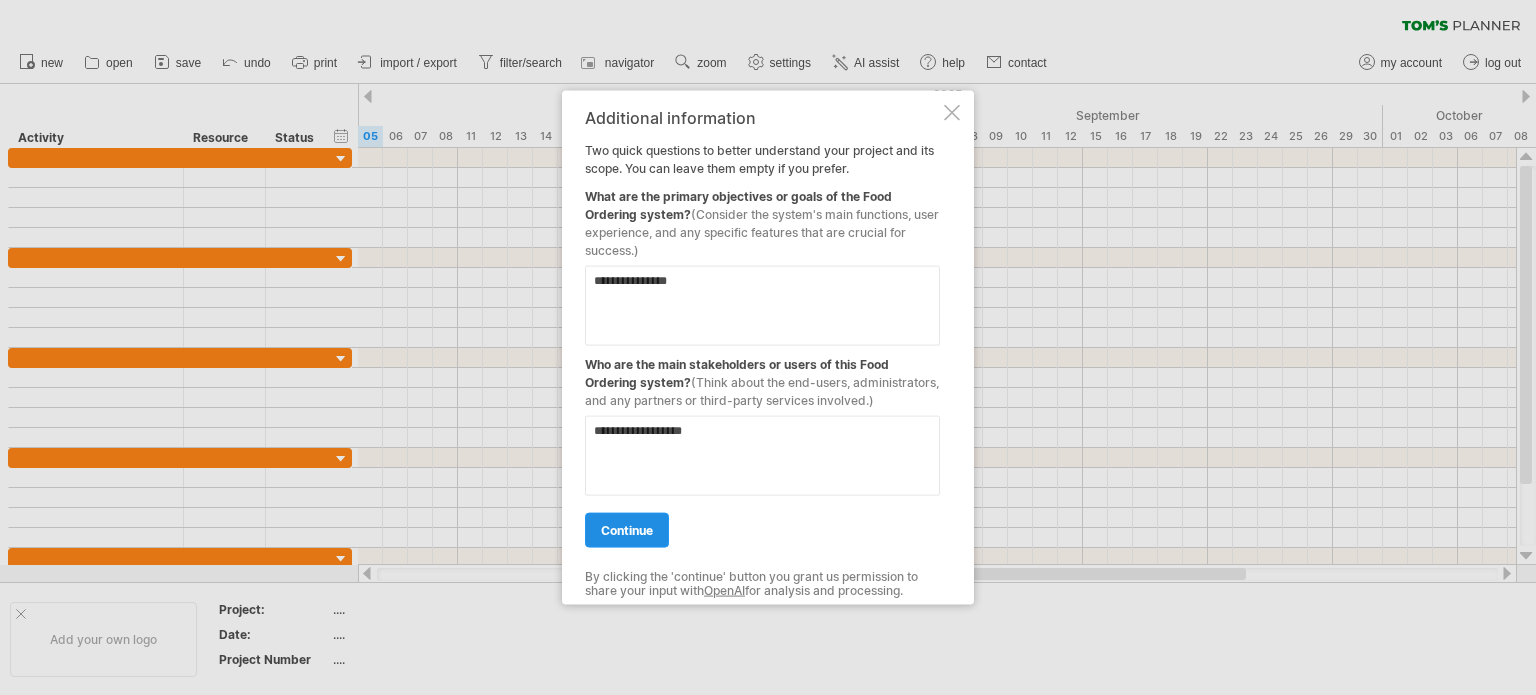 type on "**********" 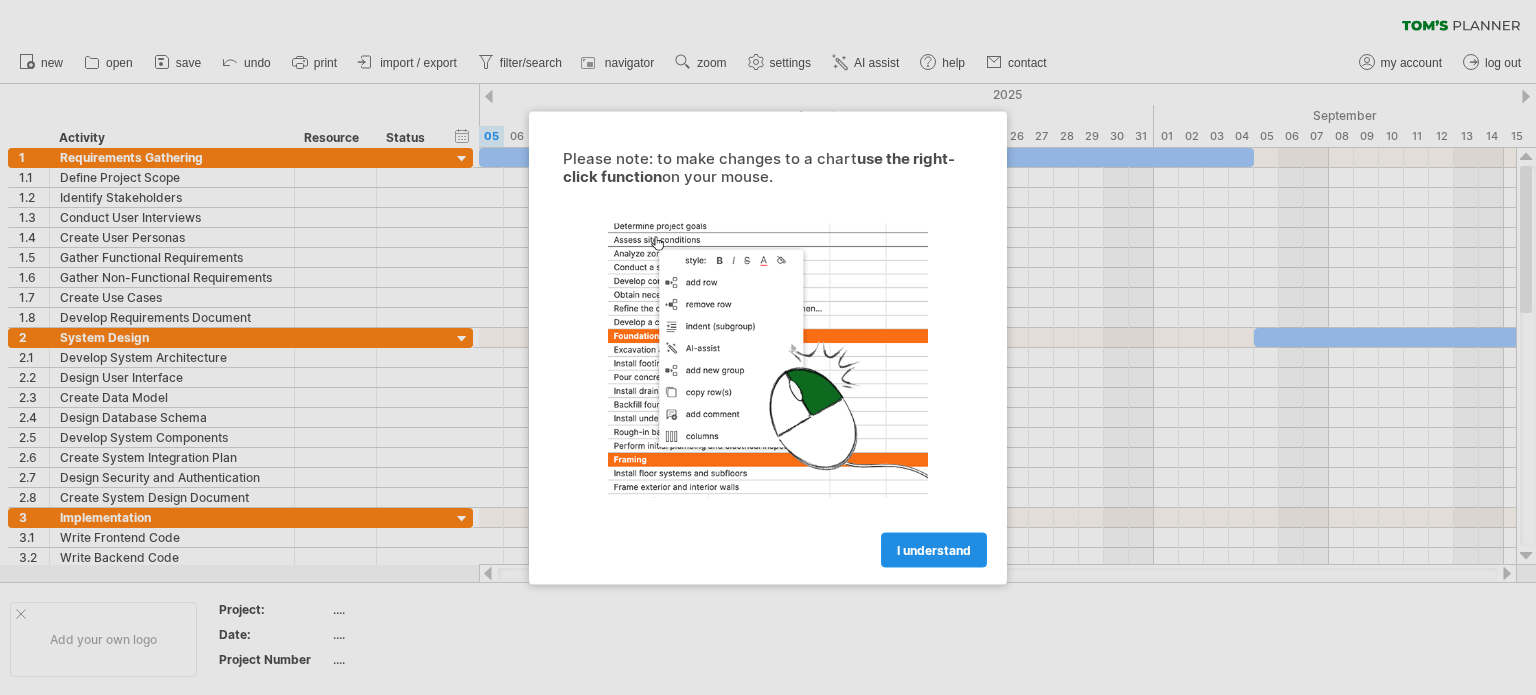 click on "I understand" at bounding box center [934, 549] 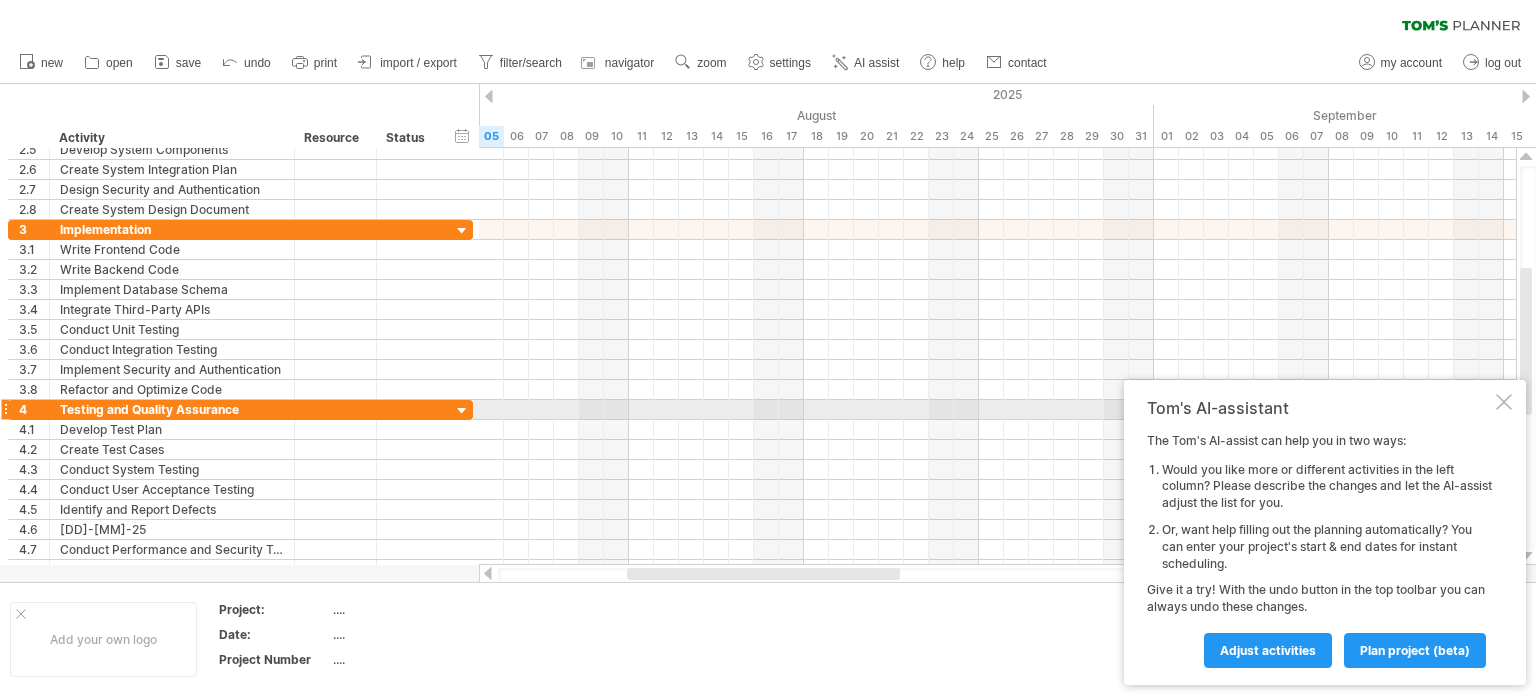click at bounding box center [1504, 402] 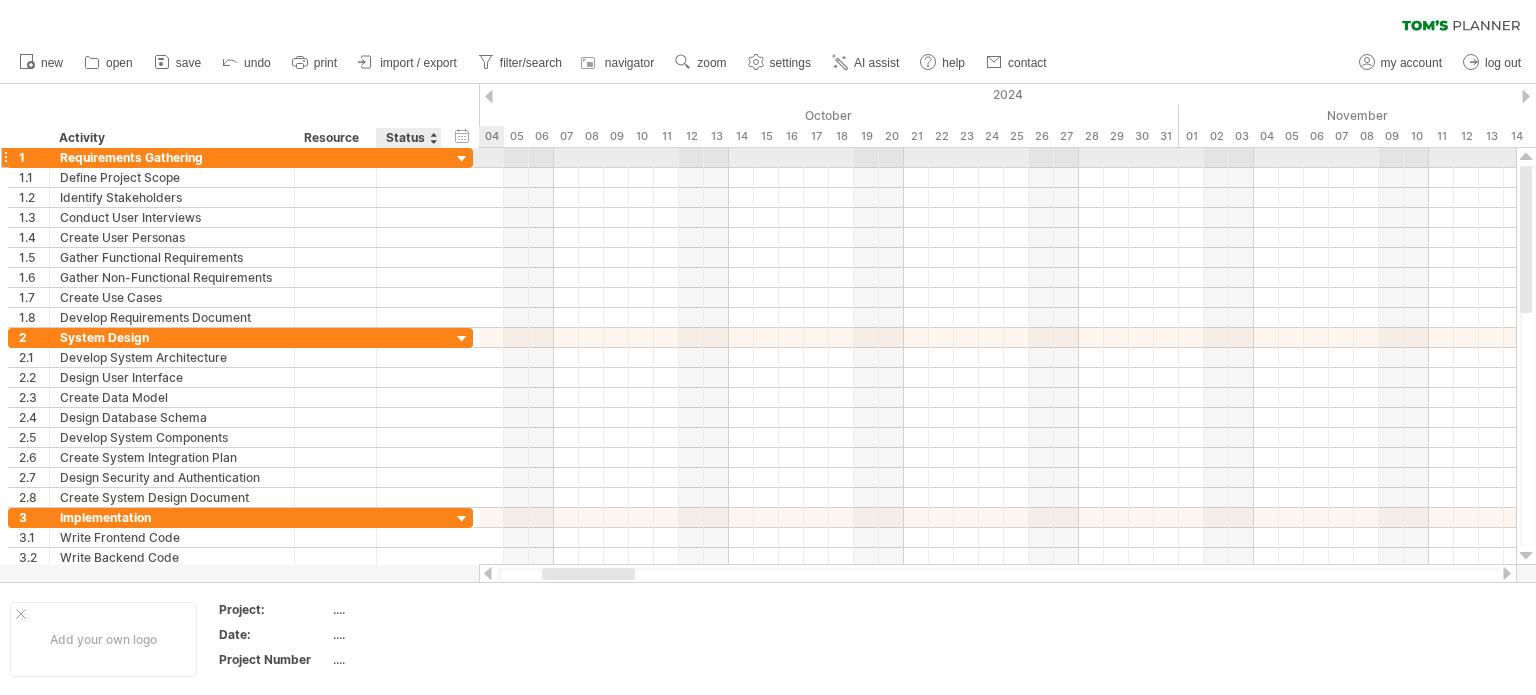click at bounding box center (462, 159) 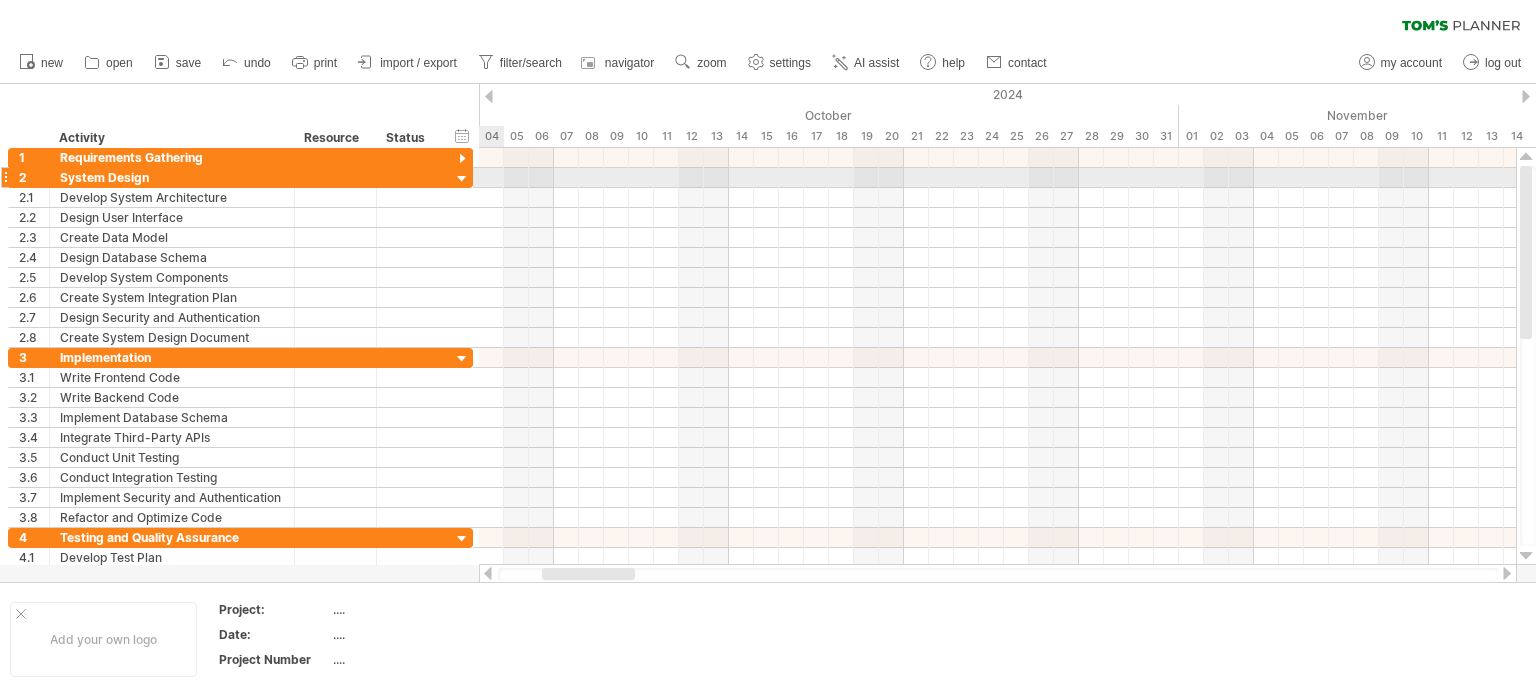 click at bounding box center (462, 179) 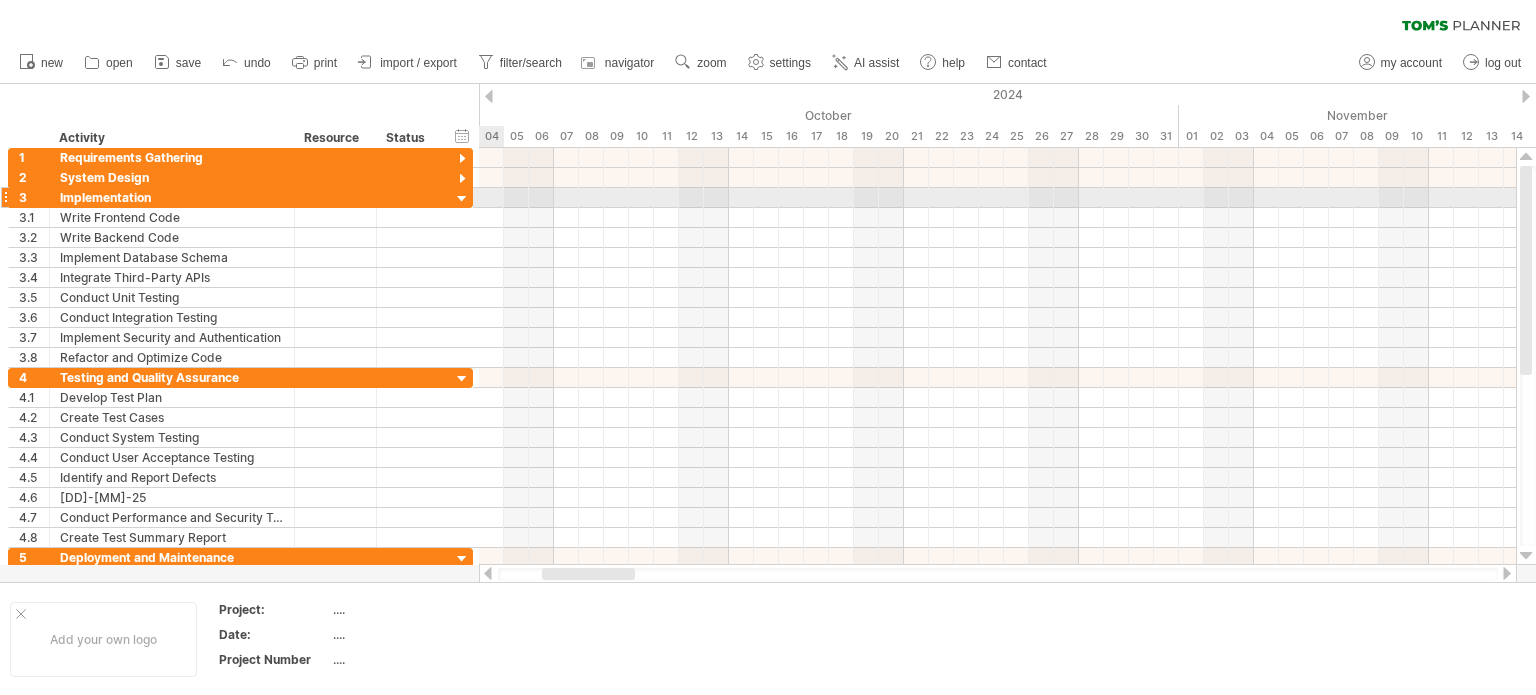 click at bounding box center [462, 199] 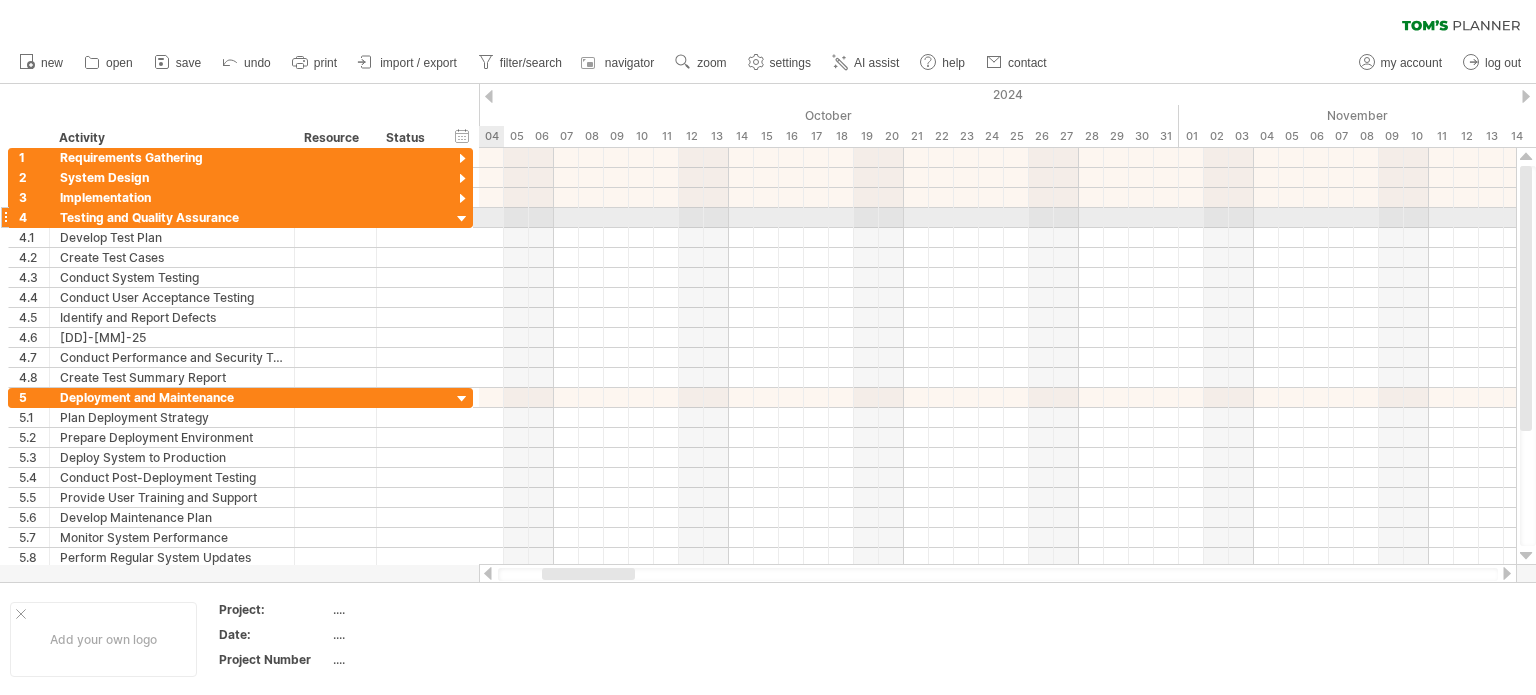 click at bounding box center [462, 219] 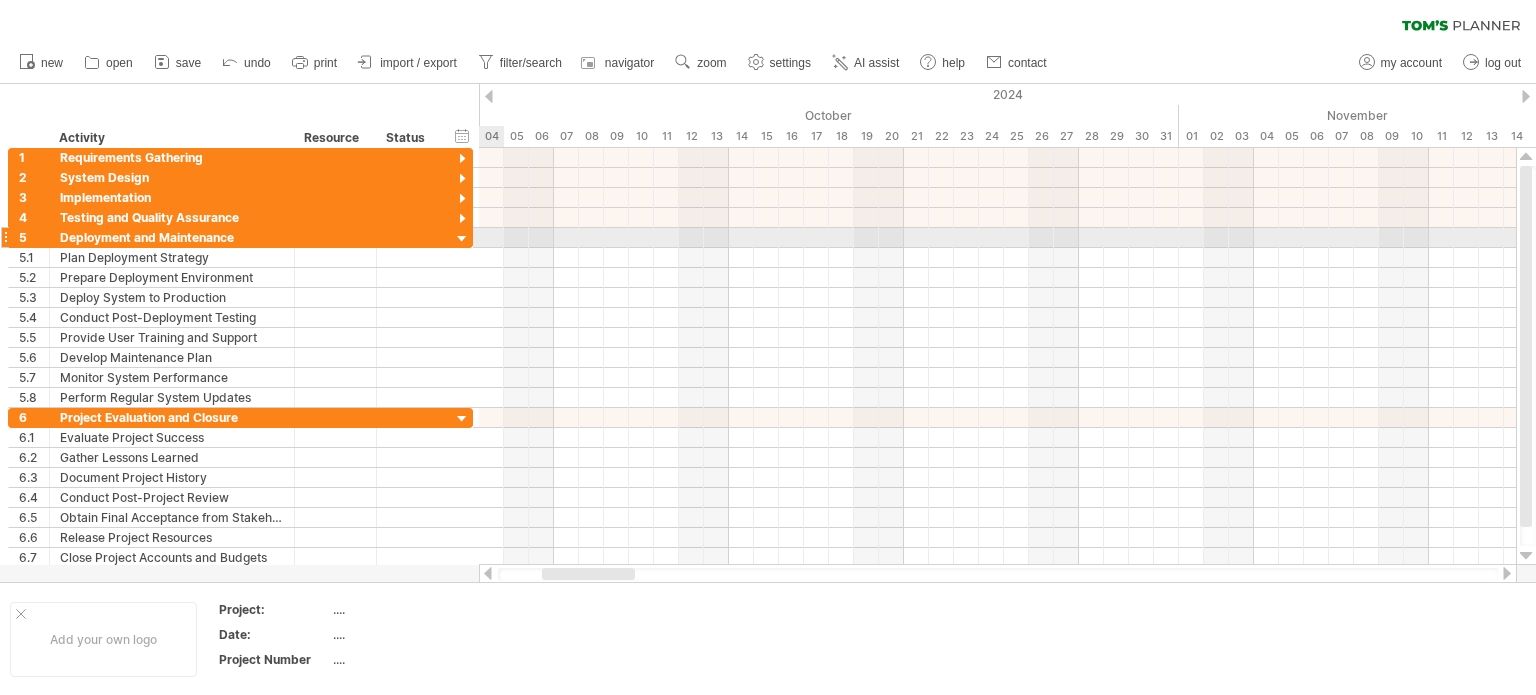 click at bounding box center [462, 239] 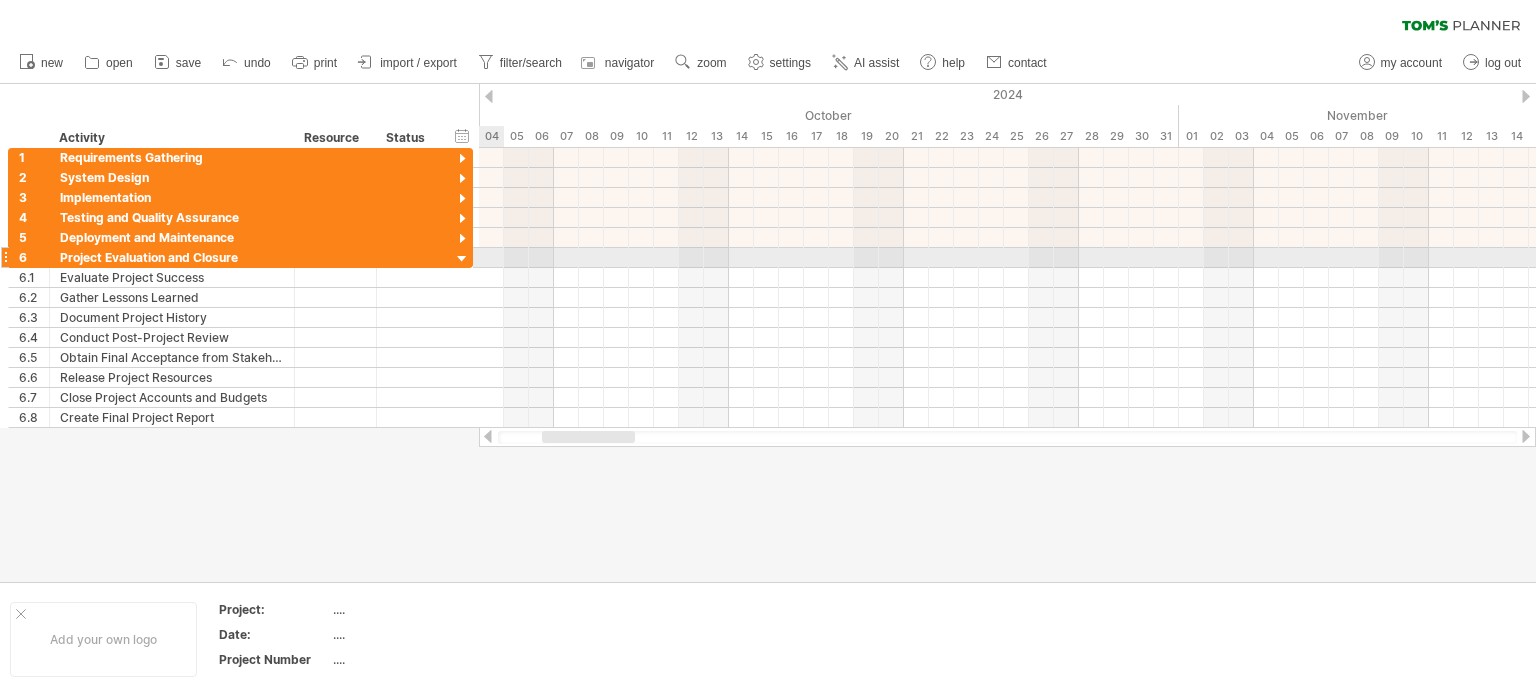 click at bounding box center (462, 259) 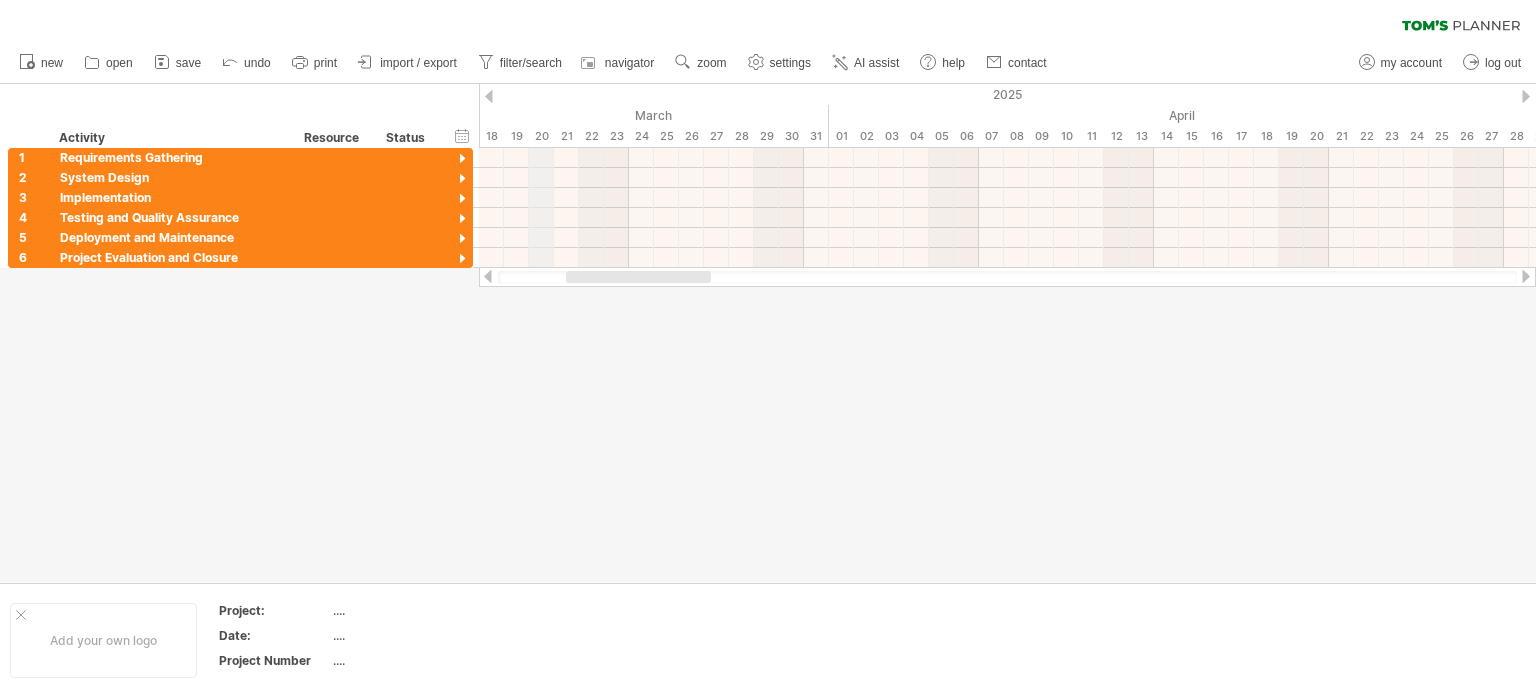 click on "20" at bounding box center (541, 136) 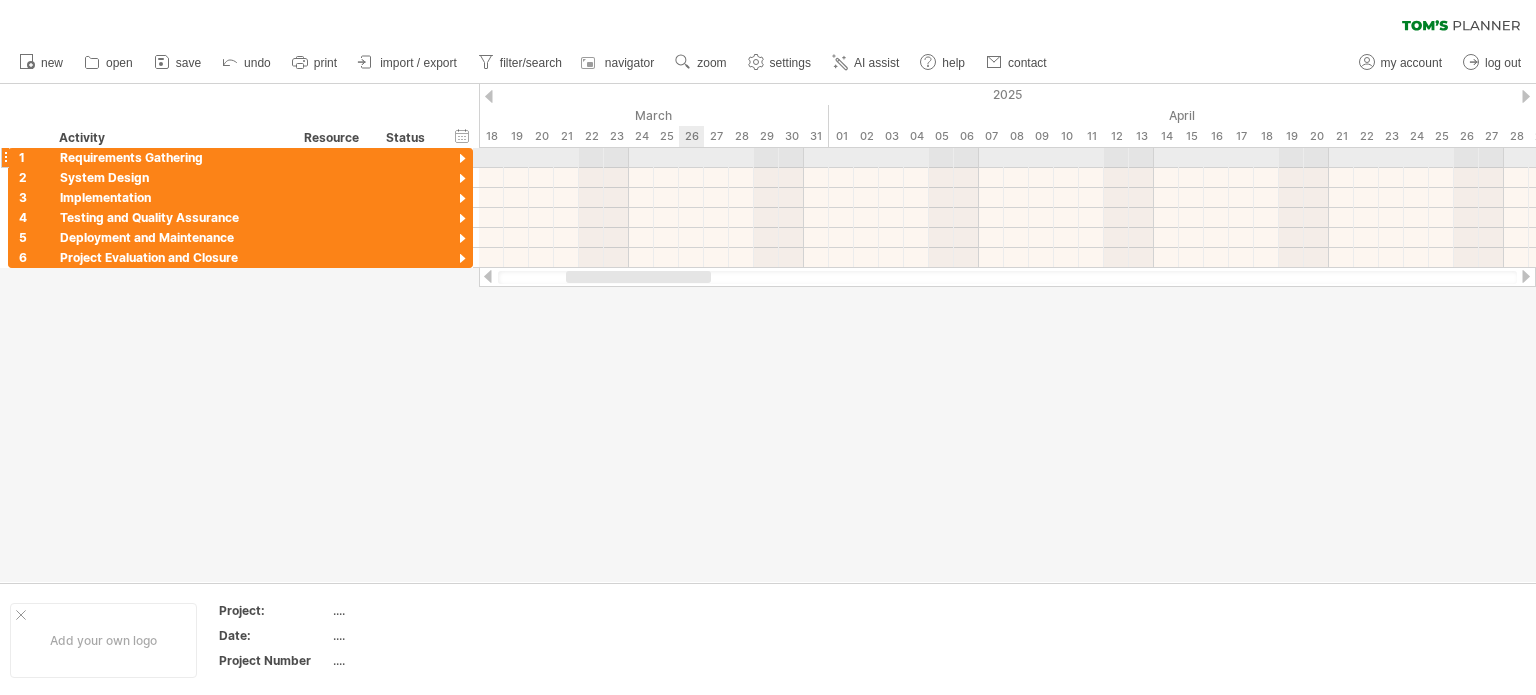 click at bounding box center [1007, 158] 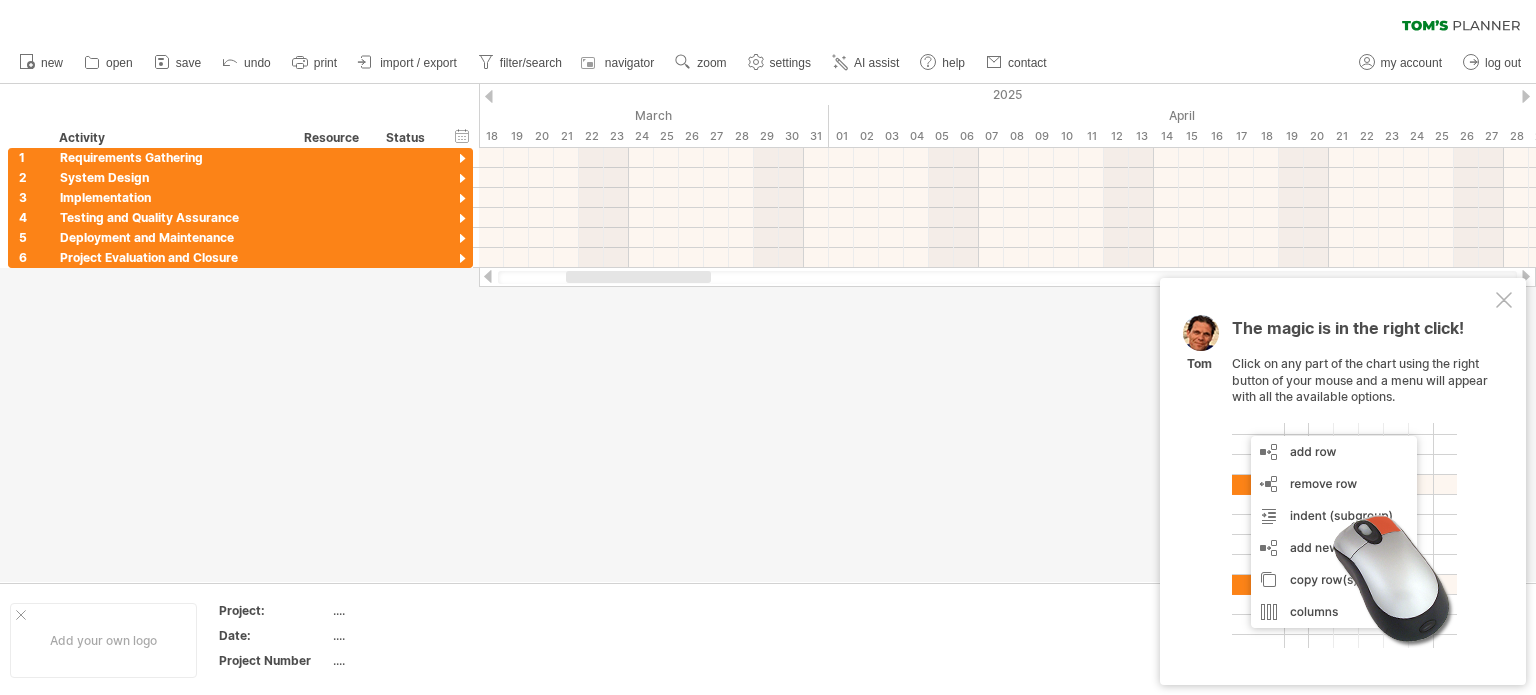 click at bounding box center (1504, 300) 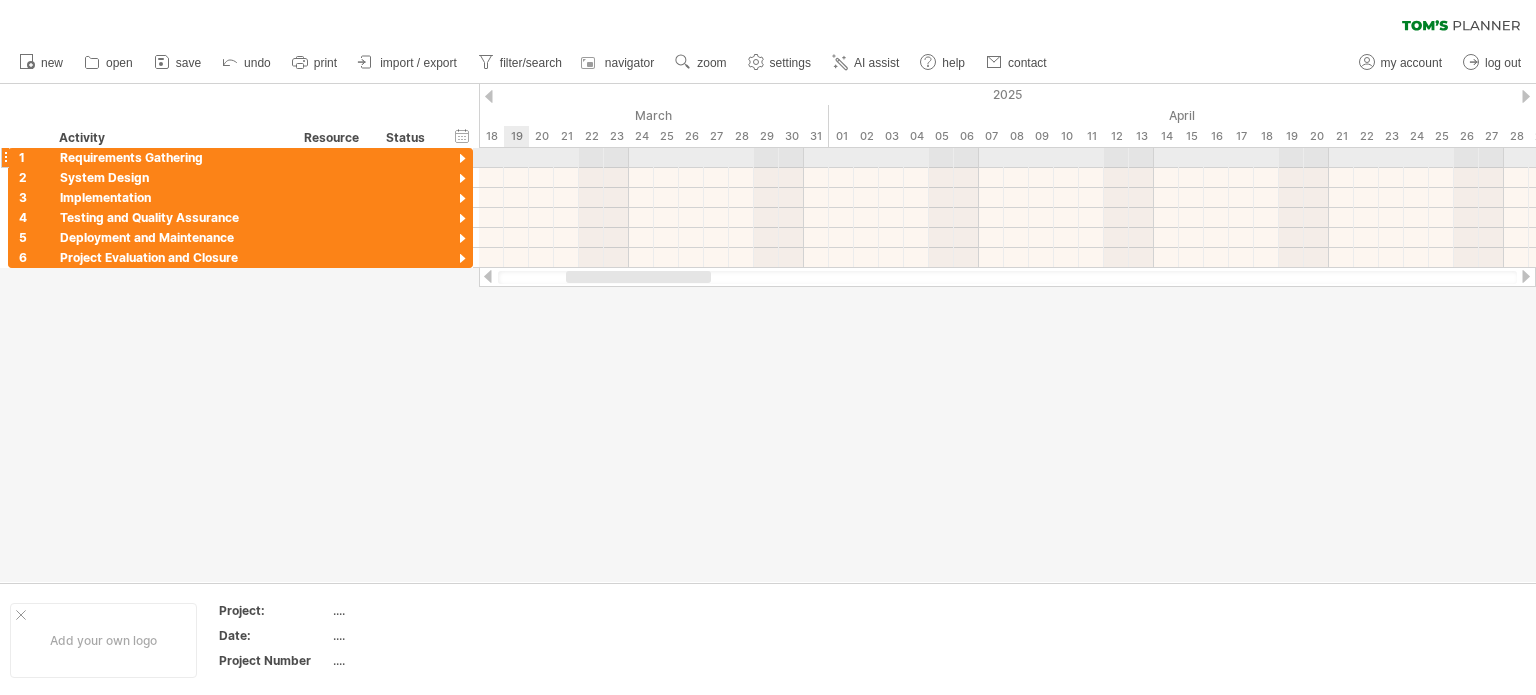 click at bounding box center [1007, 158] 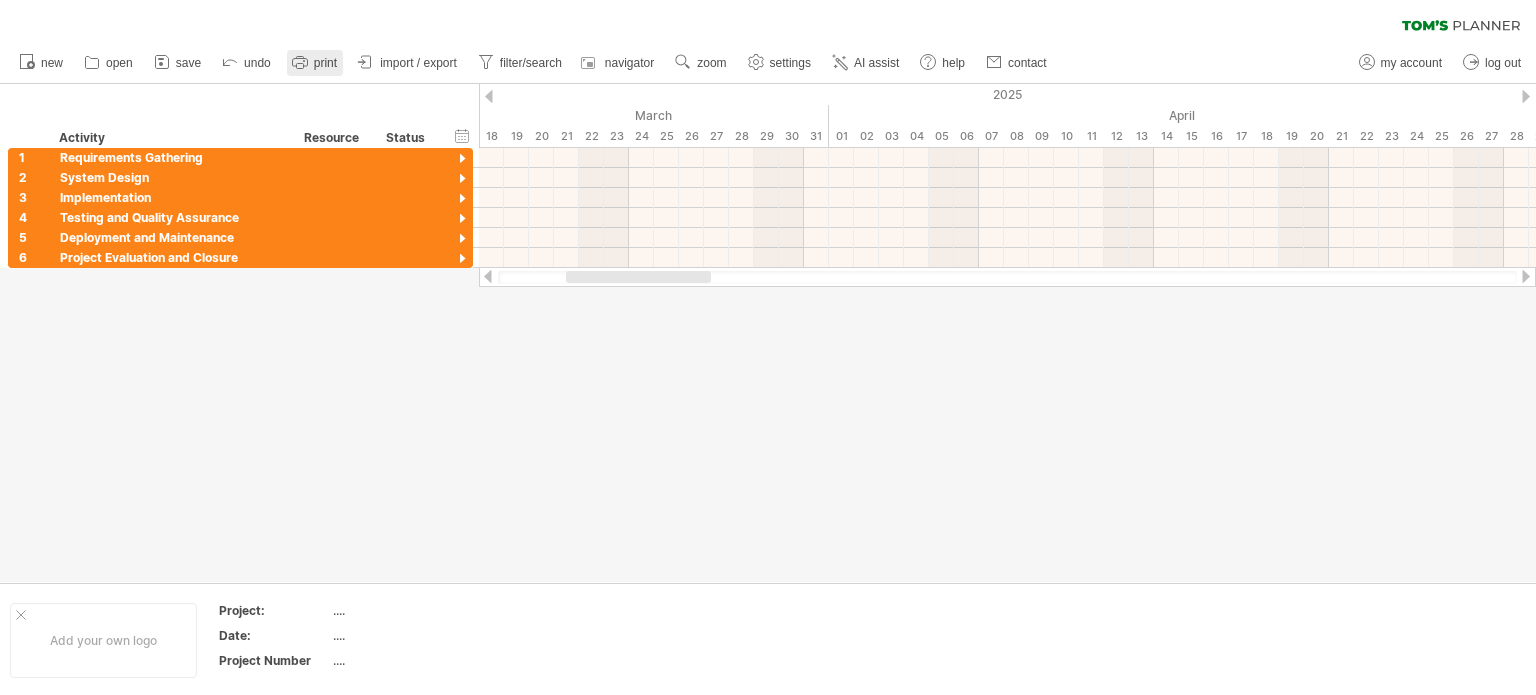 click on "print" at bounding box center [325, 63] 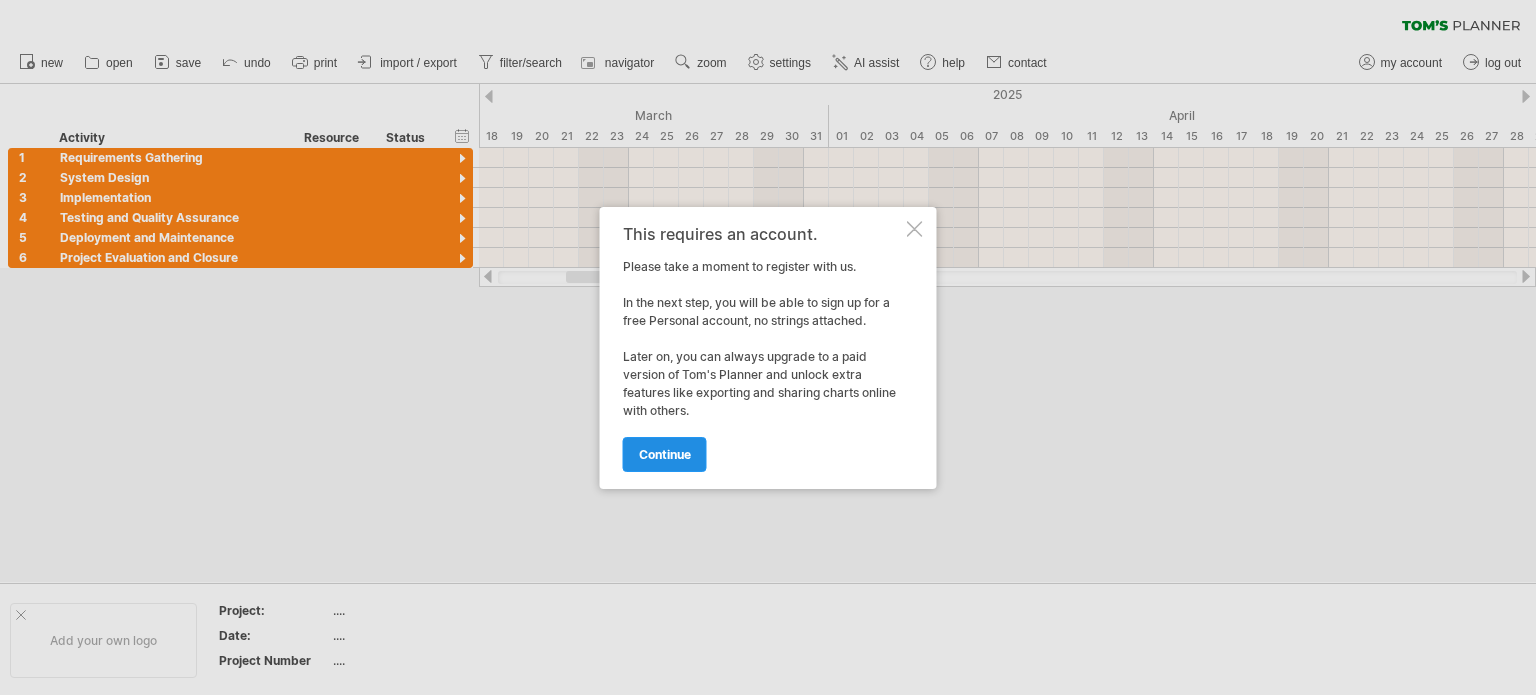 click on "continue" at bounding box center [665, 454] 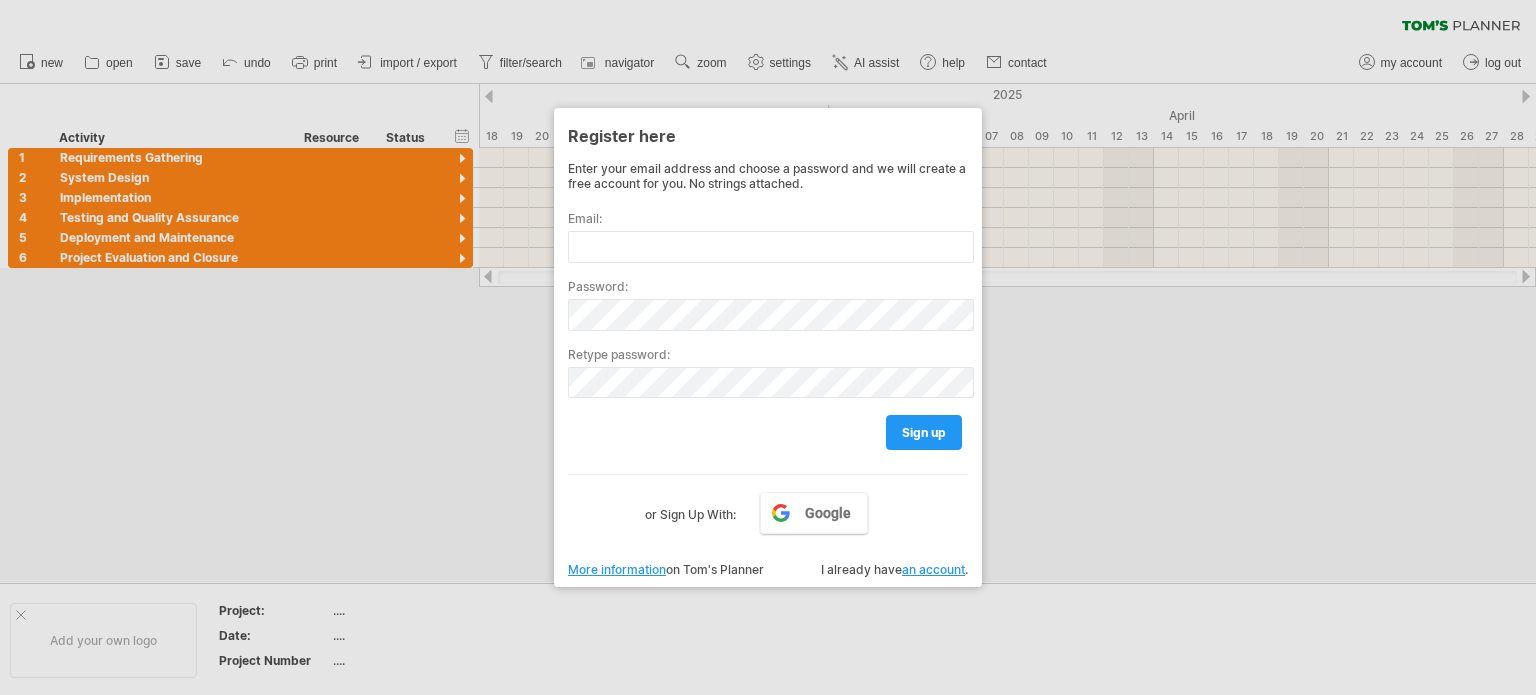 click at bounding box center (768, 347) 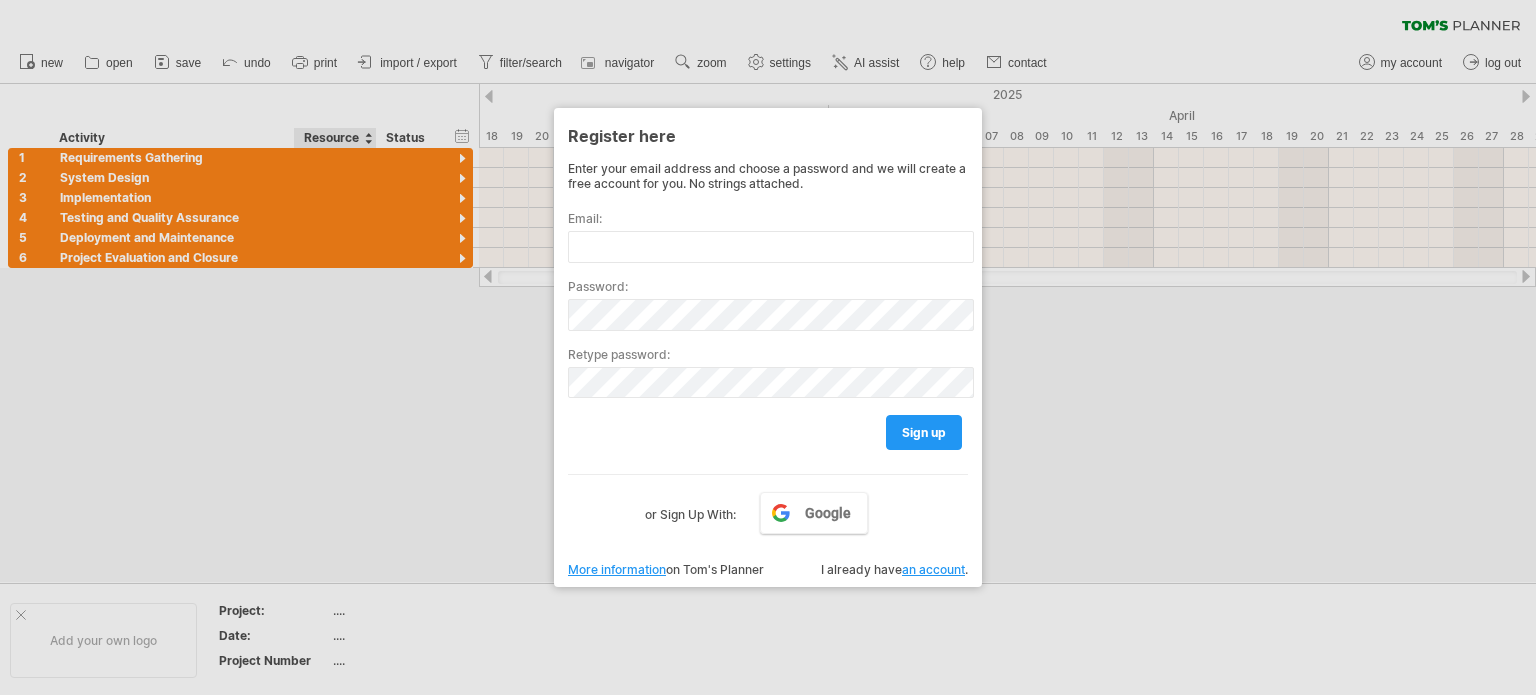 click at bounding box center [768, 347] 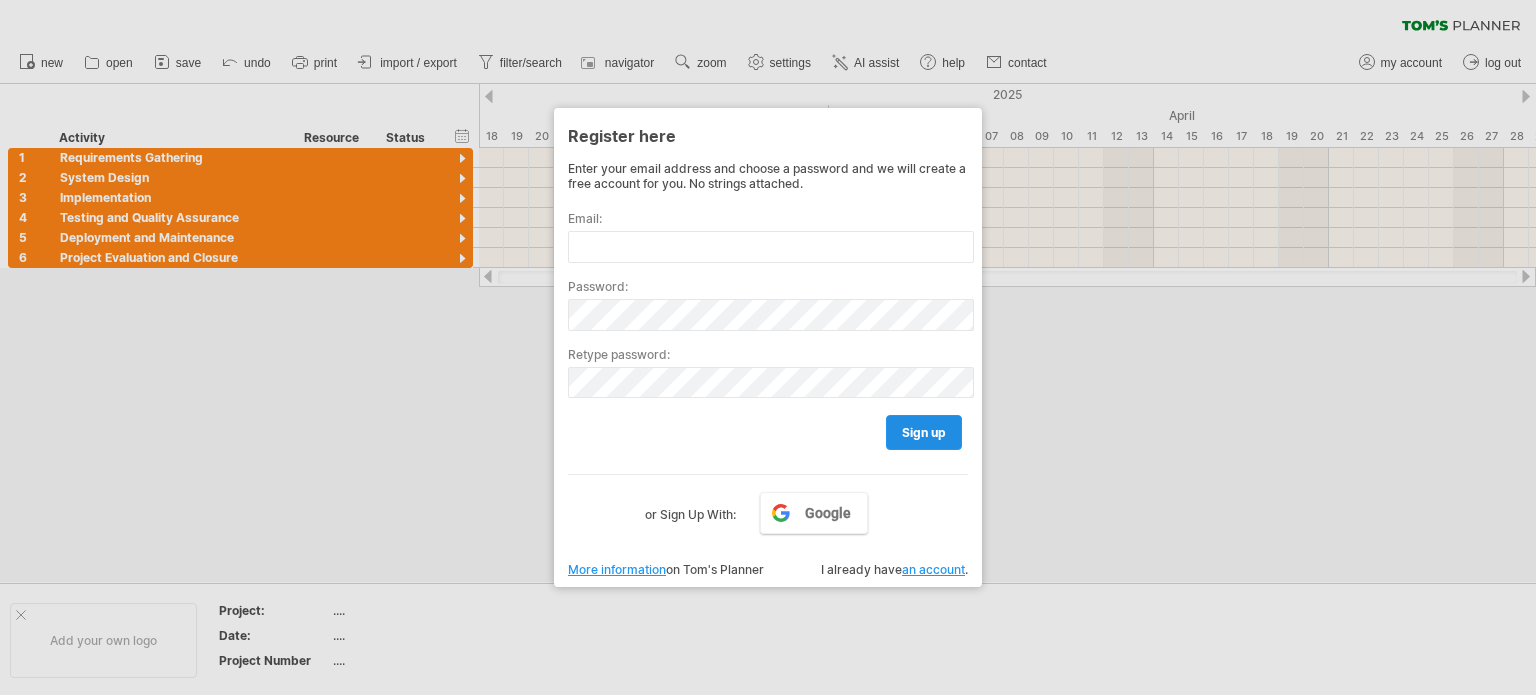 click on "sign up" at bounding box center [924, 432] 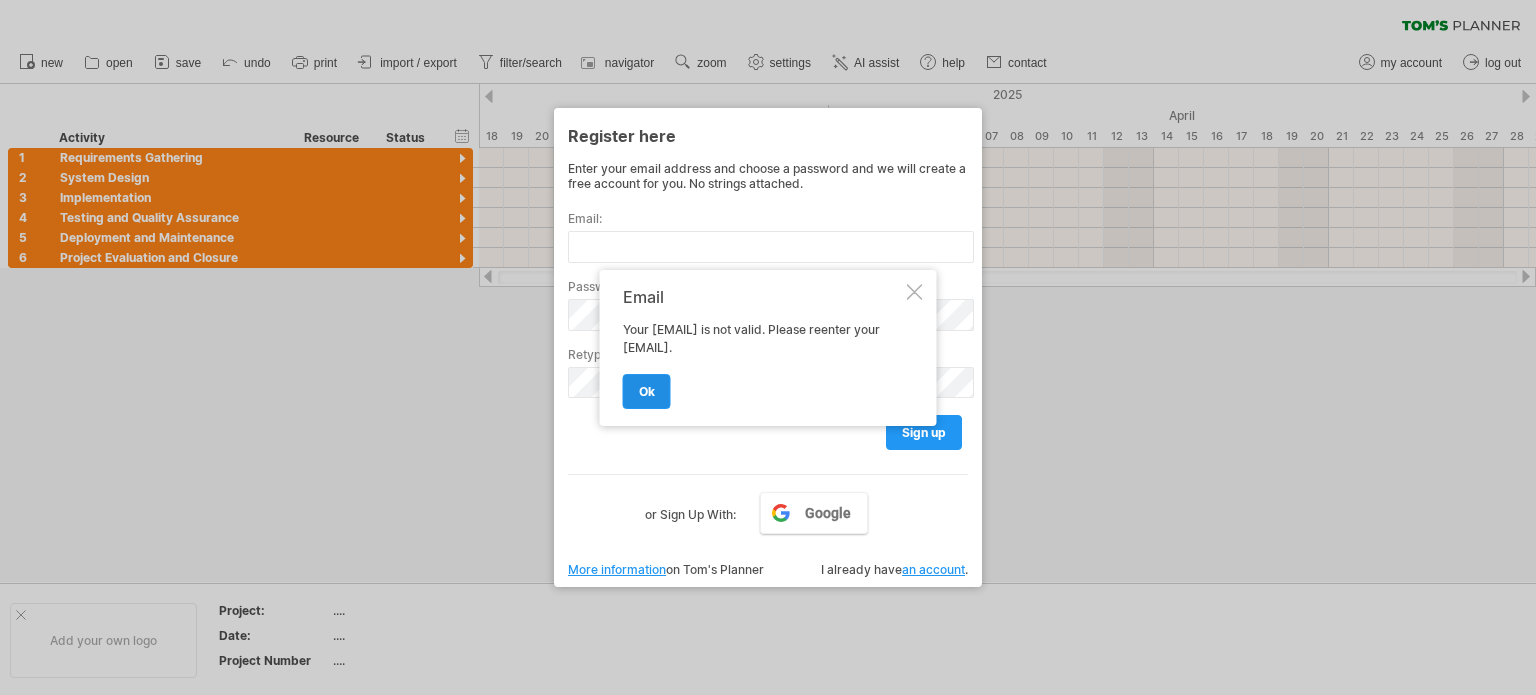 click on "ok" at bounding box center (647, 391) 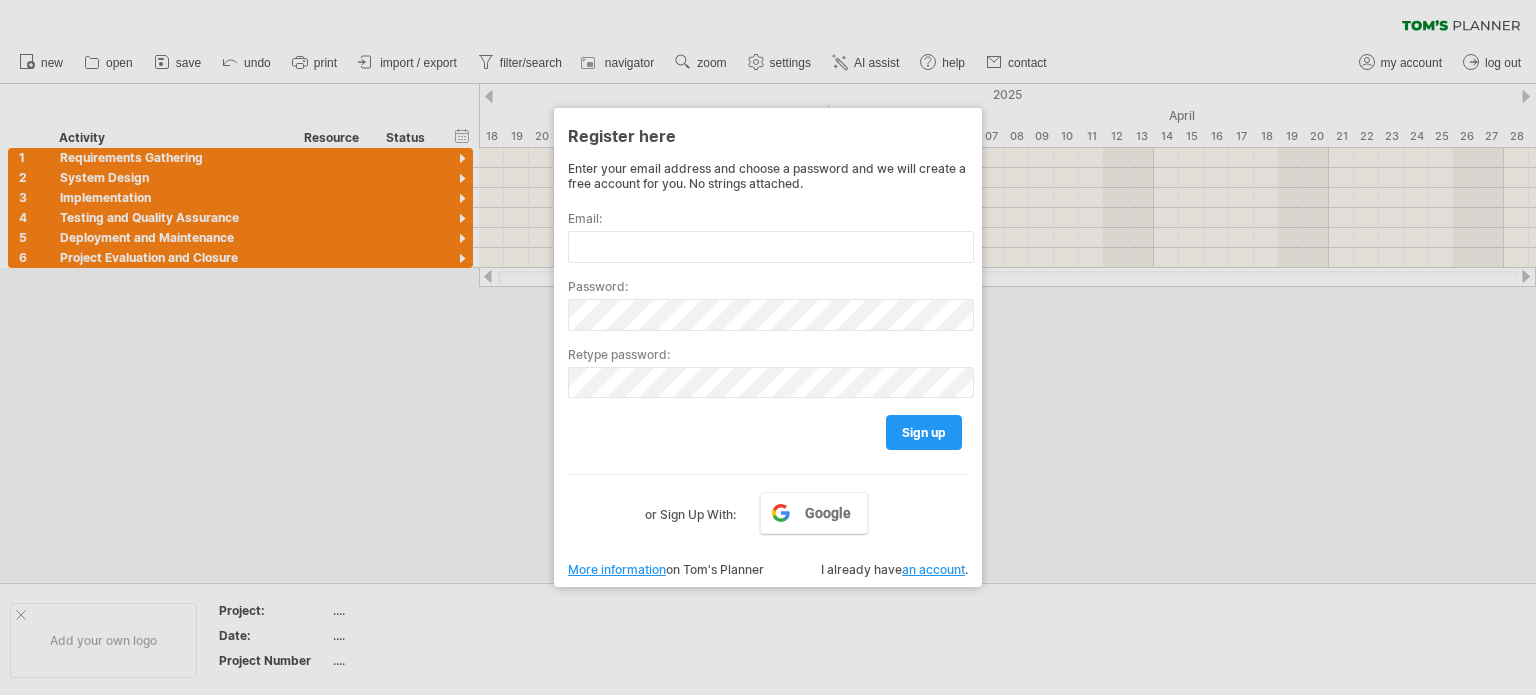 click on "an account" at bounding box center [933, 569] 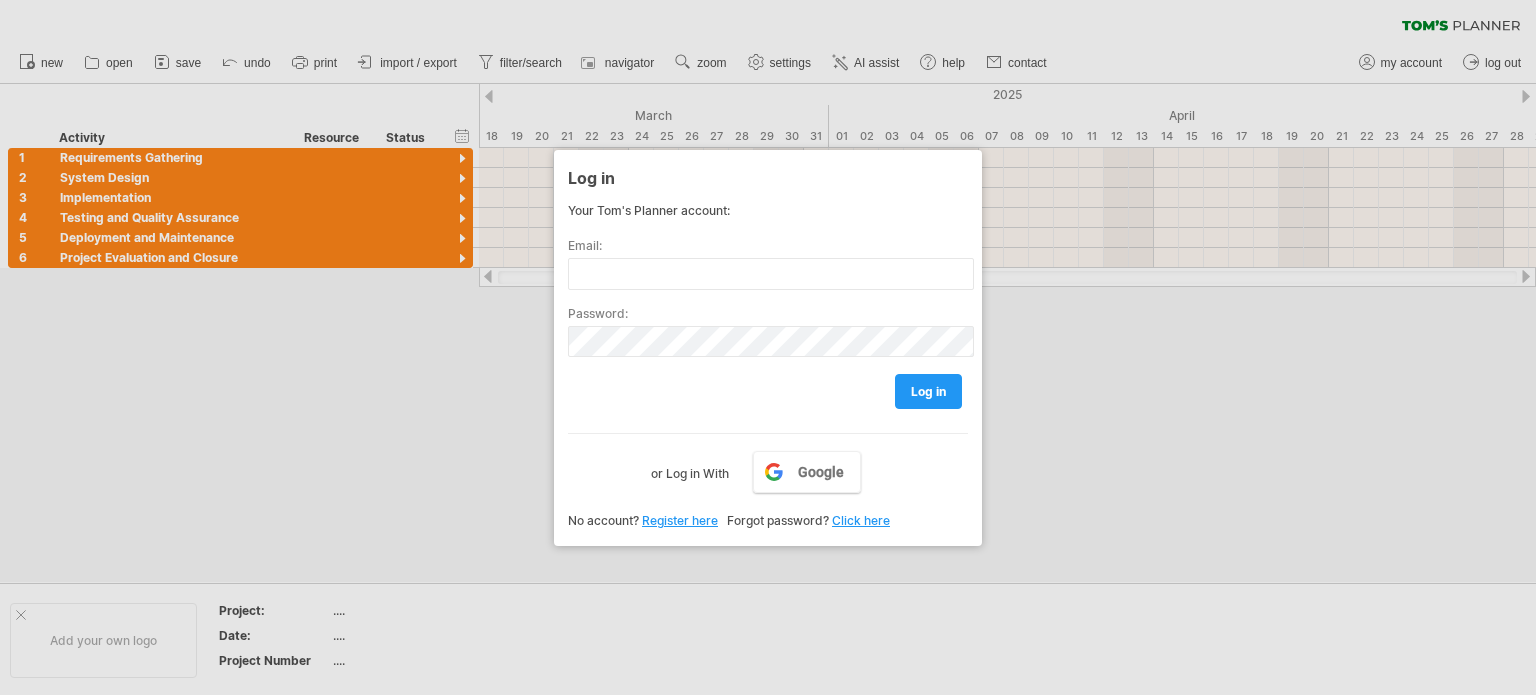 click on "Click here" at bounding box center (861, 520) 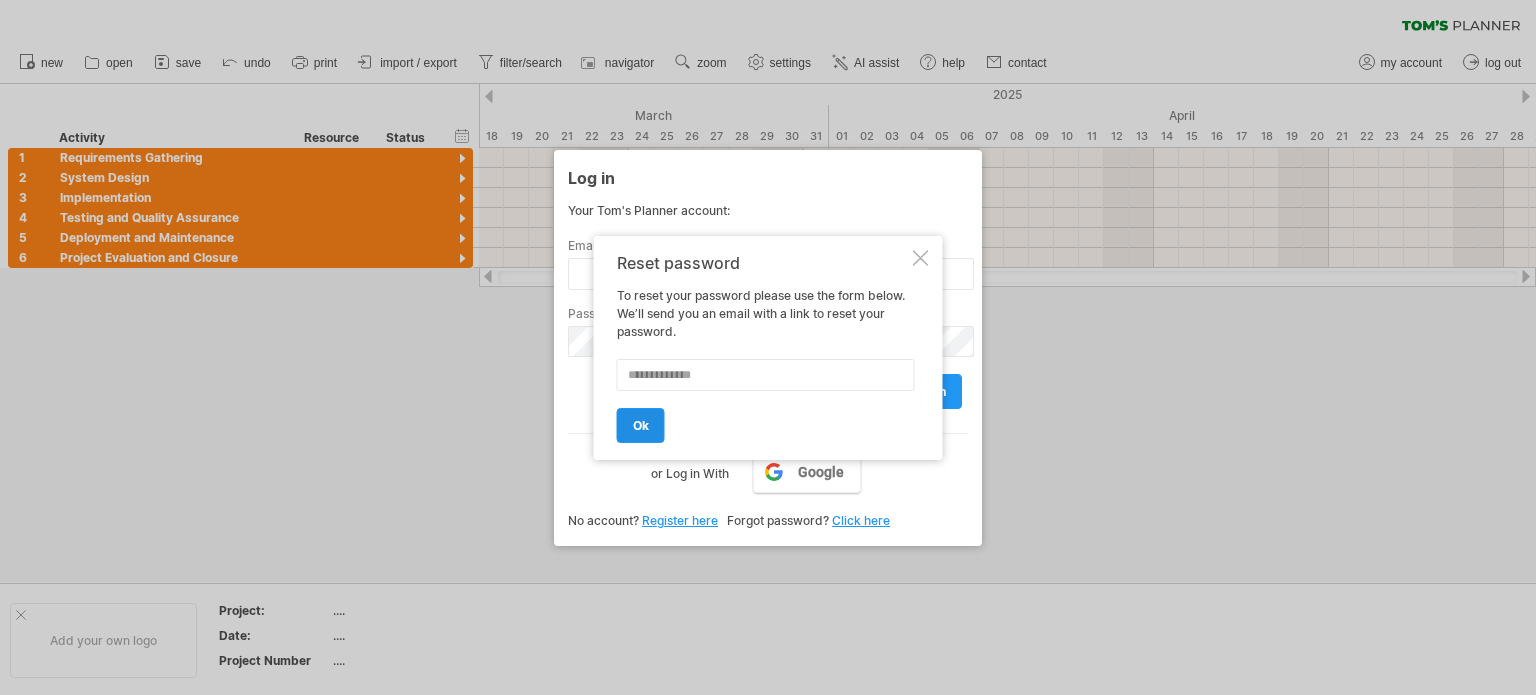 click on "ok" at bounding box center [641, 425] 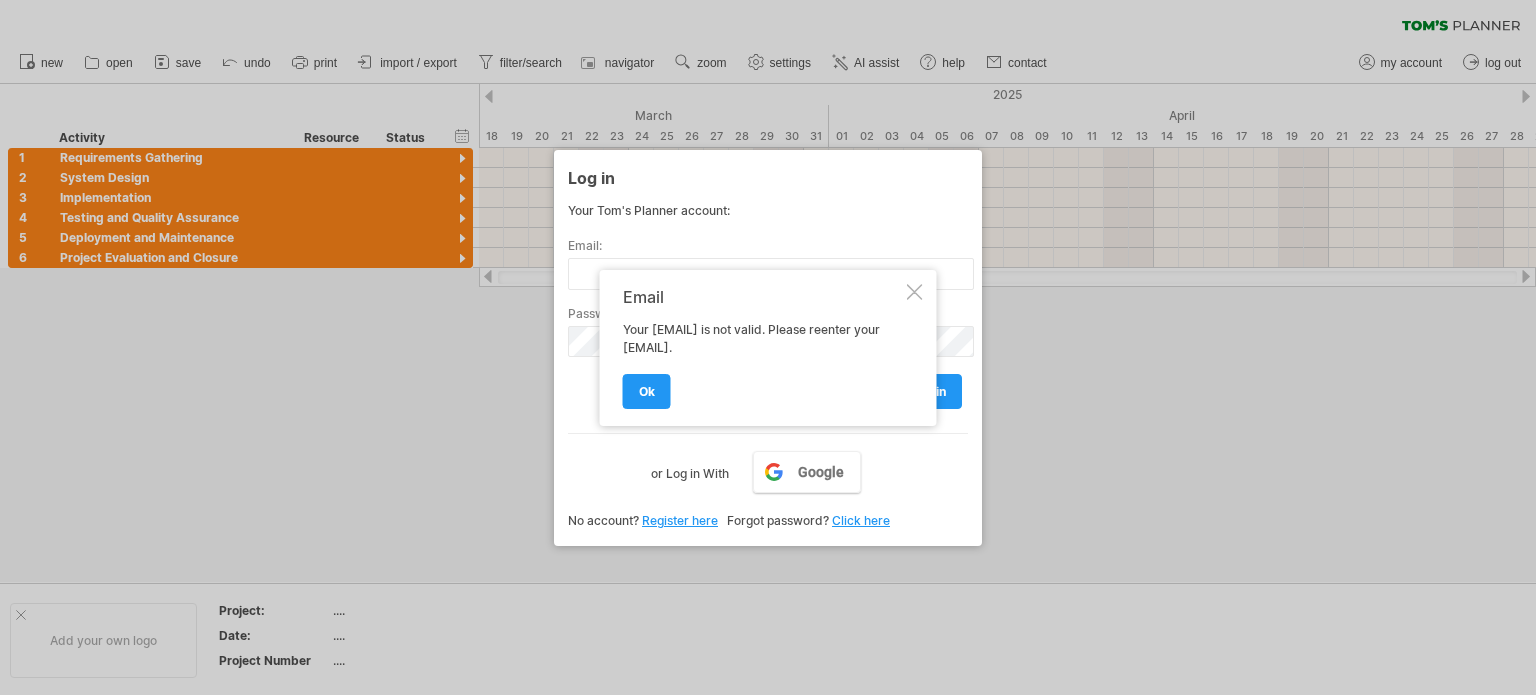 click at bounding box center [915, 292] 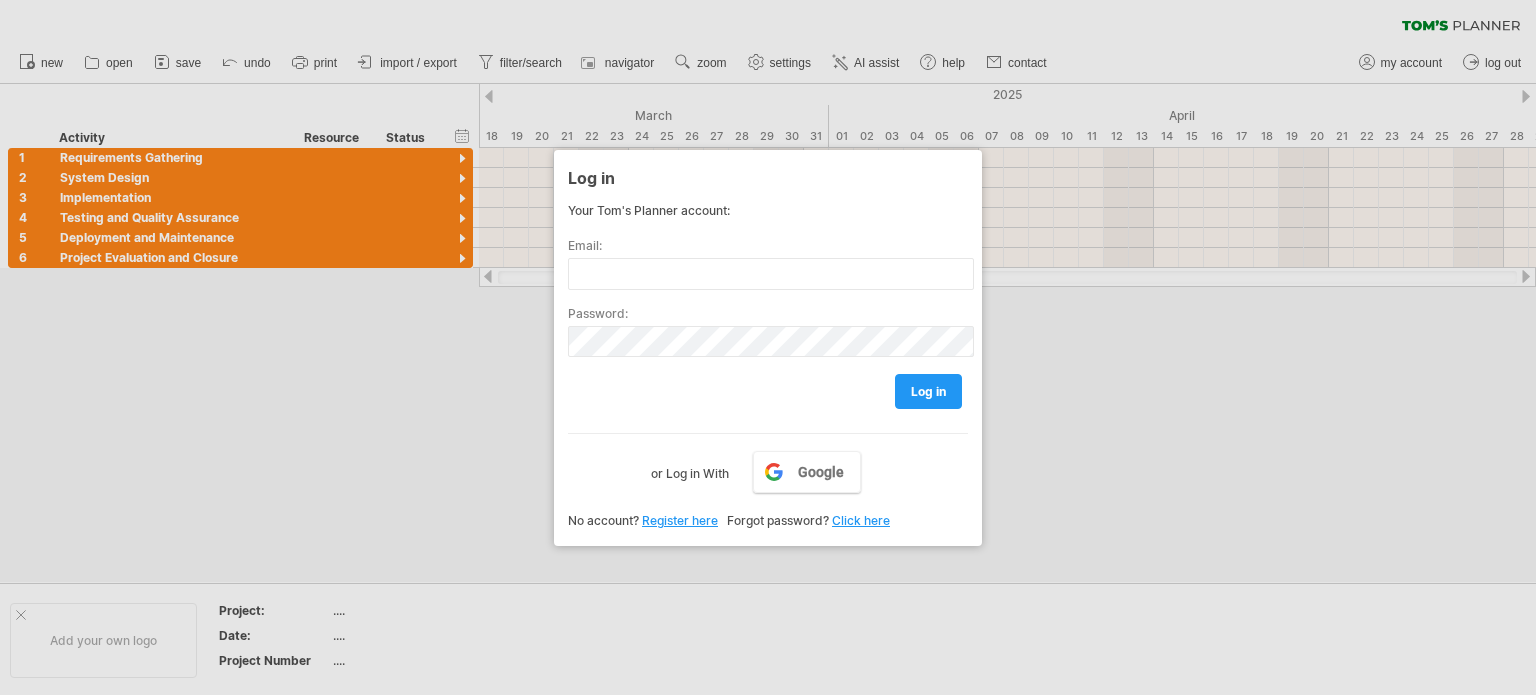 click at bounding box center (768, 347) 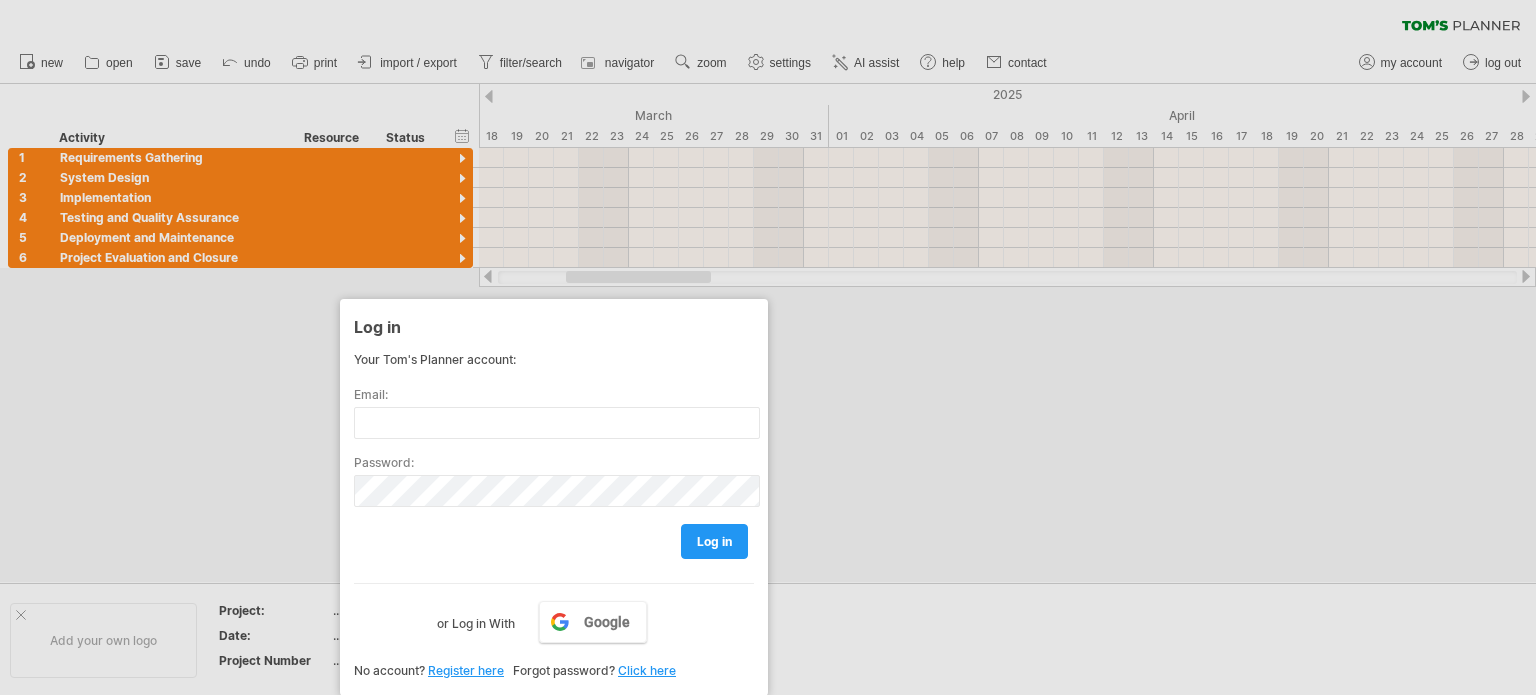 drag, startPoint x: 866, startPoint y: 189, endPoint x: 644, endPoint y: 559, distance: 431.49045 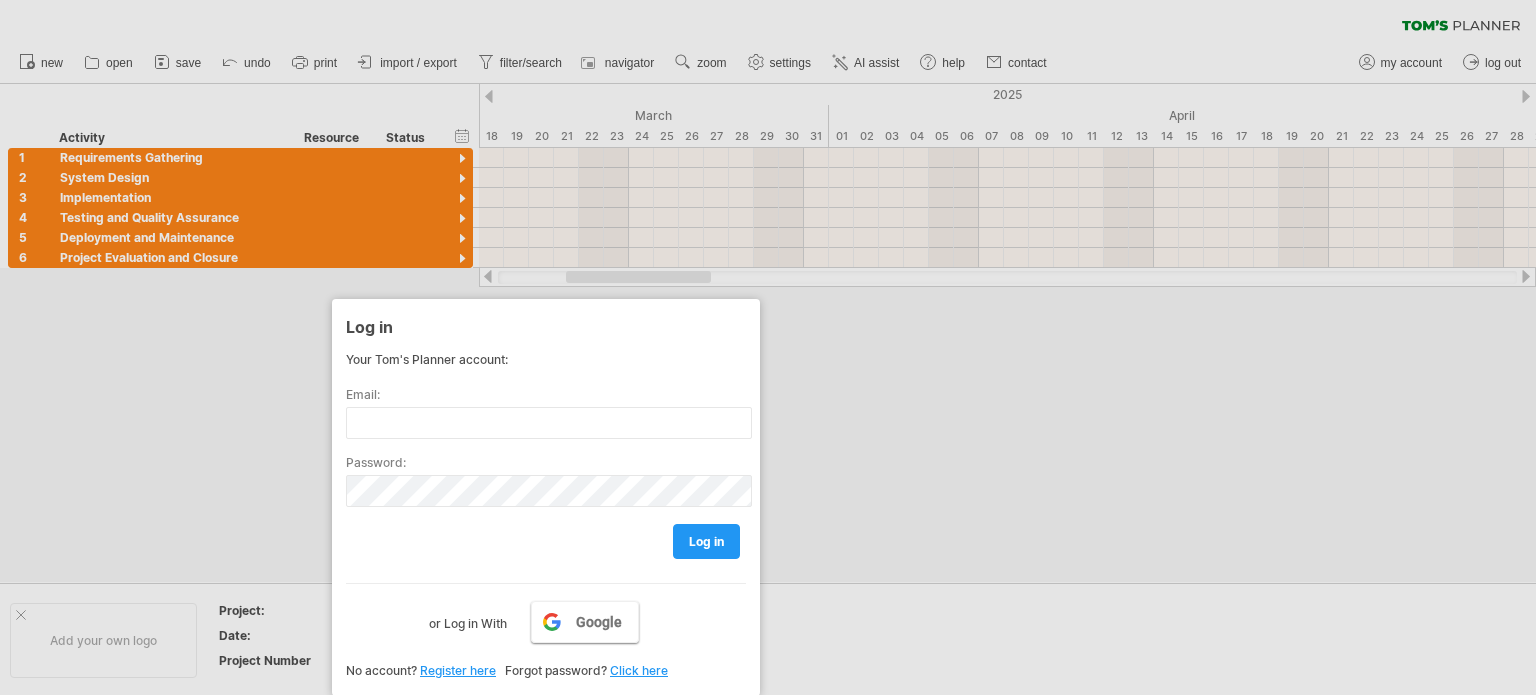 click on "Google" at bounding box center (585, 622) 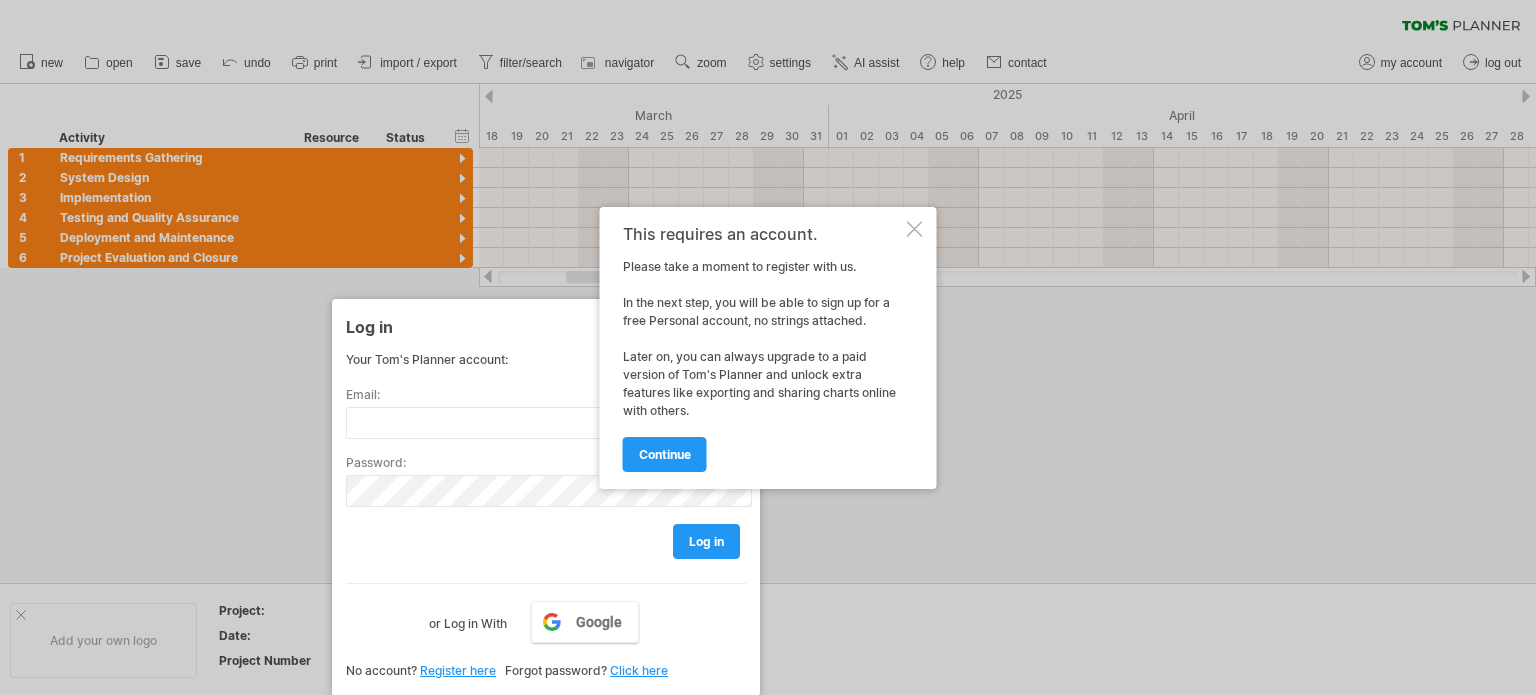 click at bounding box center (915, 229) 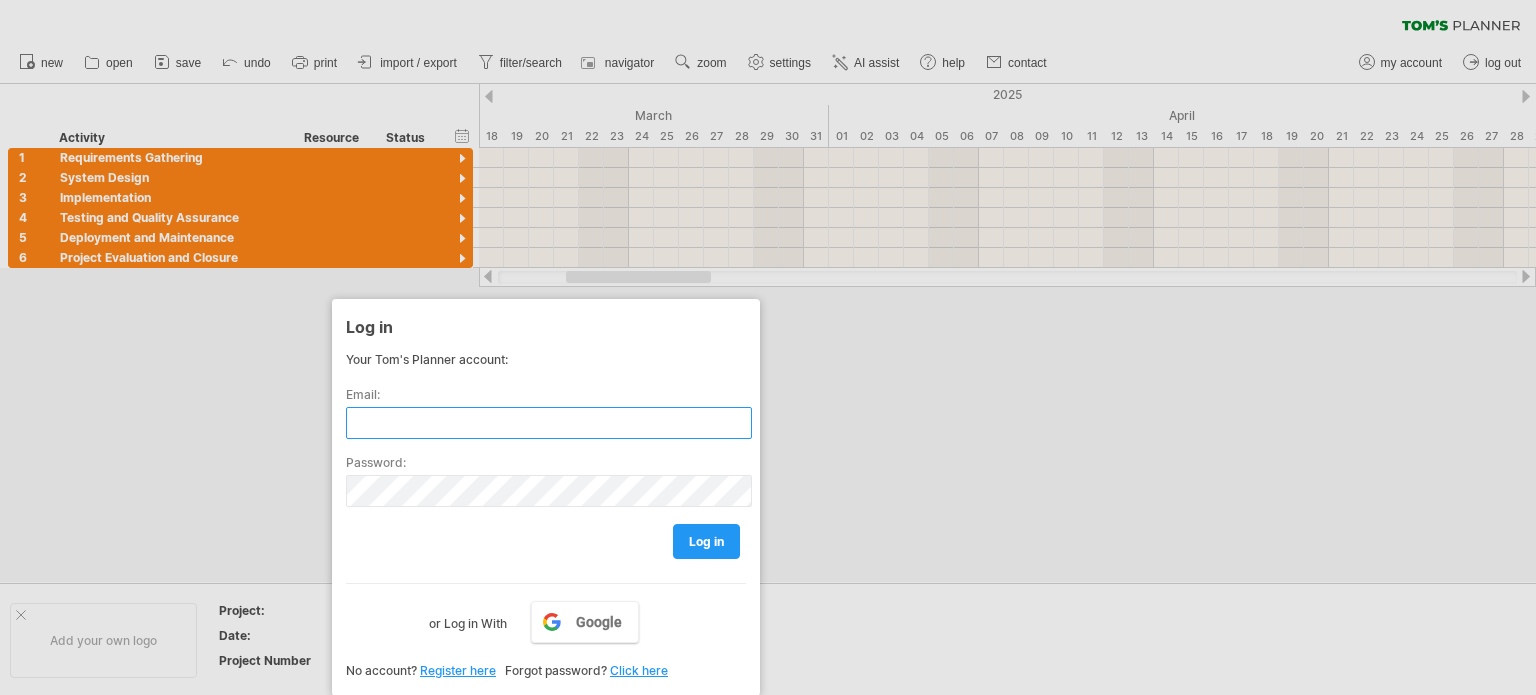 click at bounding box center [549, 423] 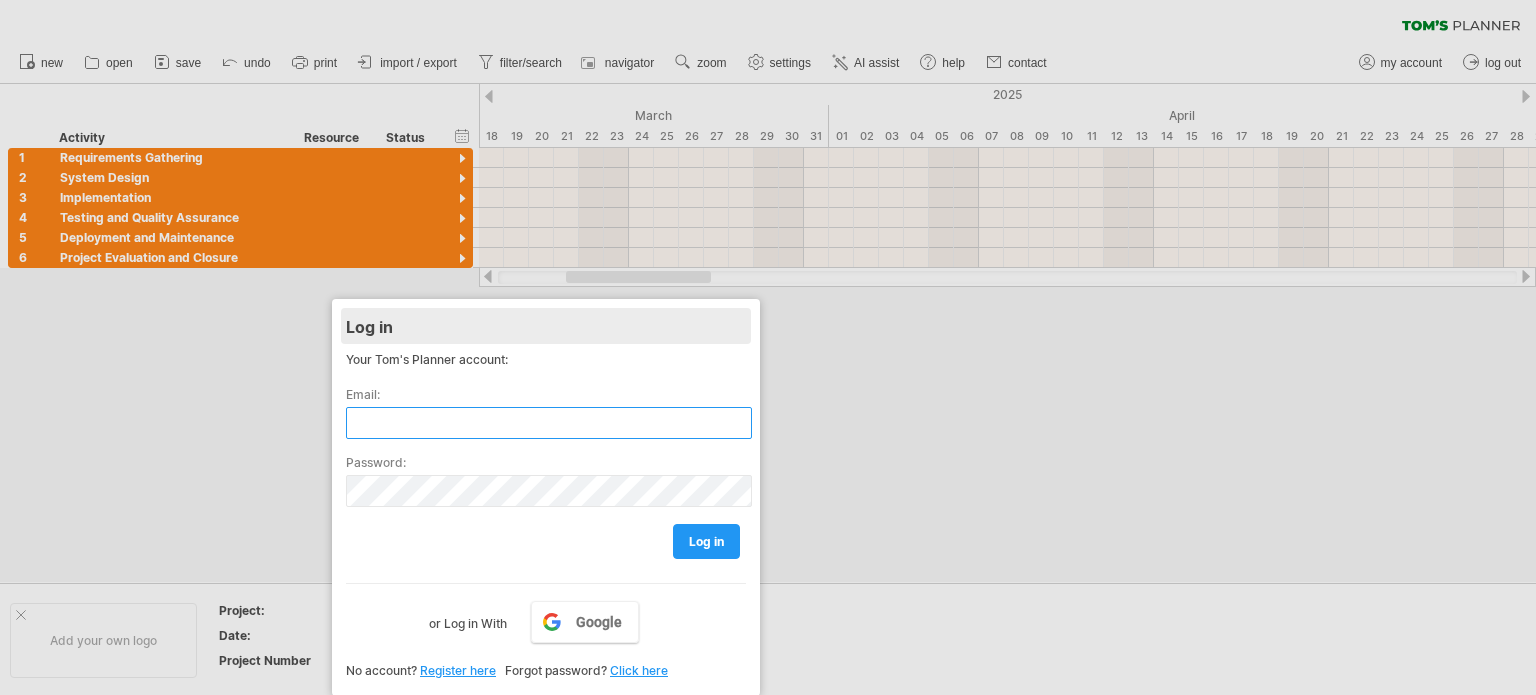 drag, startPoint x: 694, startPoint y: 414, endPoint x: 692, endPoint y: 332, distance: 82.02438 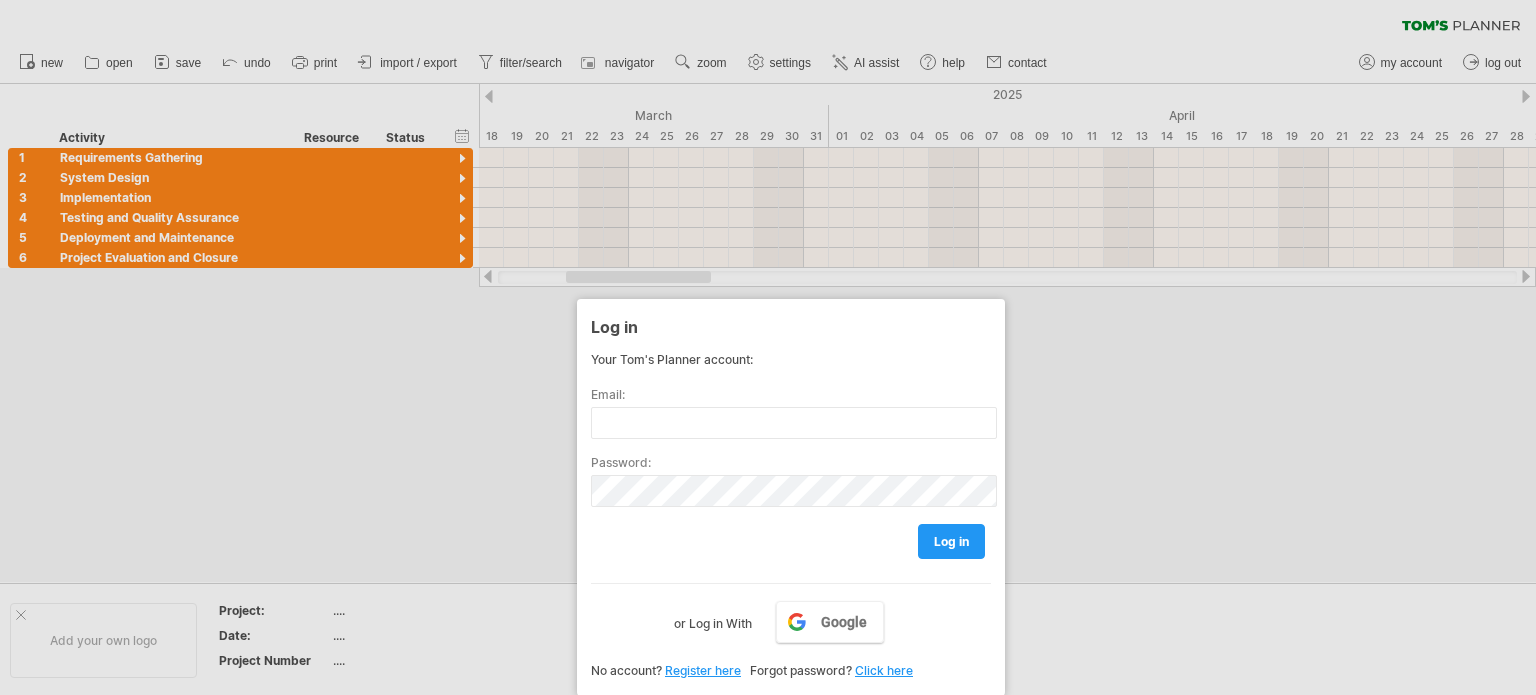 drag, startPoint x: 692, startPoint y: 332, endPoint x: 392, endPoint y: 741, distance: 507.22876 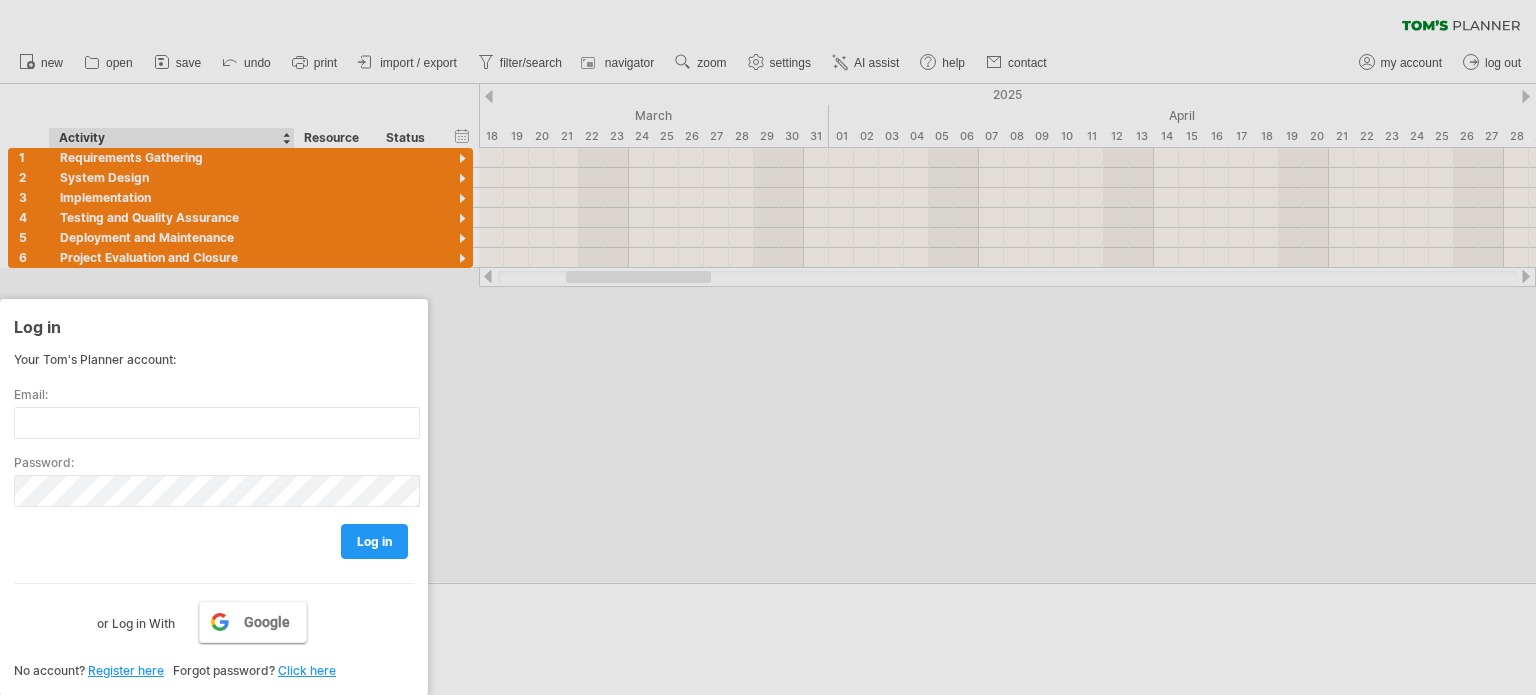 click on "Google" at bounding box center (267, 622) 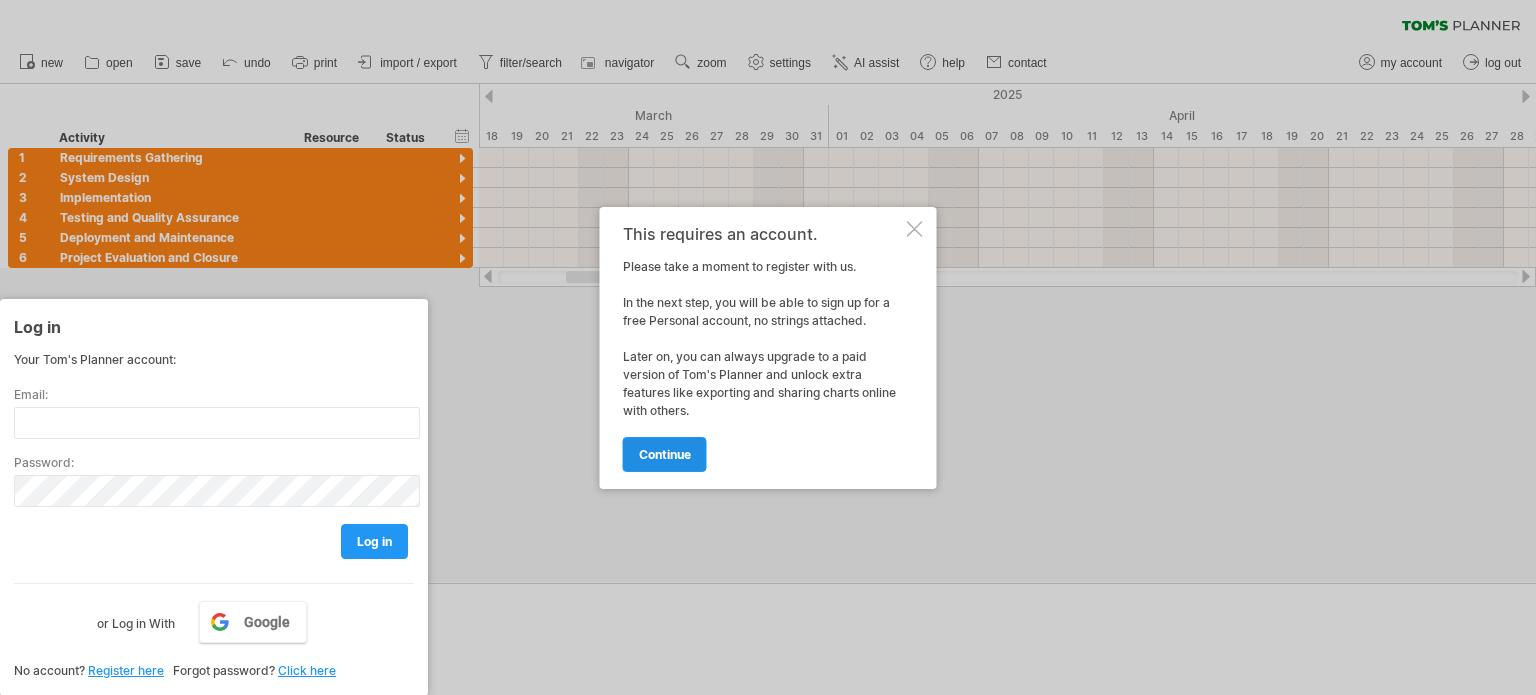 click on "continue" at bounding box center [665, 454] 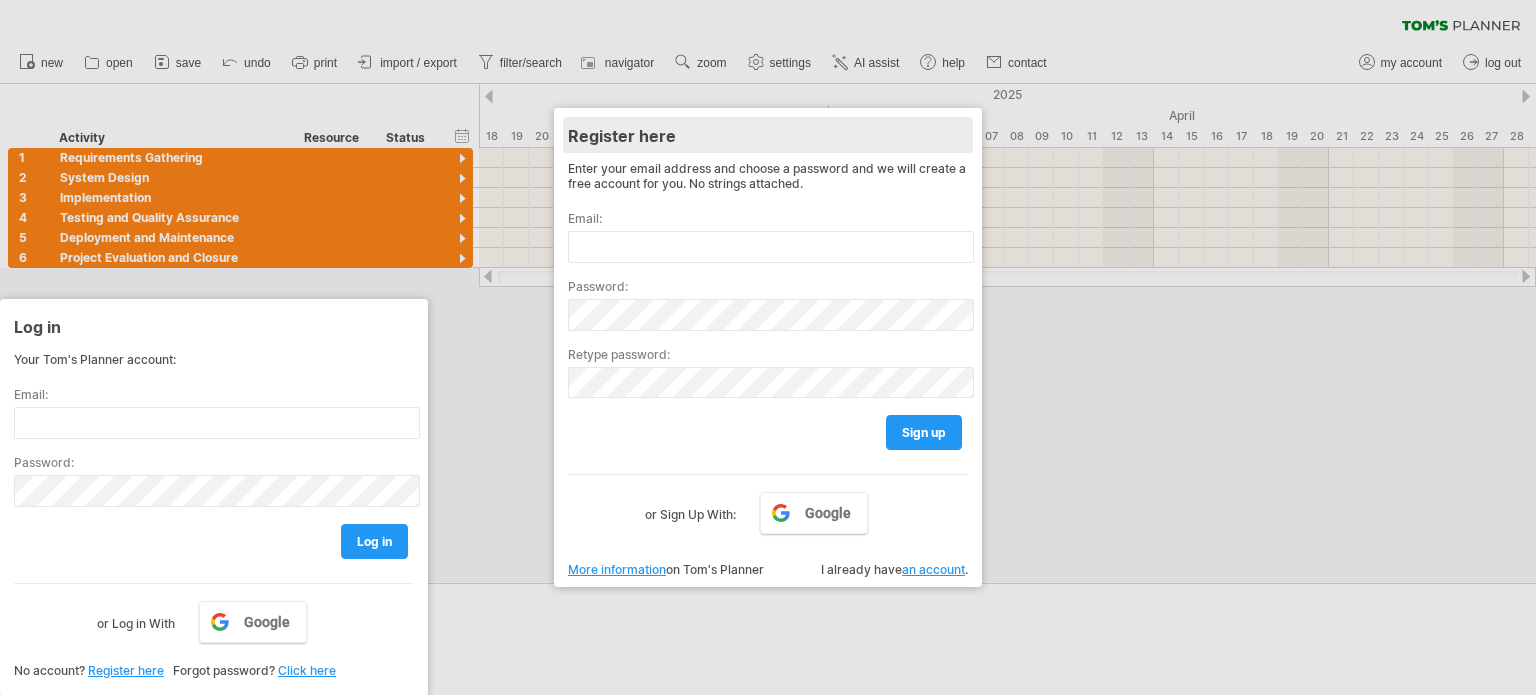 click on "Register here" at bounding box center [768, 135] 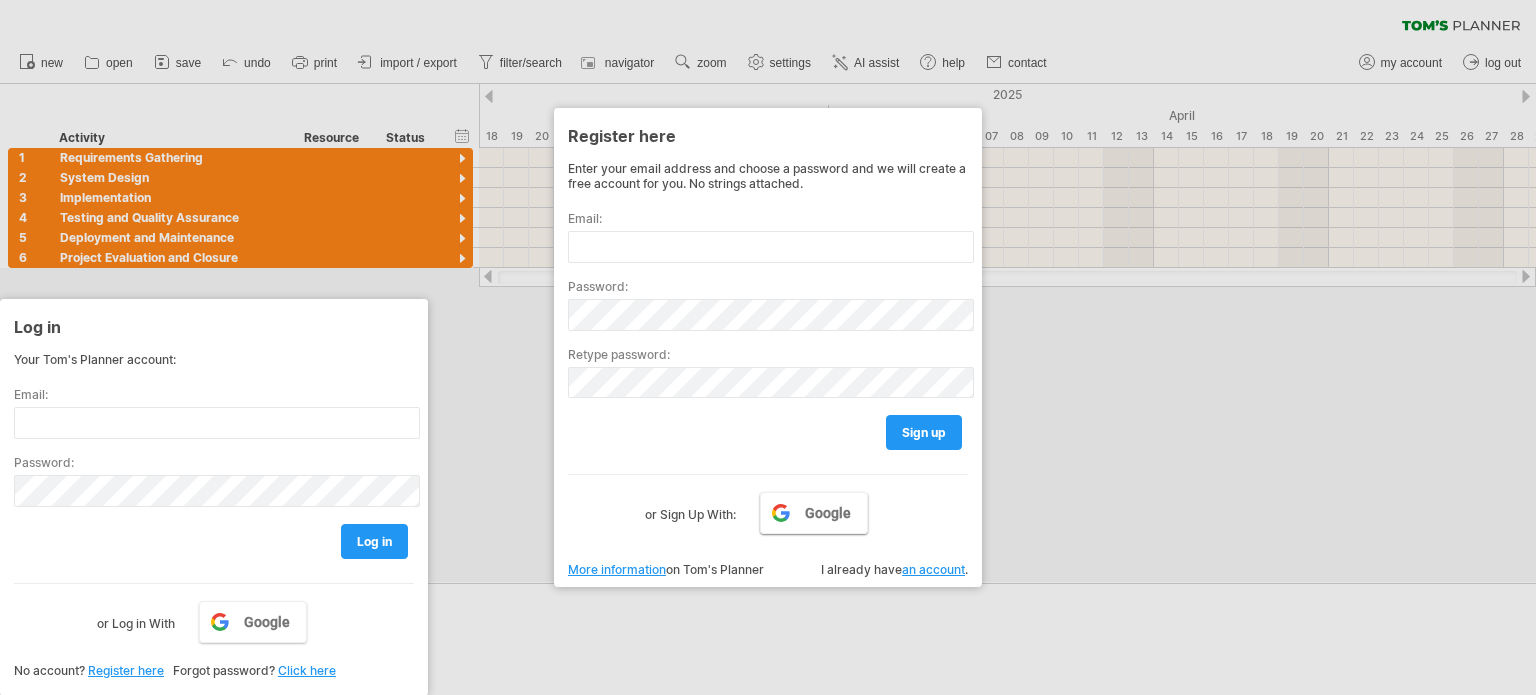 click on "Google" at bounding box center [814, 513] 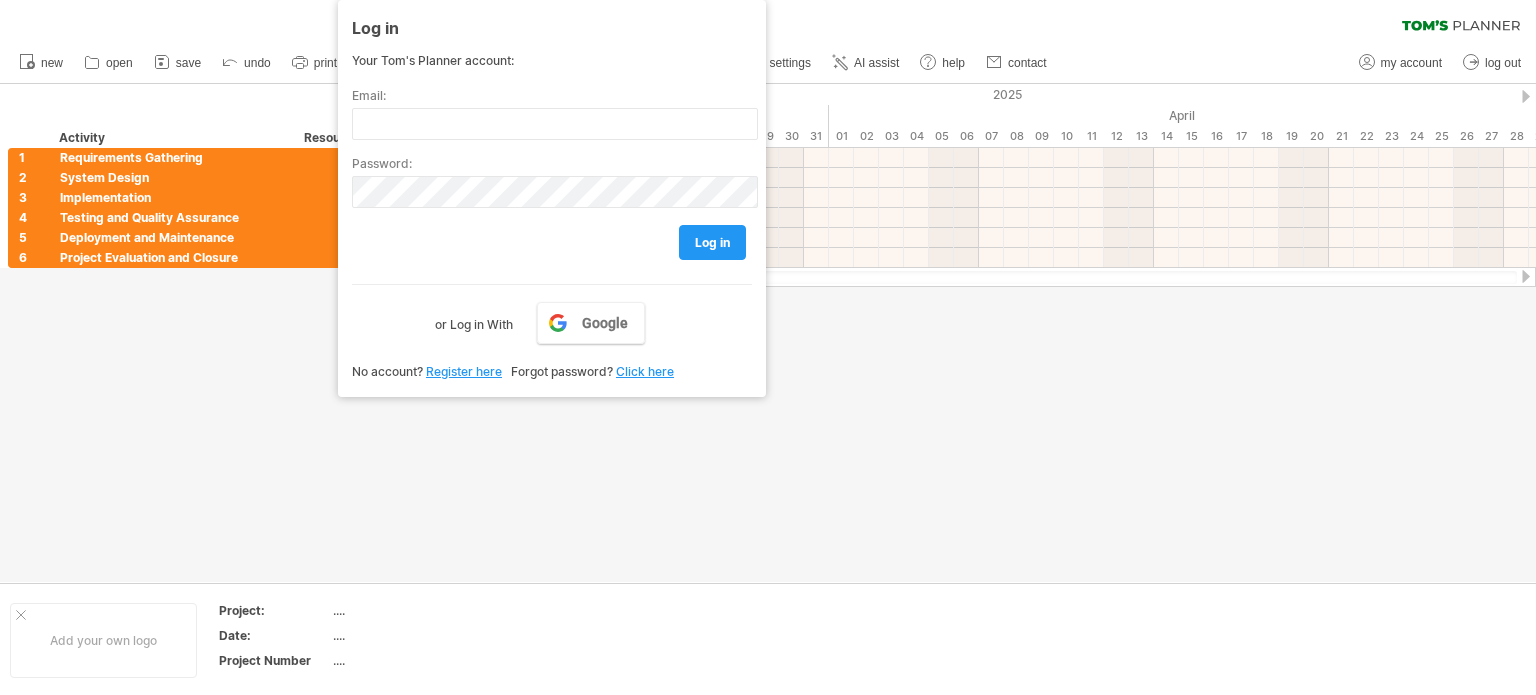 drag, startPoint x: 335, startPoint y: 342, endPoint x: 1104, endPoint y: -73, distance: 873.8341 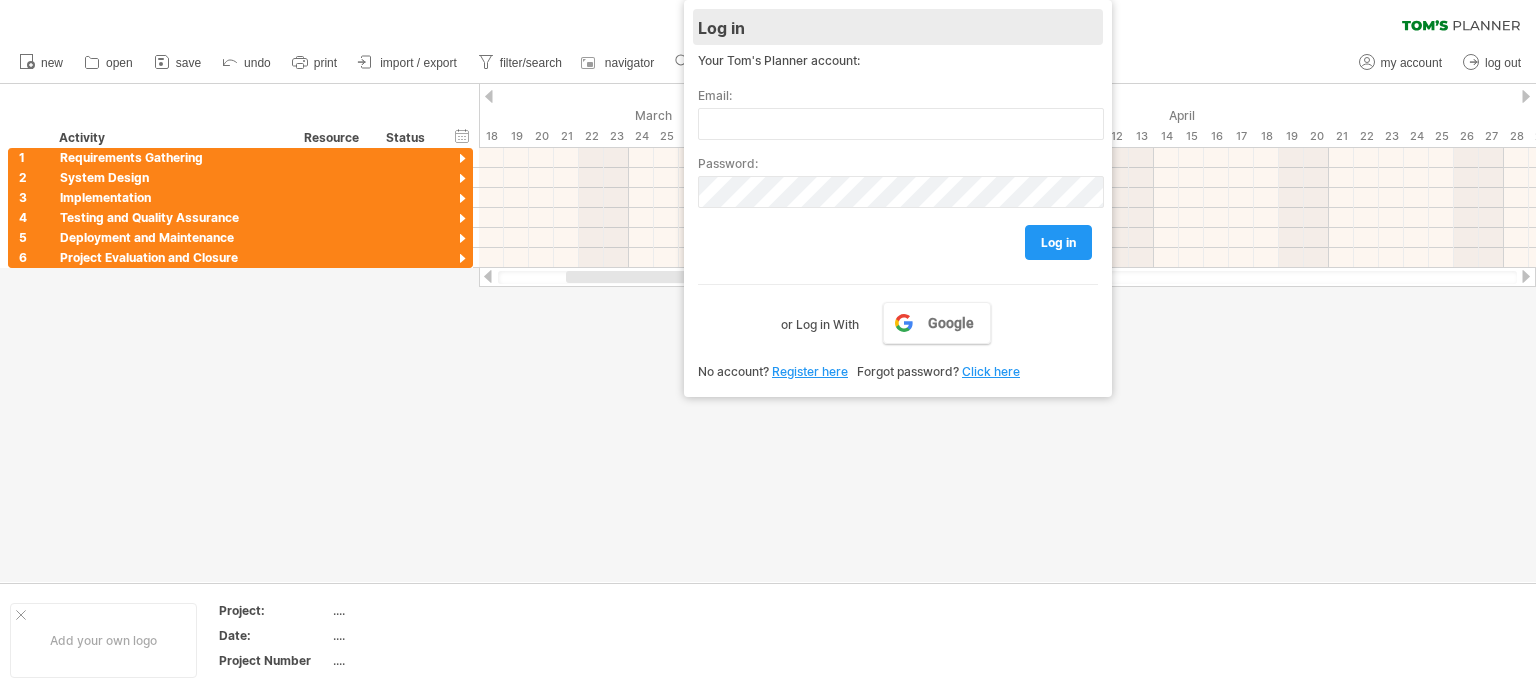 click on "Log in" at bounding box center (898, 27) 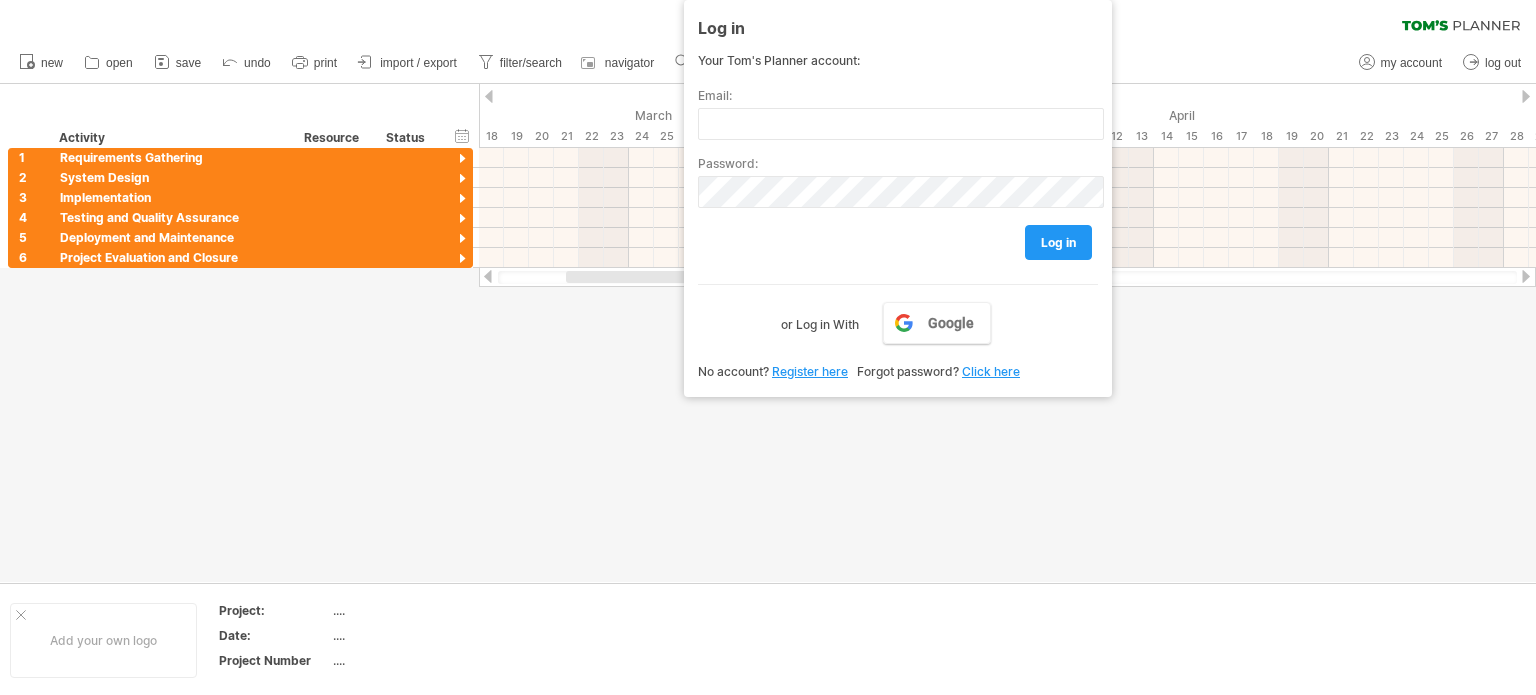 click on "Click here" at bounding box center [991, 371] 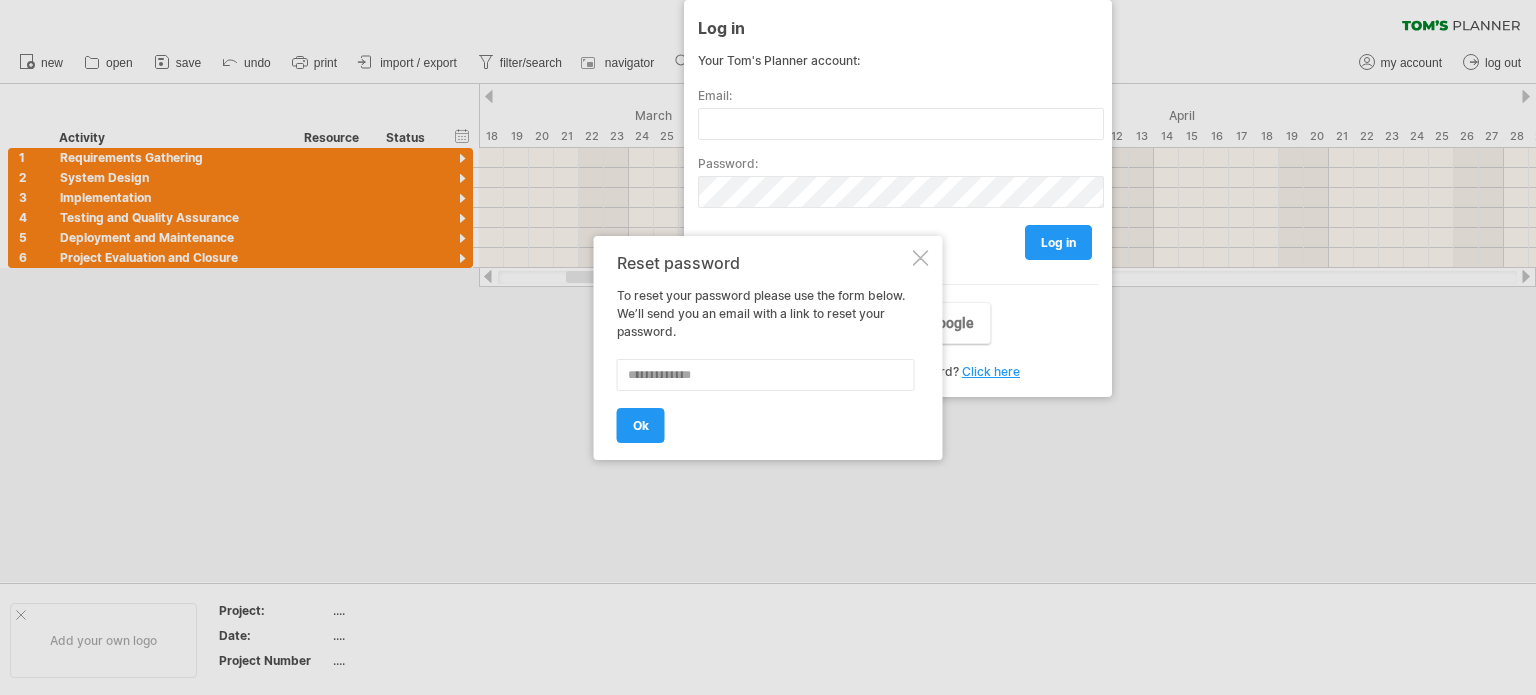 click on "Reset password" at bounding box center (763, 263) 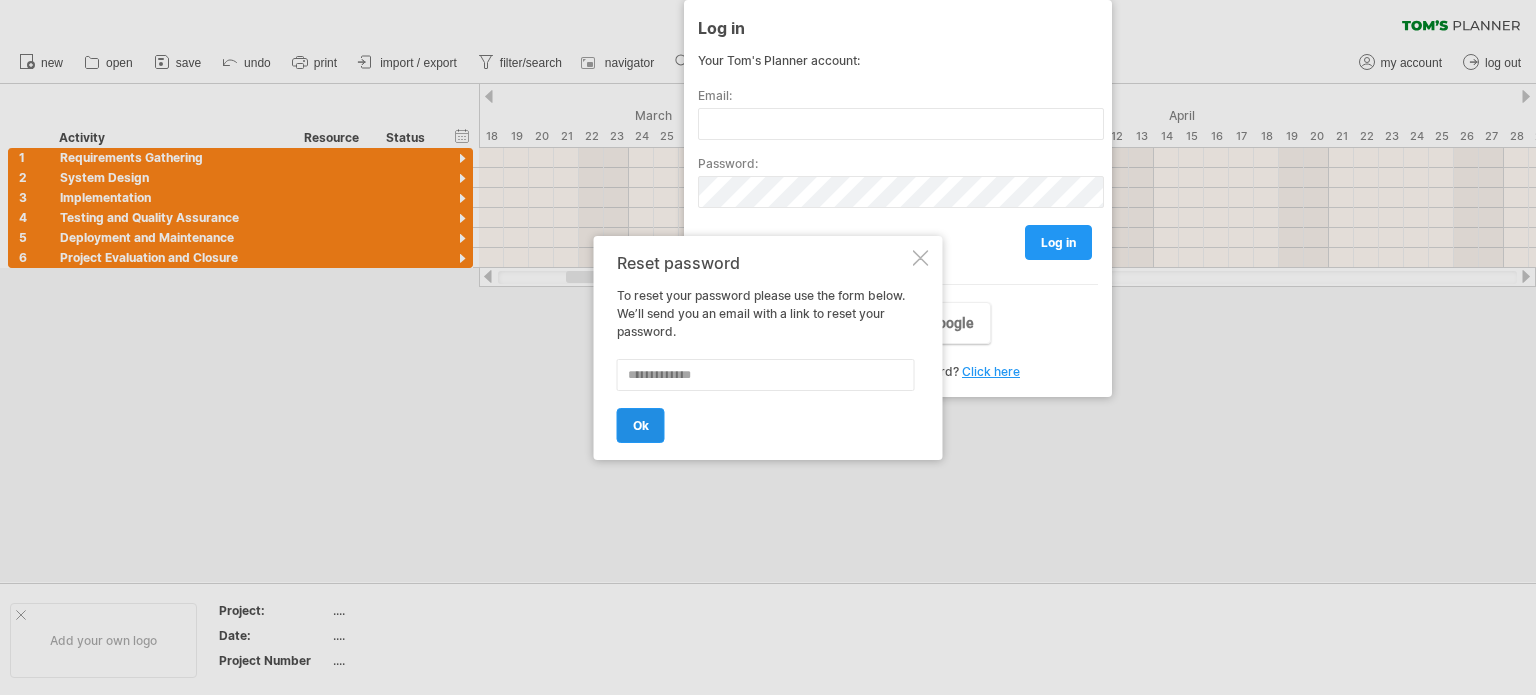 drag, startPoint x: 920, startPoint y: 250, endPoint x: 644, endPoint y: 427, distance: 327.87955 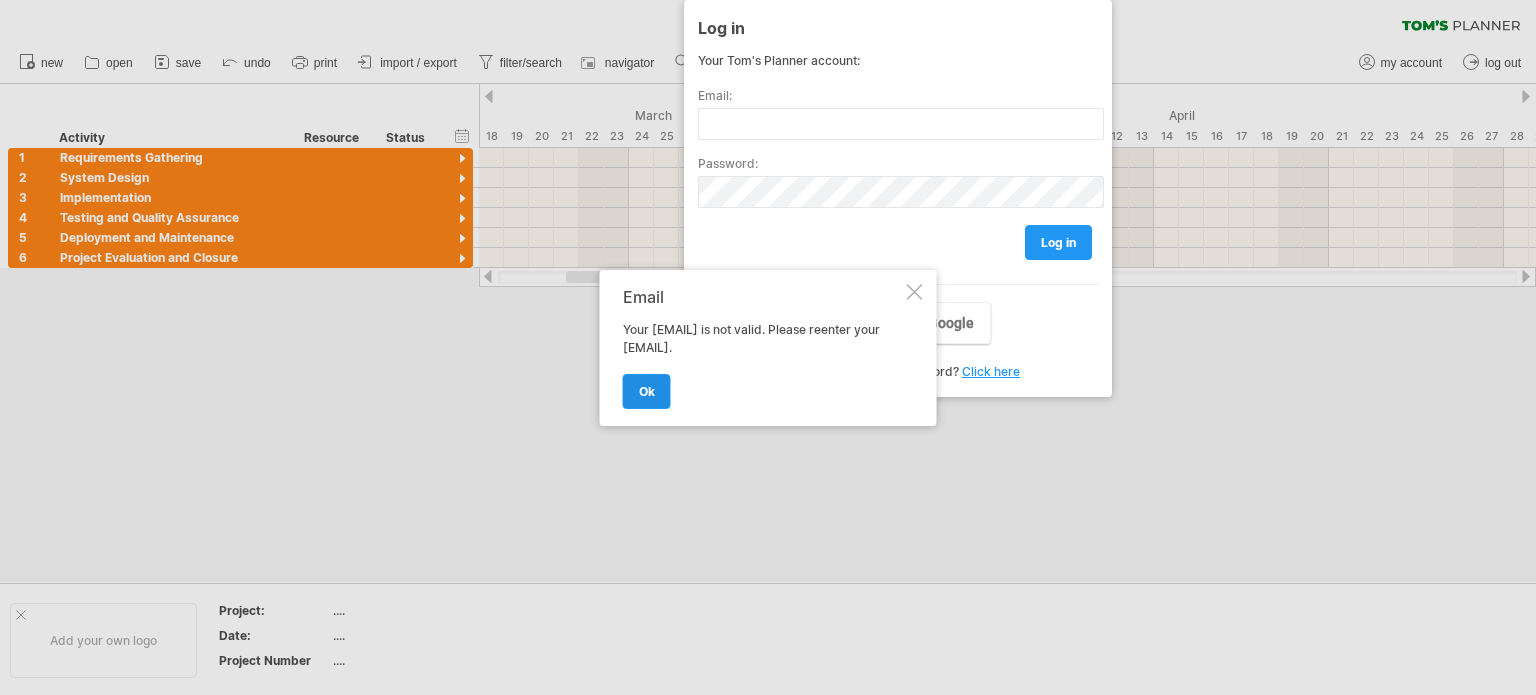click on "ok" at bounding box center [647, 391] 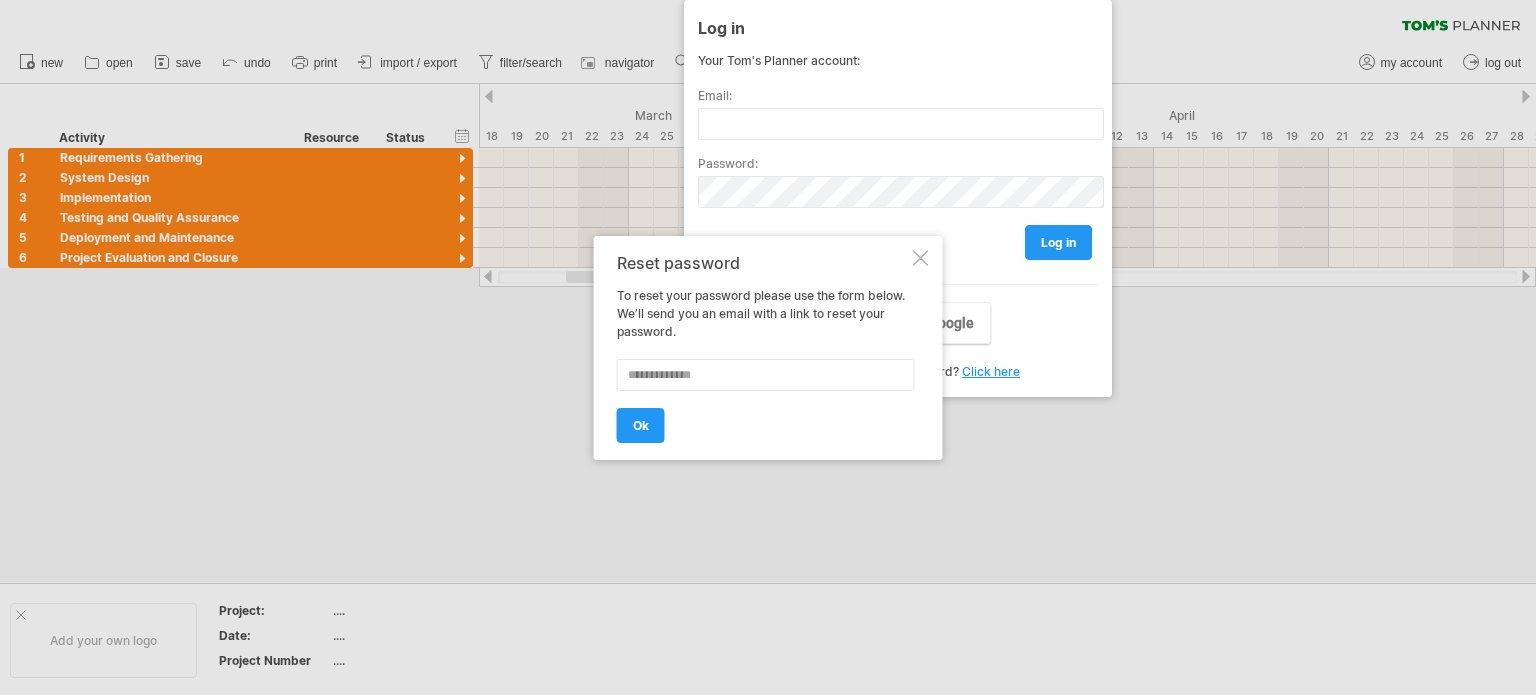 click on "ok" at bounding box center (763, 416) 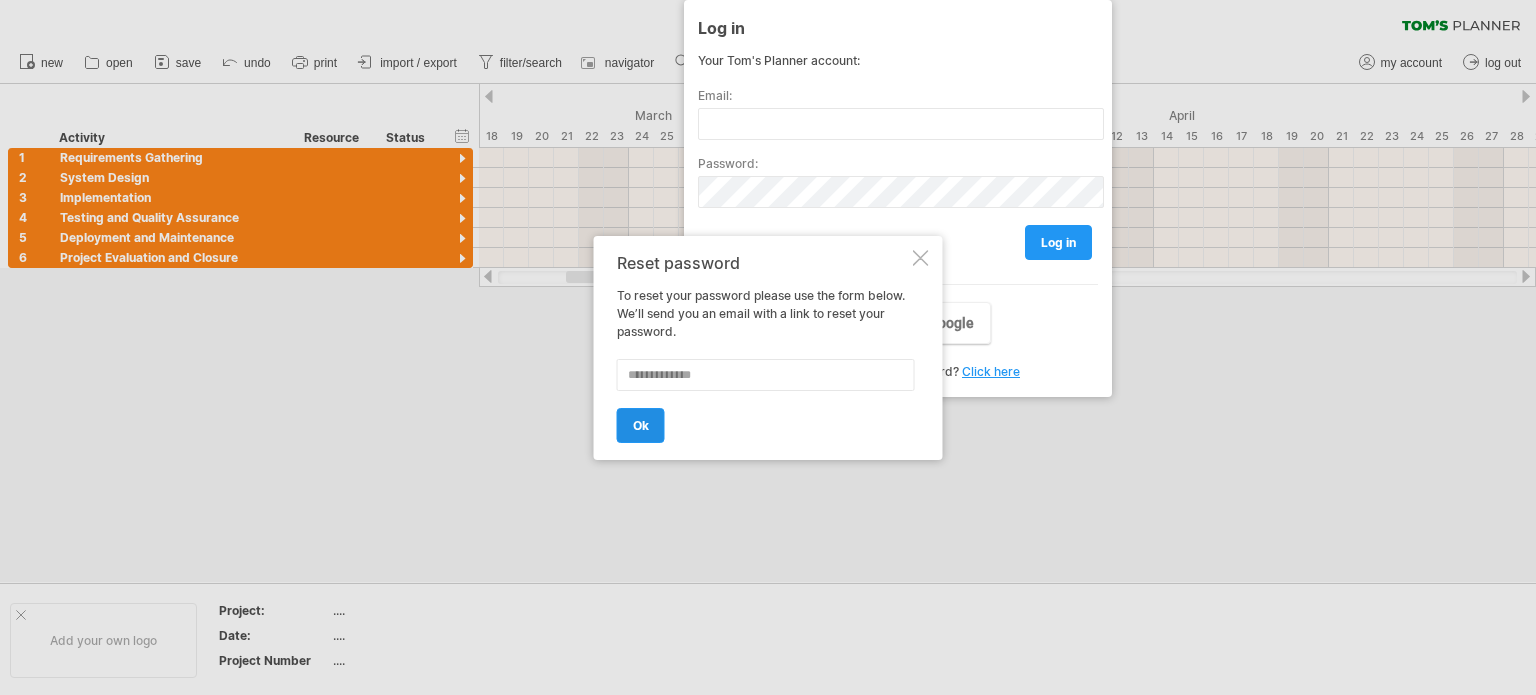 click on "ok" at bounding box center (641, 425) 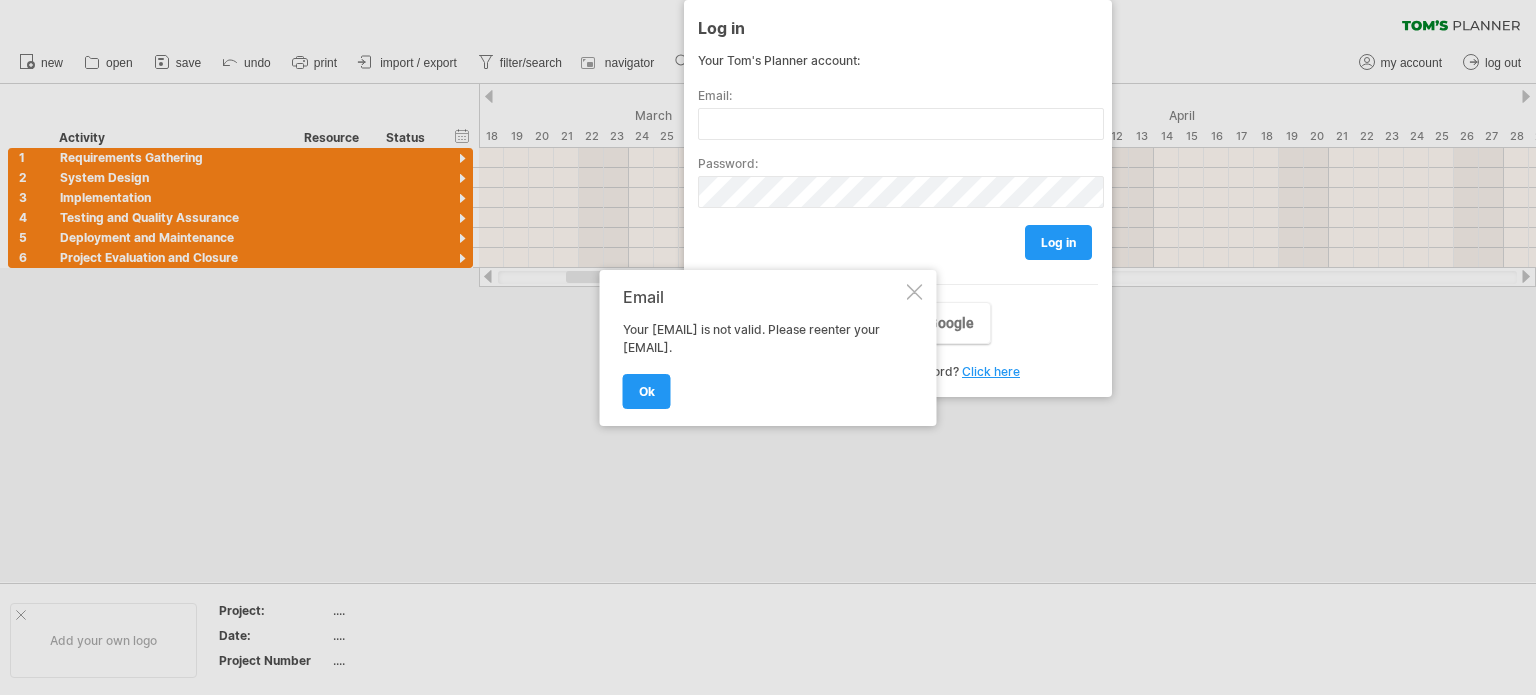 drag, startPoint x: 637, startPoint y: 425, endPoint x: 912, endPoint y: 291, distance: 305.91013 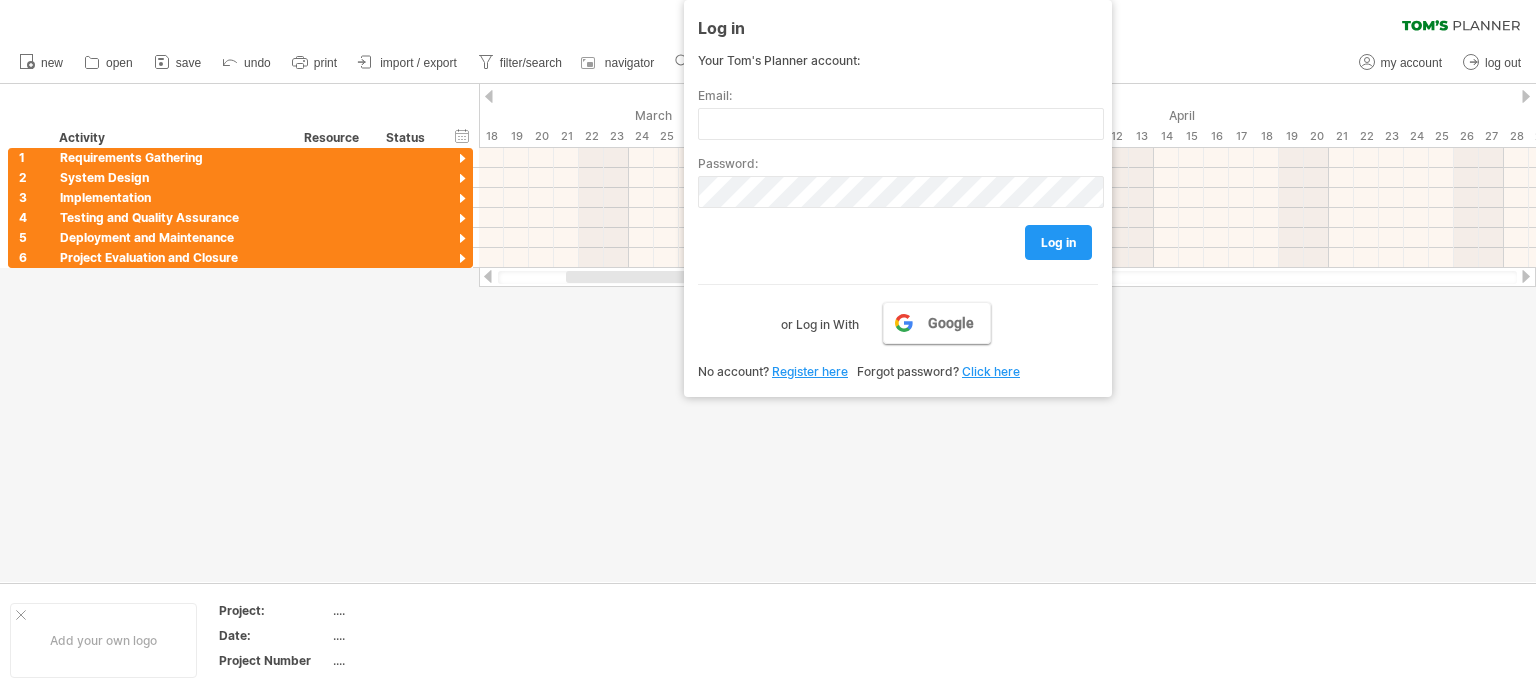 click on "Google" at bounding box center (937, 323) 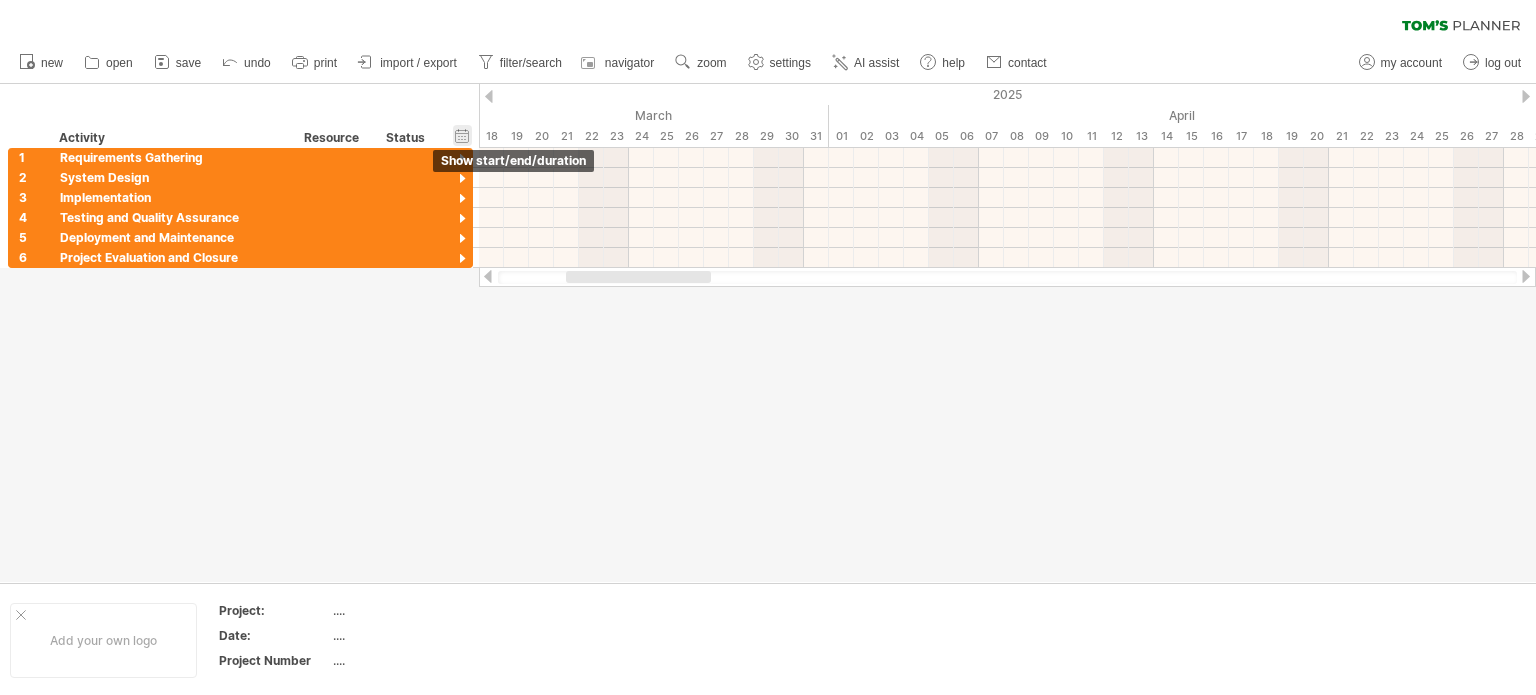 click on "hide start/end/duration show start/end/duration" at bounding box center (462, 135) 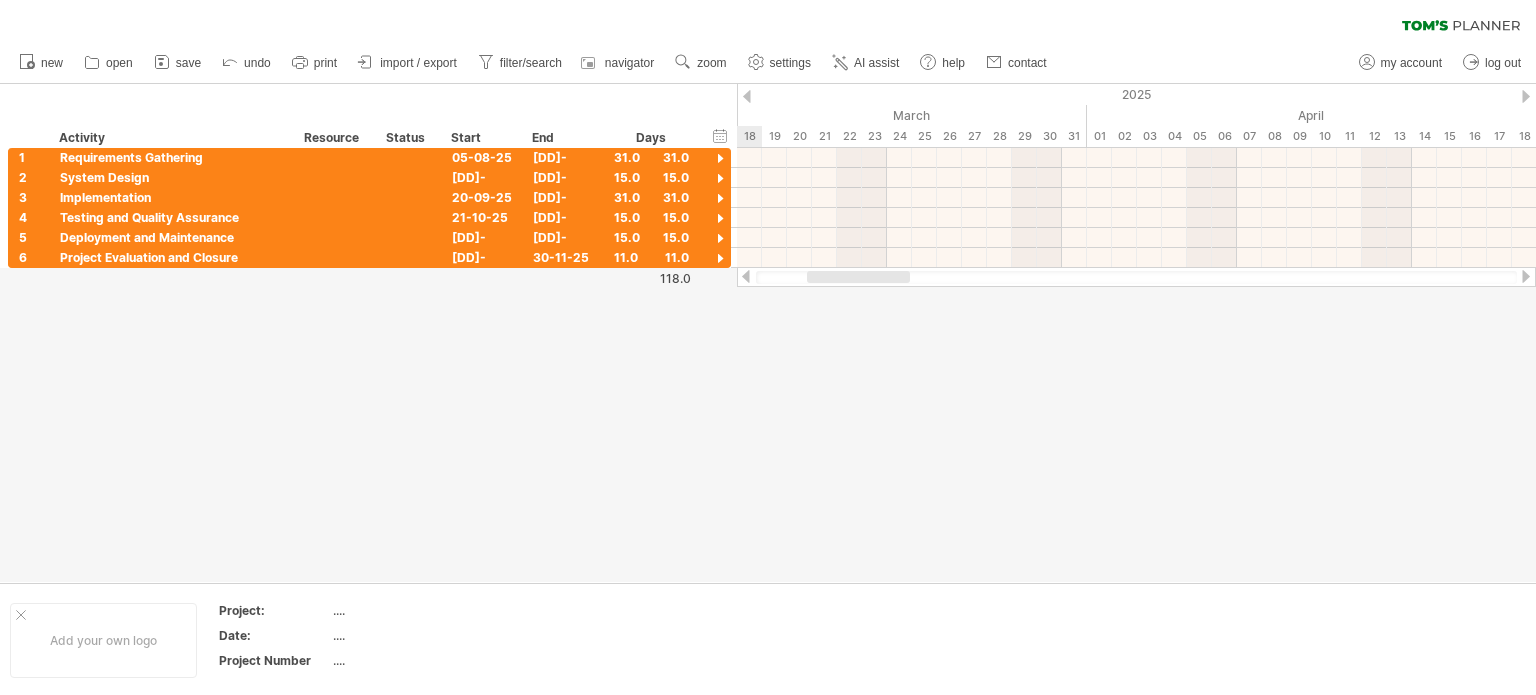 click at bounding box center (768, 333) 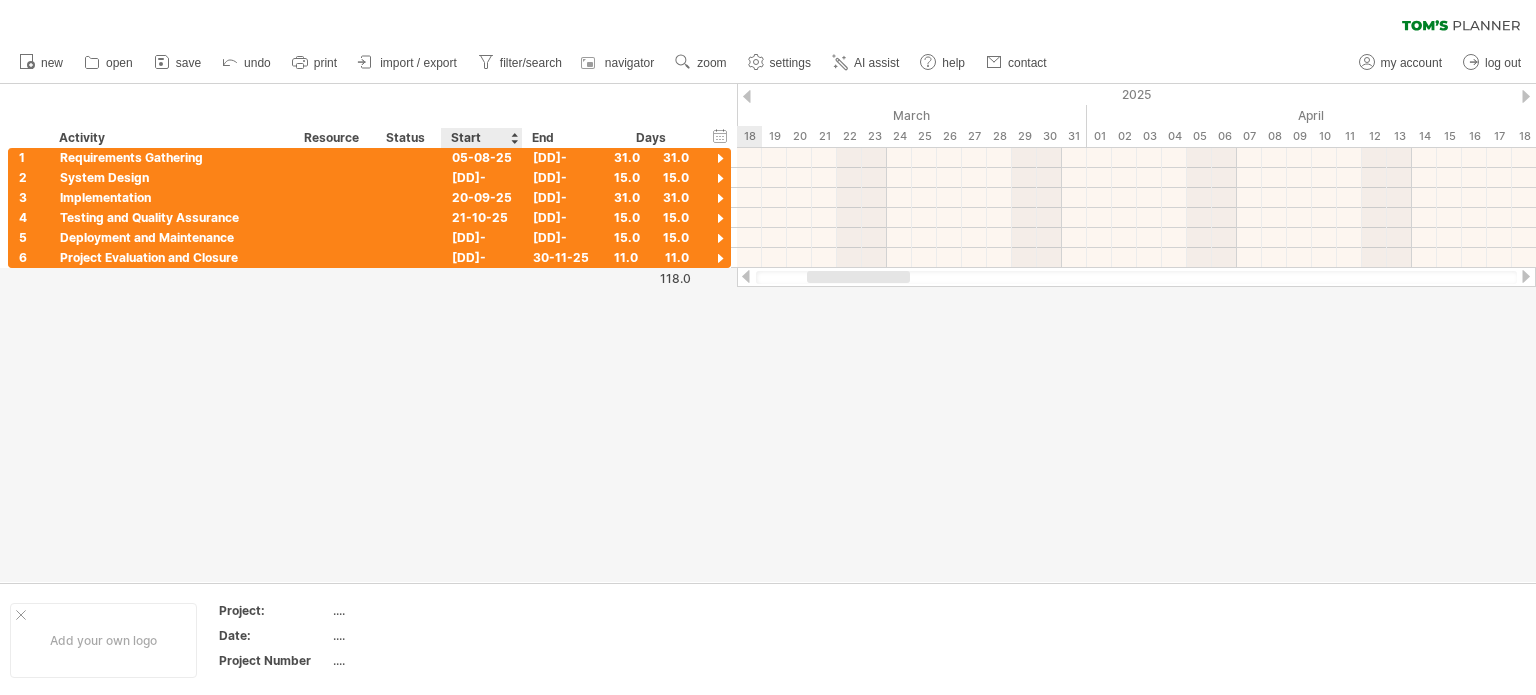 click at bounding box center [768, 333] 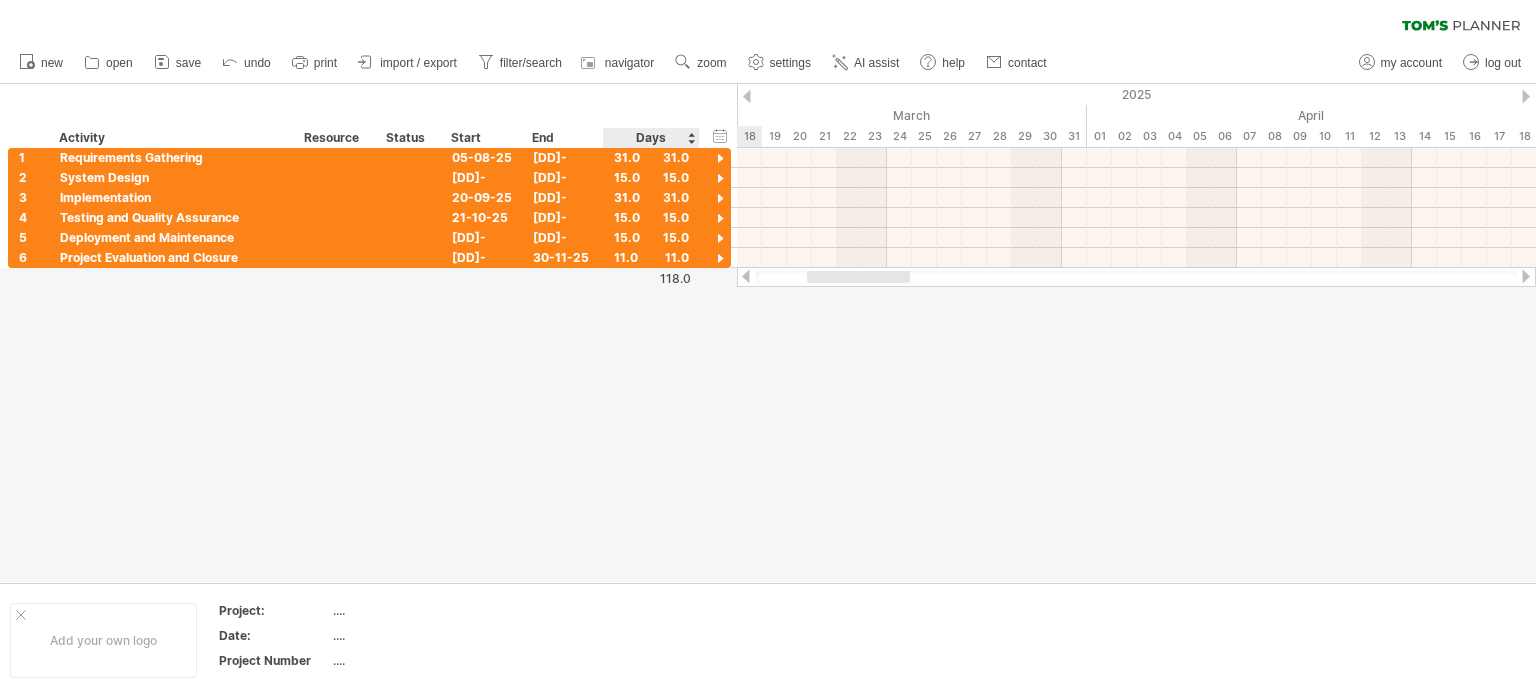 click on "118.0" at bounding box center [648, 278] 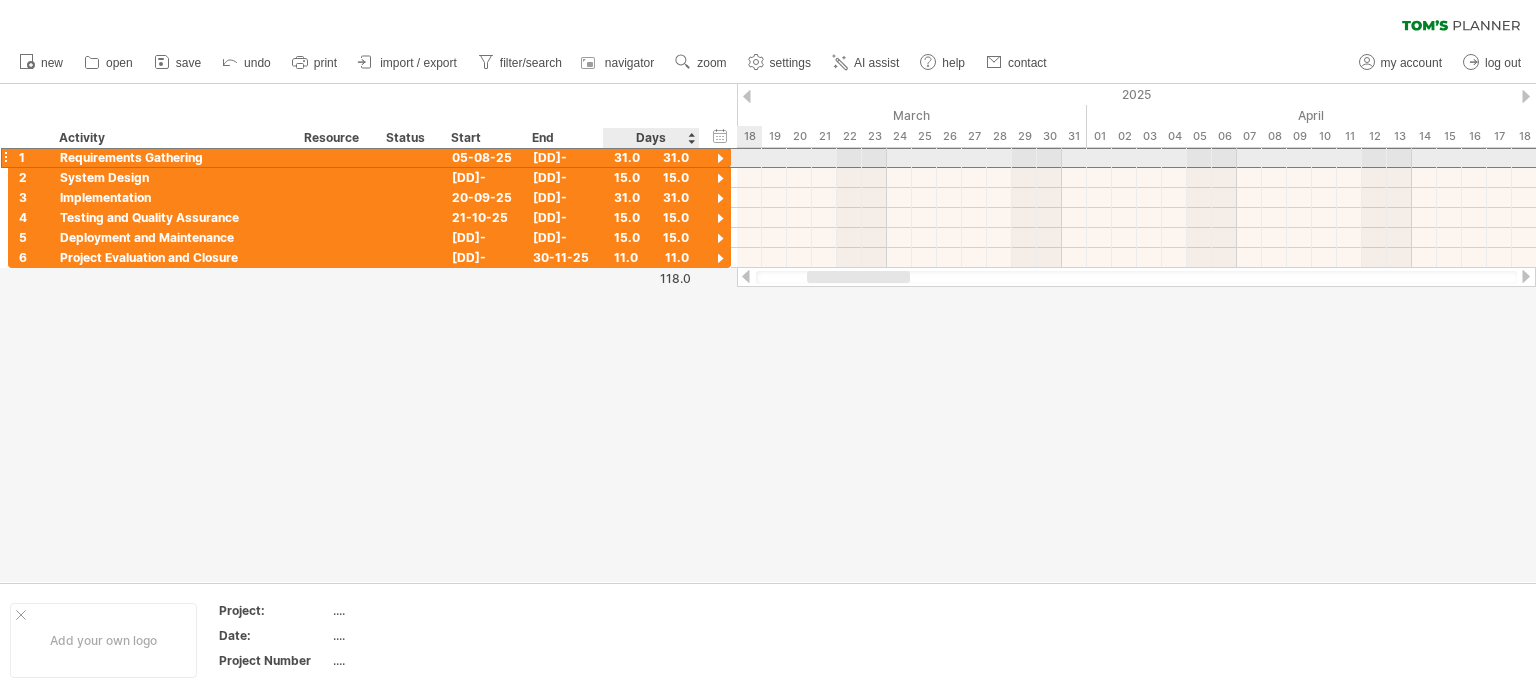 click on "31.0" at bounding box center [651, 157] 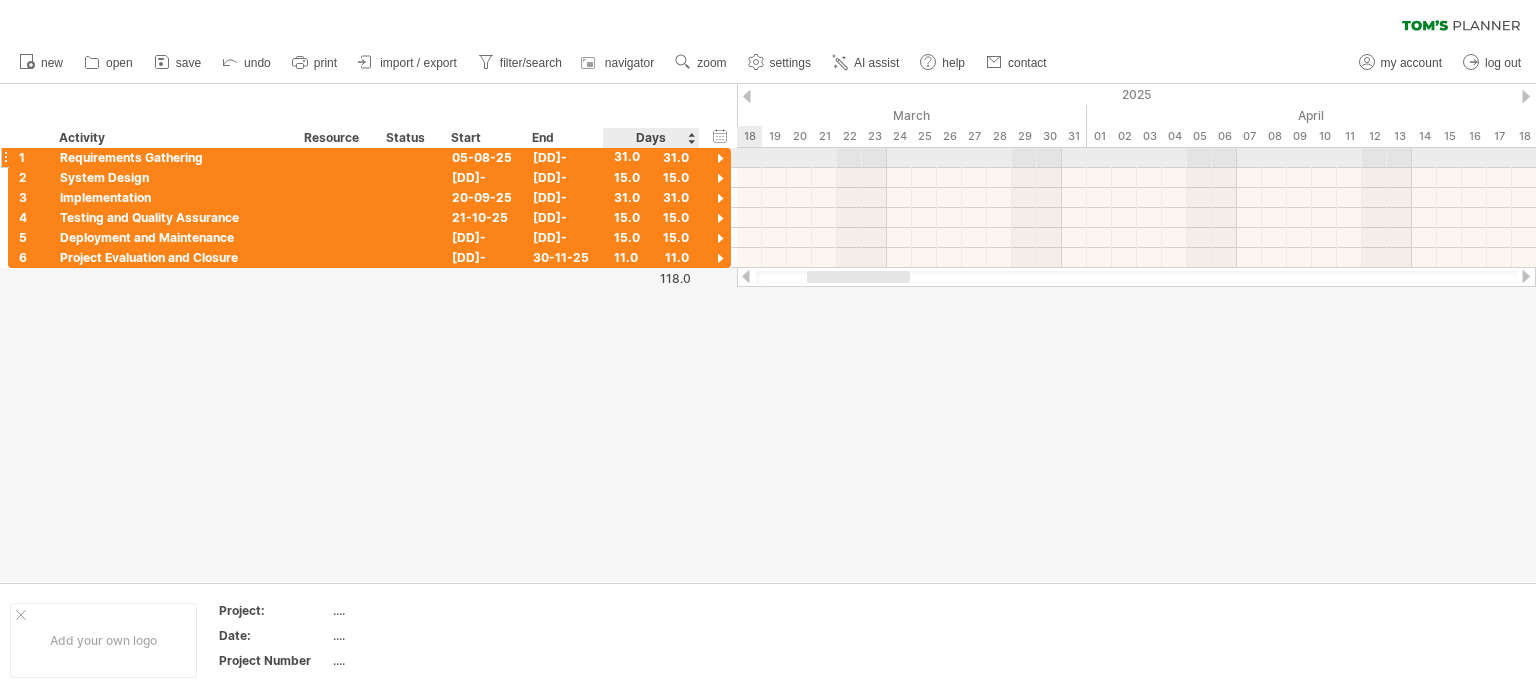 scroll, scrollTop: 0, scrollLeft: 0, axis: both 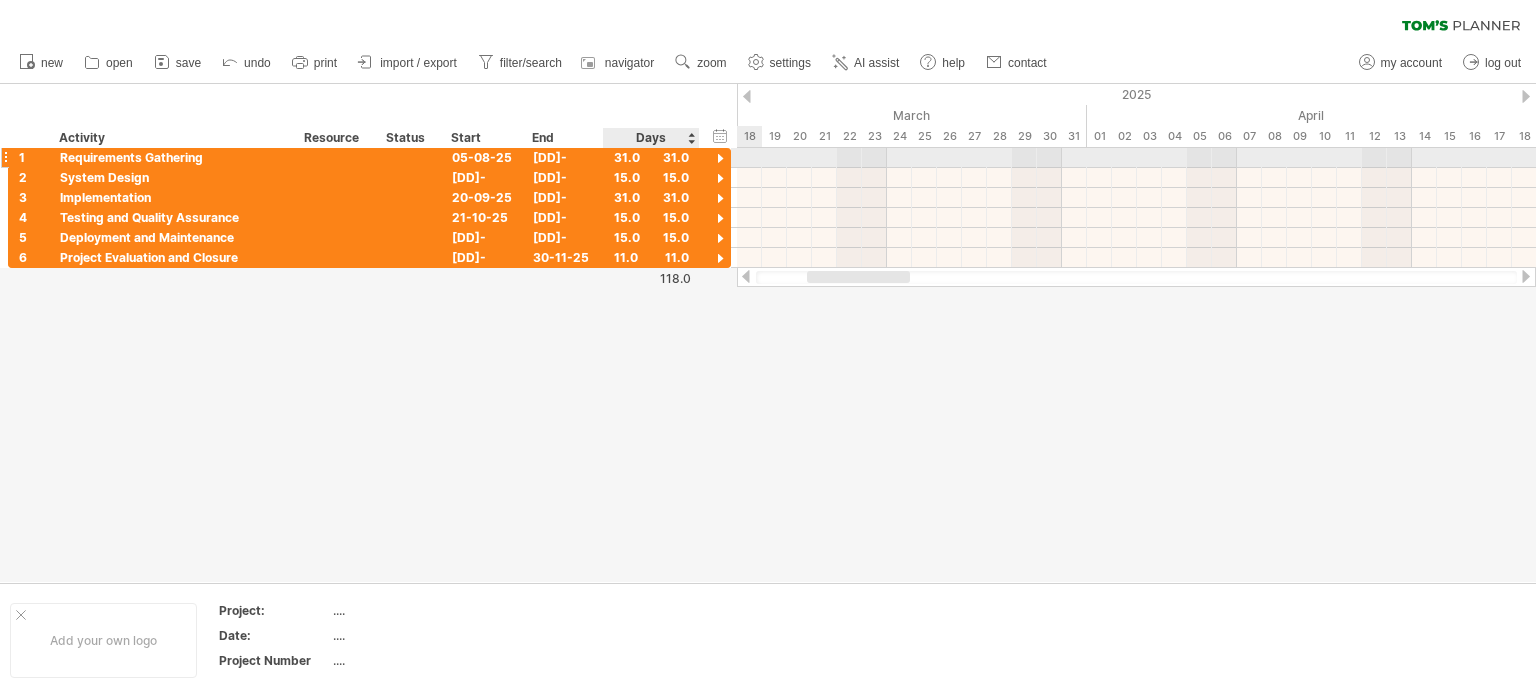 click at bounding box center (720, 159) 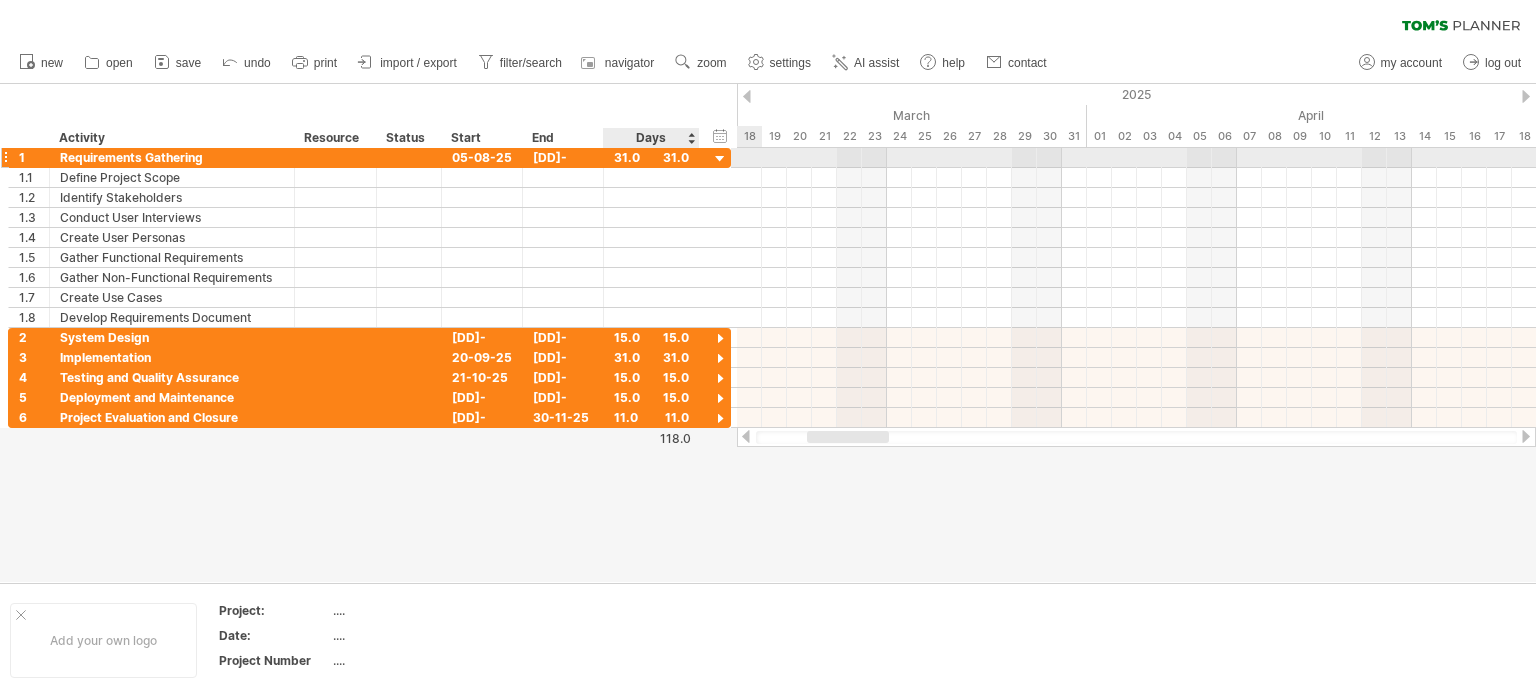 click at bounding box center (720, 159) 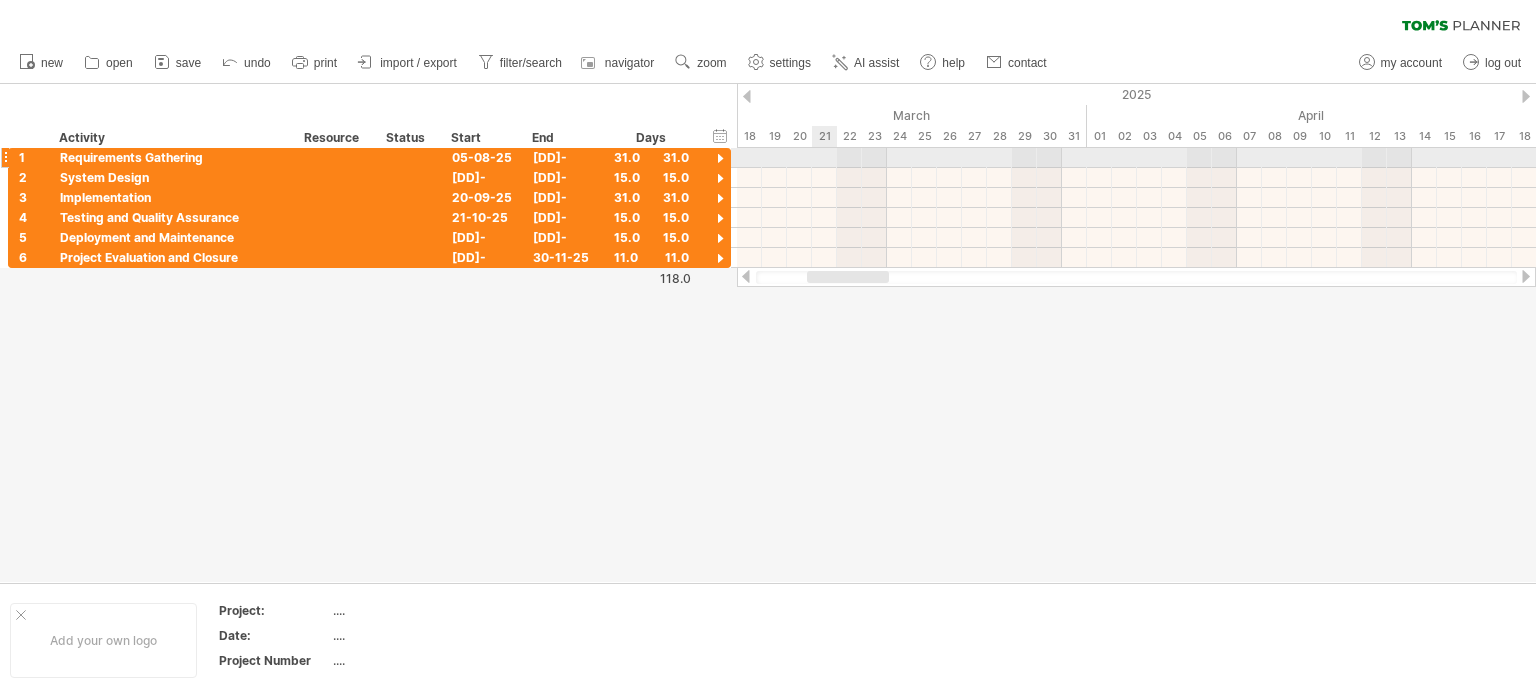 click at bounding box center (1136, 158) 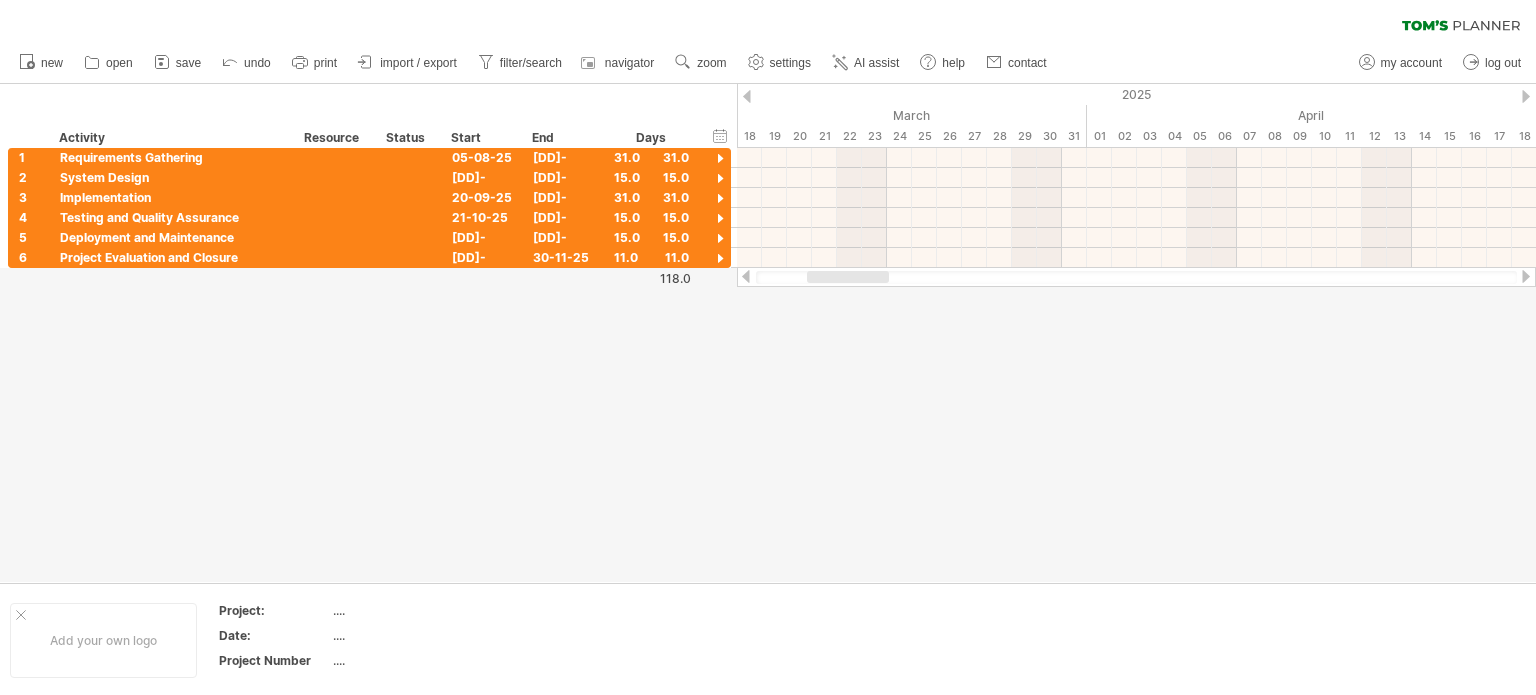 click at bounding box center (1136, 277) 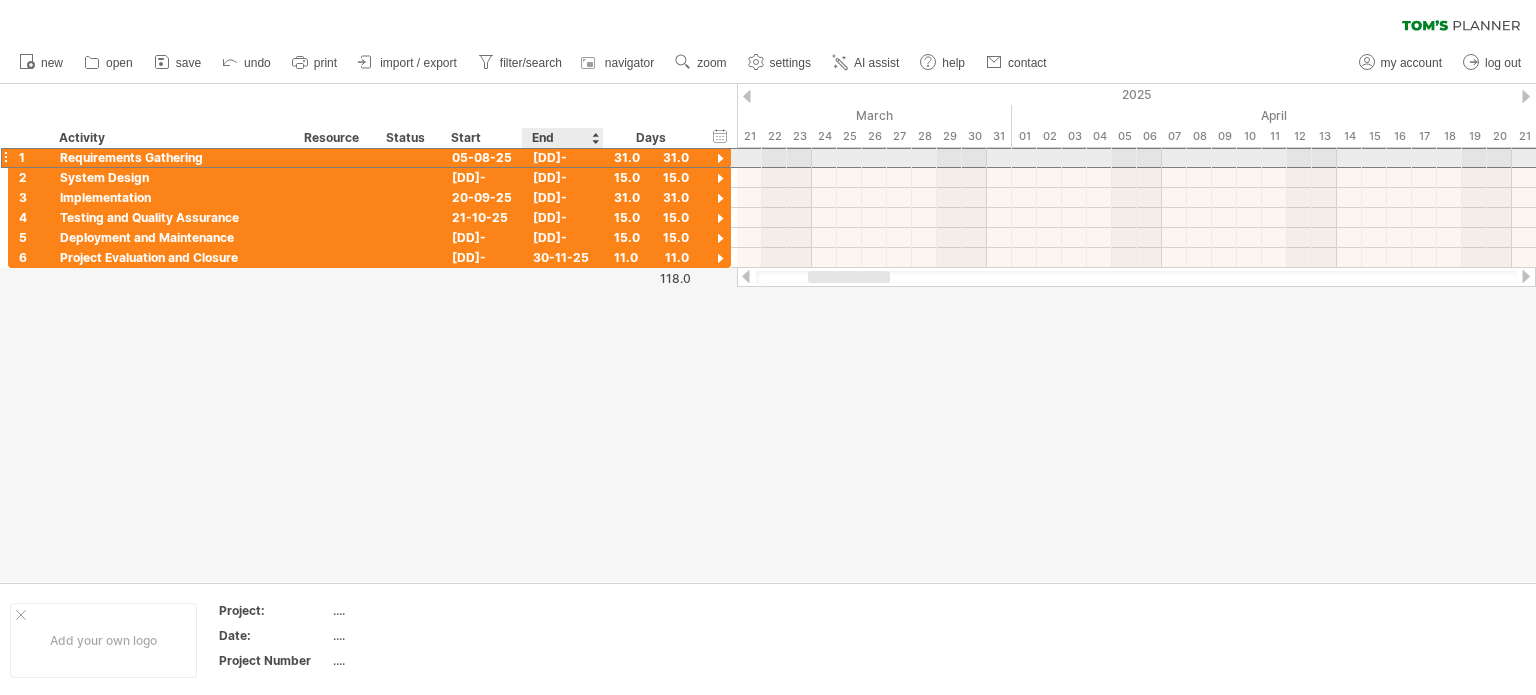 click on "[DD]-[MM]-25" at bounding box center (563, 157) 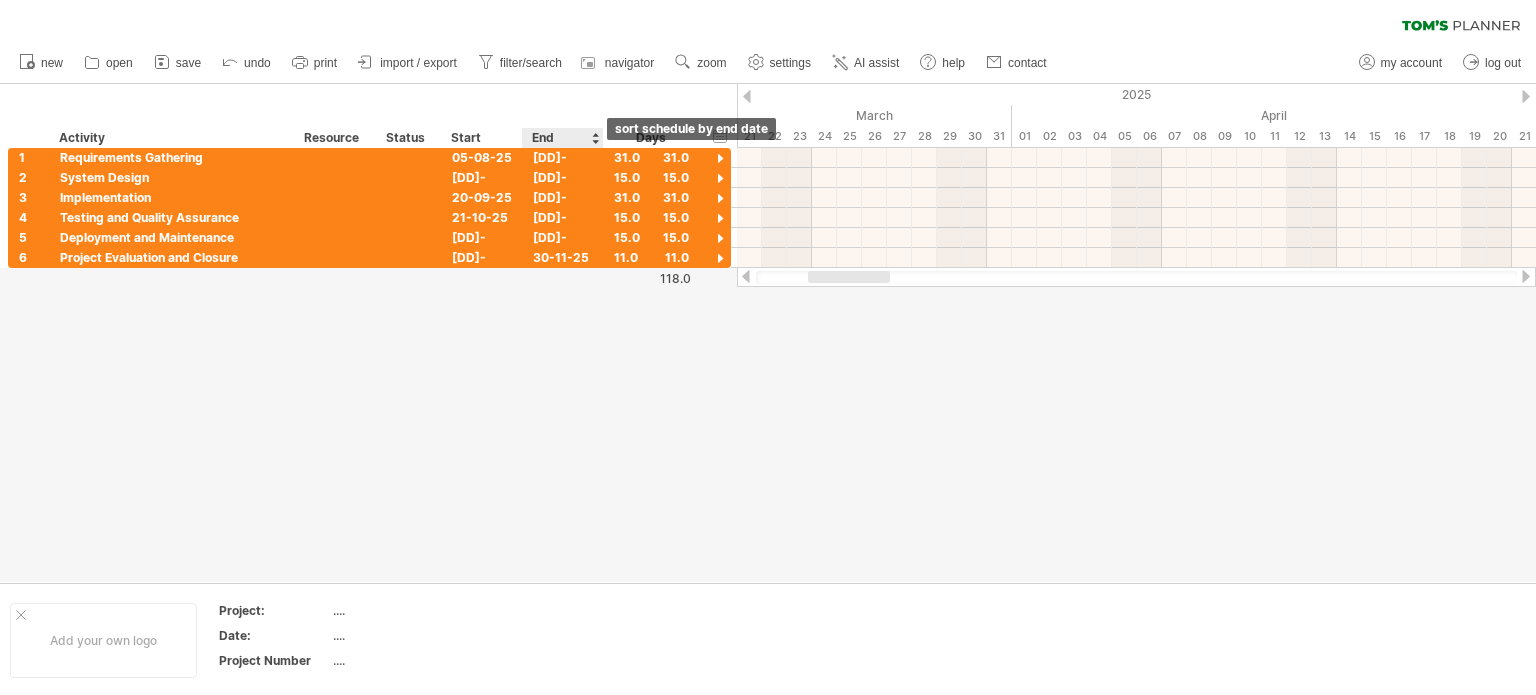 click at bounding box center (595, 138) 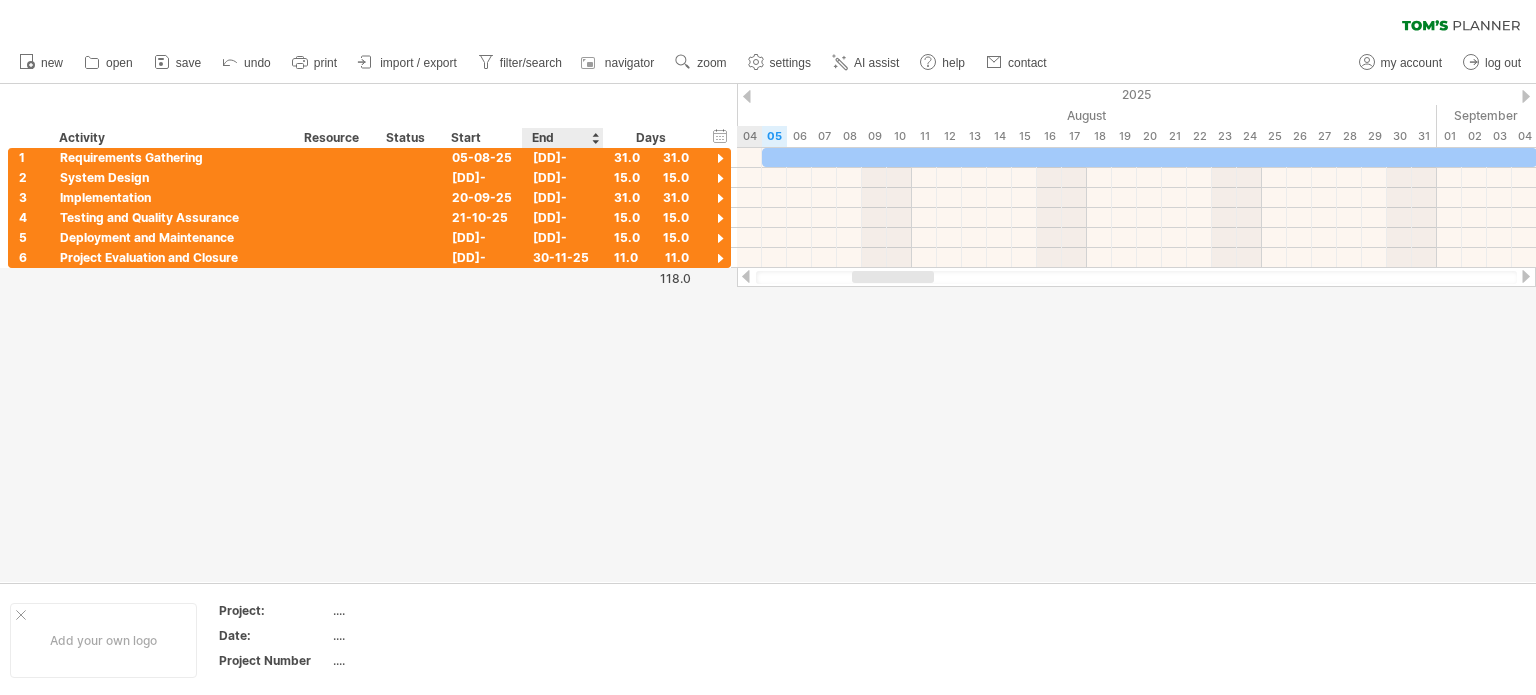 click at bounding box center [595, 138] 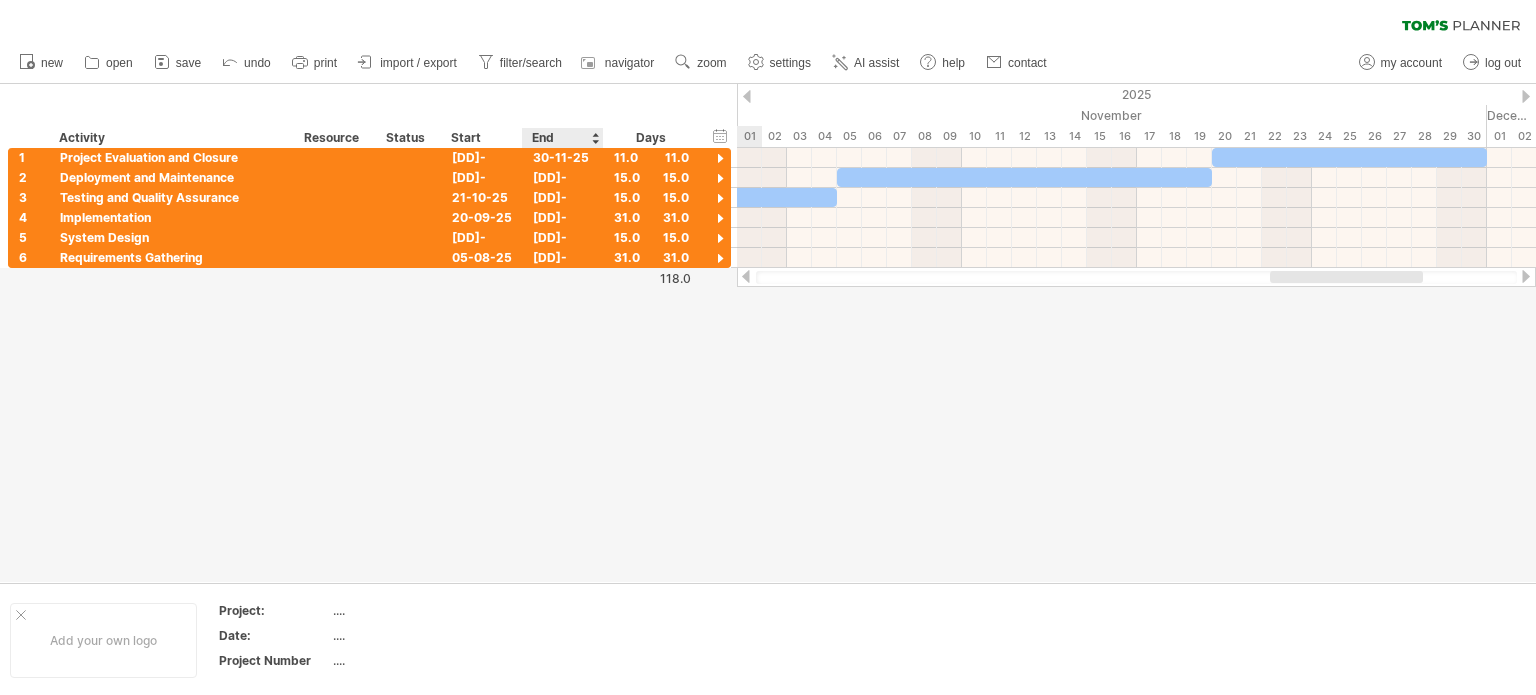 click at bounding box center [595, 138] 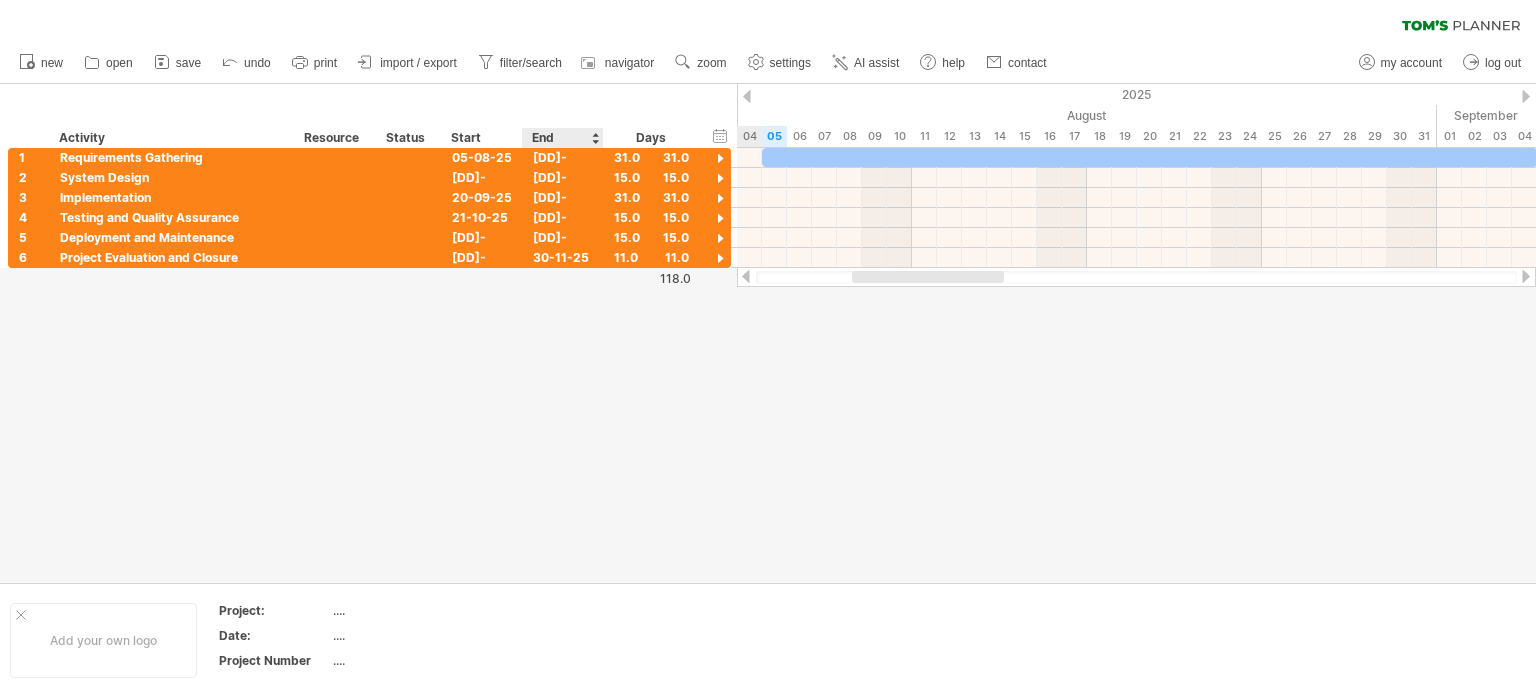 click at bounding box center (595, 138) 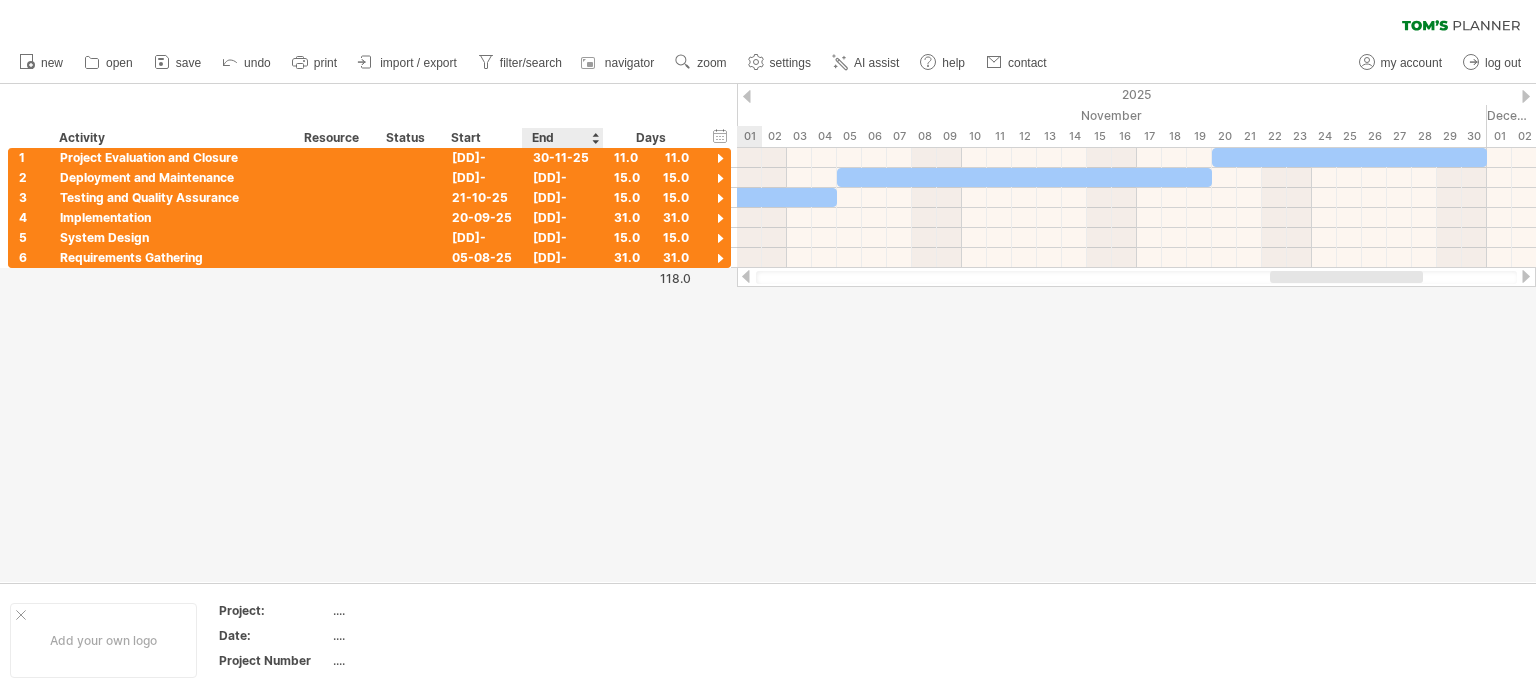 click on "hide start/end/duration show start/end/duration
******** Activity ******** Resource ****** Status Start   End   Days" at bounding box center [368, 116] 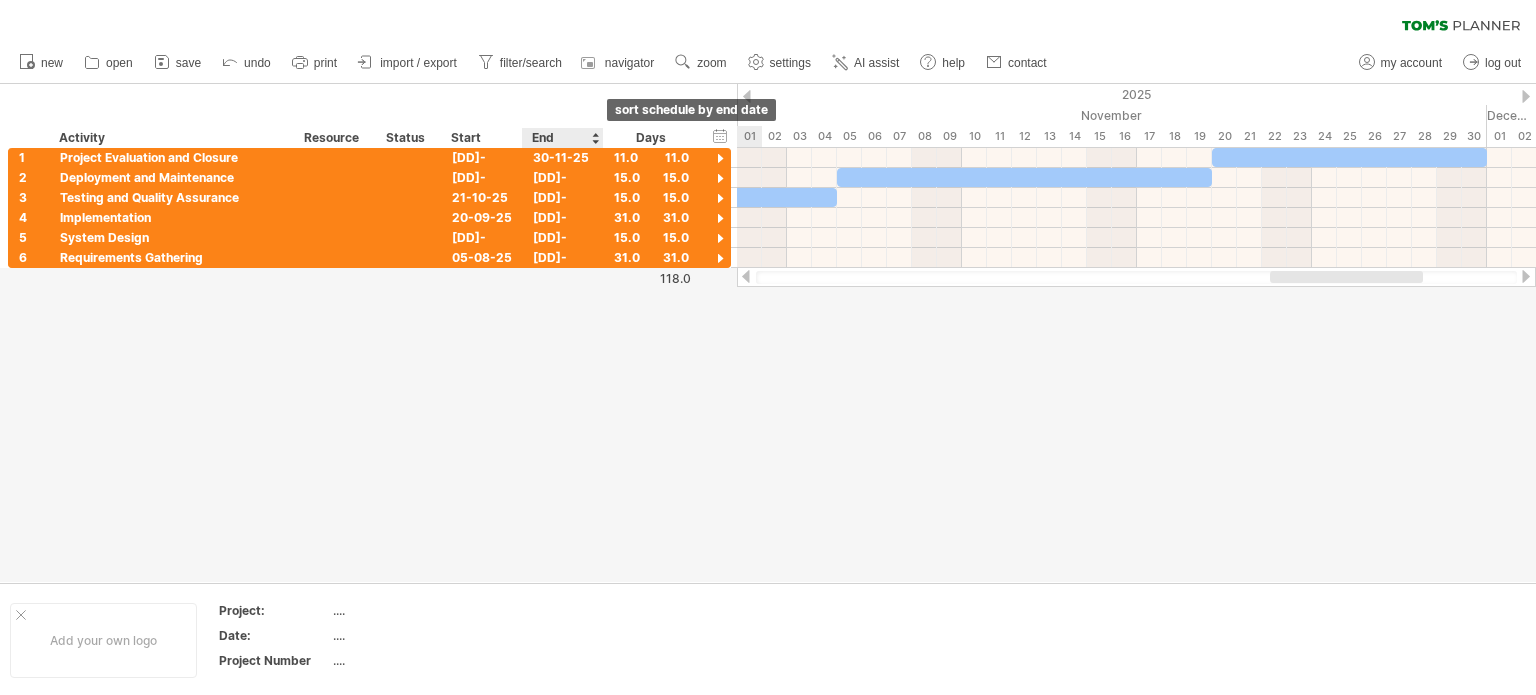 click at bounding box center (595, 138) 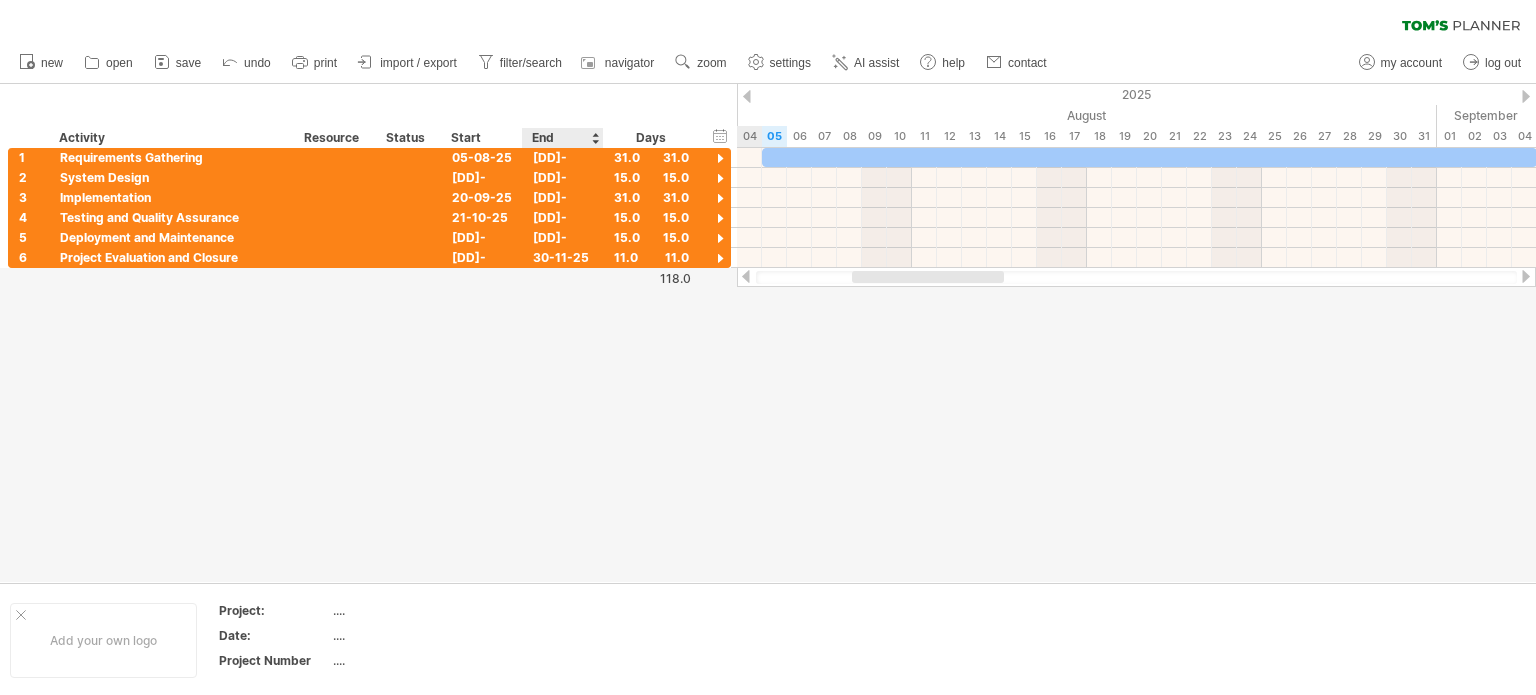 click at bounding box center [595, 138] 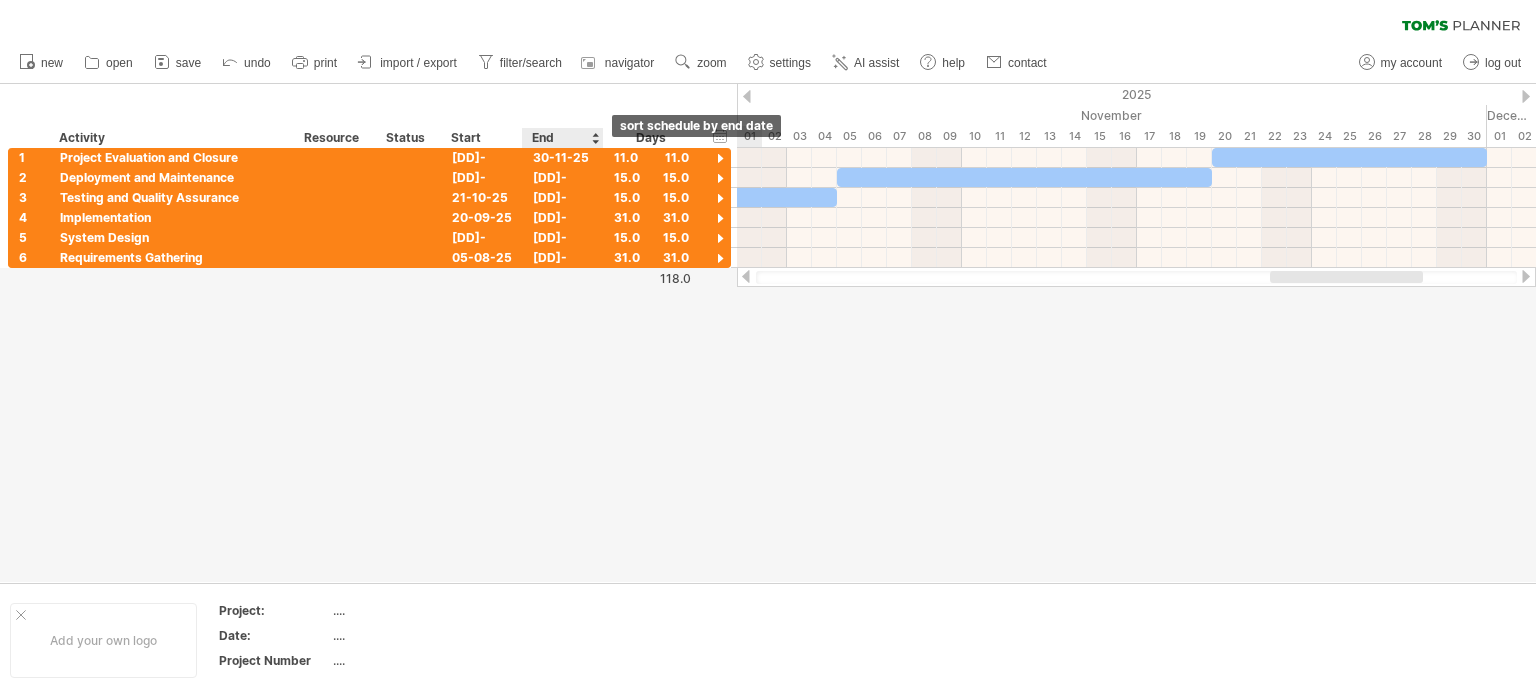 click at bounding box center (595, 138) 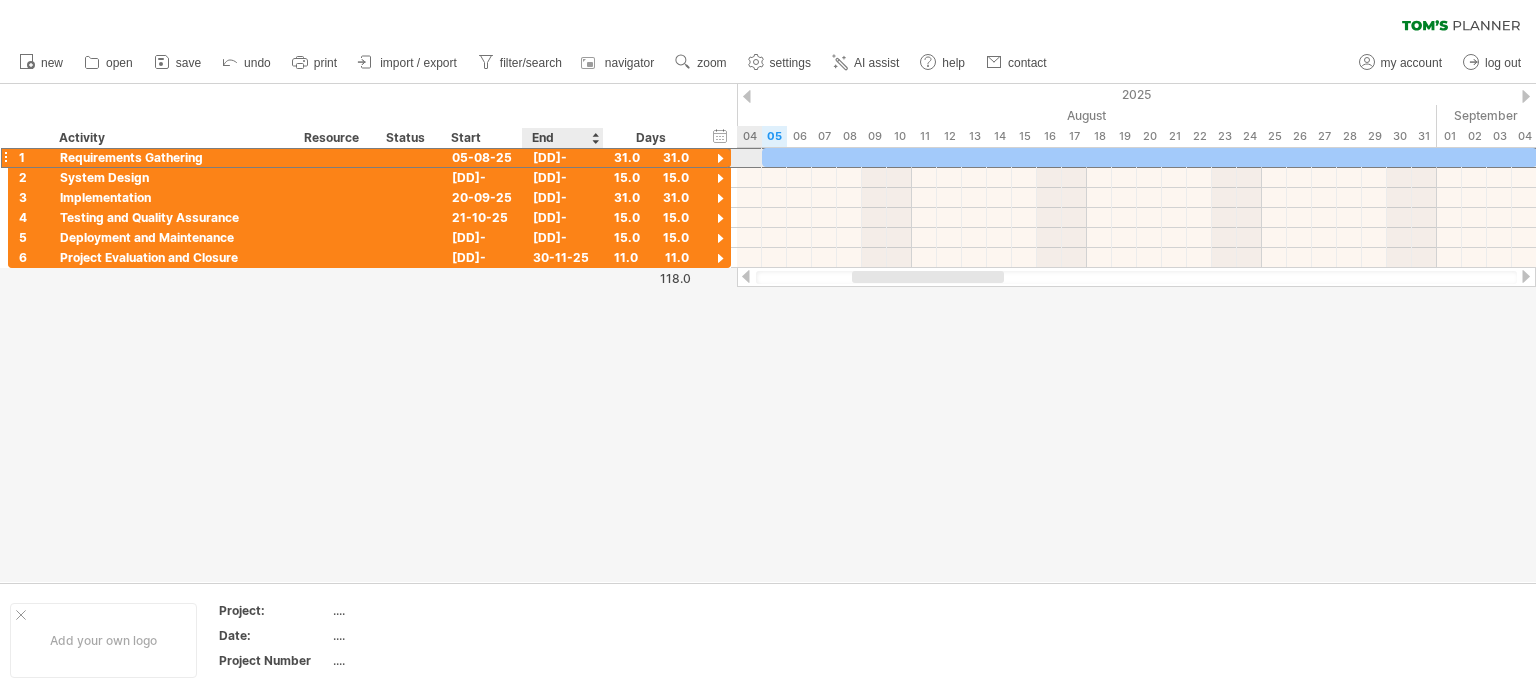 click on "[DD]-[MM]-25" at bounding box center [563, 157] 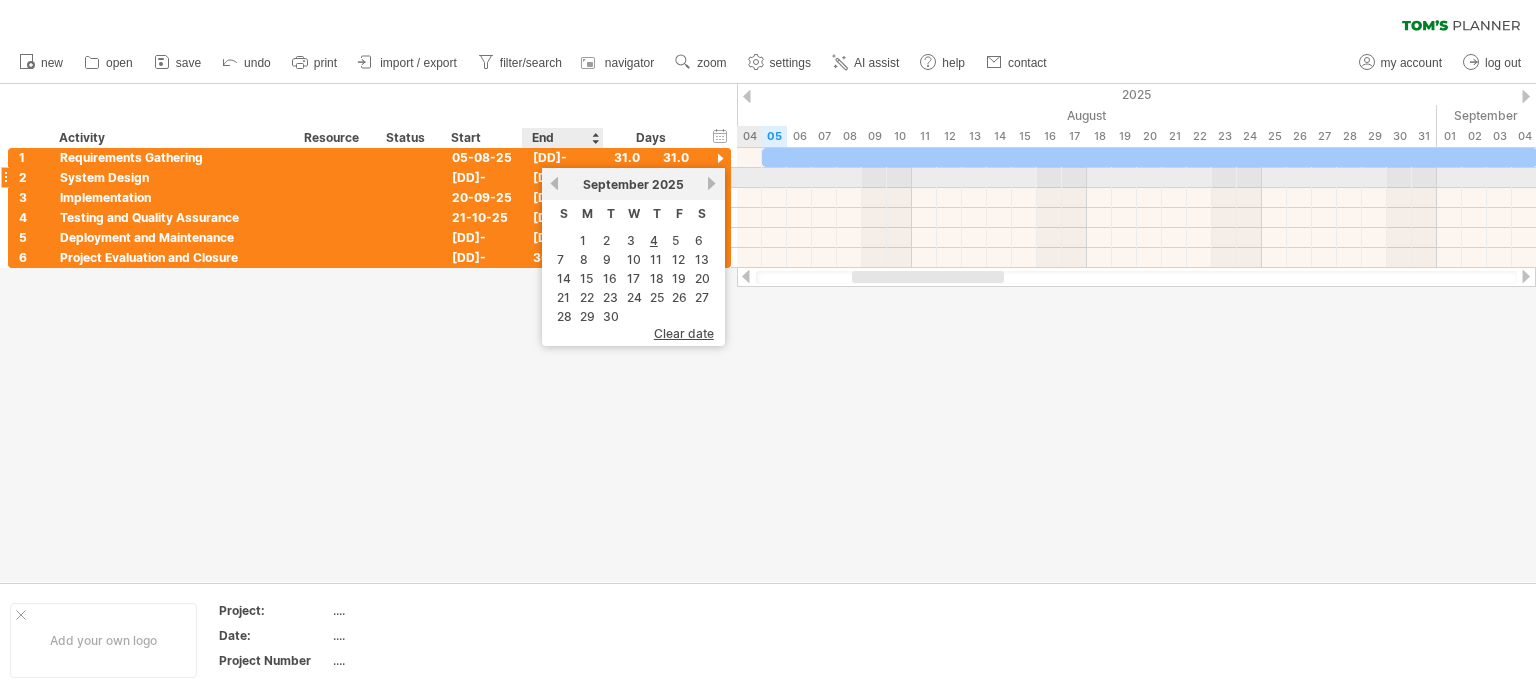 click on "[MONTH] 2025" at bounding box center (633, 184) 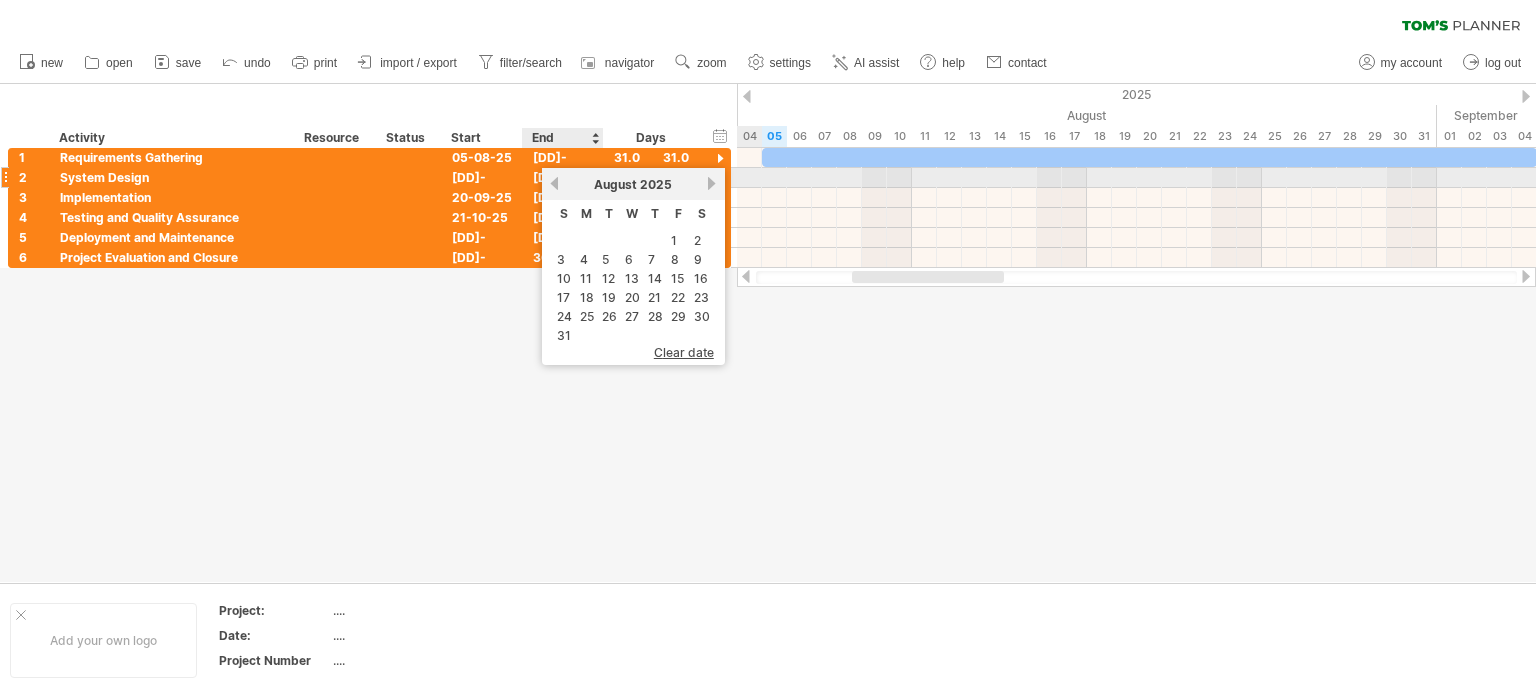 click on "previous" at bounding box center (554, 183) 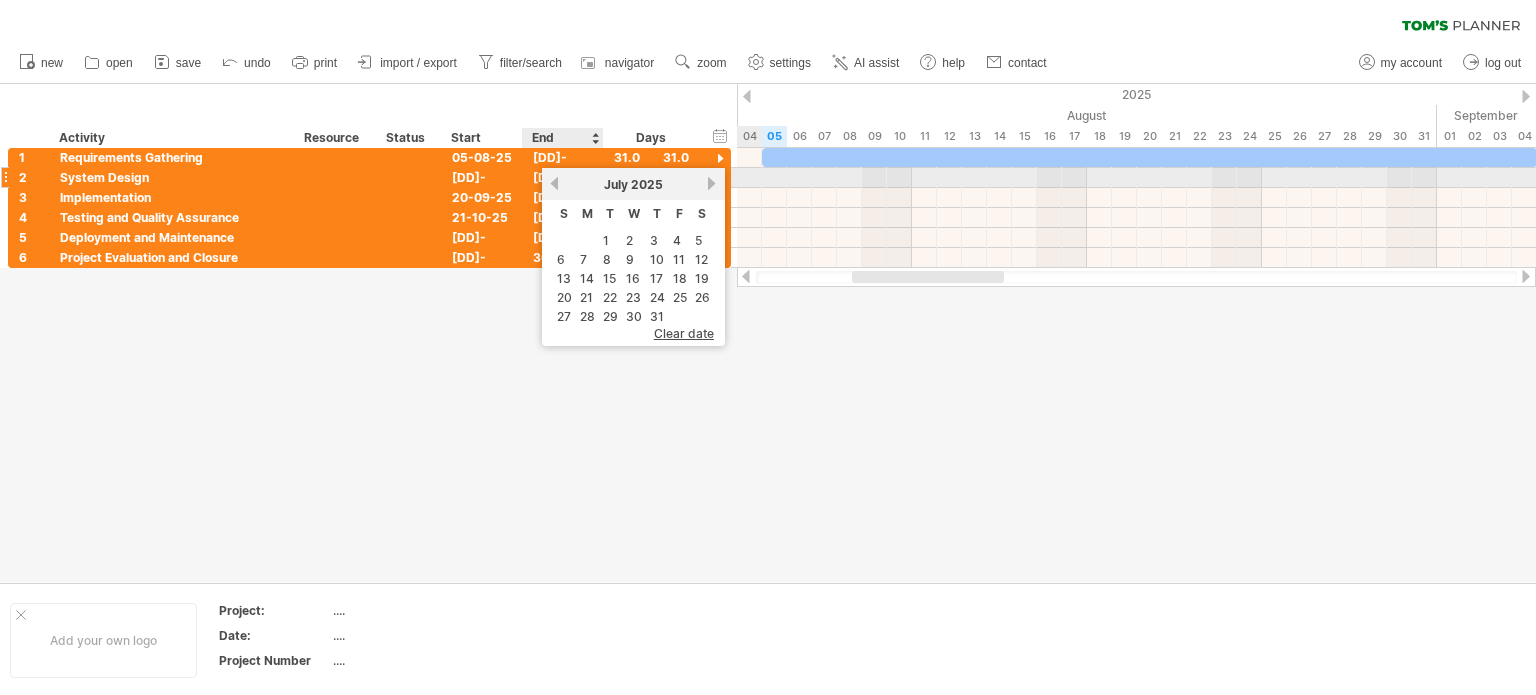 click on "previous" at bounding box center [554, 183] 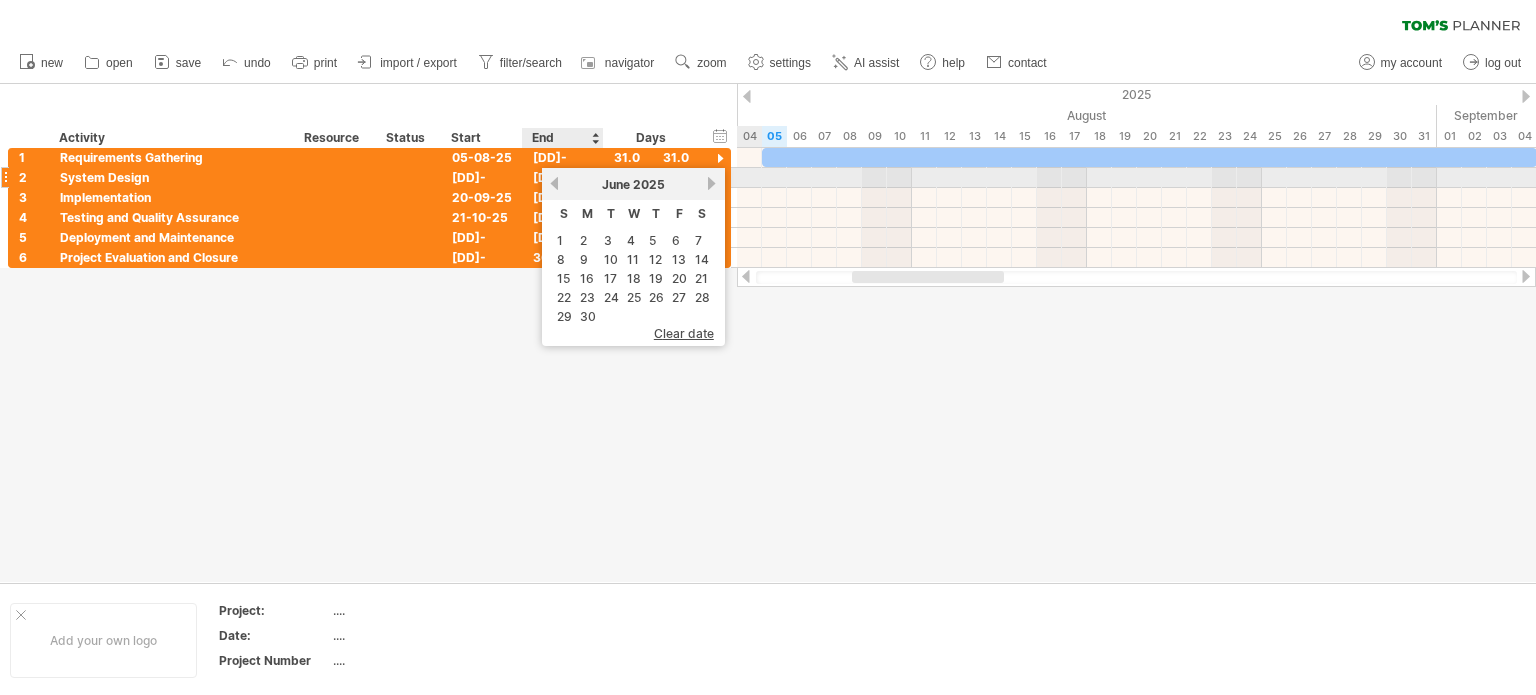 click on "previous" at bounding box center [554, 183] 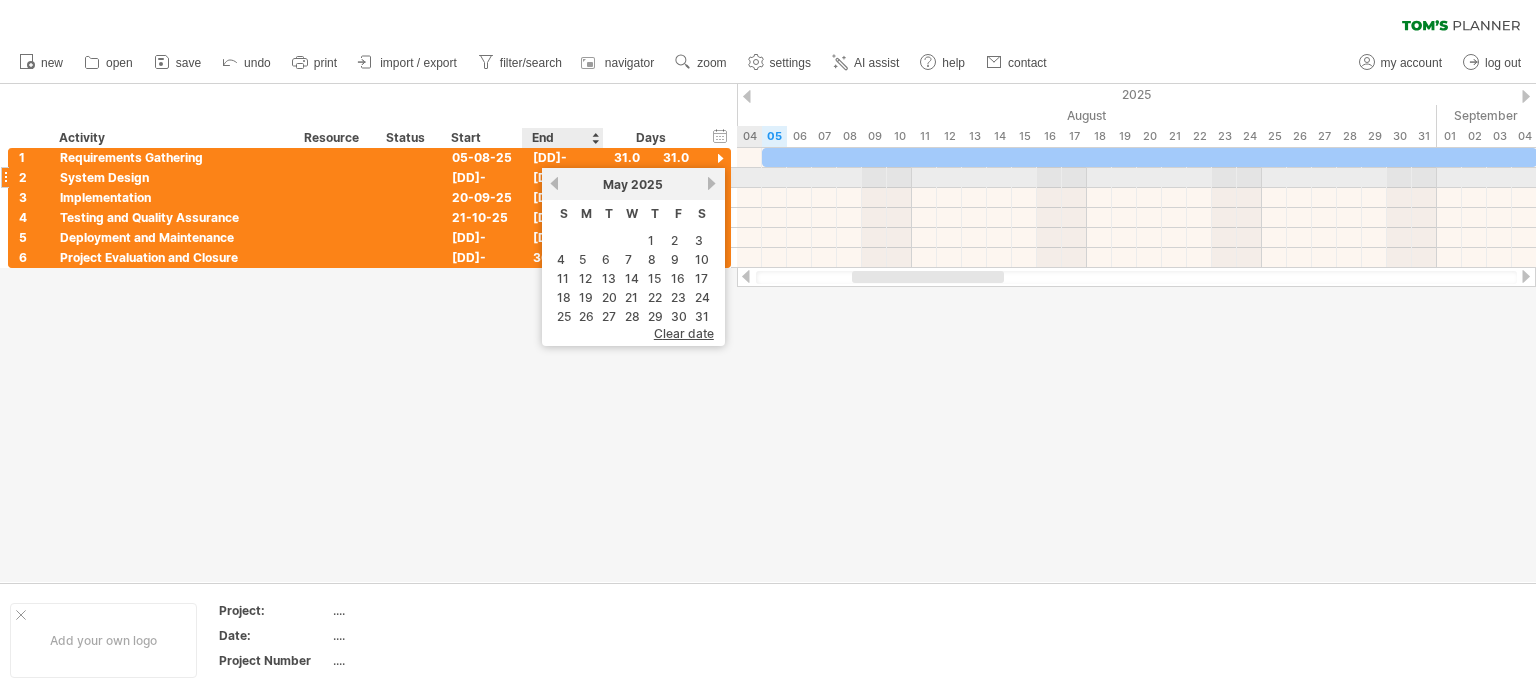 click on "previous" at bounding box center (554, 183) 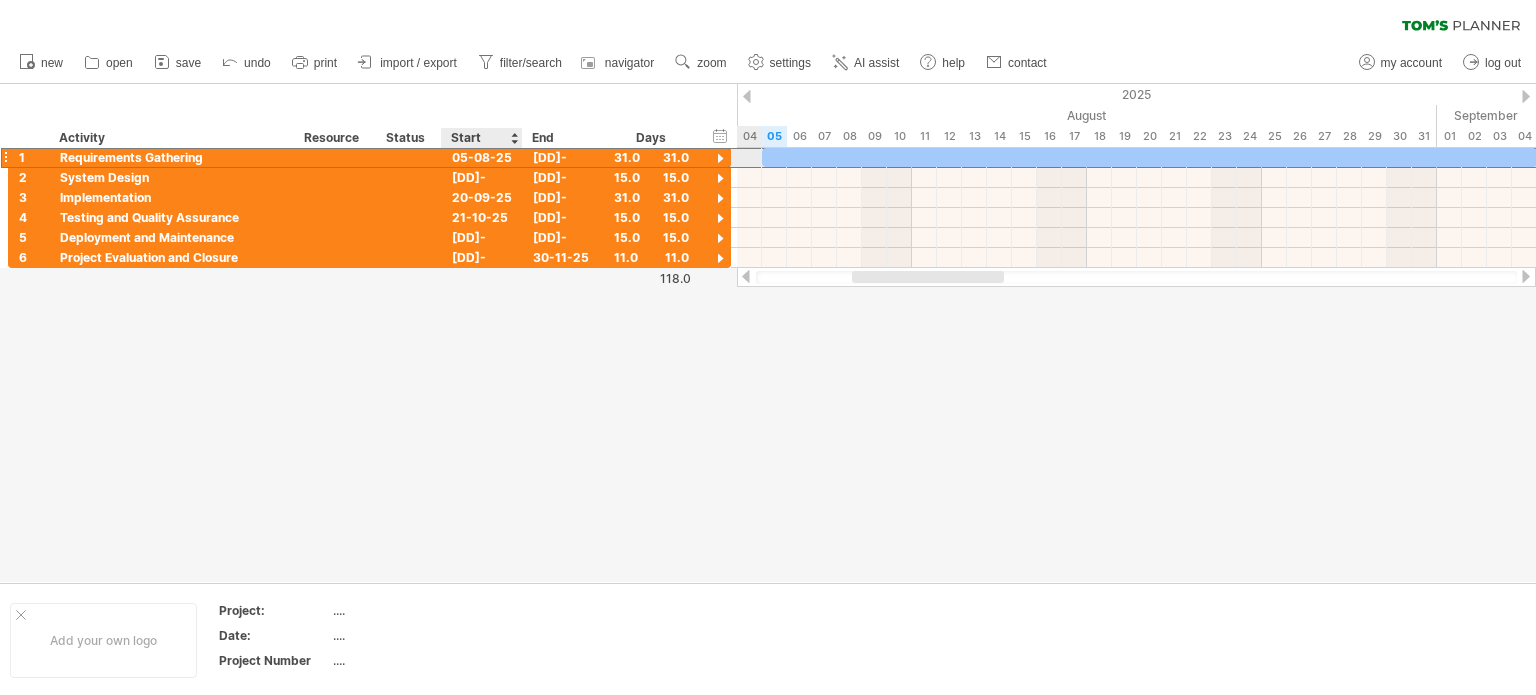 click on "05-08-25" at bounding box center [482, 157] 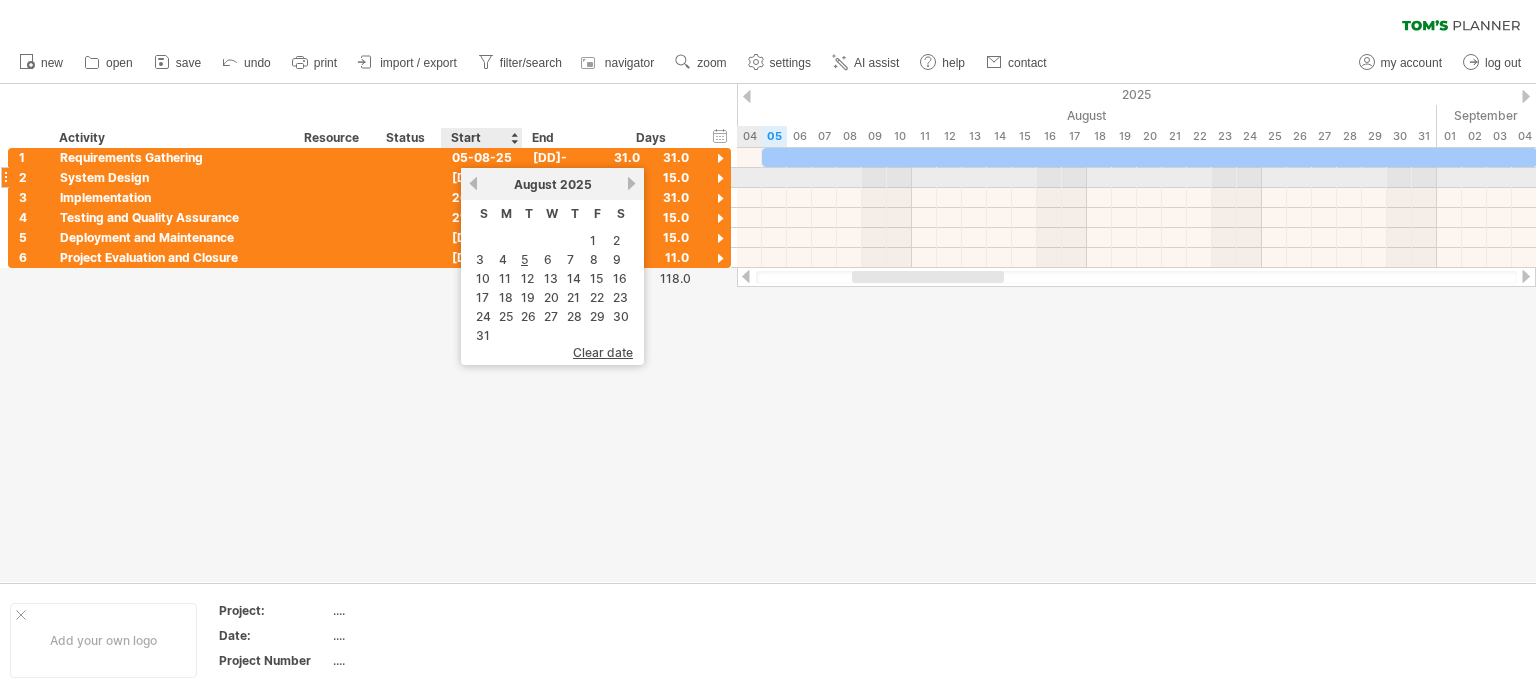 click on "previous" at bounding box center [473, 183] 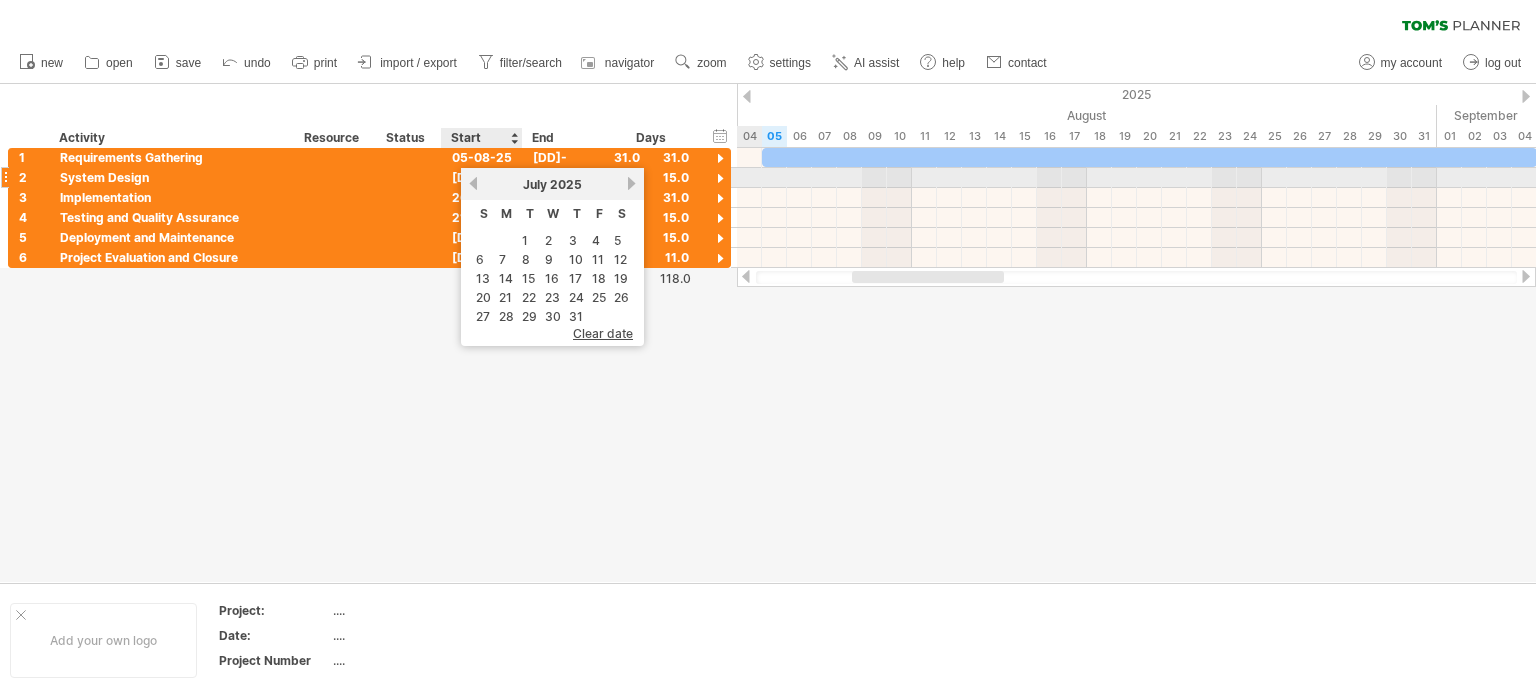 click on "previous" at bounding box center [473, 183] 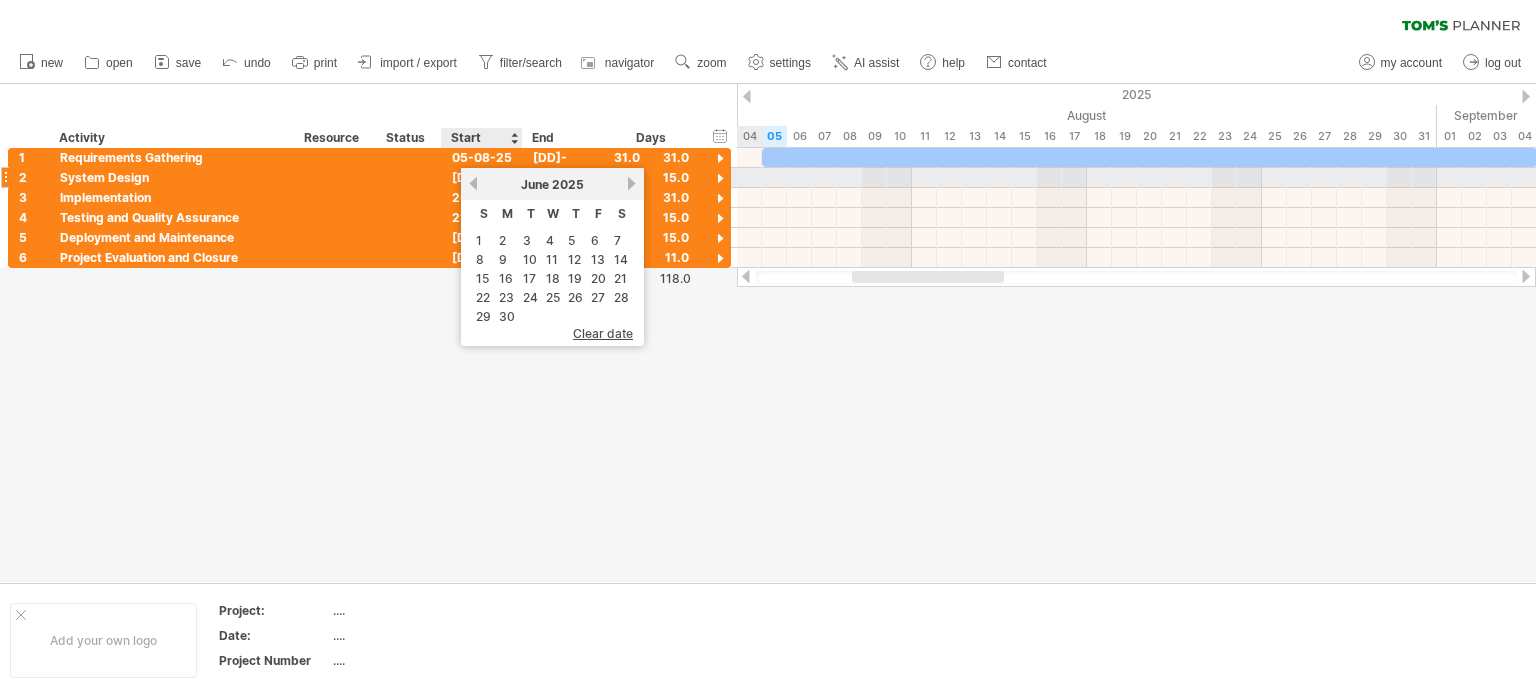 click on "previous" at bounding box center [473, 183] 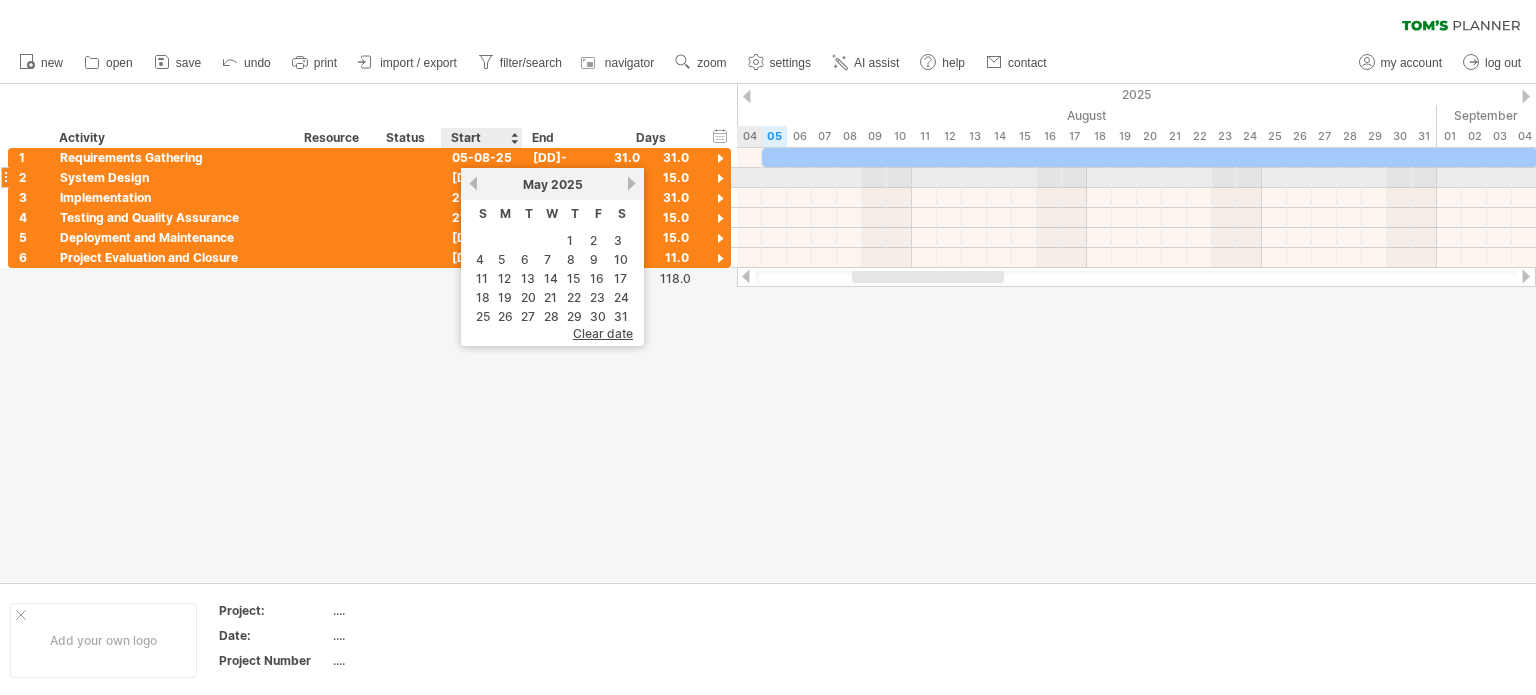 click on "previous" at bounding box center (473, 183) 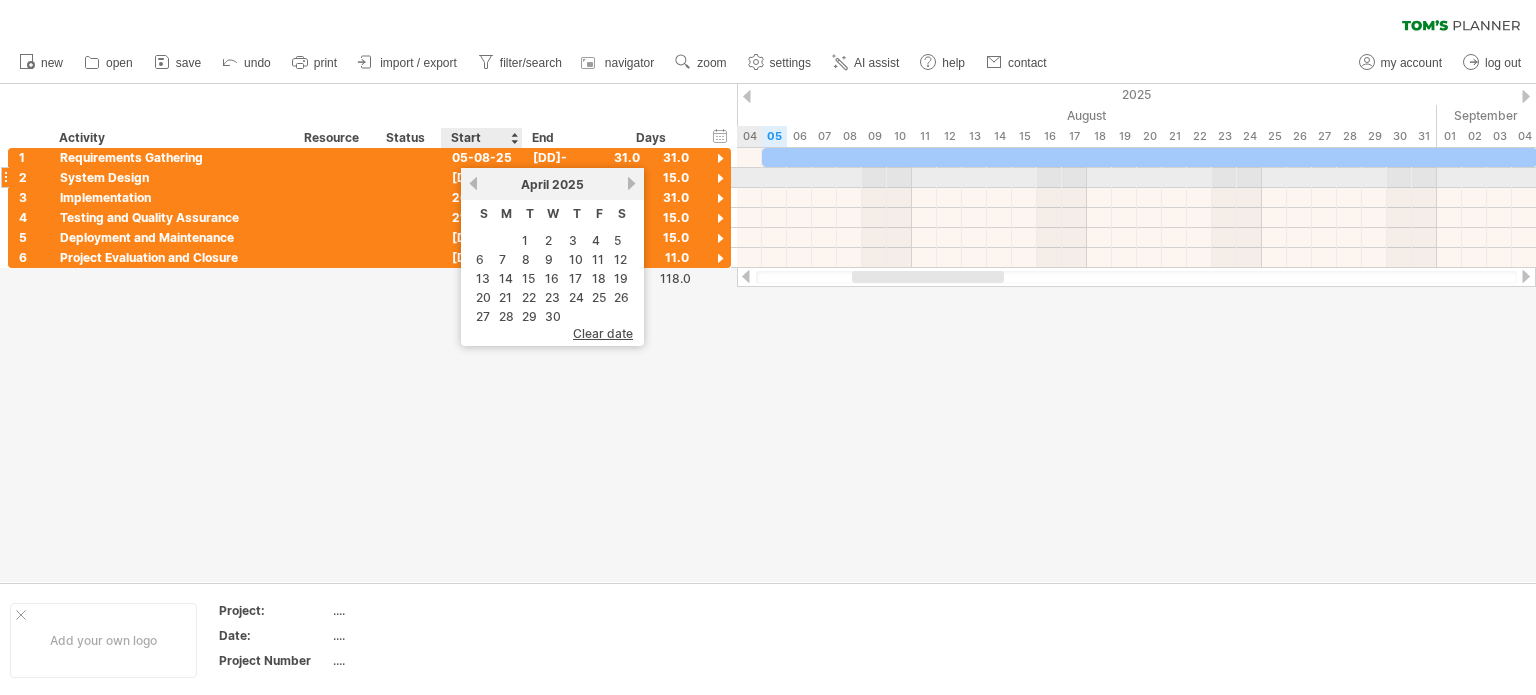 click on "previous" at bounding box center (473, 183) 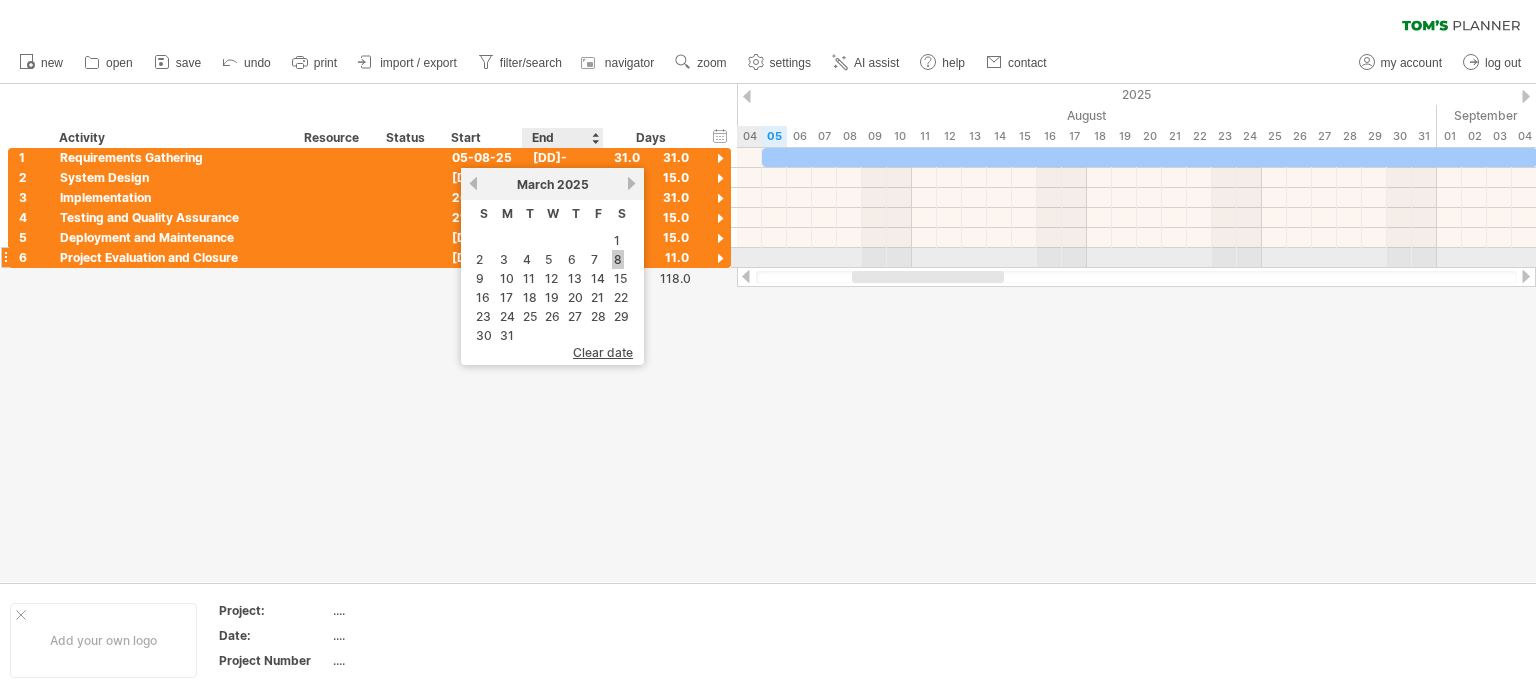 click on "8" at bounding box center (618, 259) 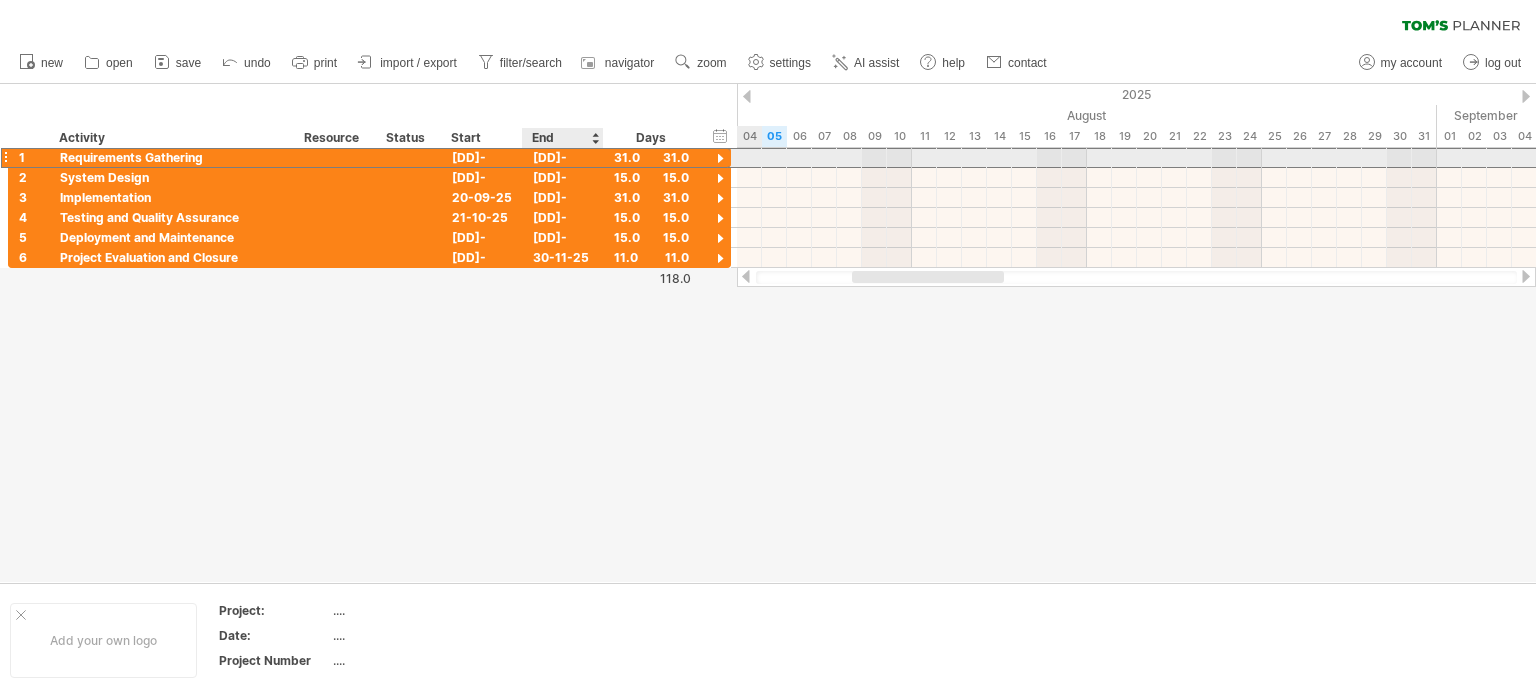 click on "[DD]-[MM]-25" at bounding box center (563, 157) 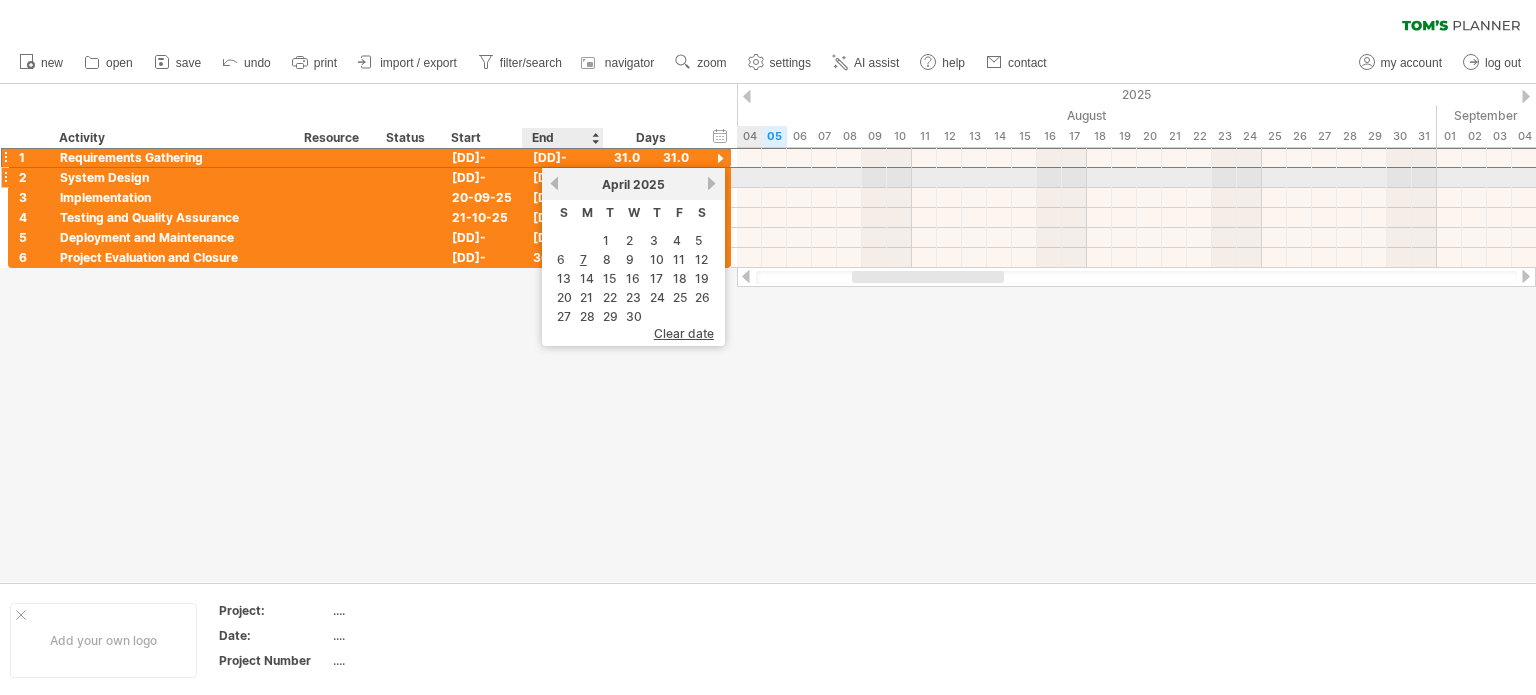click on "previous" at bounding box center [554, 183] 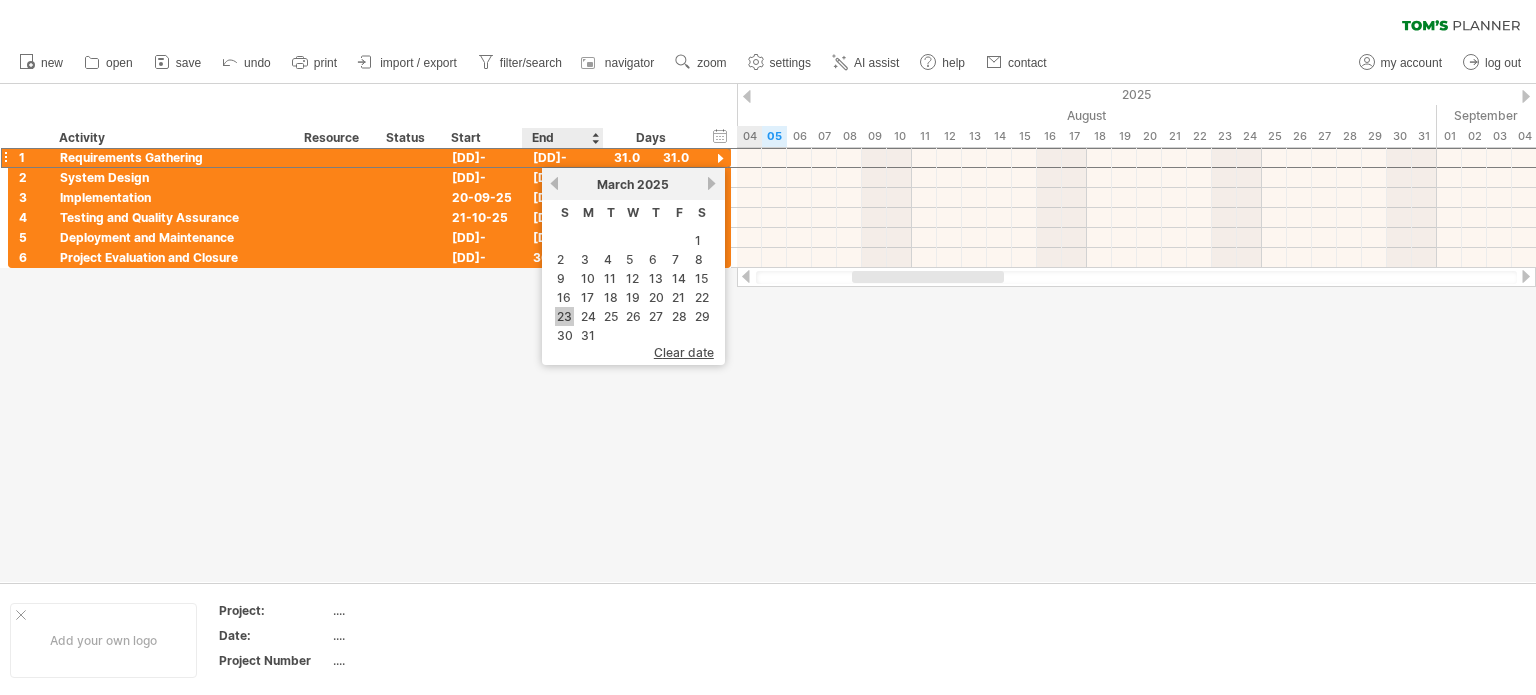 click on "23" at bounding box center [564, 316] 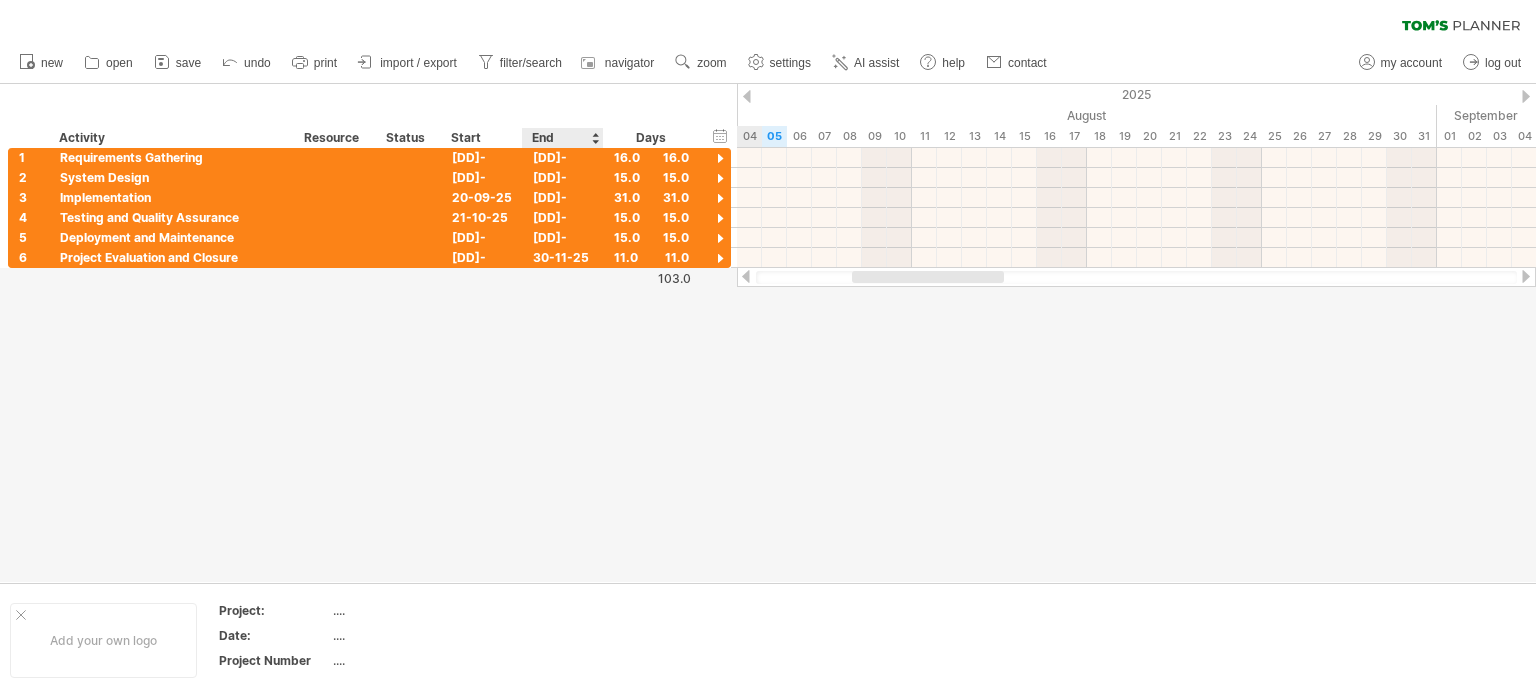click at bounding box center (768, 333) 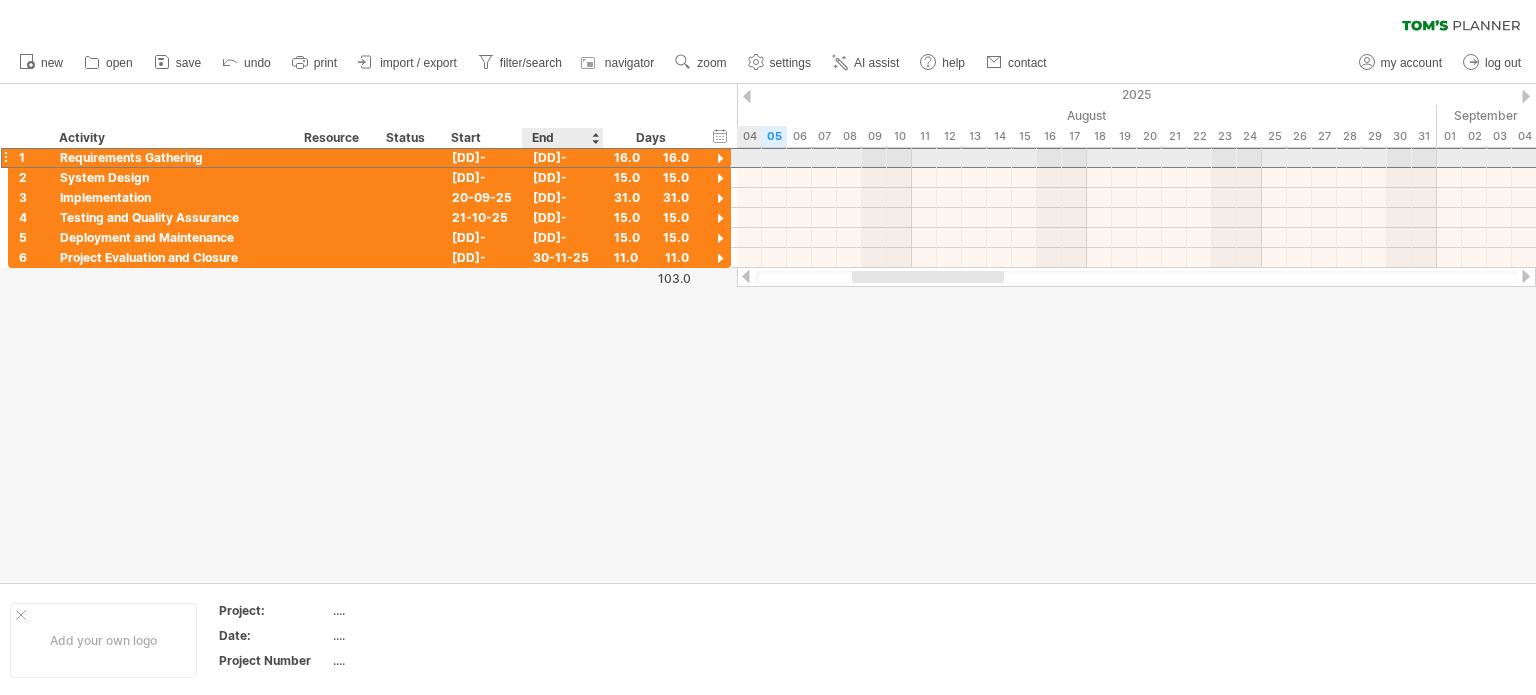click on "[DD]-[MM]-25" at bounding box center [563, 157] 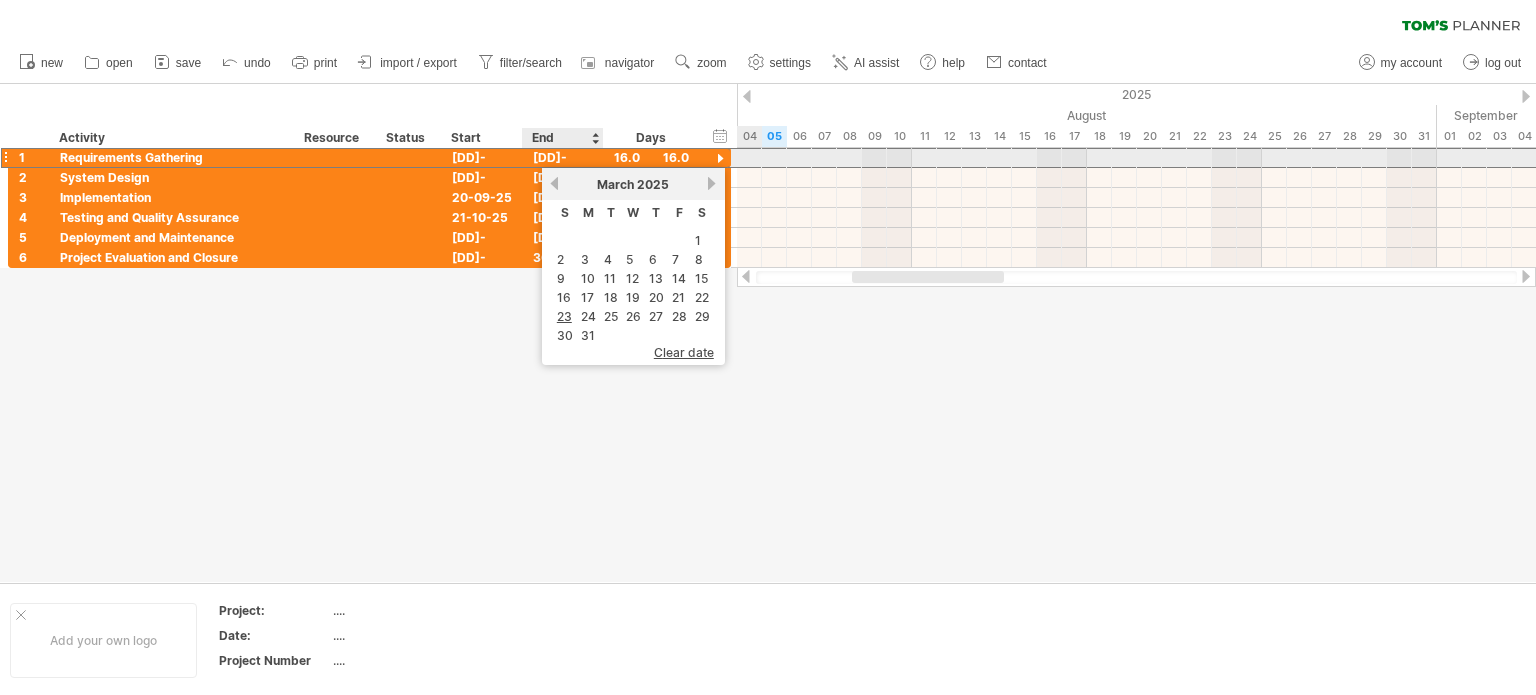 click on "[DD]-[MM]-25" at bounding box center (563, 157) 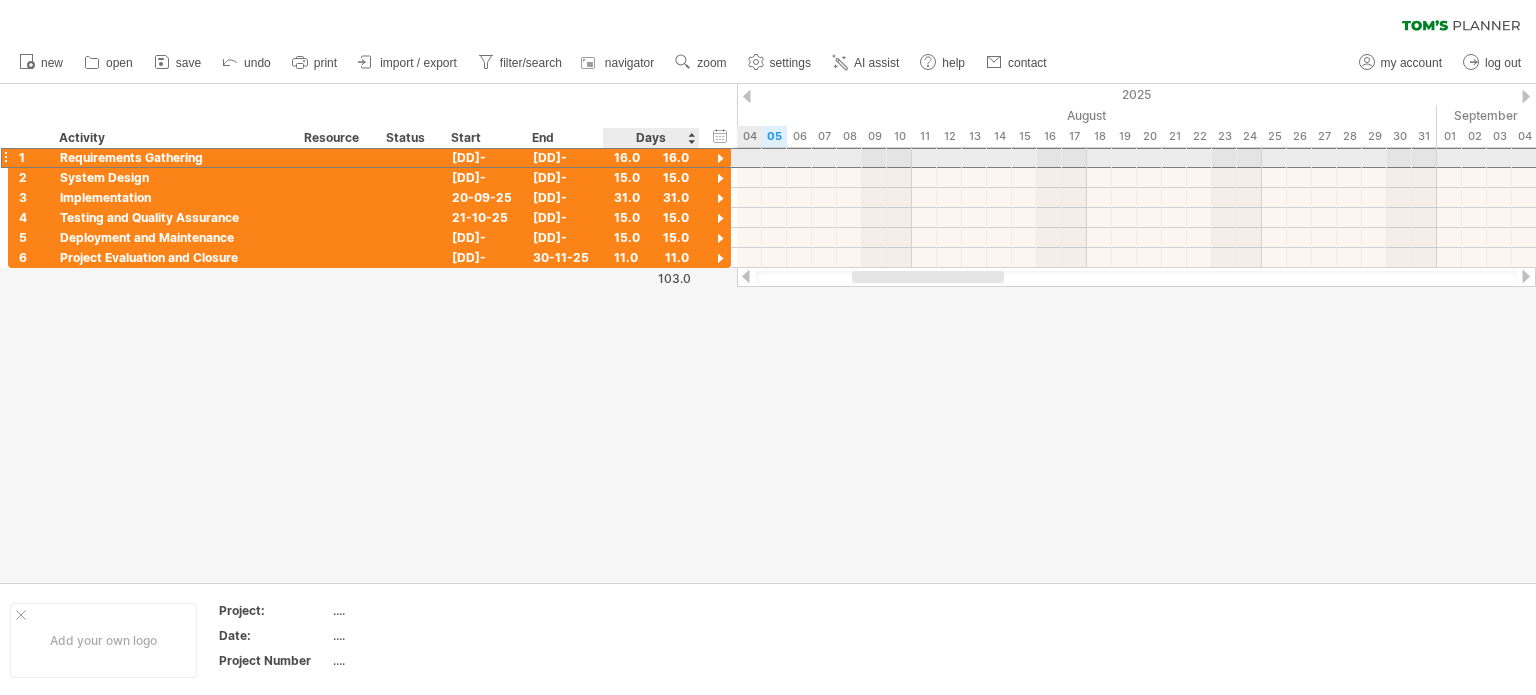 click on "16.0" at bounding box center (651, 157) 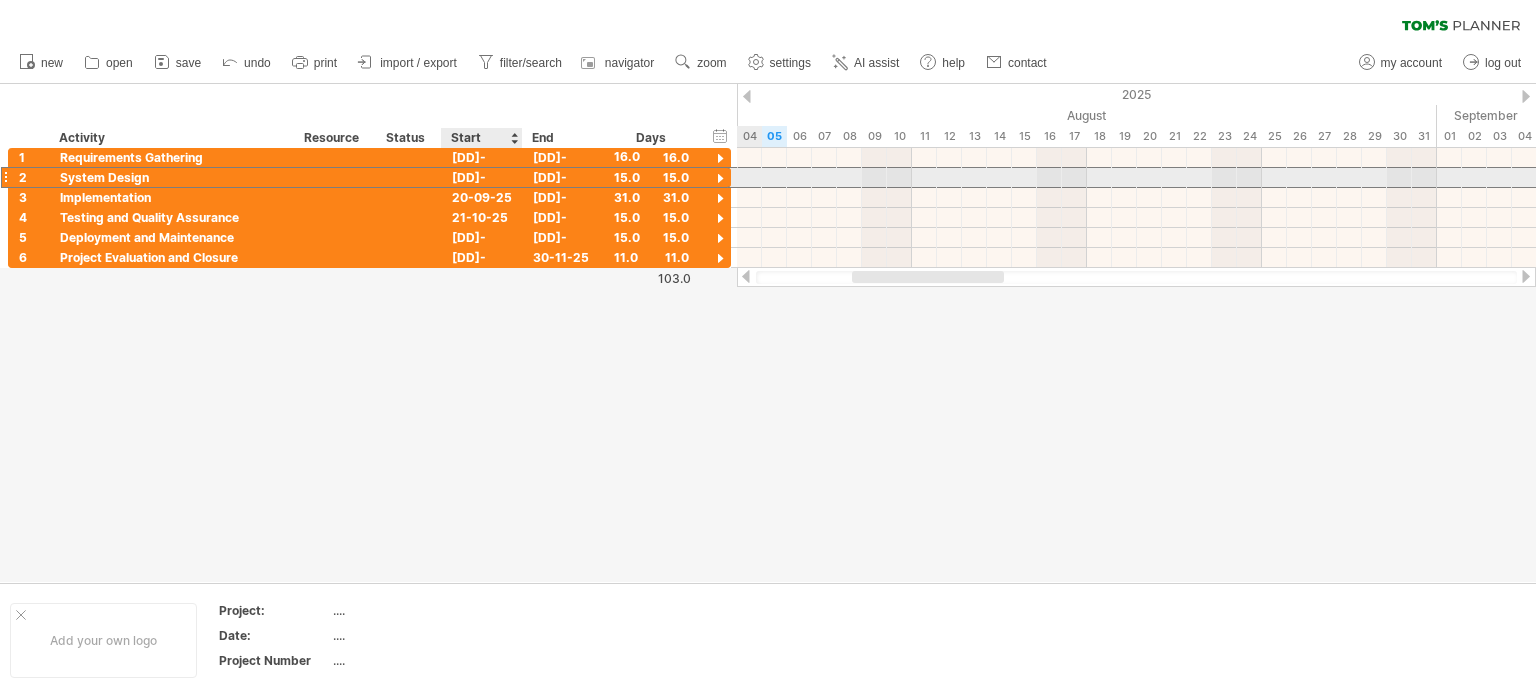 scroll, scrollTop: 0, scrollLeft: 0, axis: both 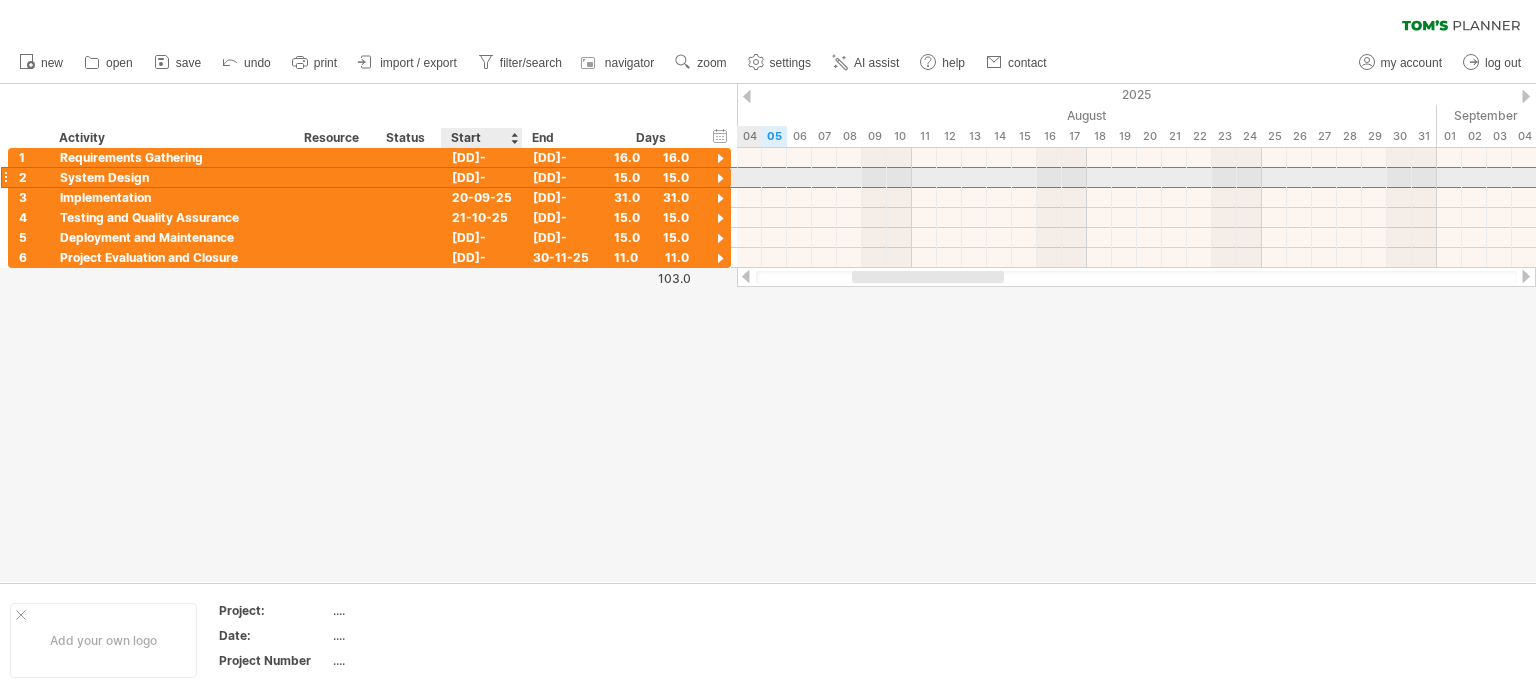 click on "[DD]-[MM]-25" at bounding box center [563, 177] 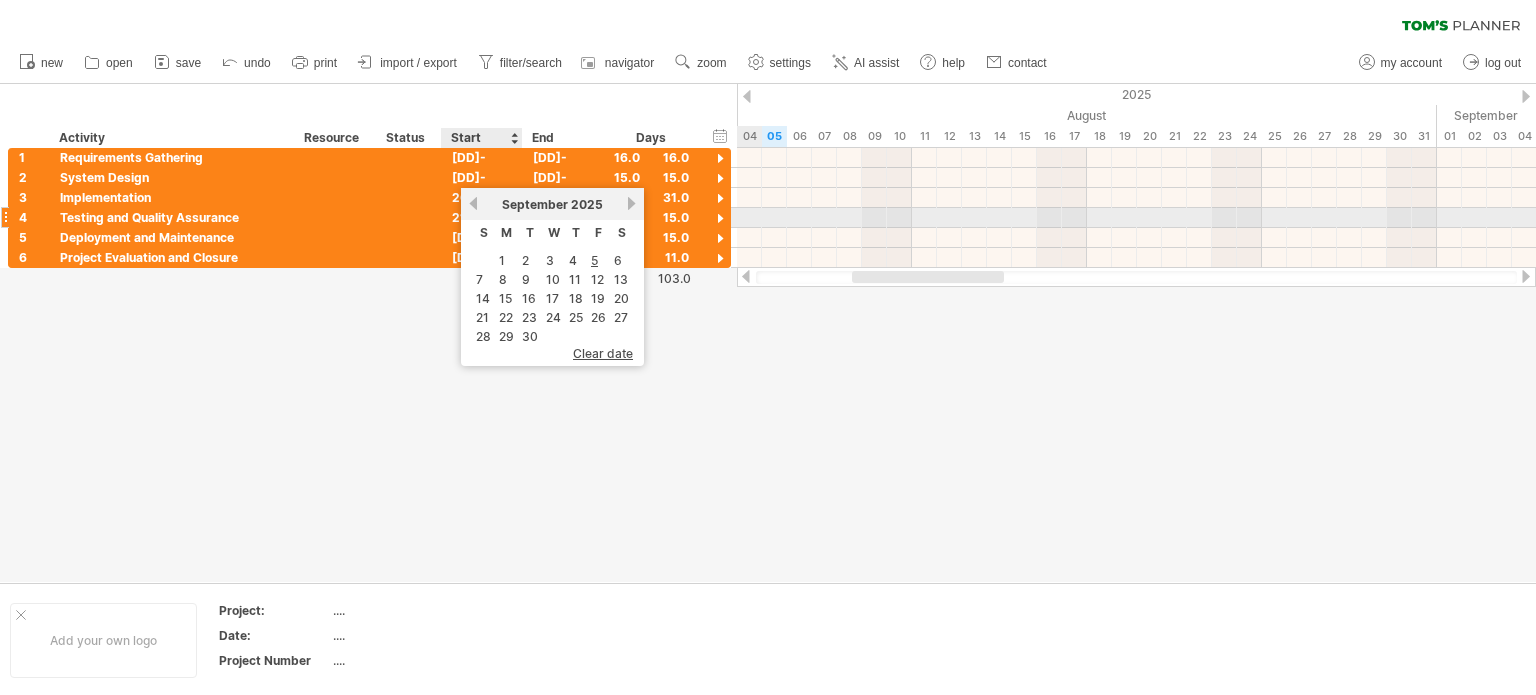 click on "previous" at bounding box center (473, 203) 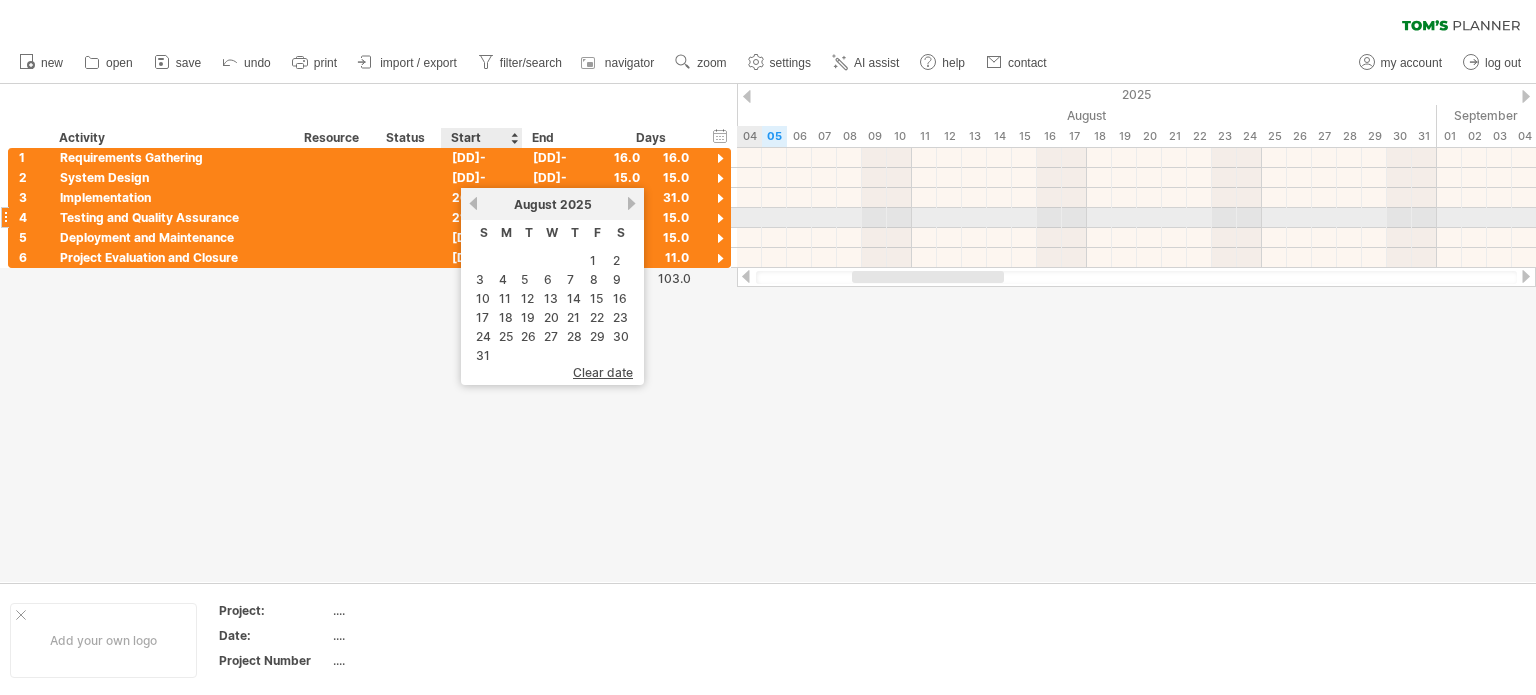 click on "previous" at bounding box center (473, 203) 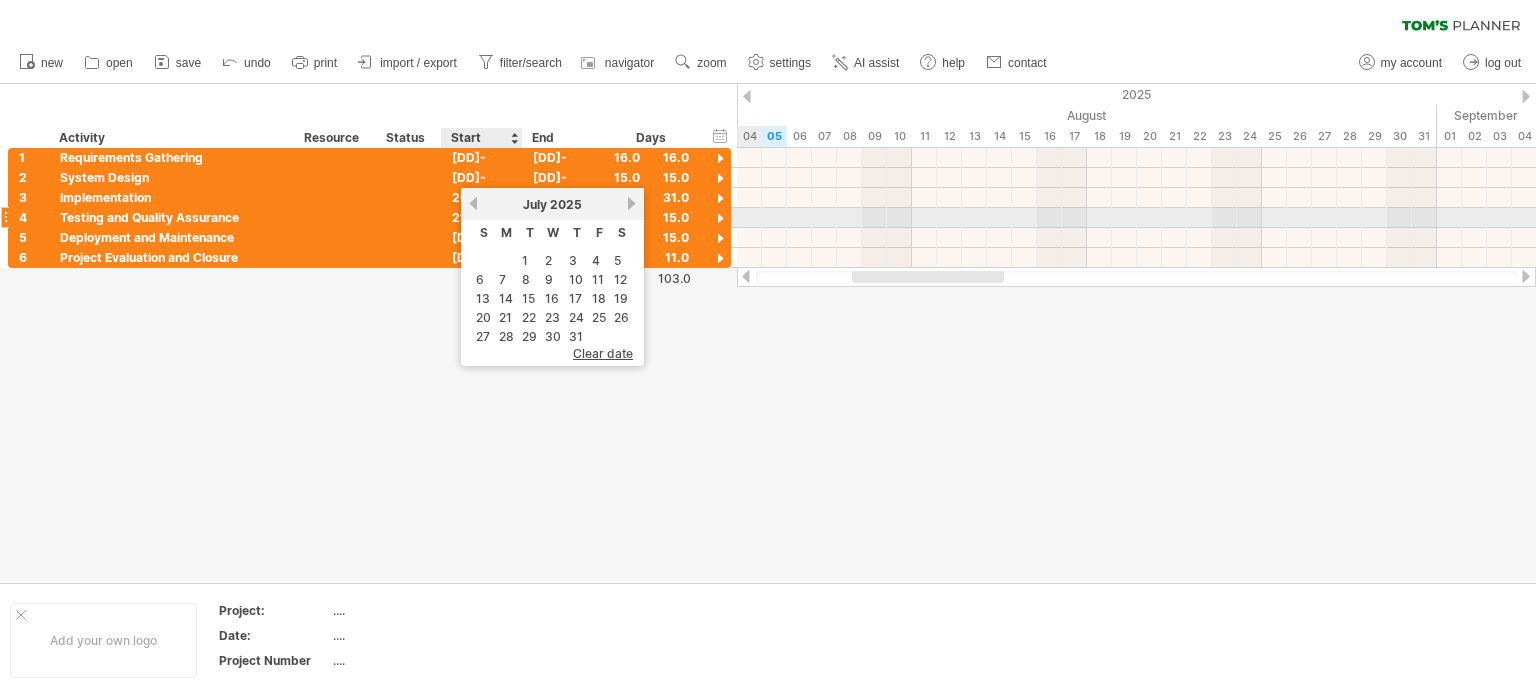 click on "previous" at bounding box center [473, 203] 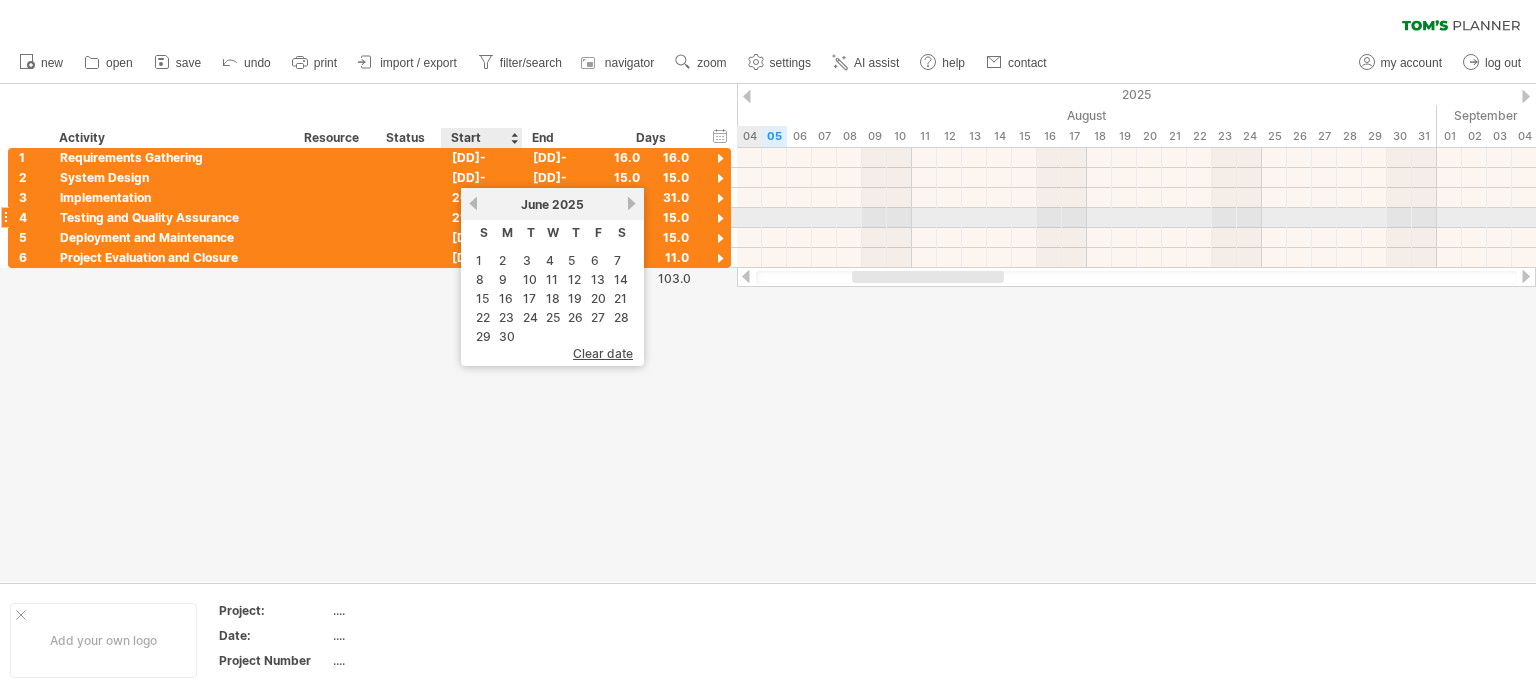 click on "previous" at bounding box center [473, 203] 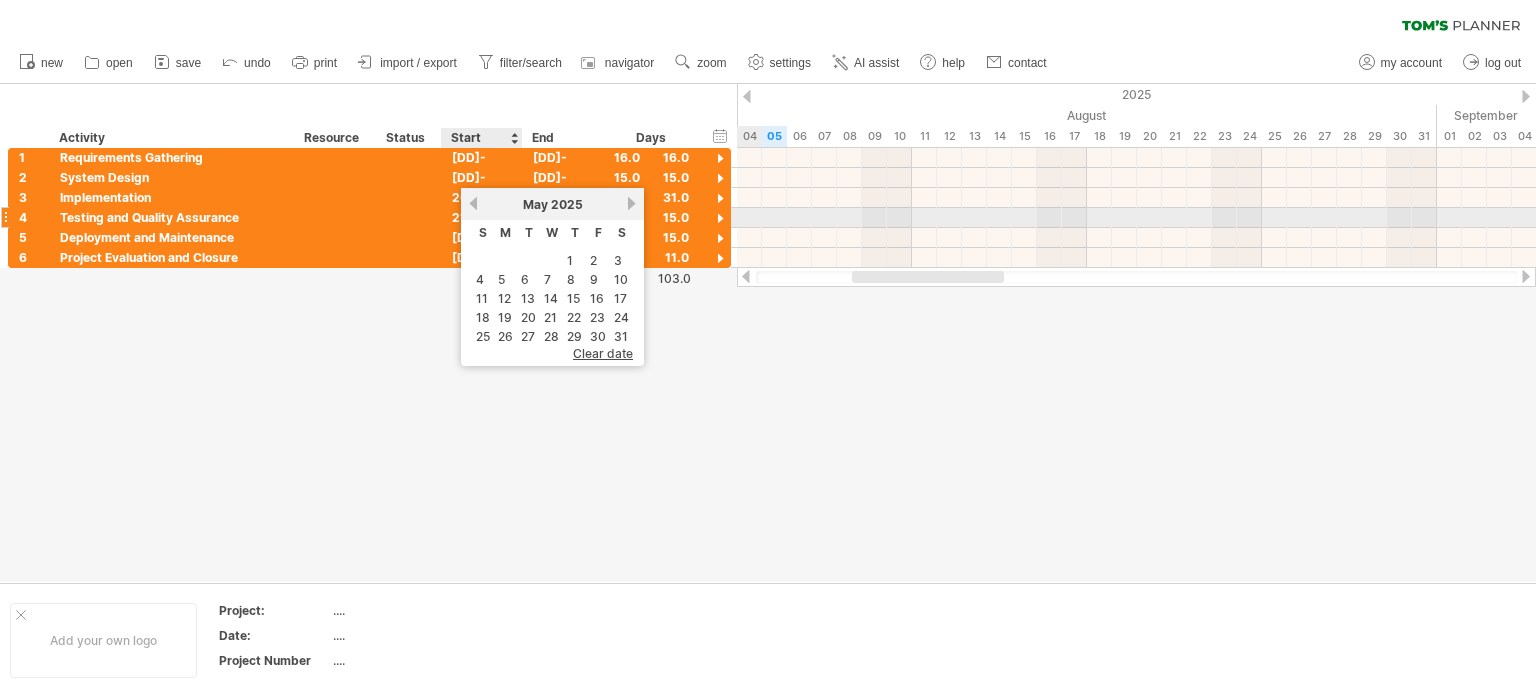 click on "previous" at bounding box center [473, 203] 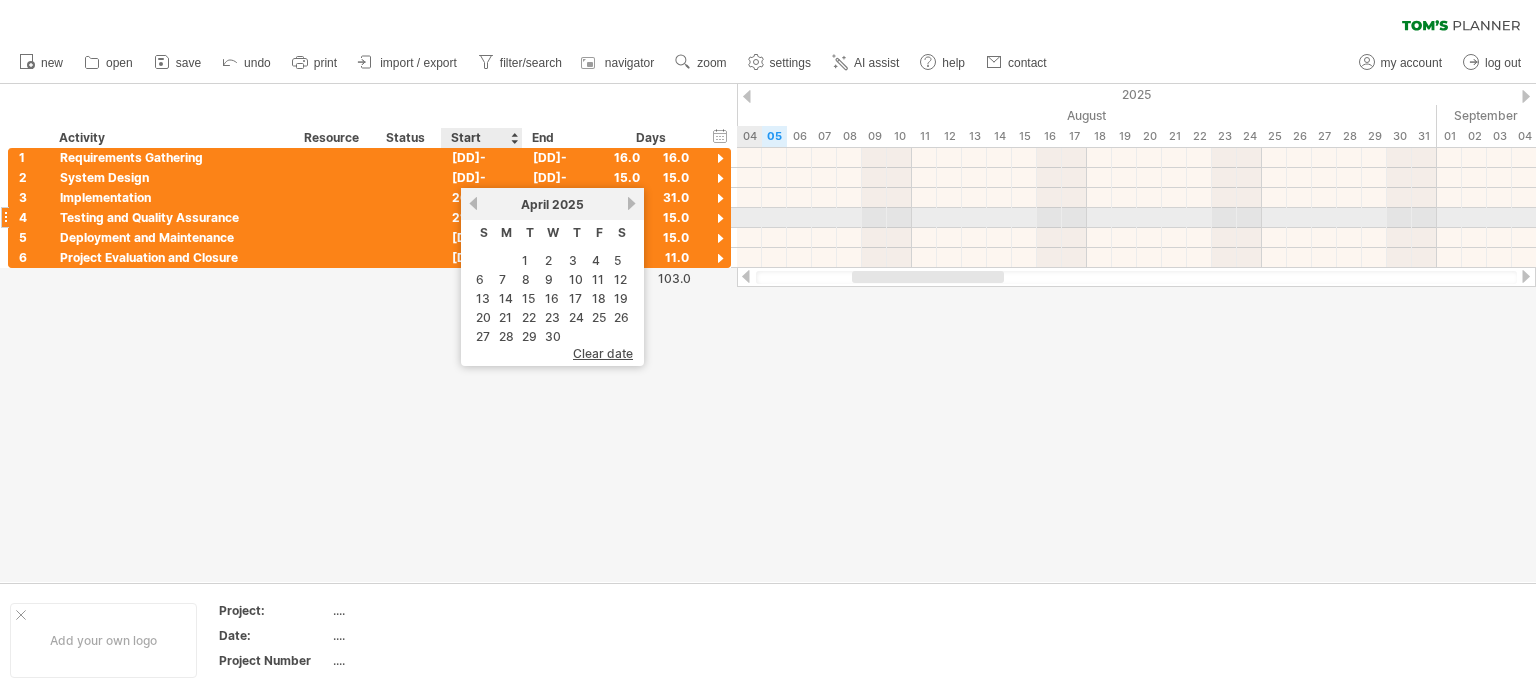 click on "previous" at bounding box center (473, 203) 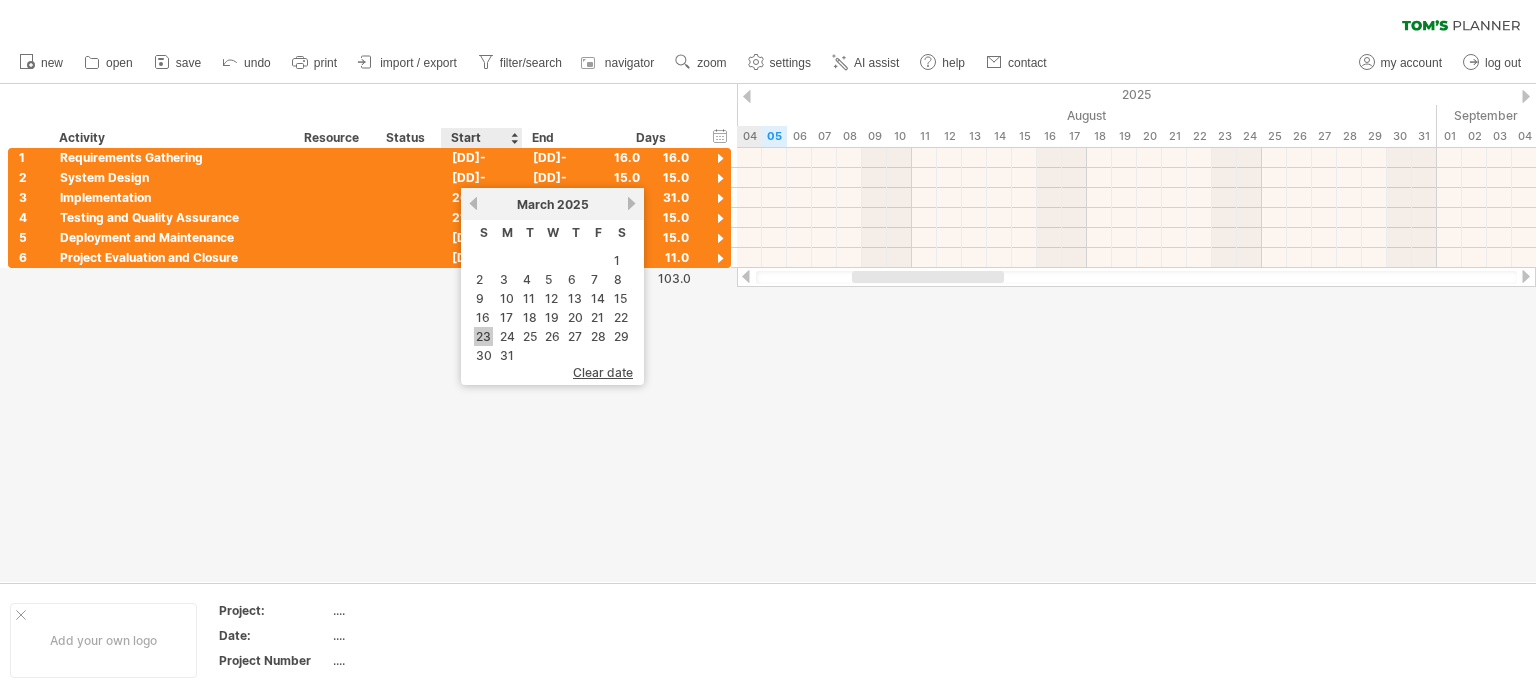 click on "23" at bounding box center (483, 336) 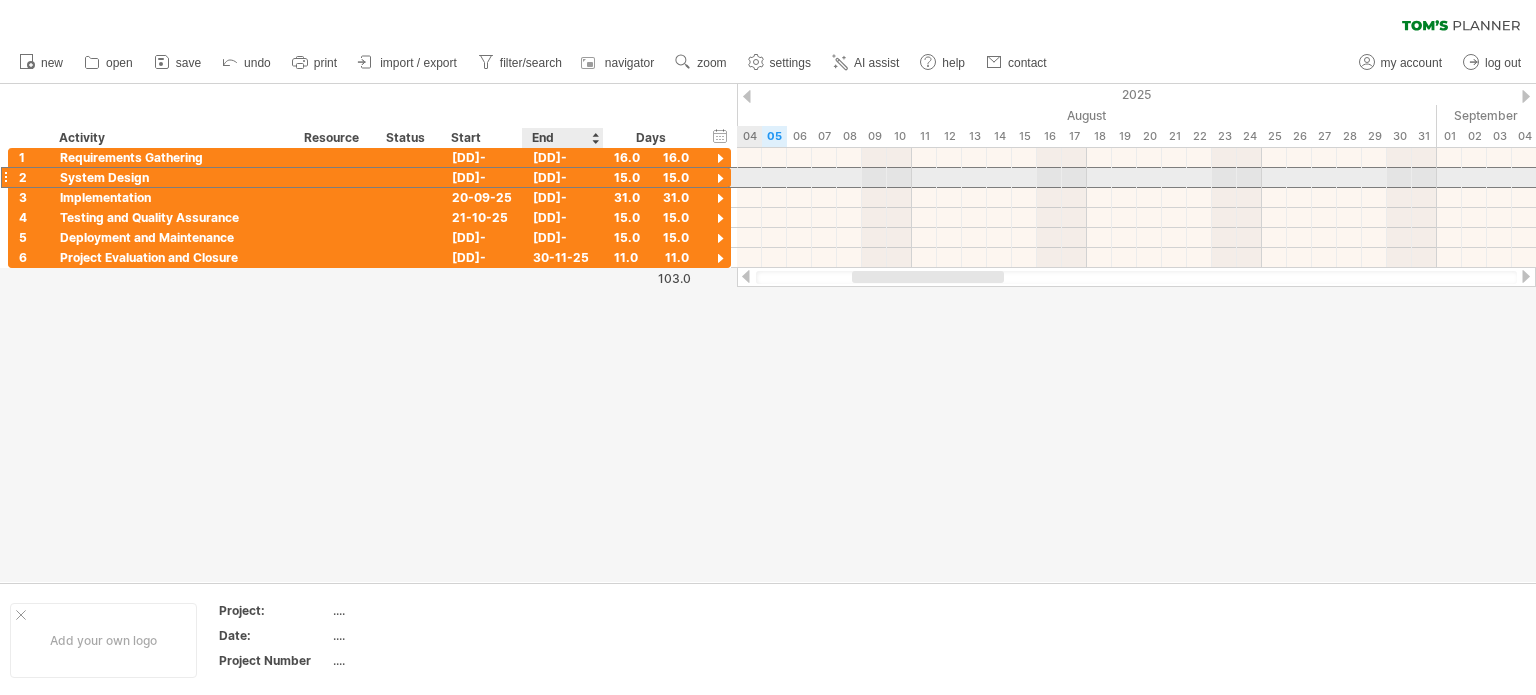 click on "[DD]-[MM]-25" at bounding box center [563, 177] 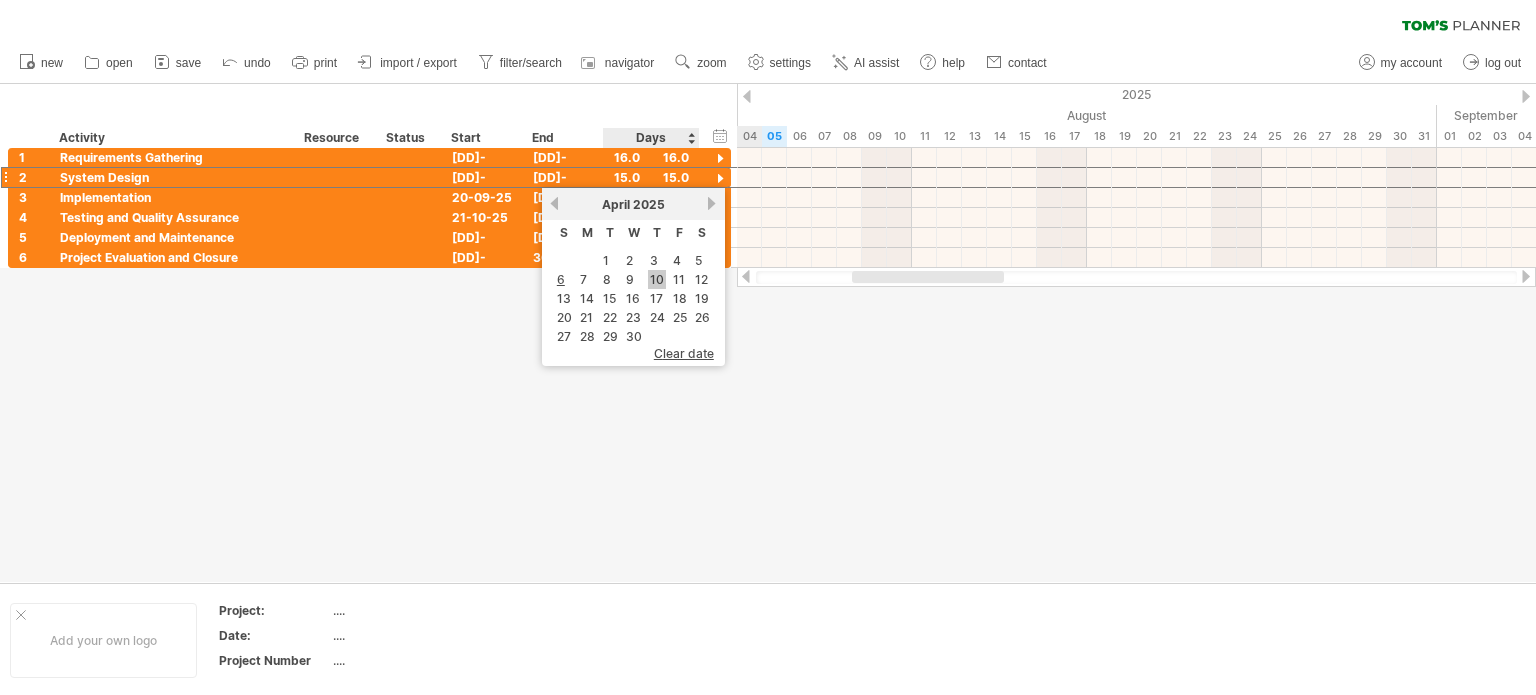 click on "10" at bounding box center (657, 279) 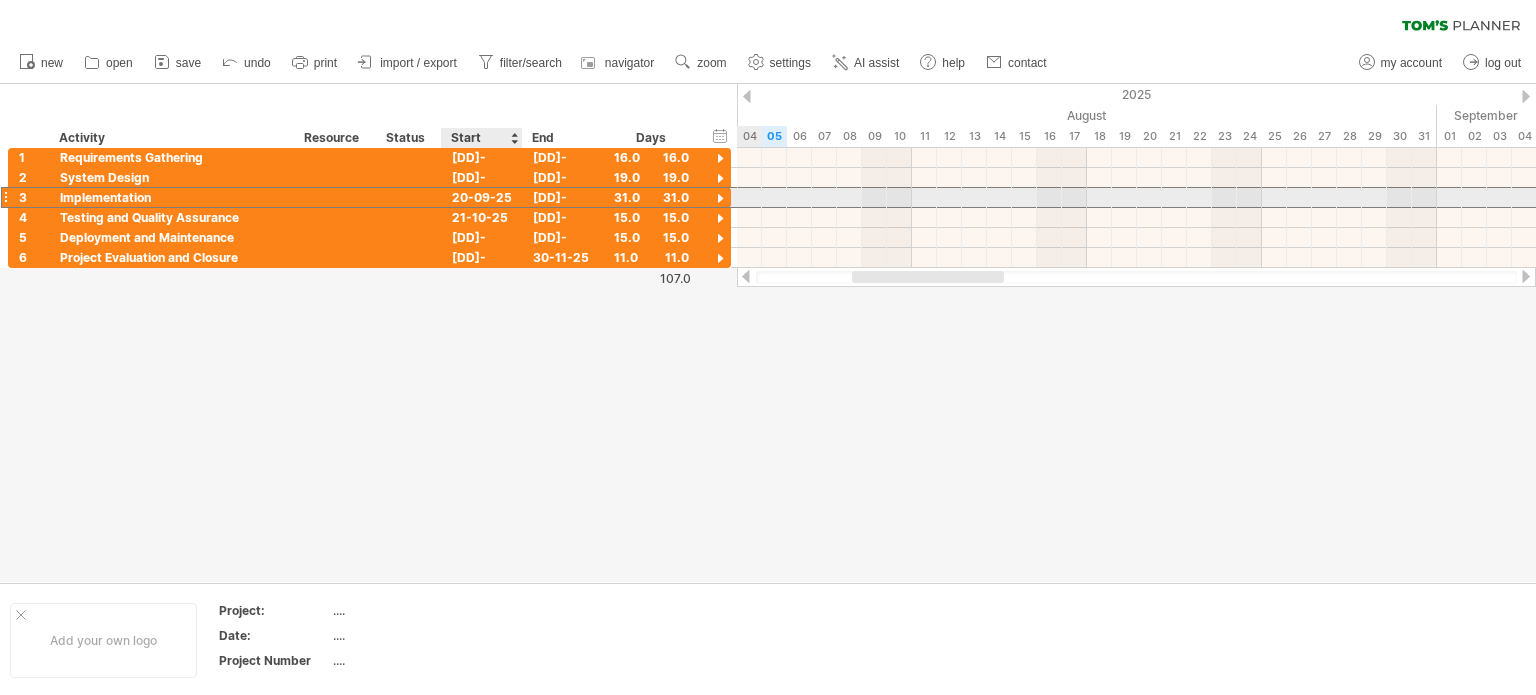 click on "20-09-25" at bounding box center [482, 197] 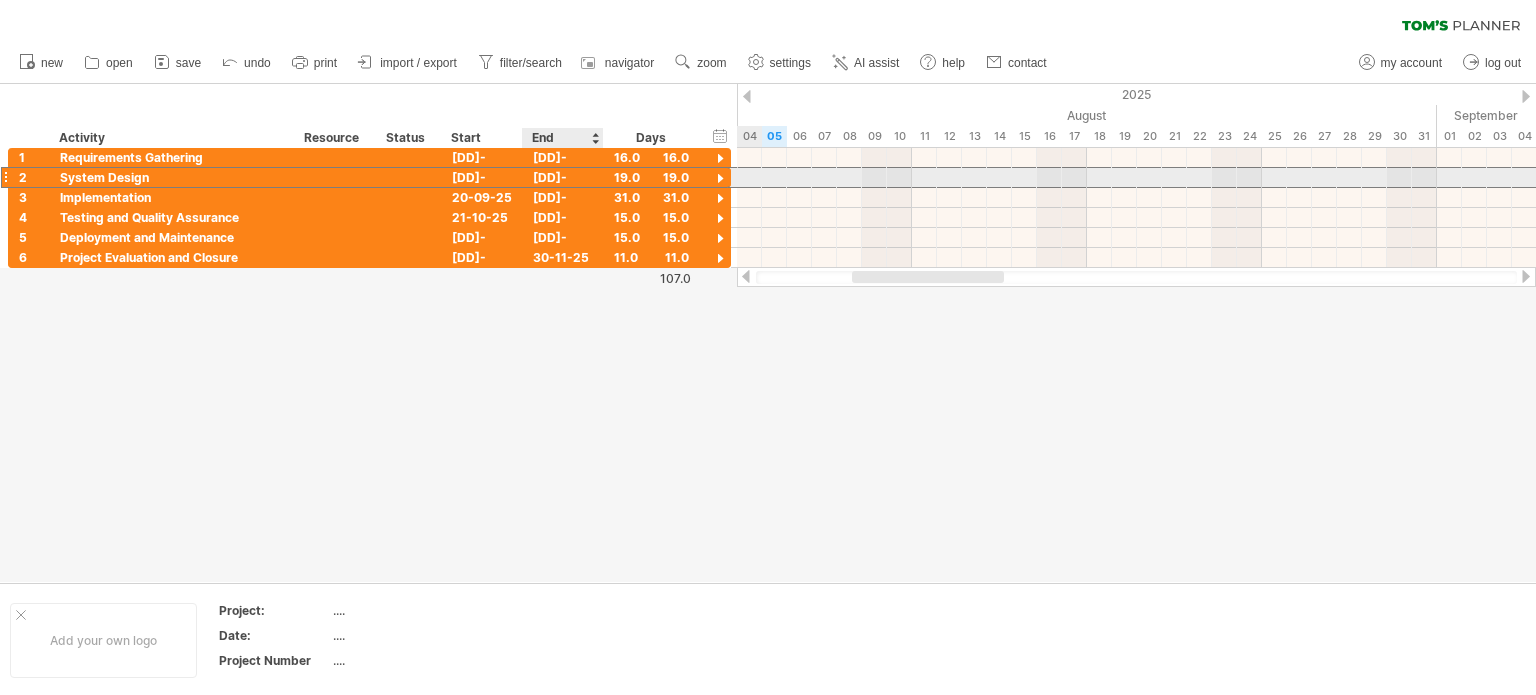click on "[DD]-[MM]-25" at bounding box center [563, 177] 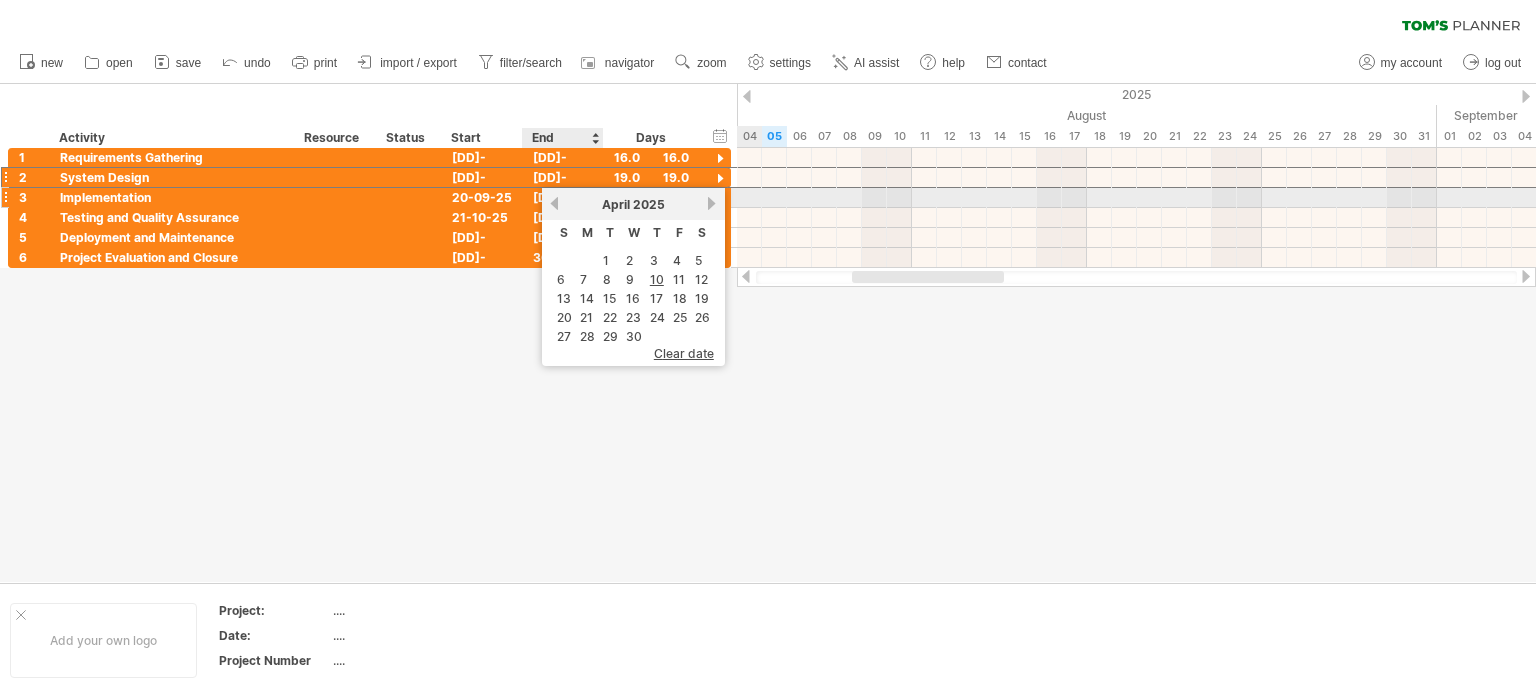 click on "[MONTH] 2025" at bounding box center [633, 204] 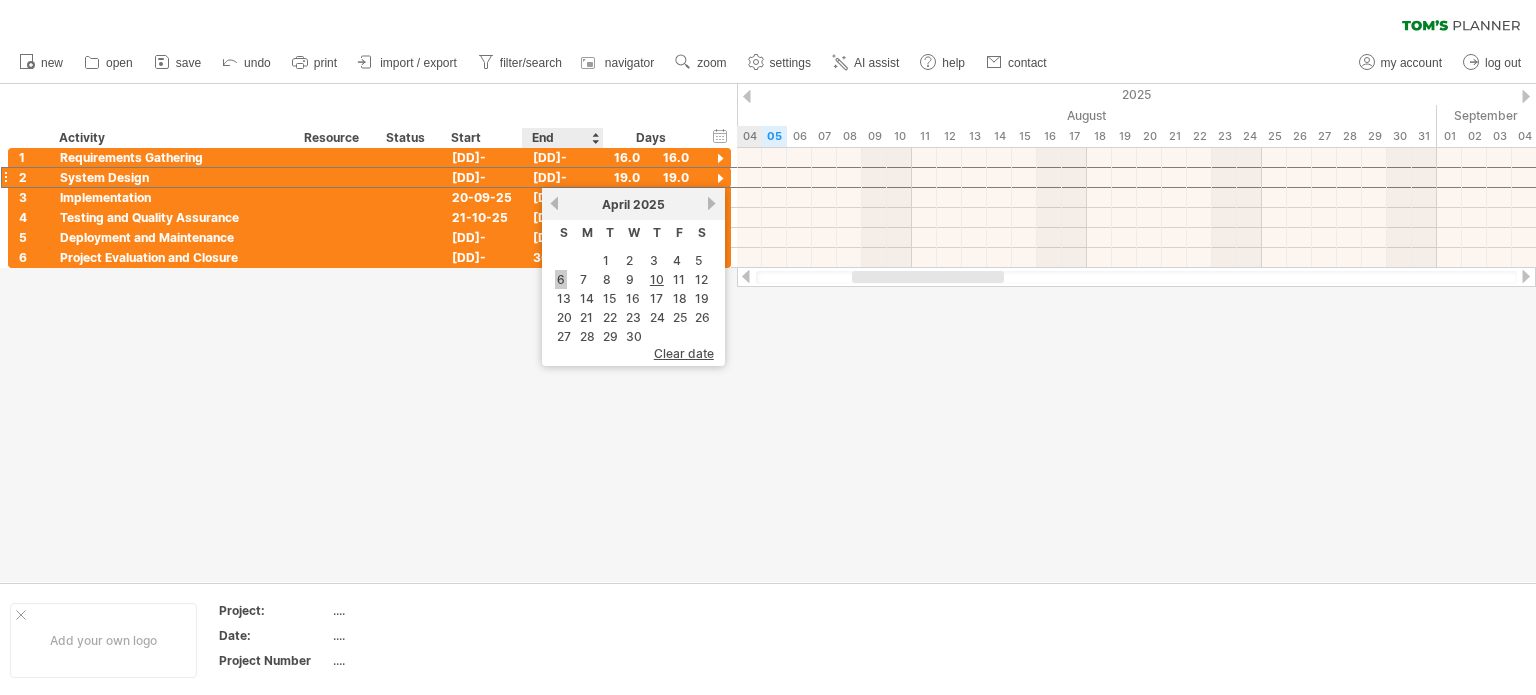 click on "6" at bounding box center (561, 279) 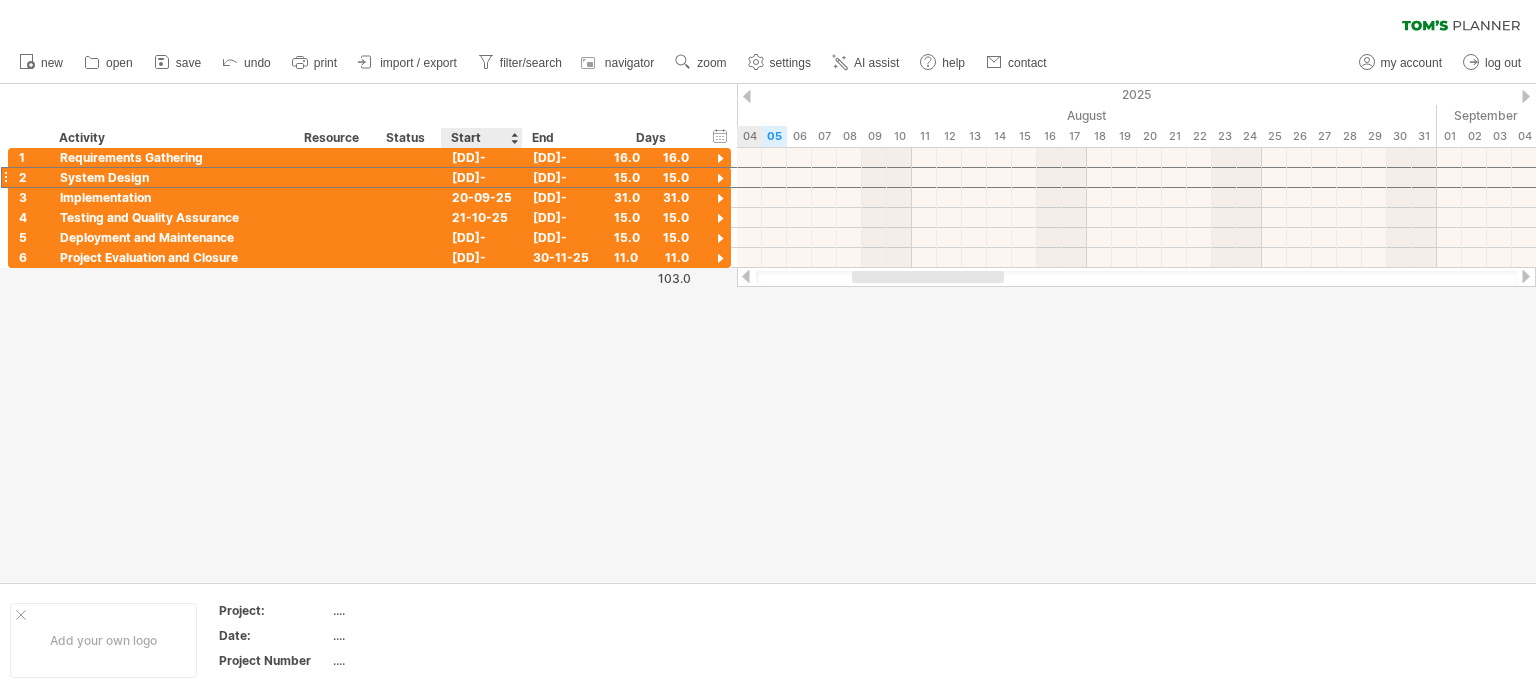 click at bounding box center [768, 333] 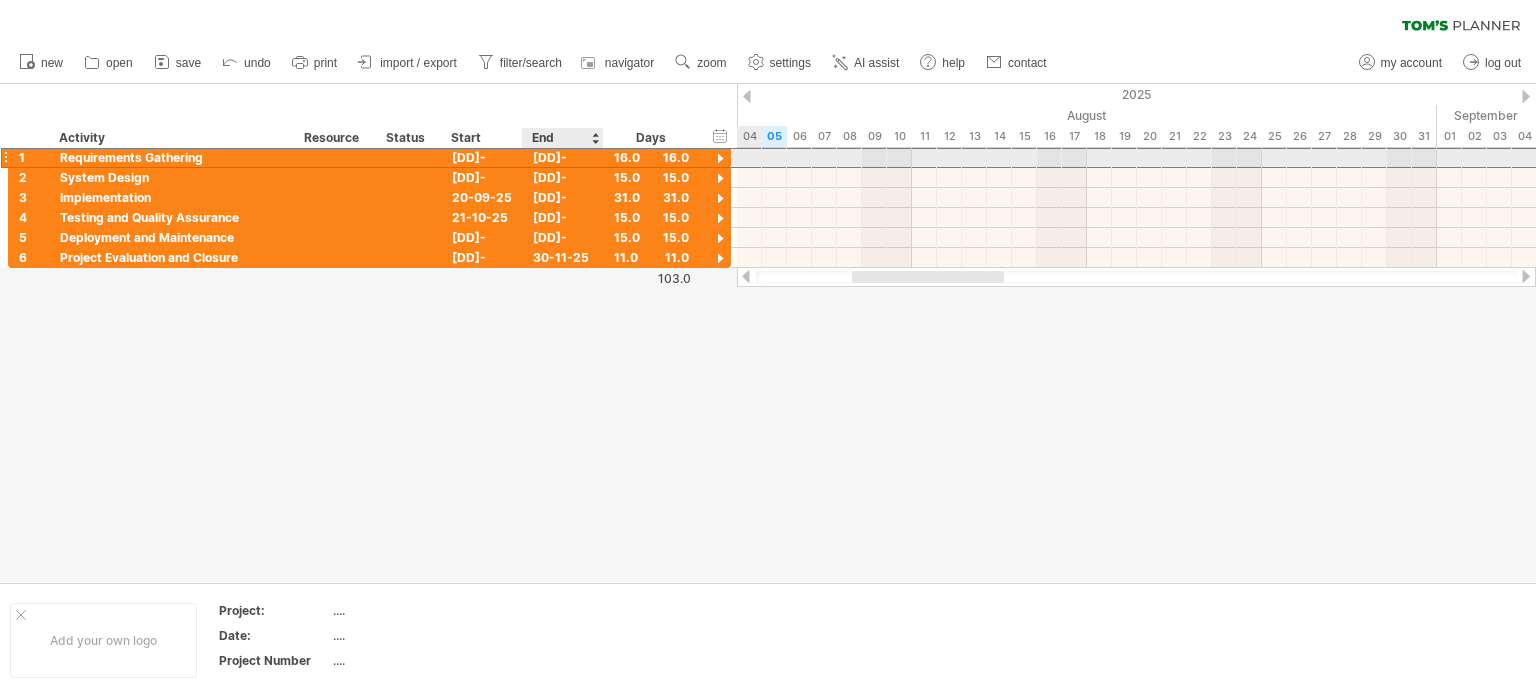 click on "[DD]-[MM]-25" at bounding box center [563, 157] 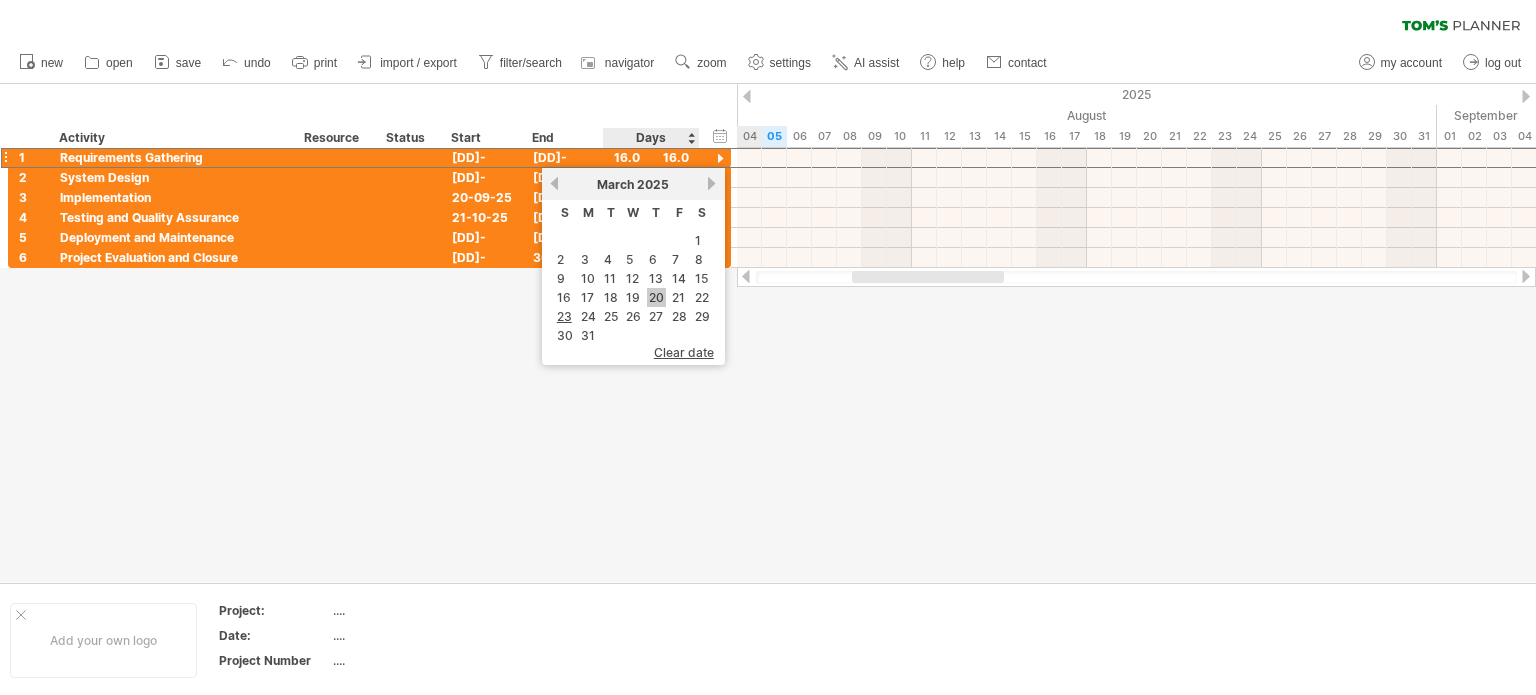 click on "20" at bounding box center [656, 297] 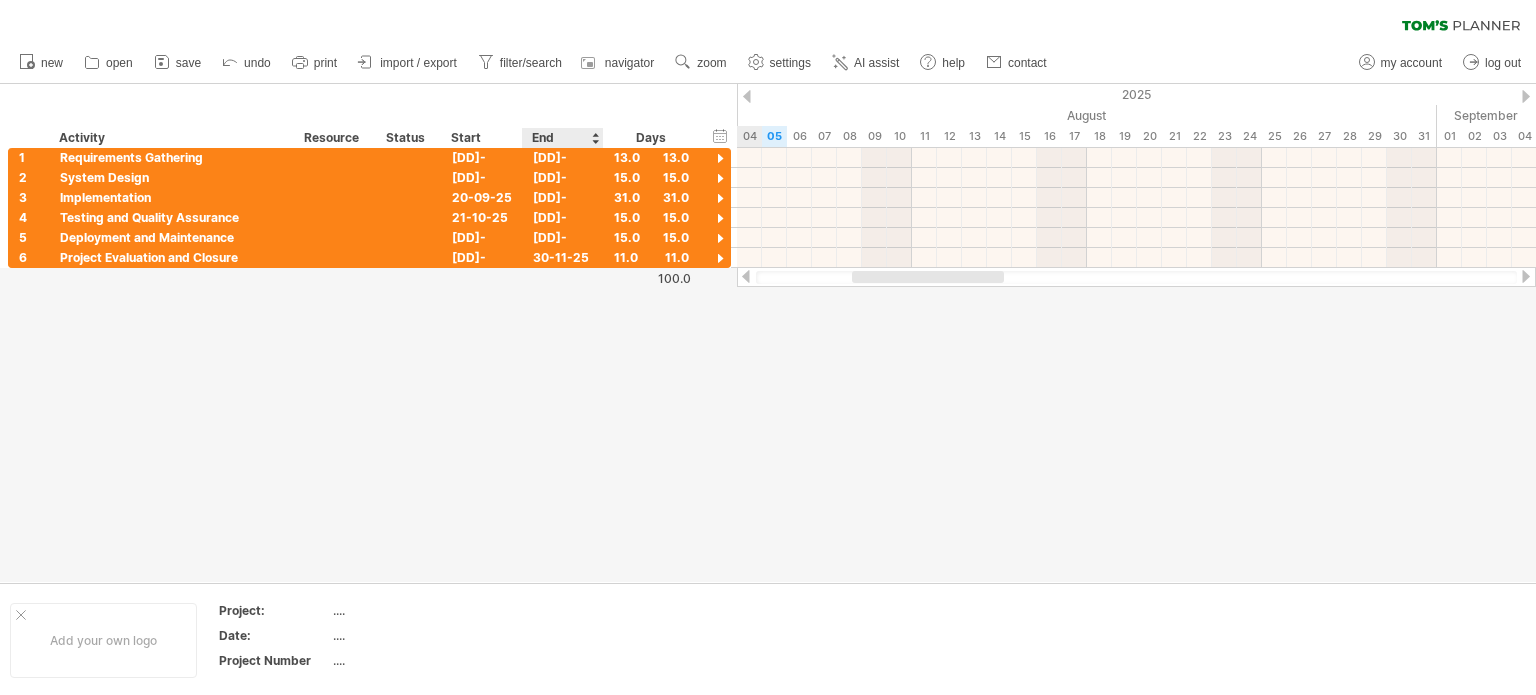 click at bounding box center (768, 333) 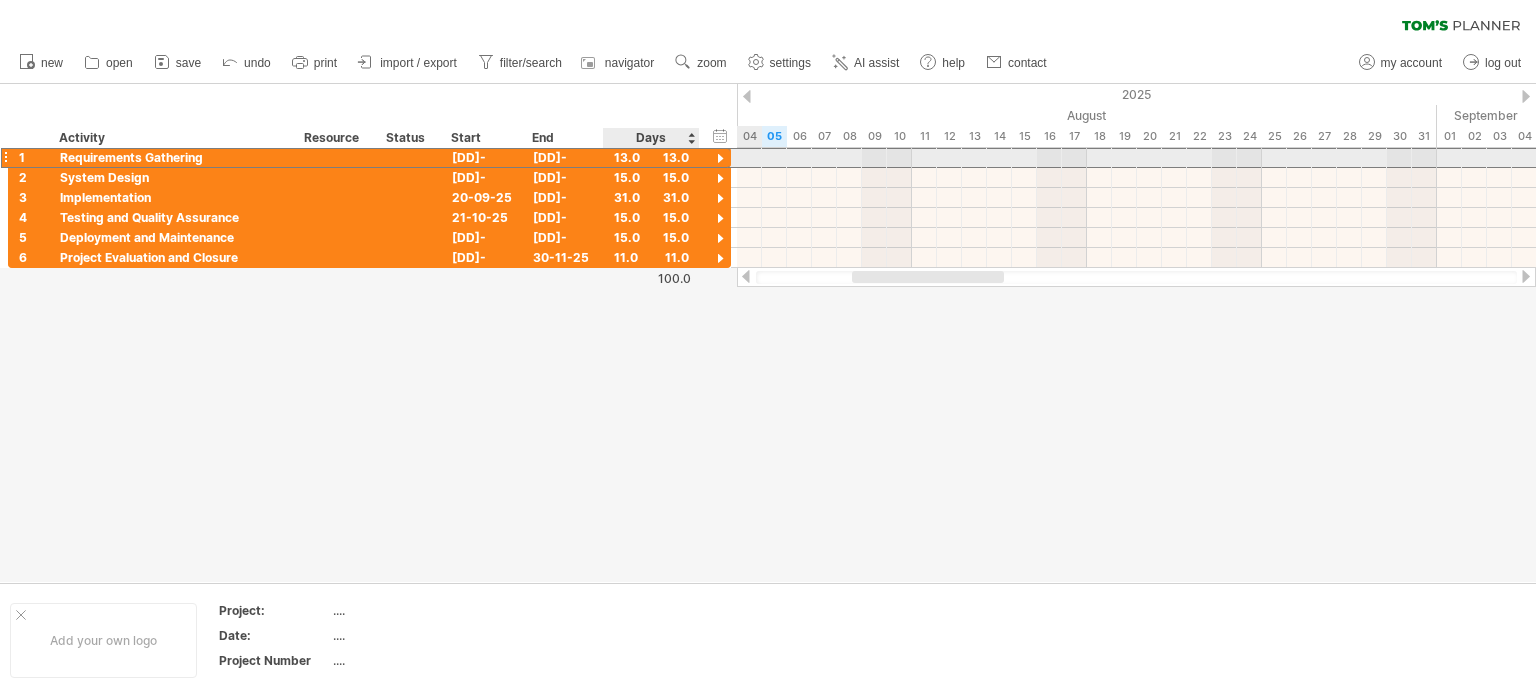 click on "13.0" at bounding box center [651, 157] 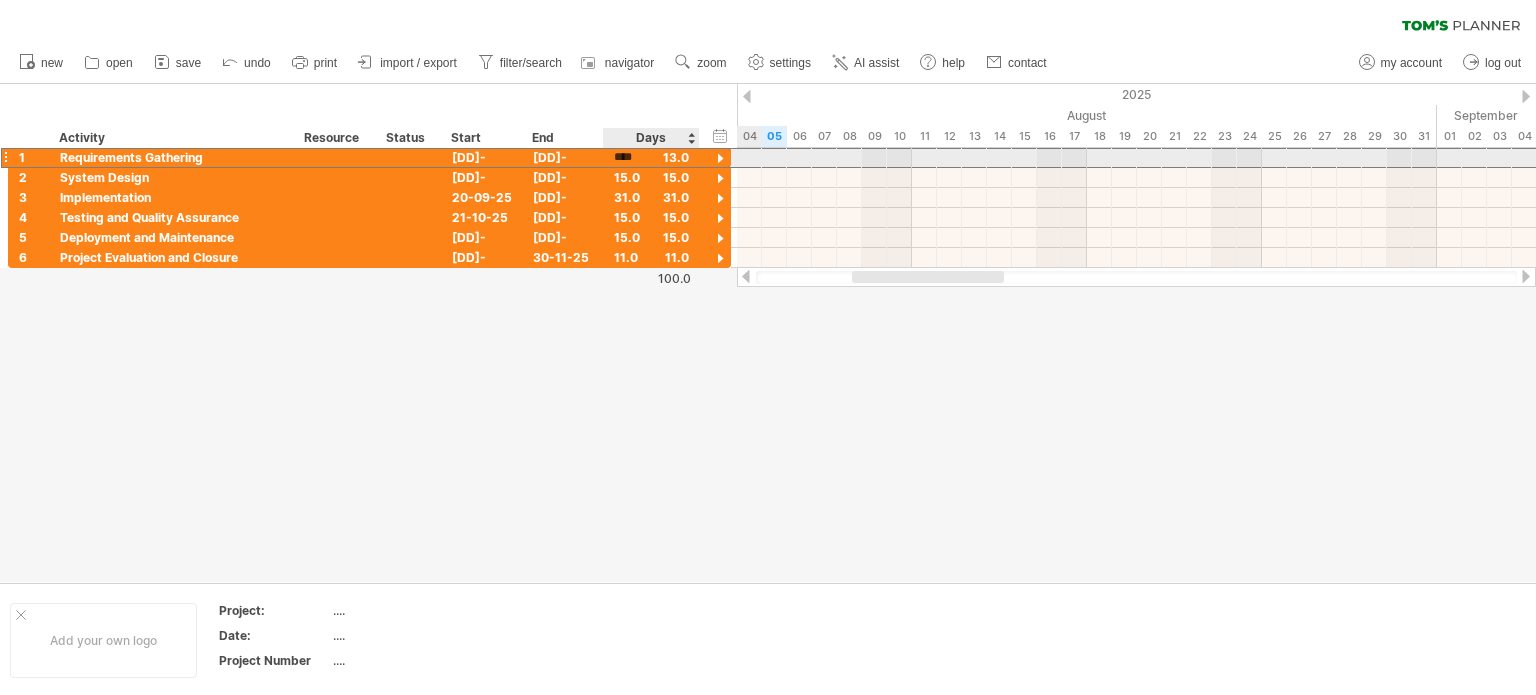 click on "****" at bounding box center (633, 157) 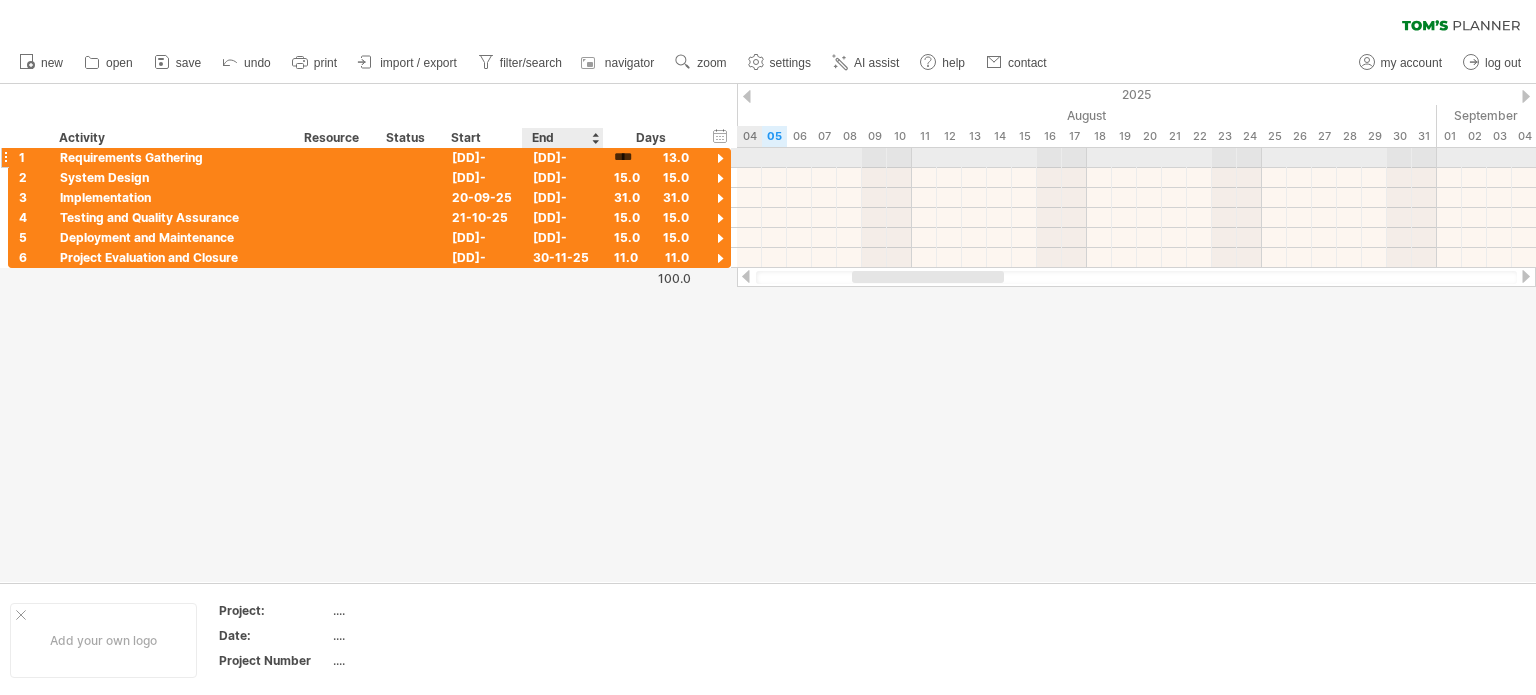 scroll, scrollTop: 0, scrollLeft: 0, axis: both 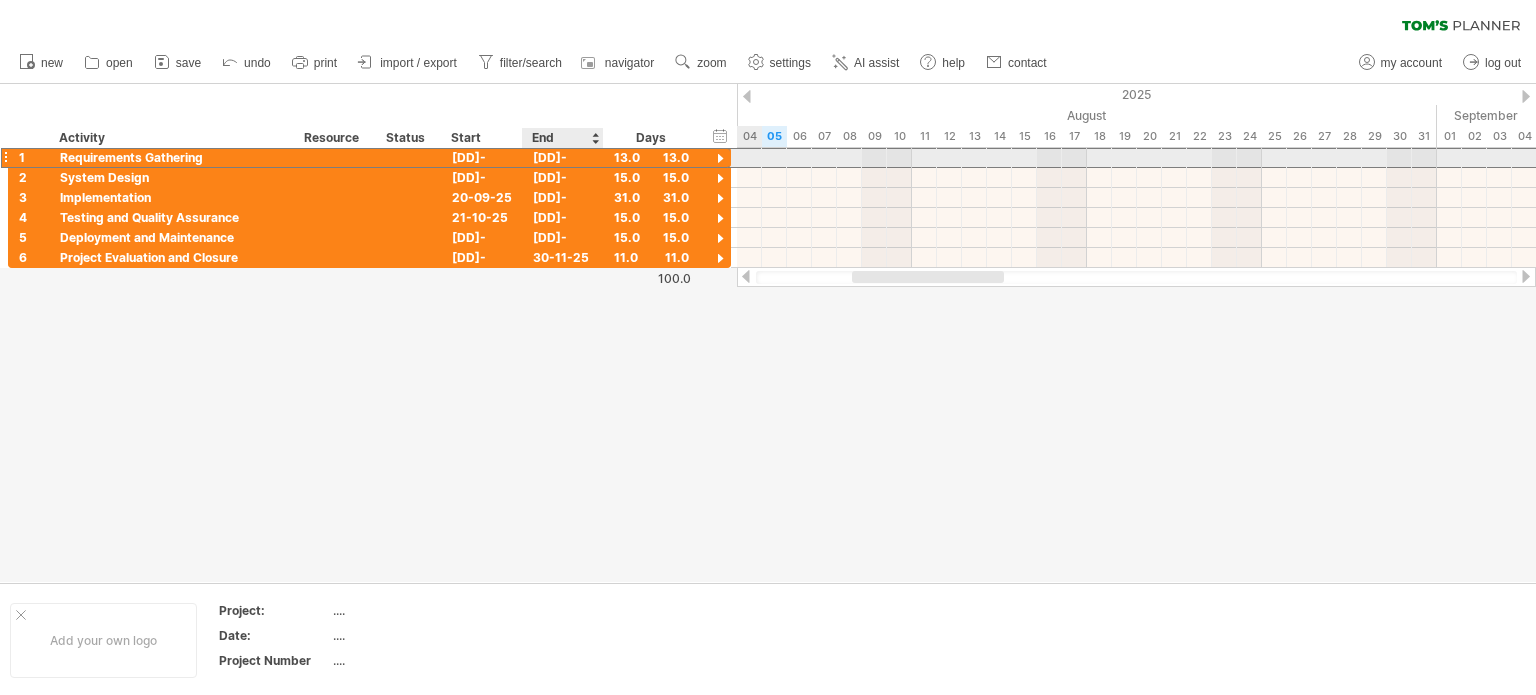 click on "[DD]-[MM]-25" at bounding box center (563, 157) 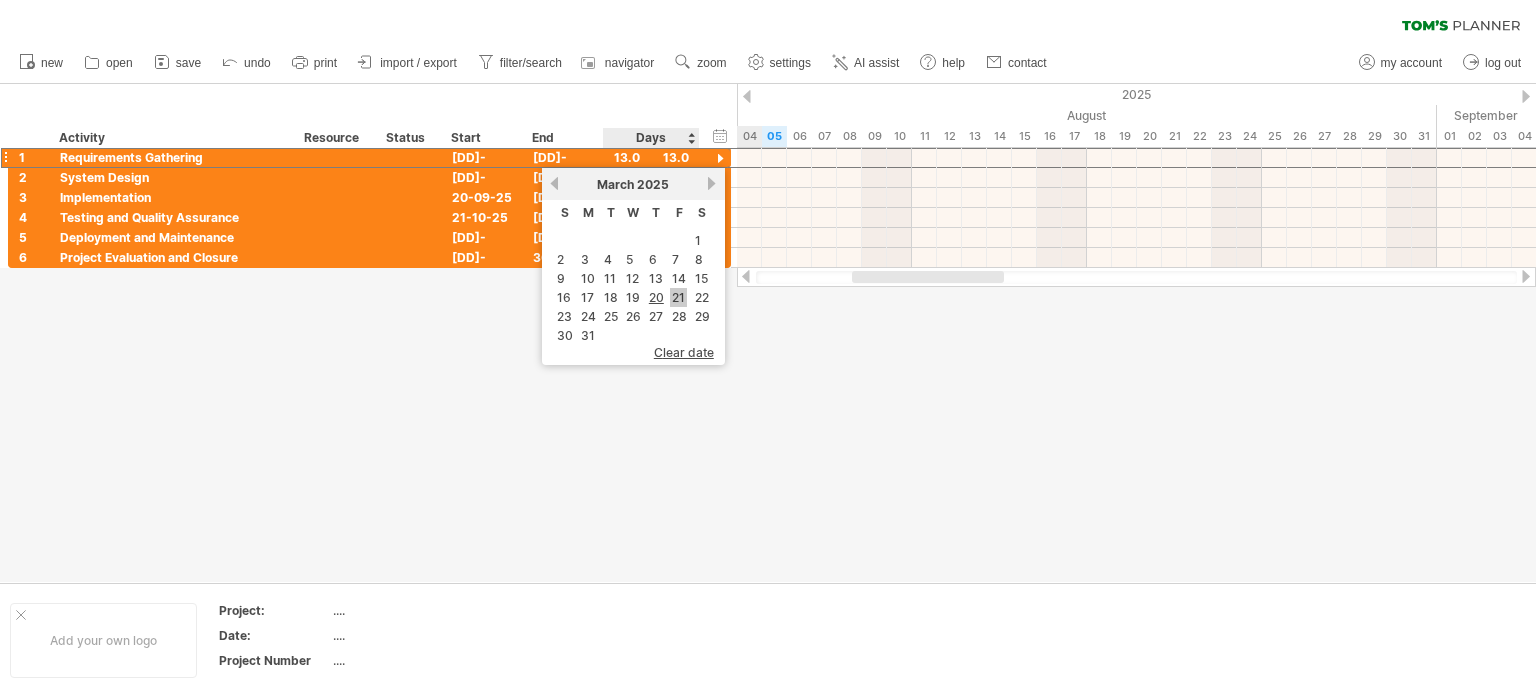 click on "21" at bounding box center (678, 297) 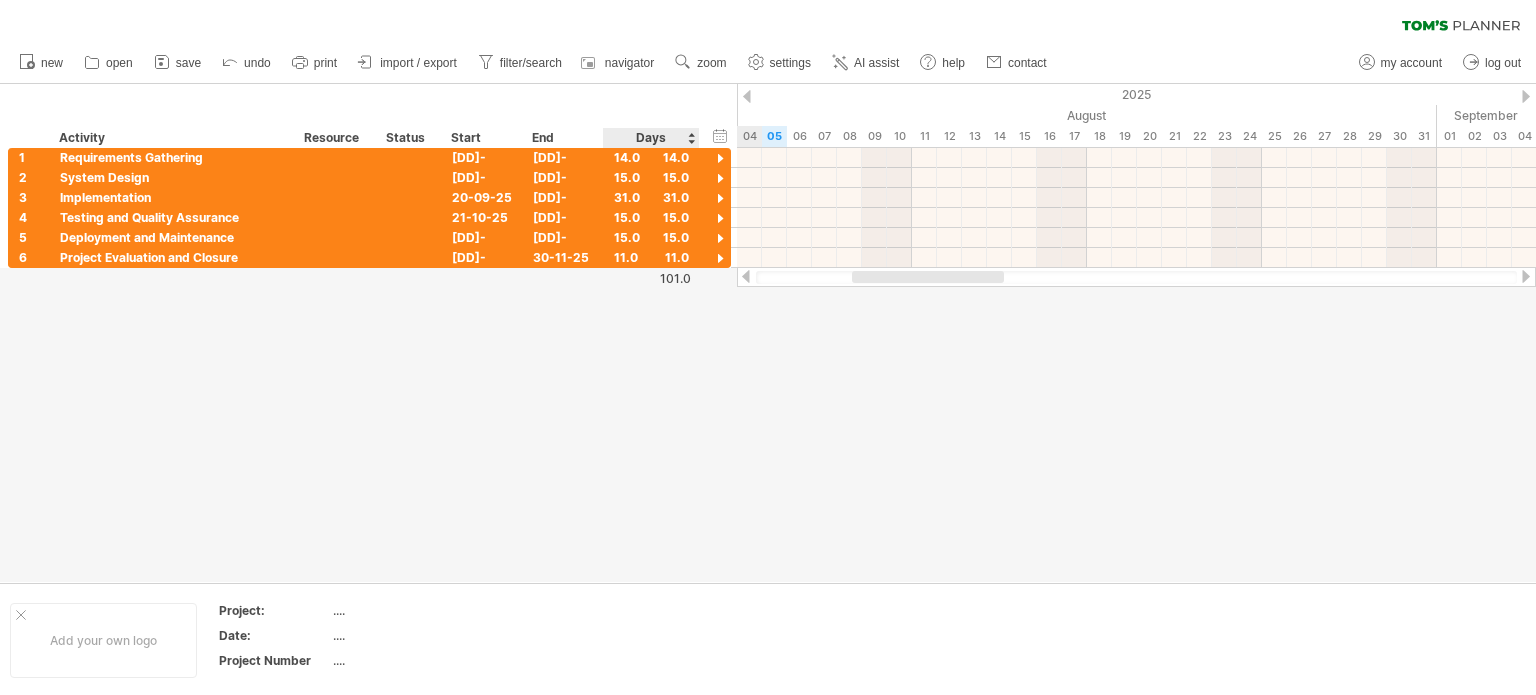click at bounding box center [768, 333] 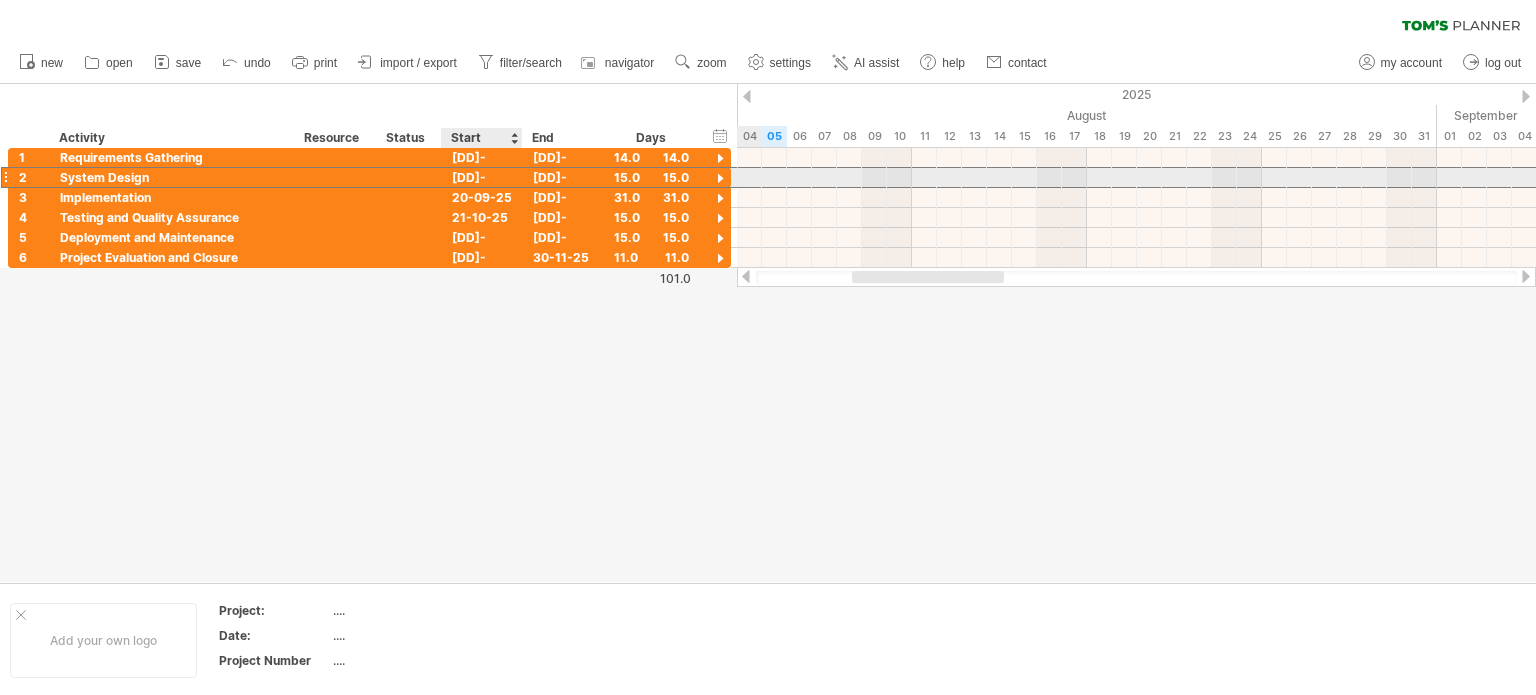 click on "[DD]-[MM]-25" at bounding box center [482, 177] 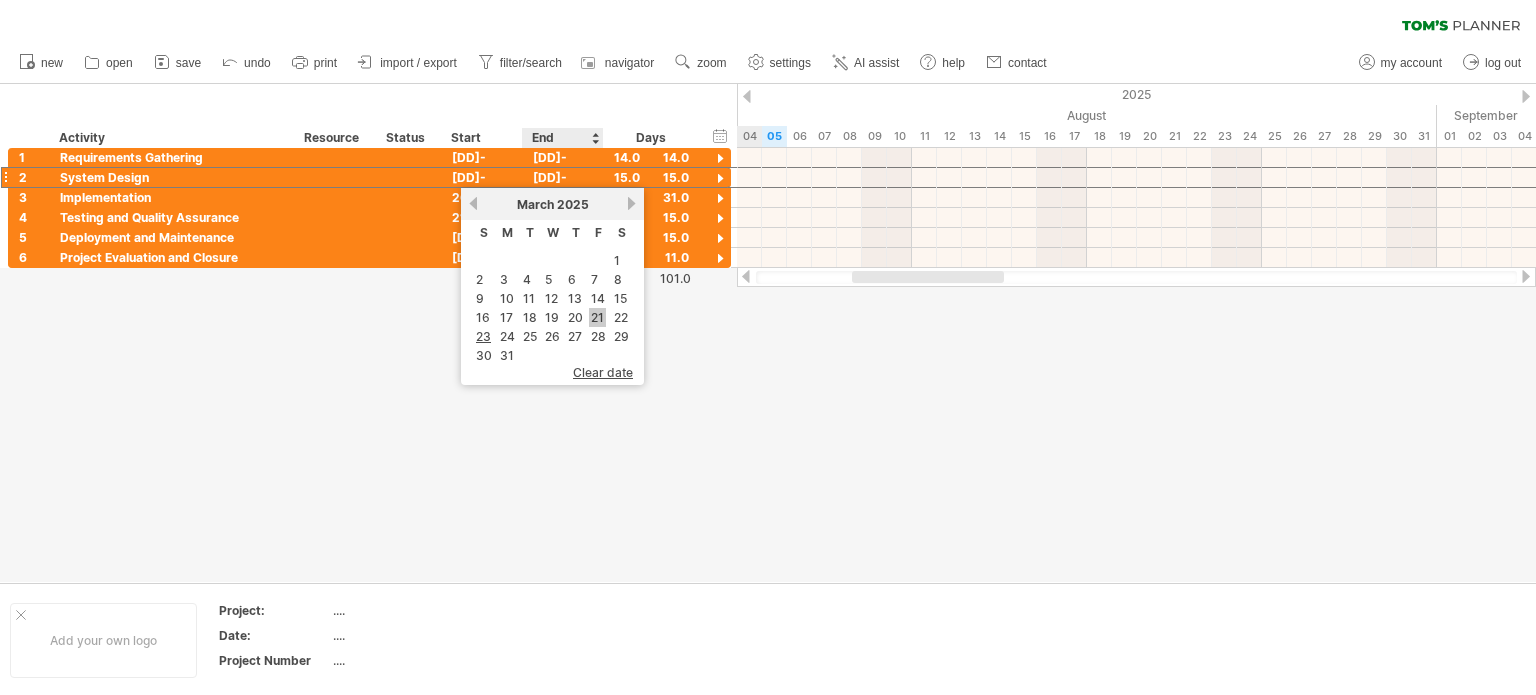 click on "21" at bounding box center (597, 317) 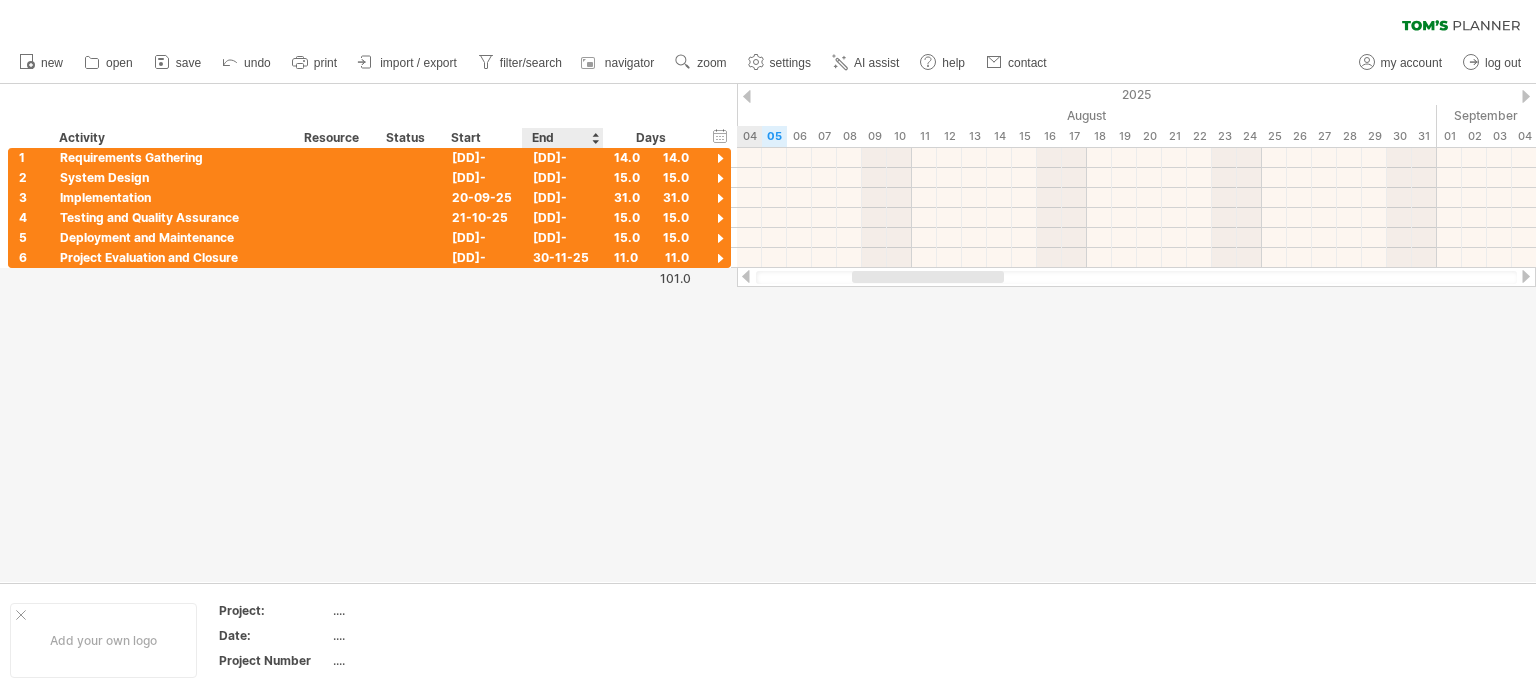 click at bounding box center [768, 333] 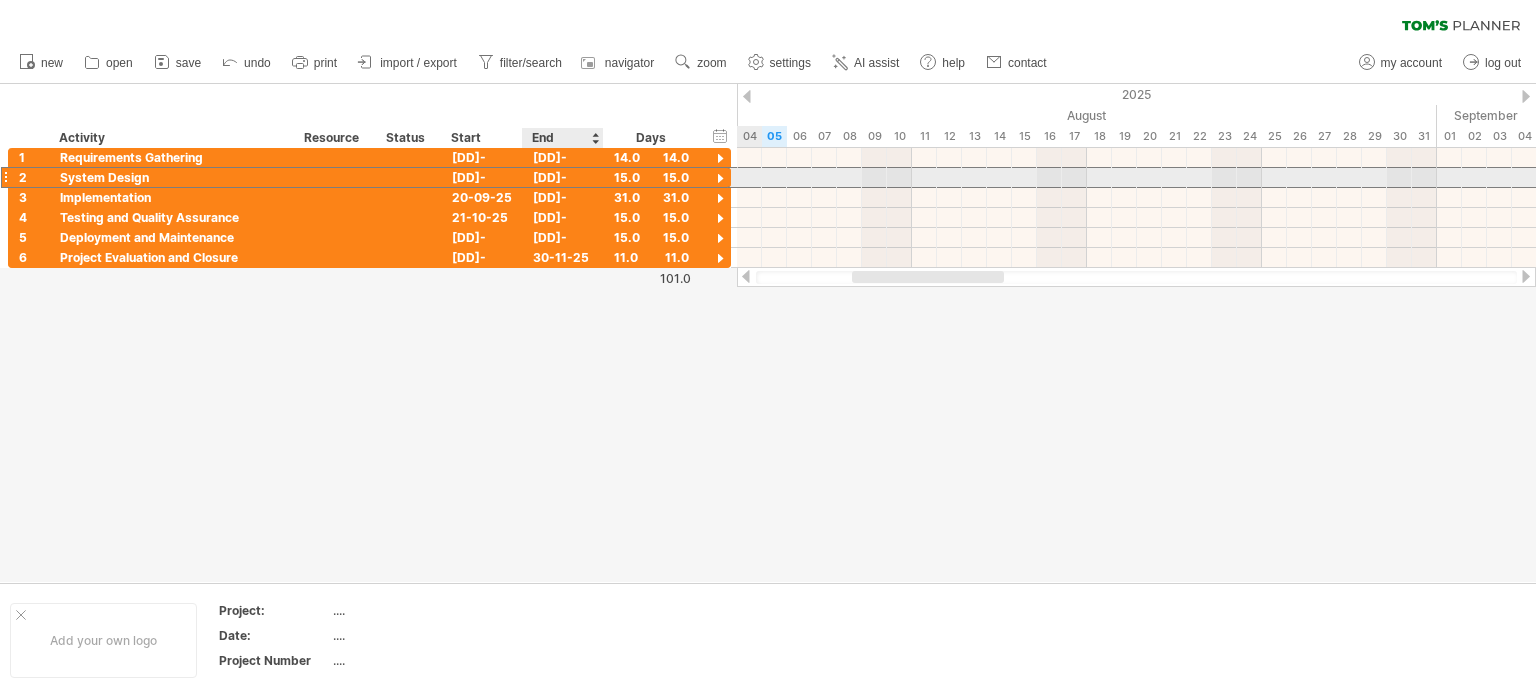 click on "[DD]-[MM]-25" at bounding box center [563, 177] 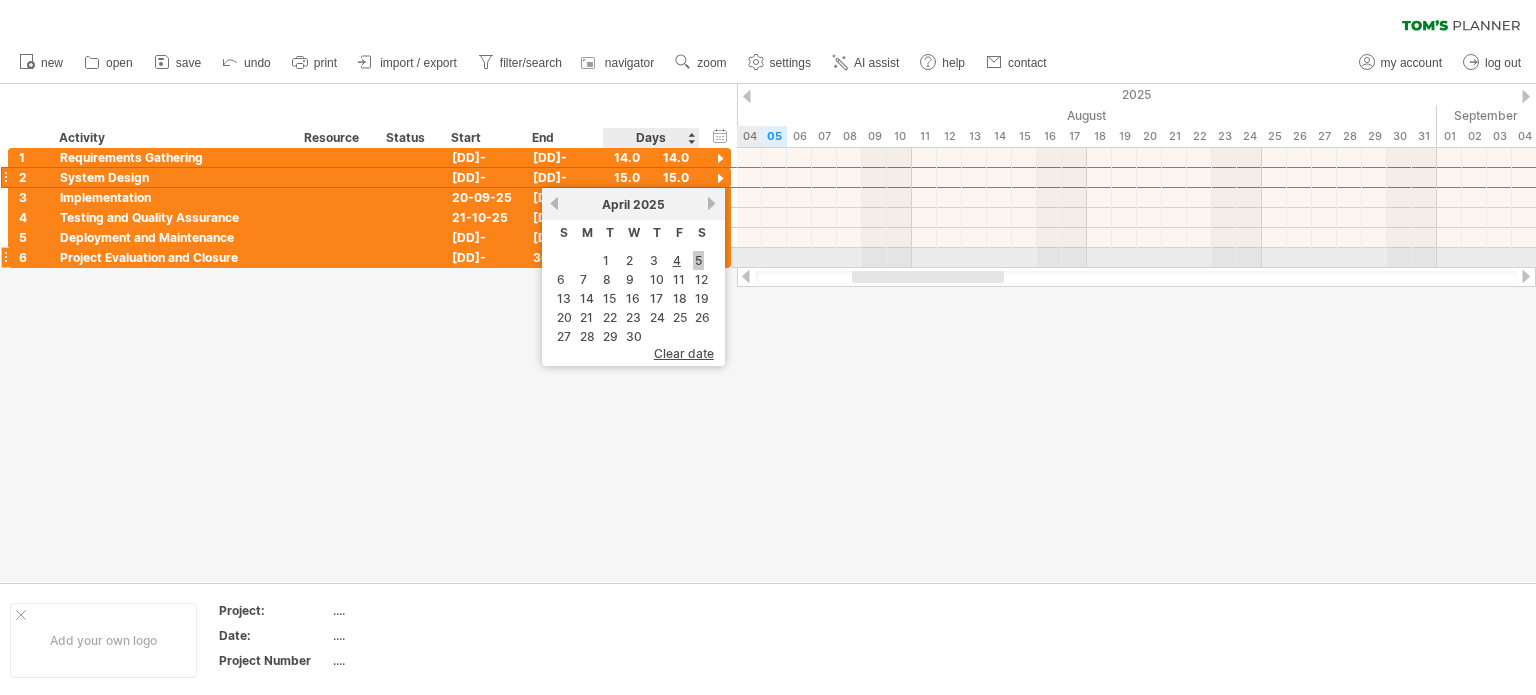 click on "5" at bounding box center [698, 260] 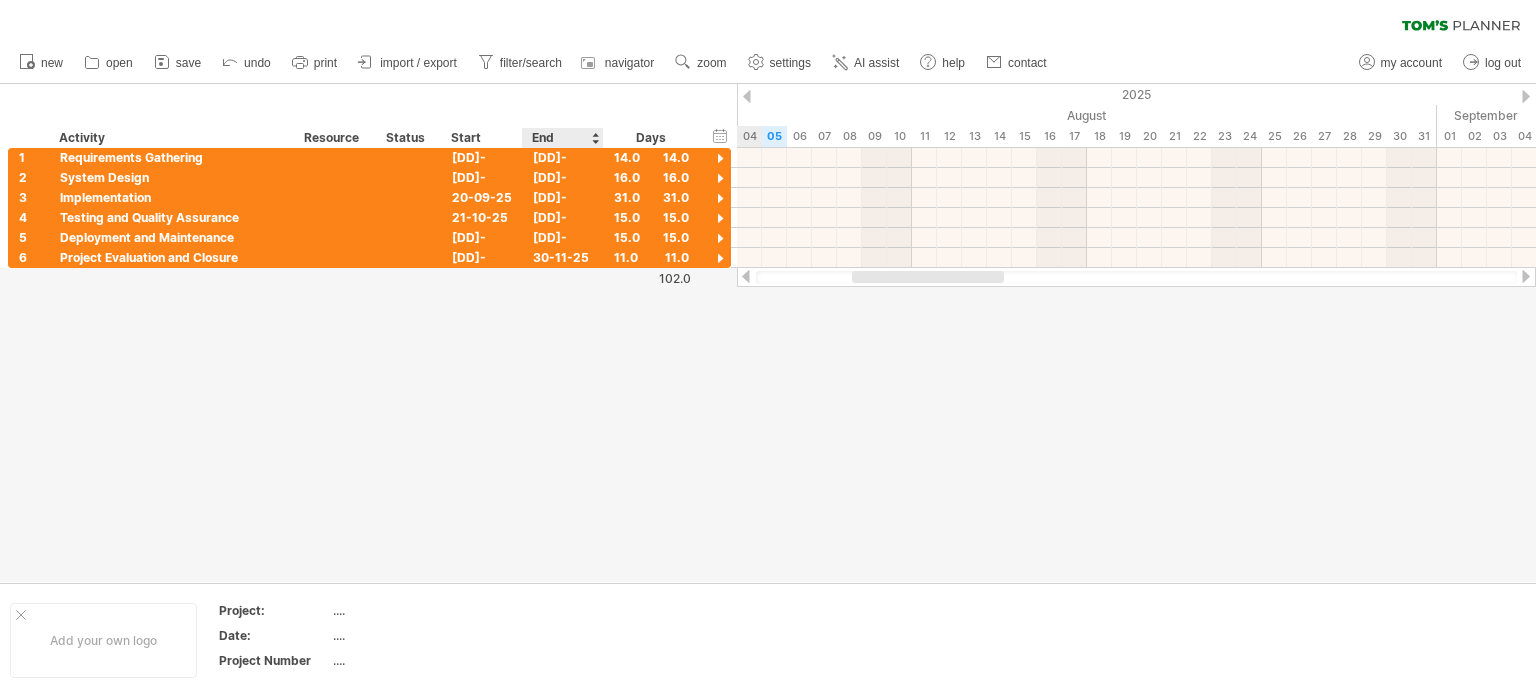 click at bounding box center [768, 333] 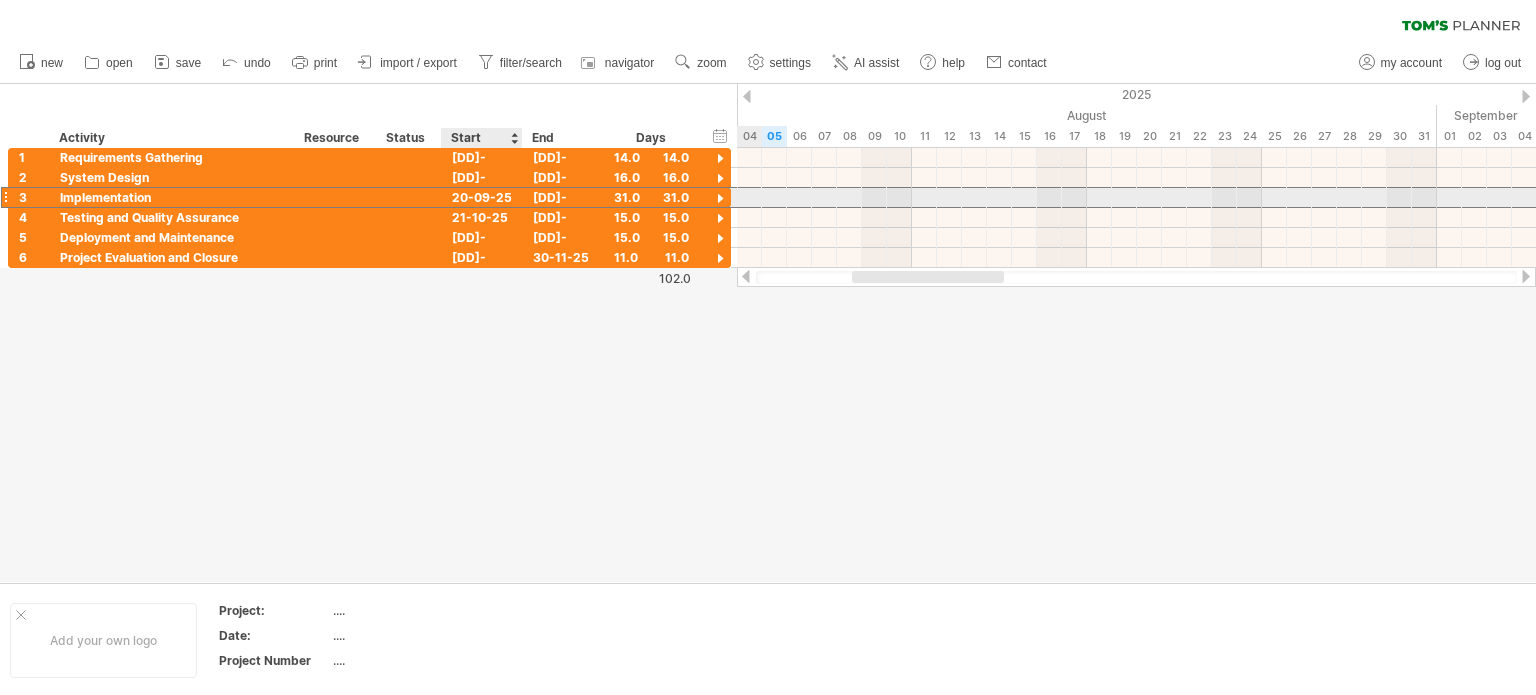 click on "20-09-25" at bounding box center [482, 197] 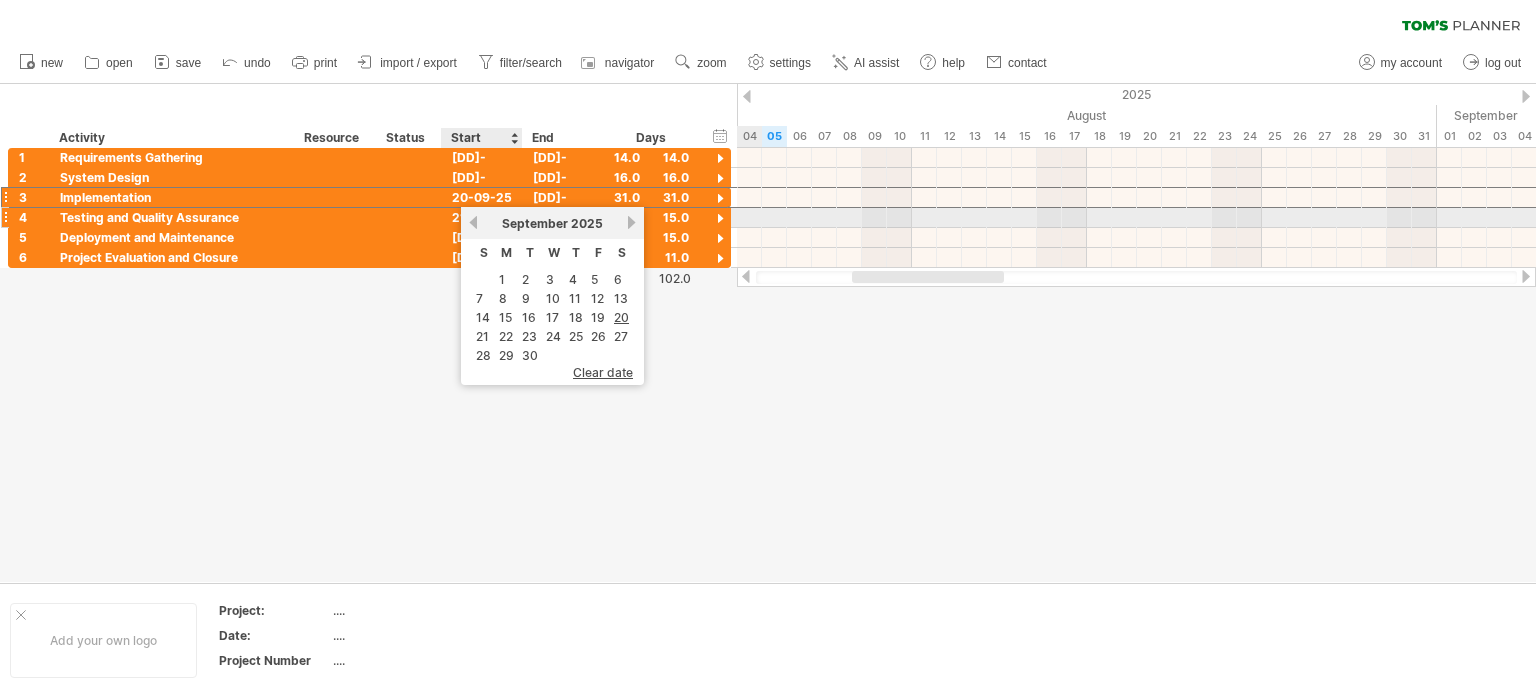 click on "previous" at bounding box center (473, 222) 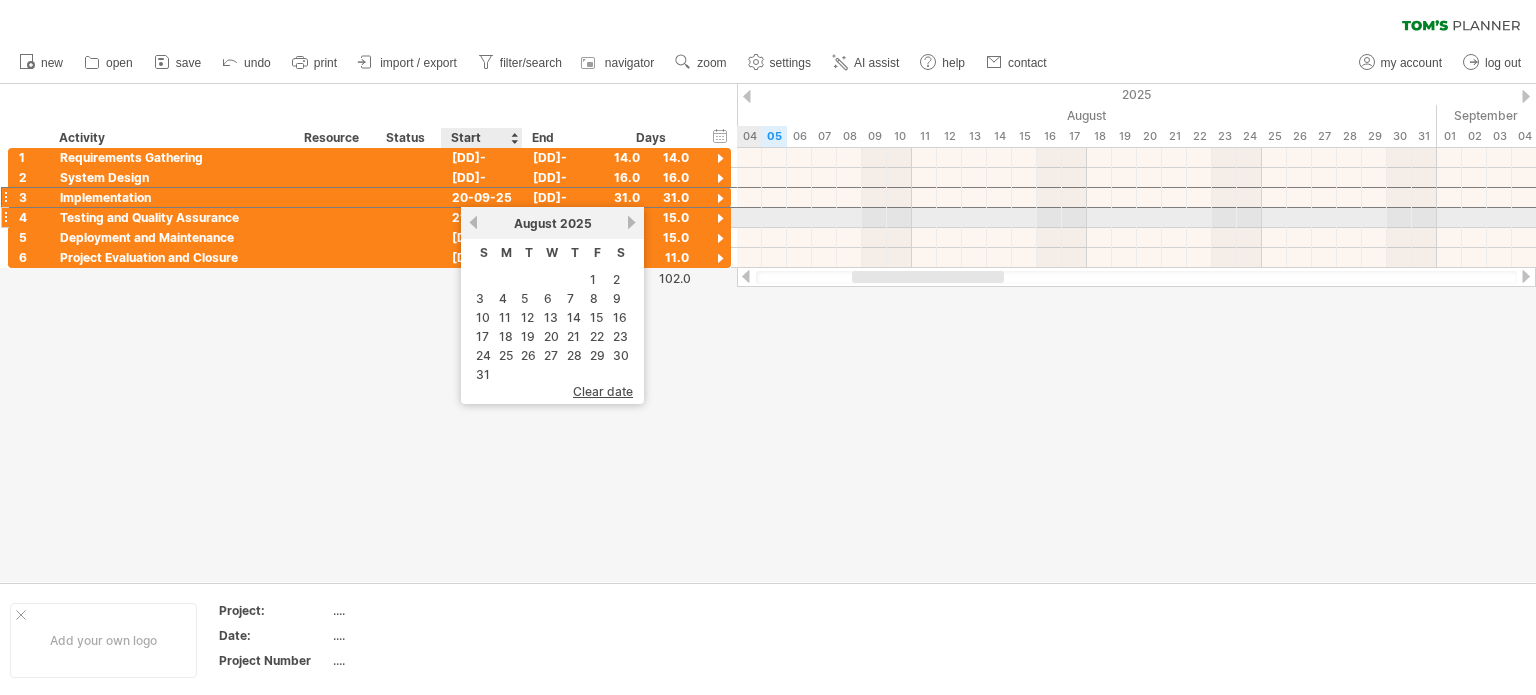 click on "previous" at bounding box center [473, 222] 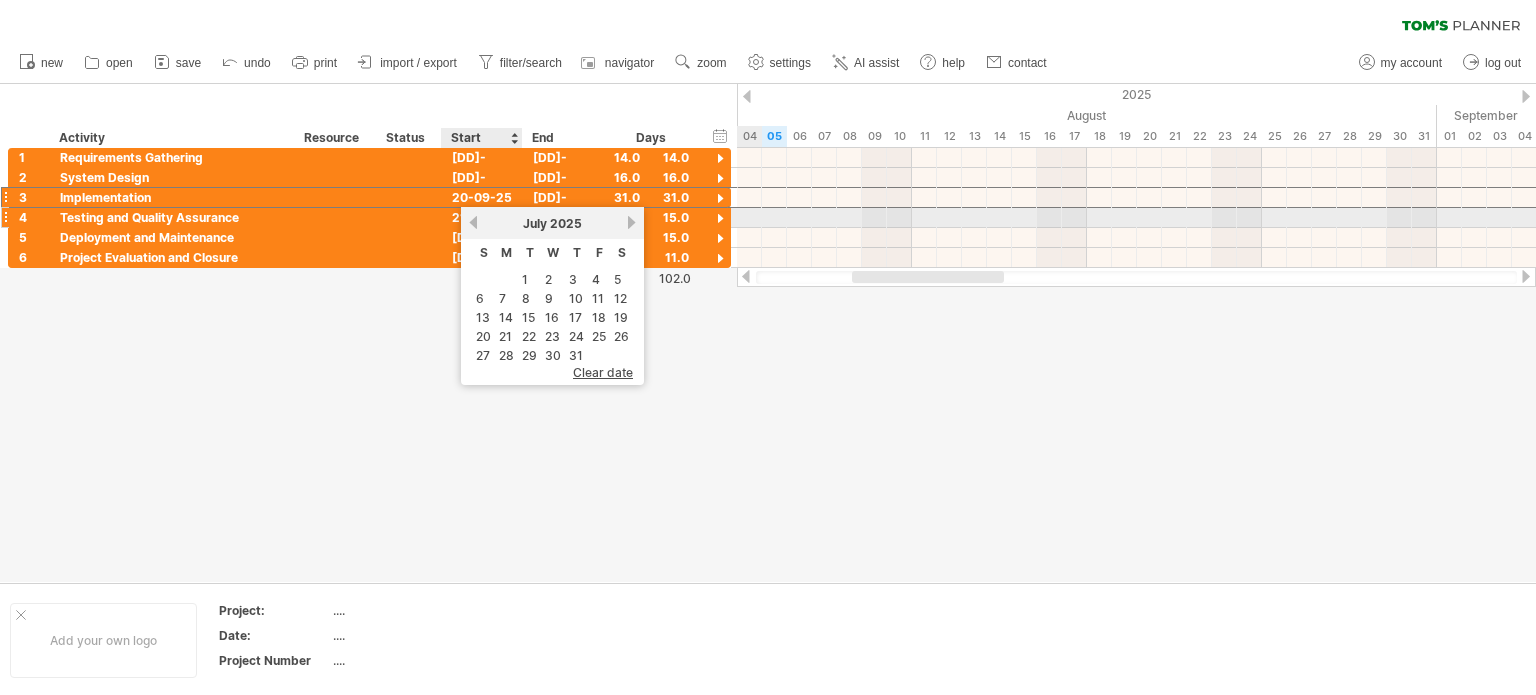 click on "previous" at bounding box center (473, 222) 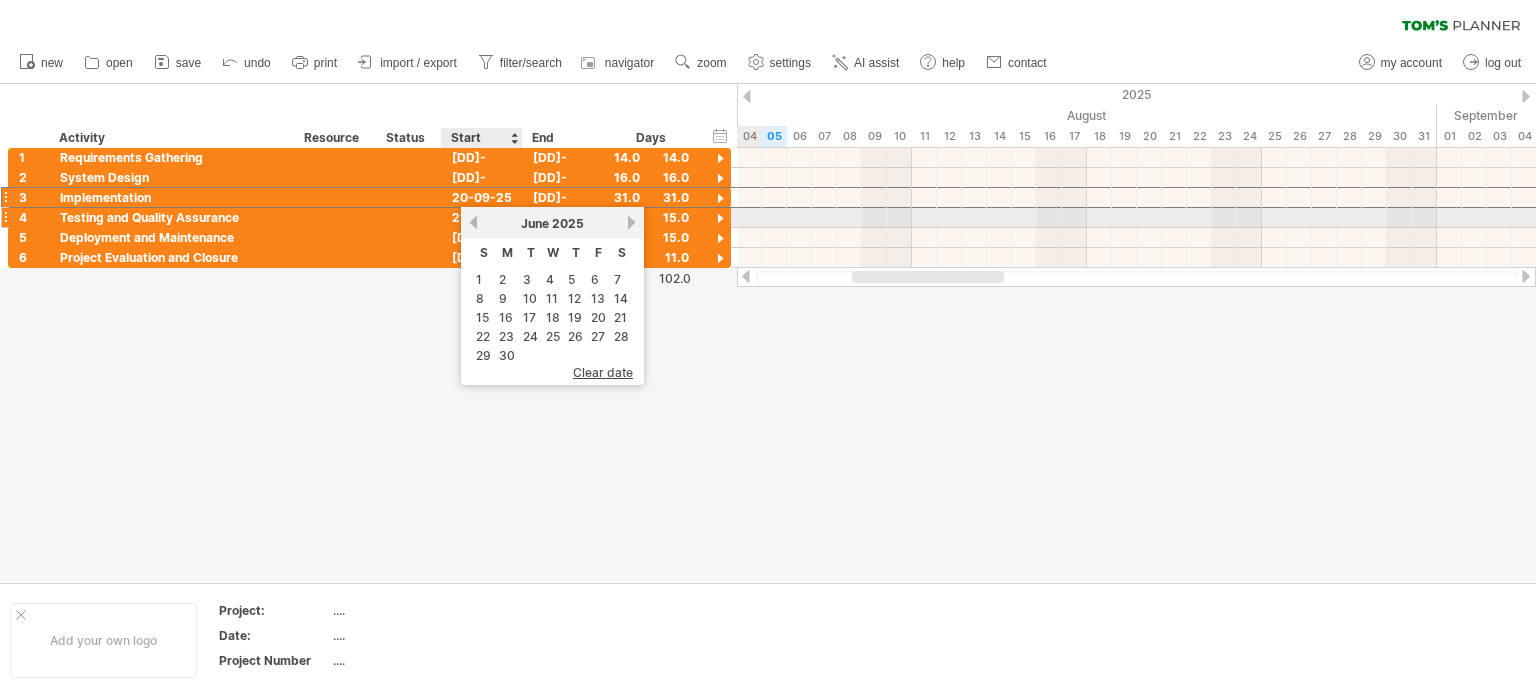 click on "previous" at bounding box center [473, 222] 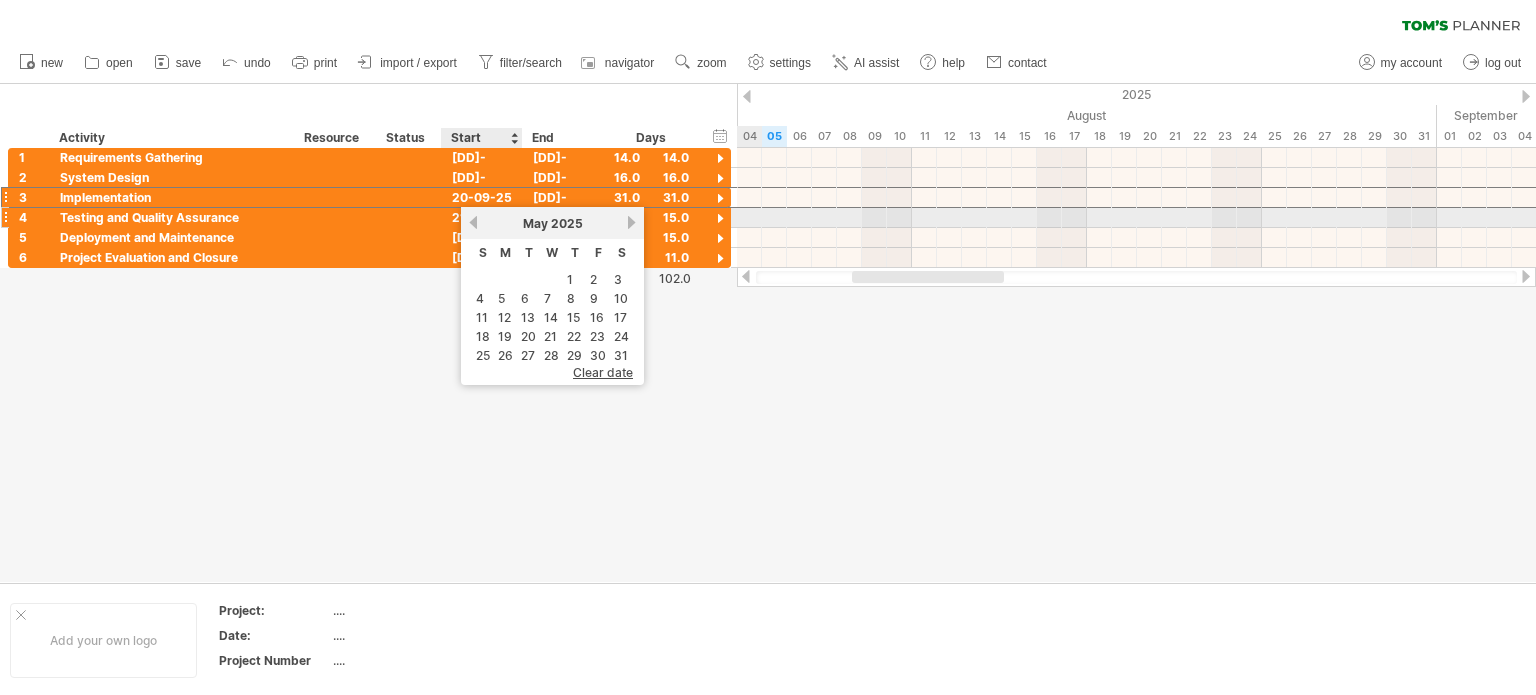 click on "previous" at bounding box center (473, 222) 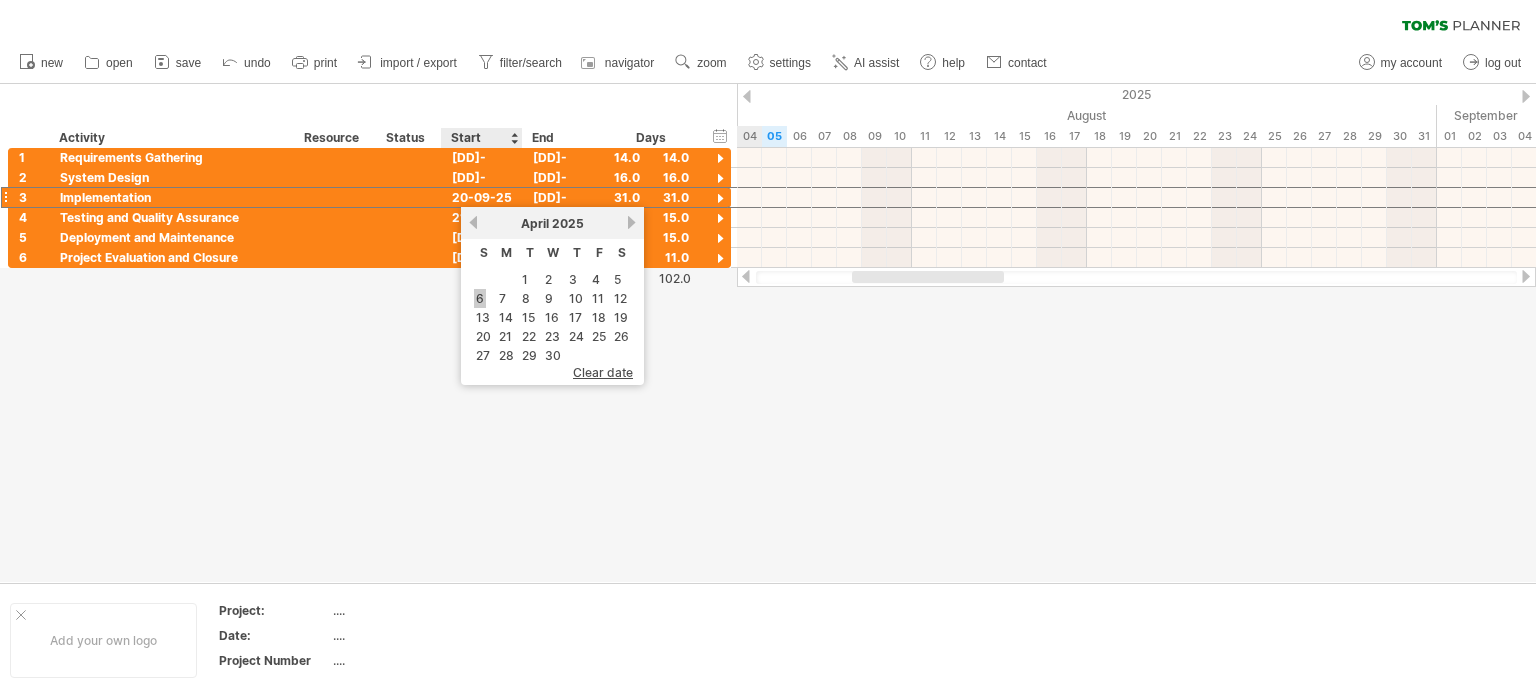 click on "6" at bounding box center (480, 298) 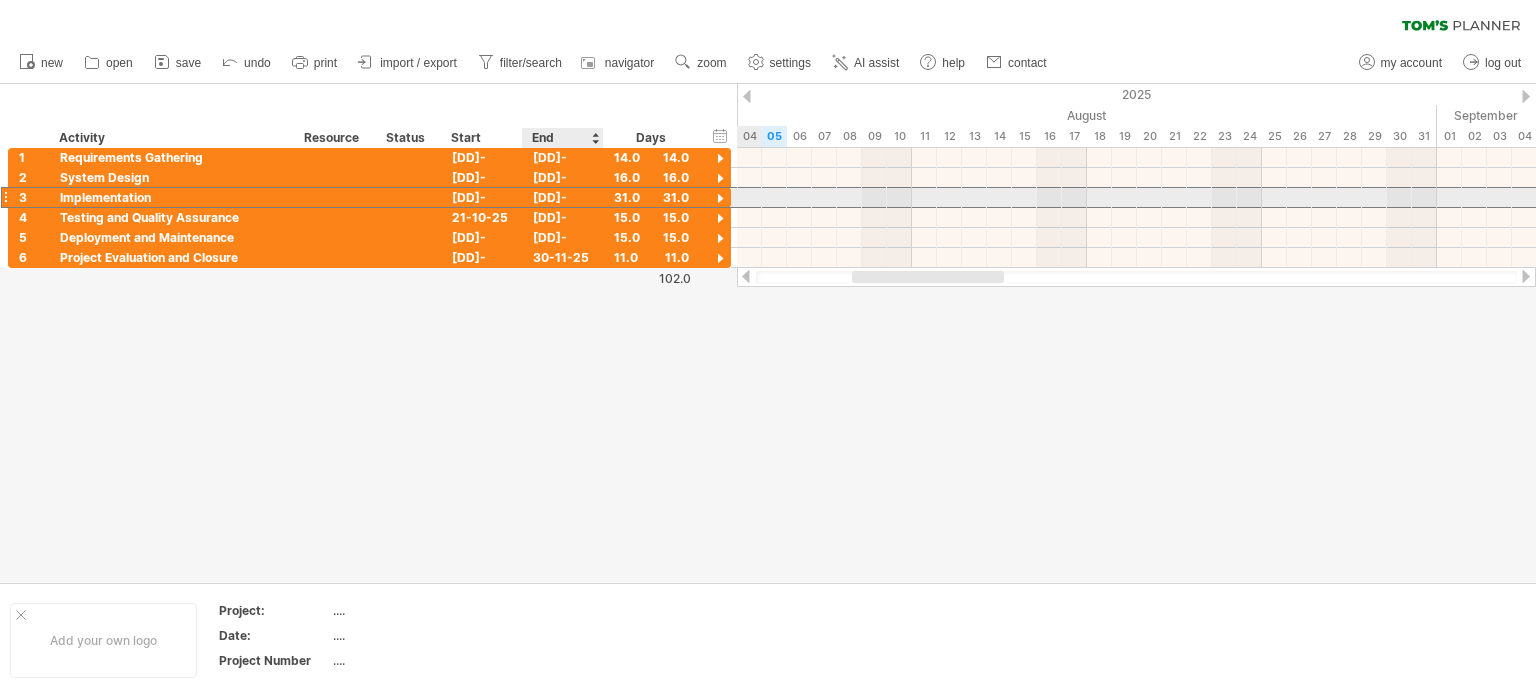 click on "[DD]-[MM]-25" at bounding box center [563, 197] 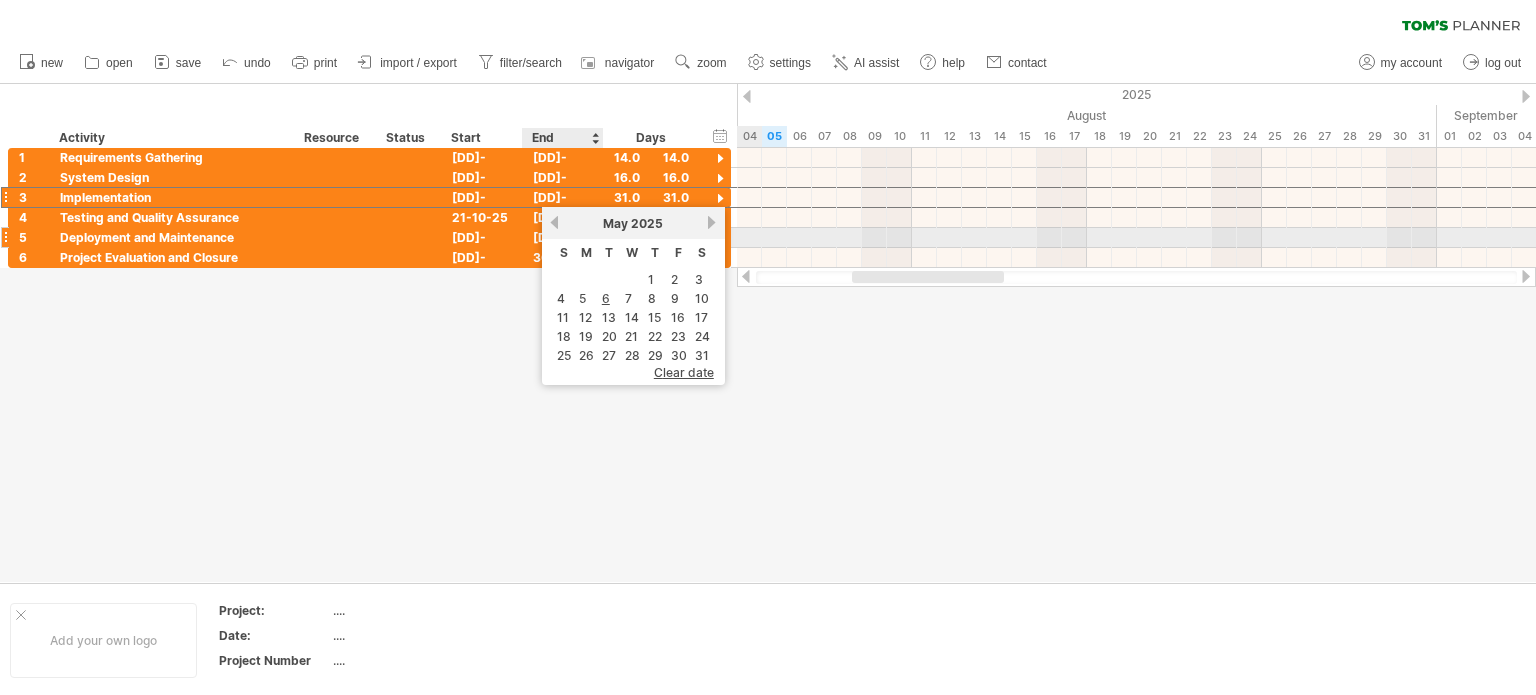 click on "previous" at bounding box center [554, 222] 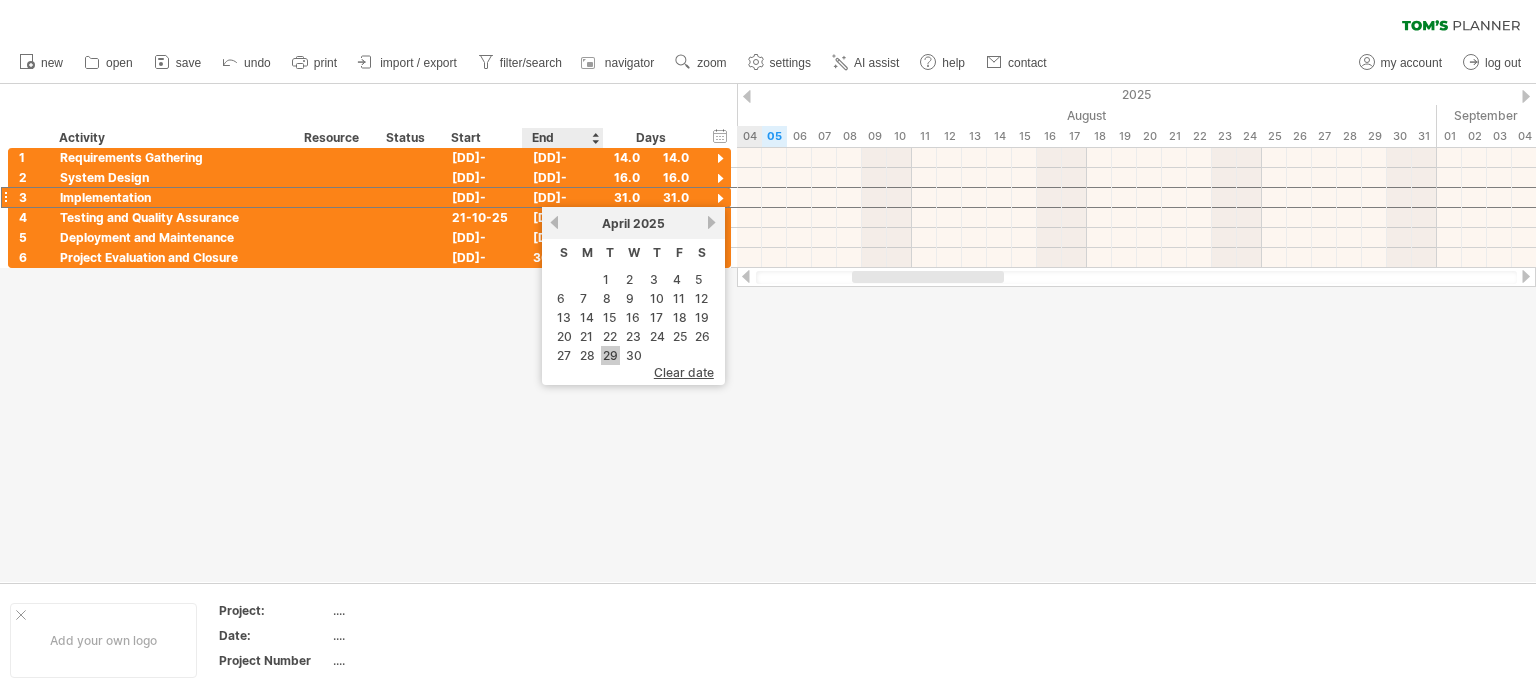 click on "29" at bounding box center (610, 355) 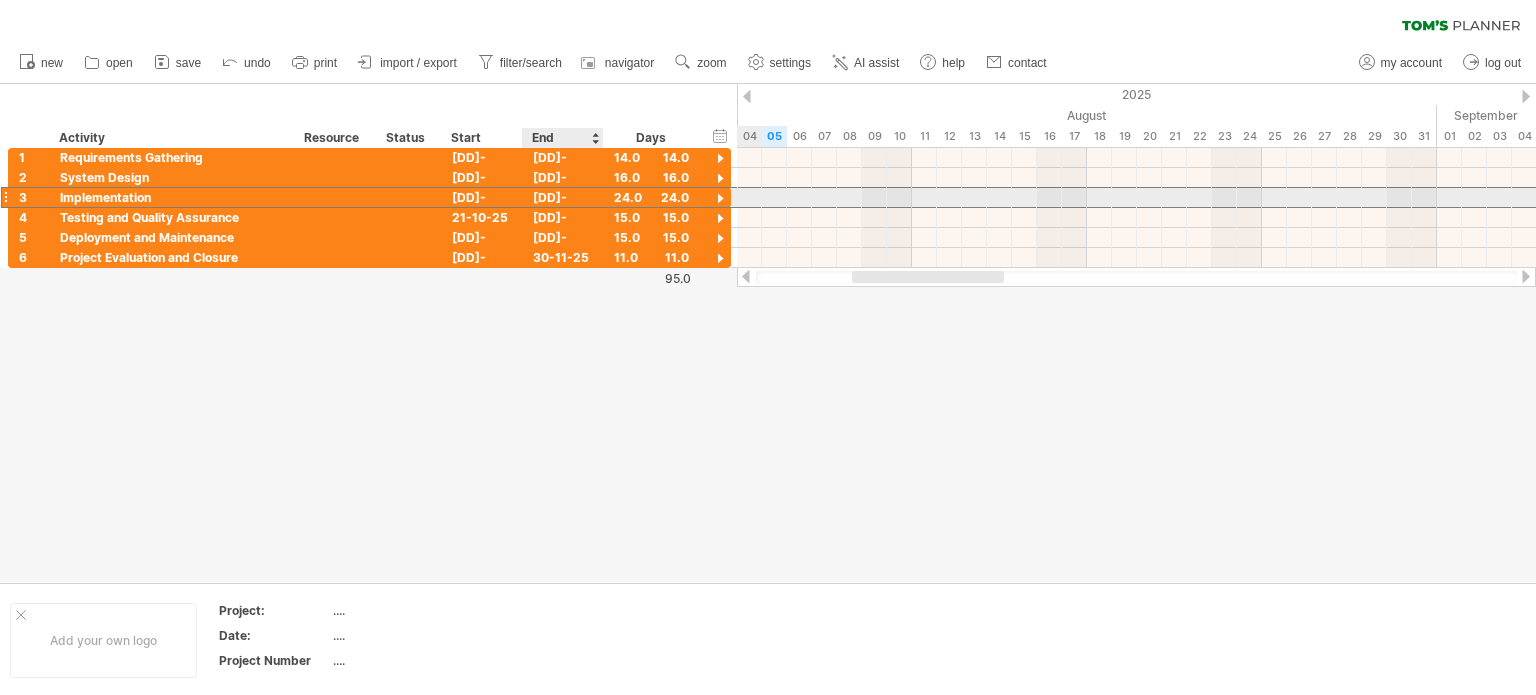 click on "[DD]-[MM]-25" at bounding box center [563, 197] 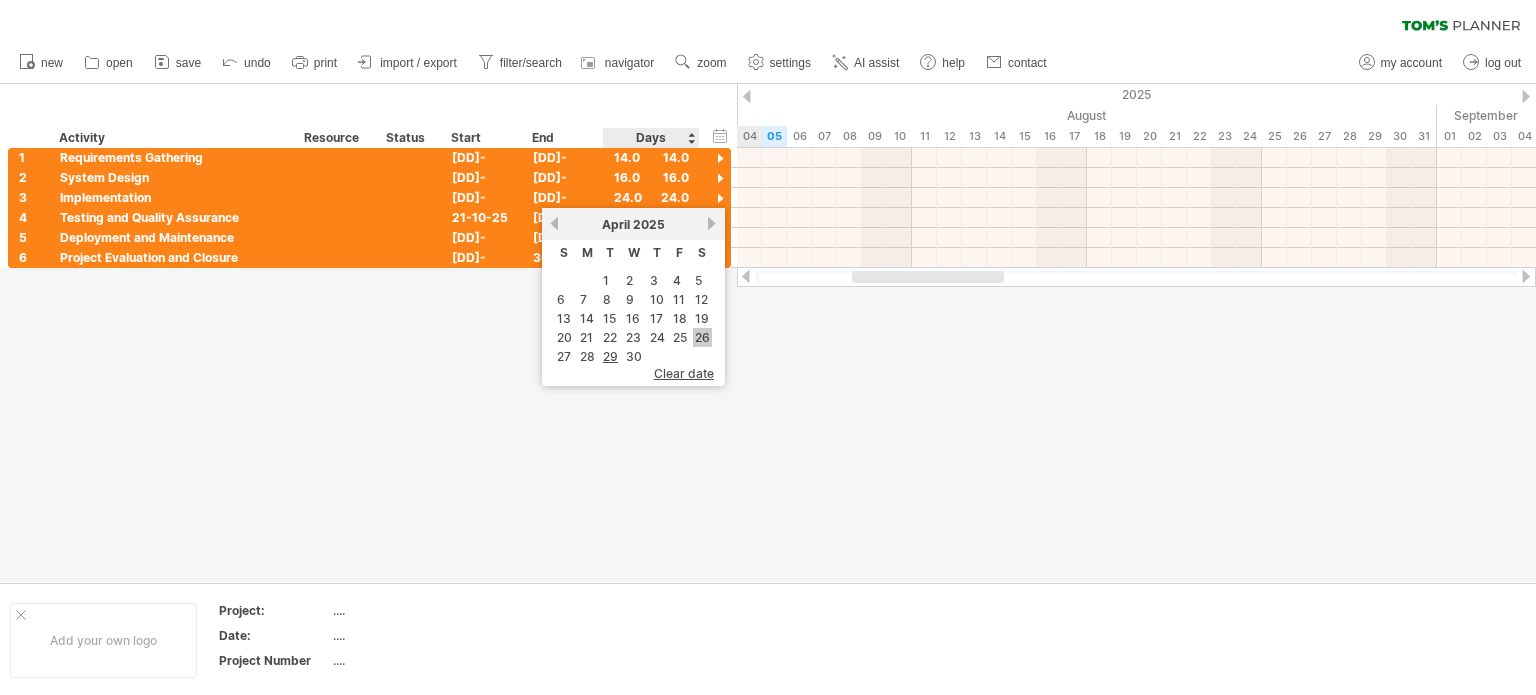 click on "26" at bounding box center [702, 337] 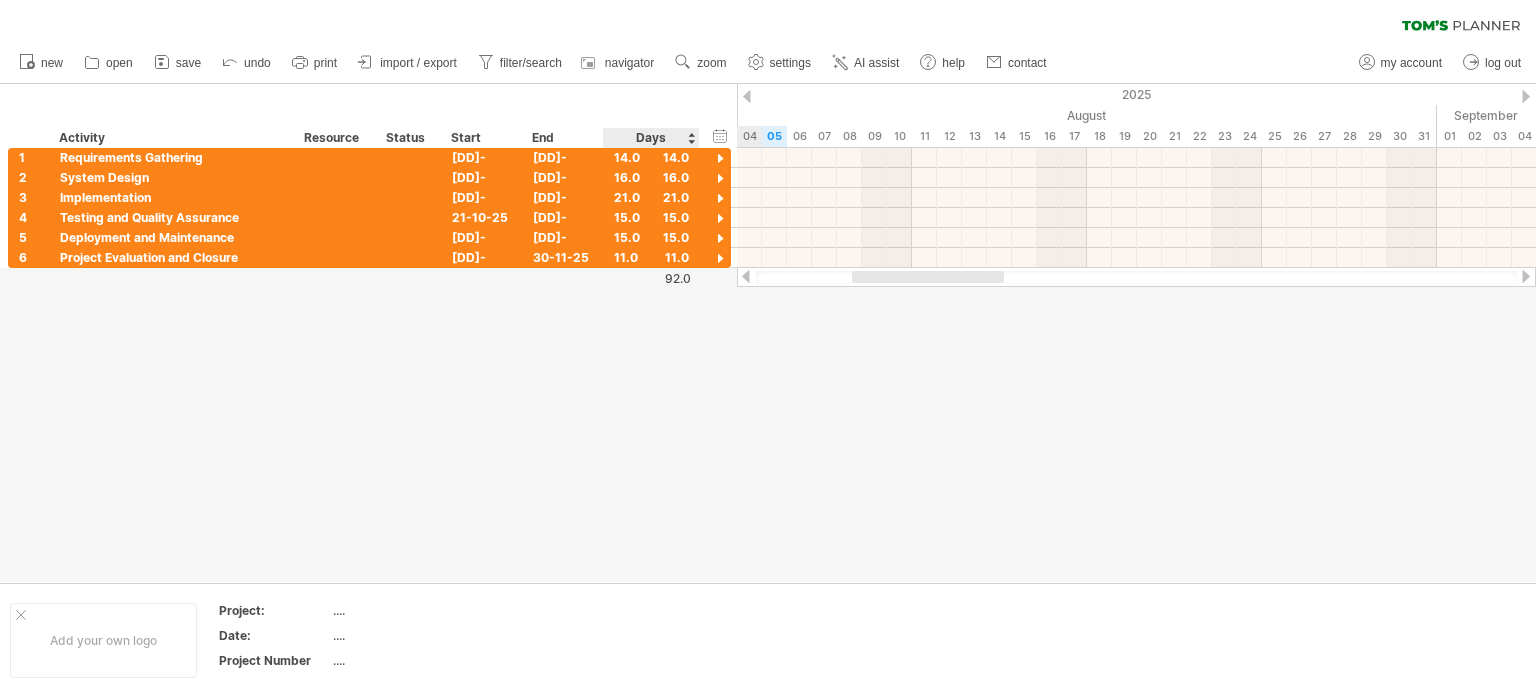 click at bounding box center [768, 333] 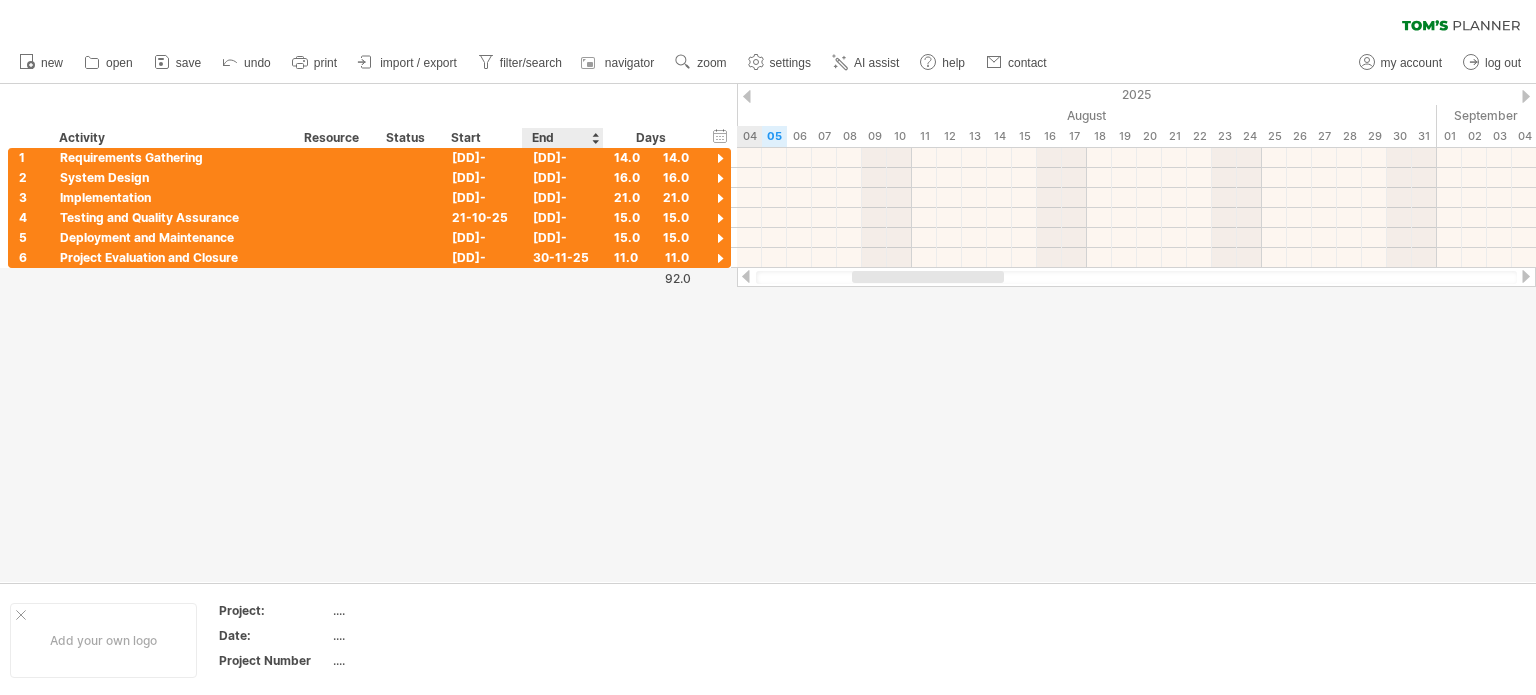 click at bounding box center [768, 333] 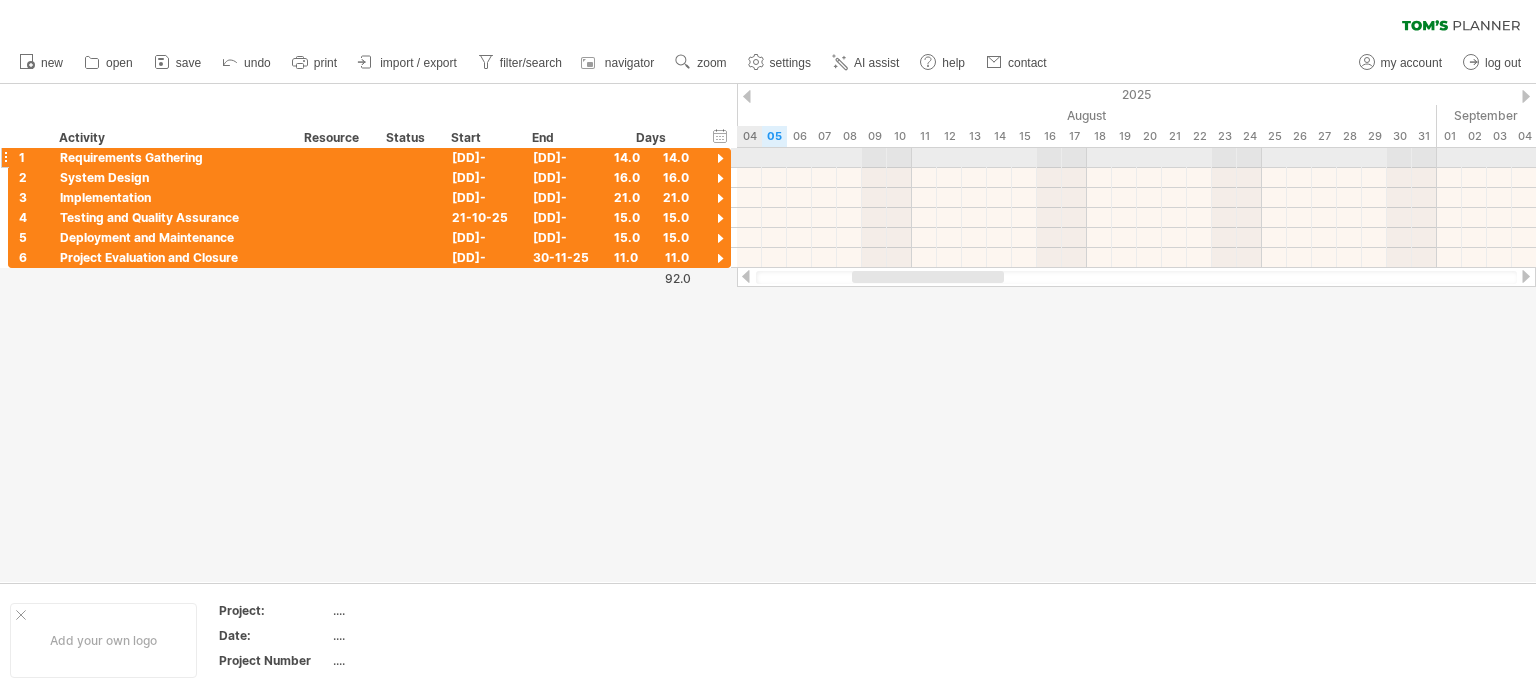 click at bounding box center [720, 159] 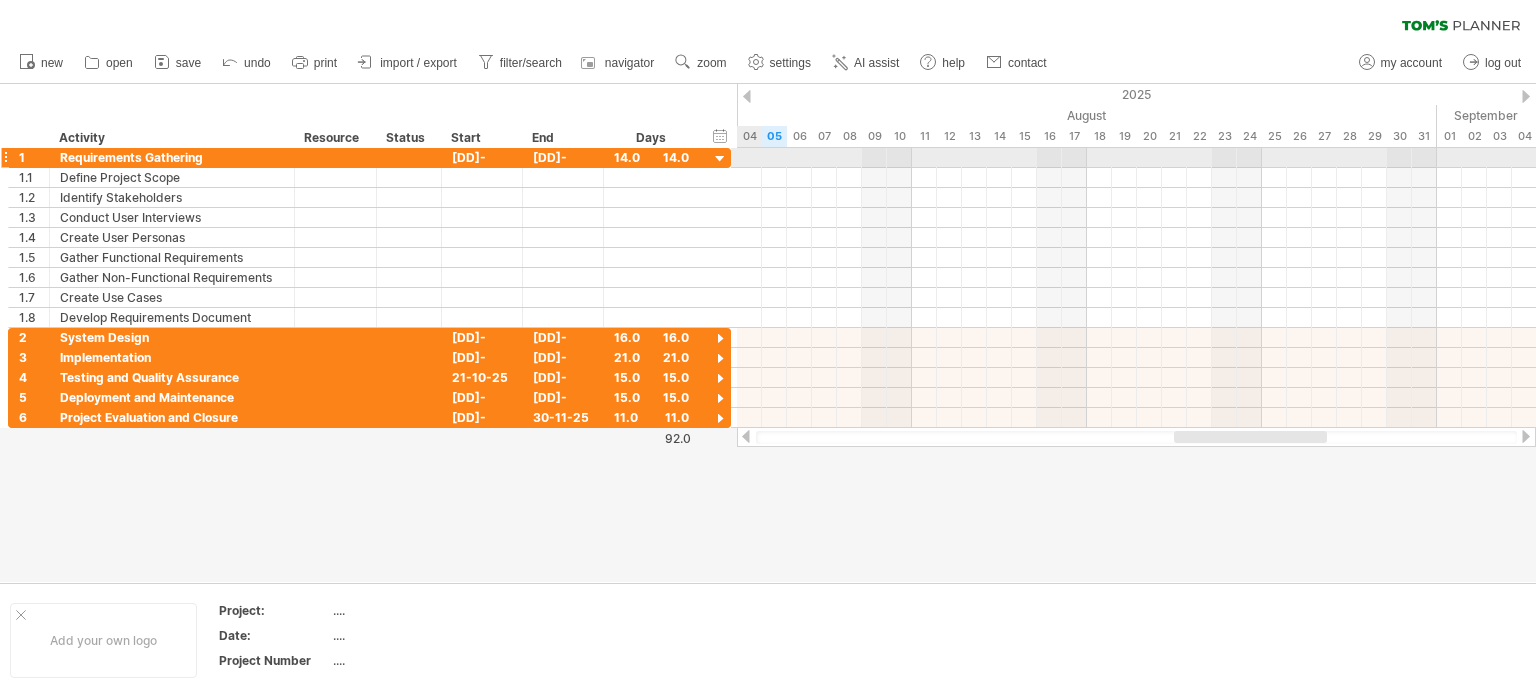 click at bounding box center [720, 159] 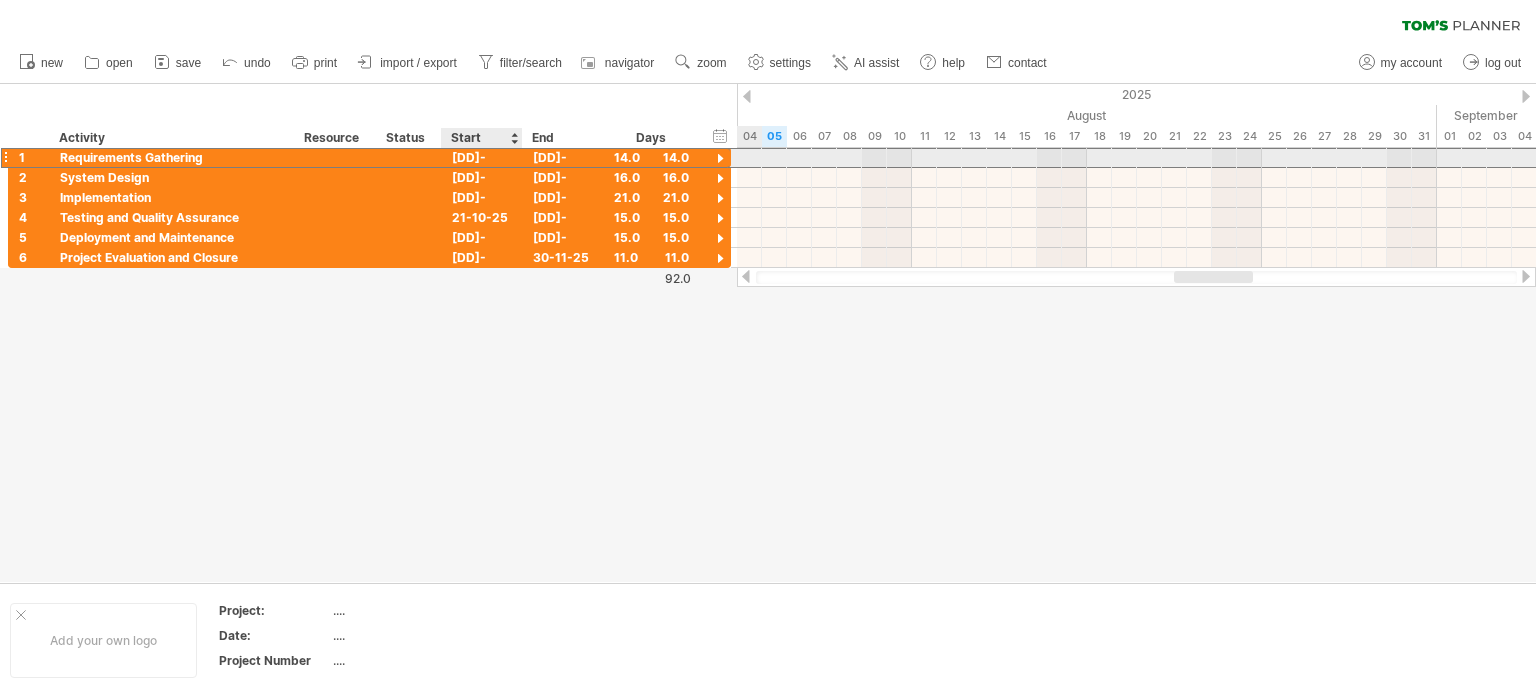 click on "[DD]-[MM]-25" at bounding box center [482, 157] 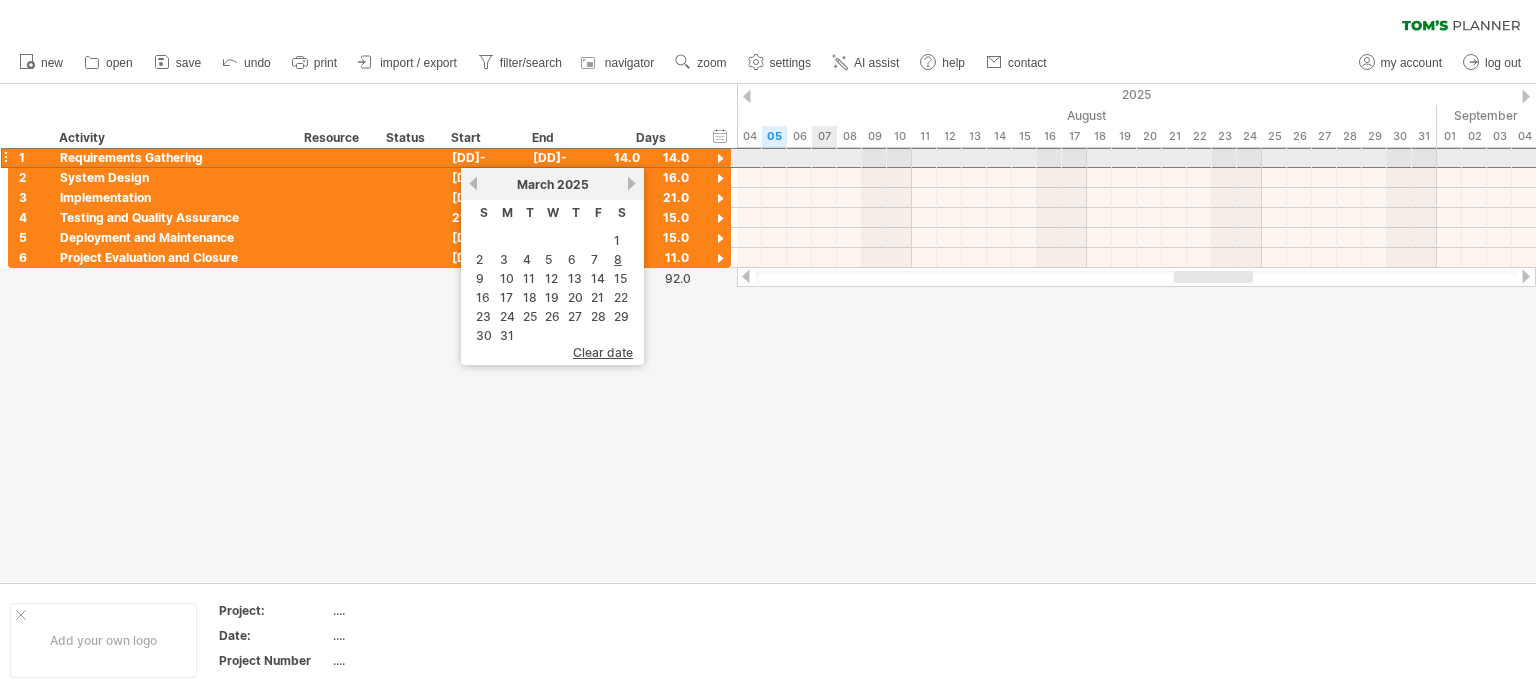click at bounding box center (1136, 158) 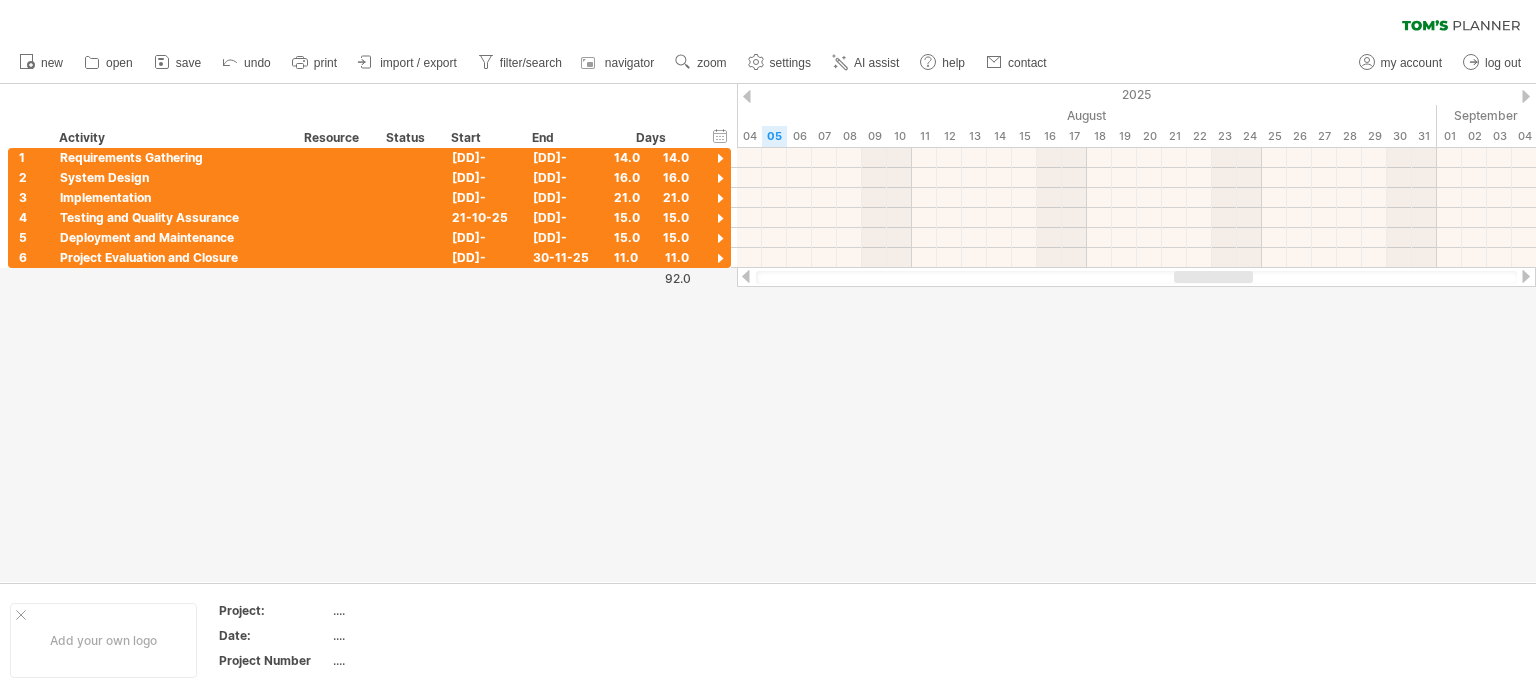 click at bounding box center [768, 333] 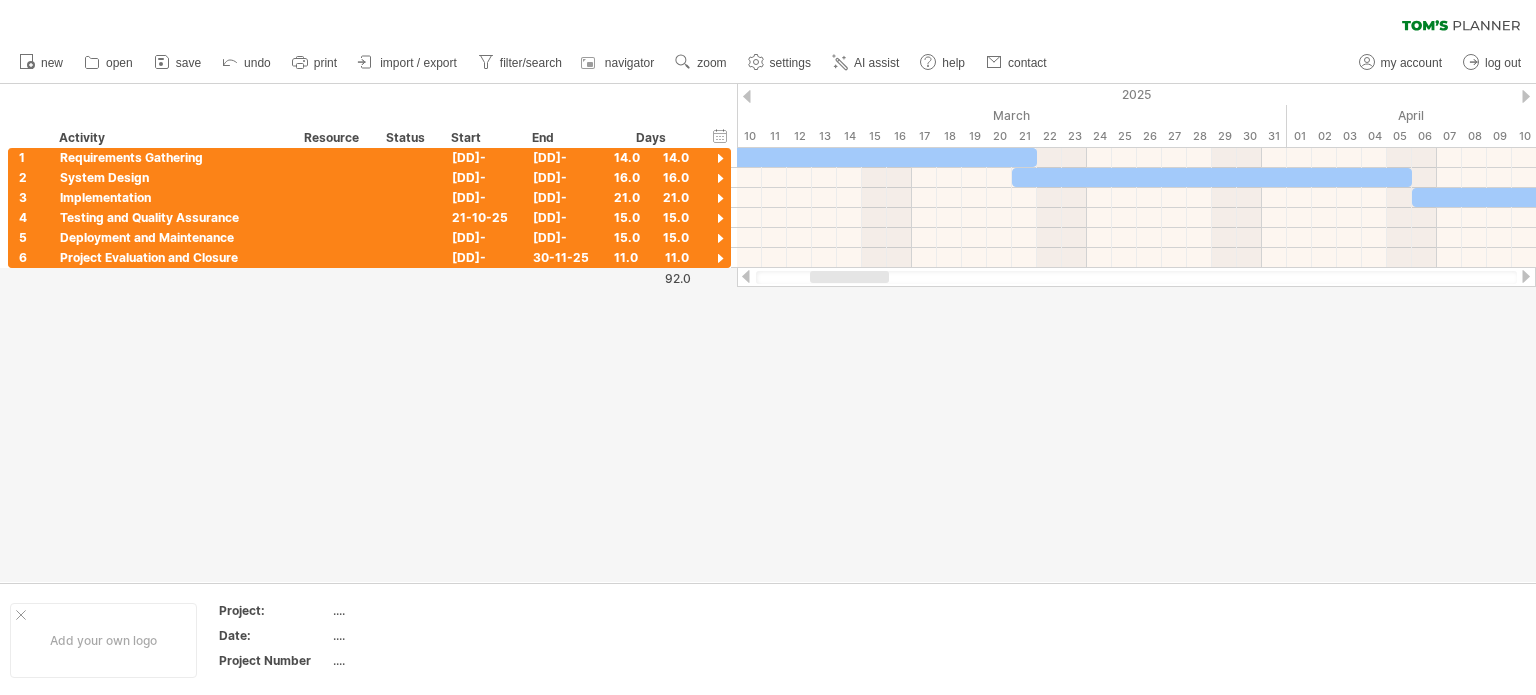 click at bounding box center (1526, 96) 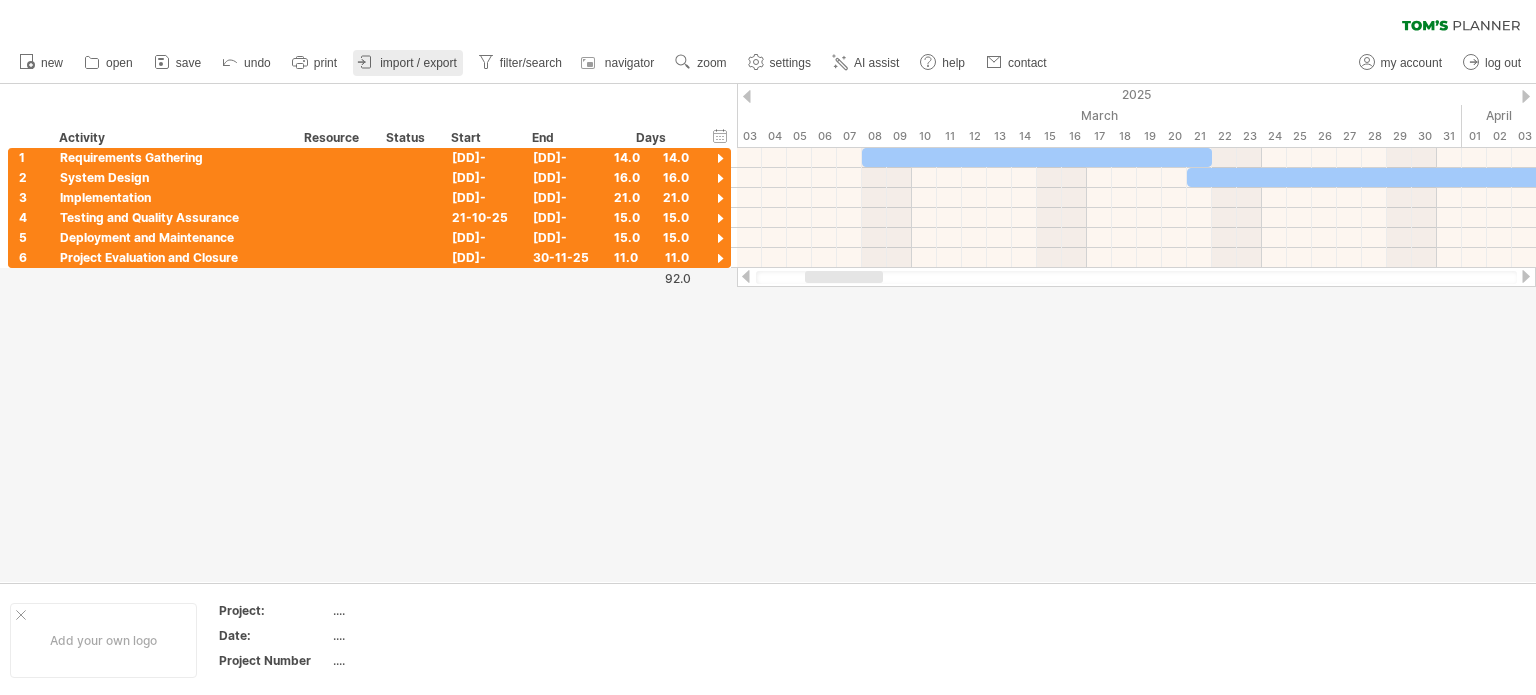 click on "import / export" at bounding box center (408, 63) 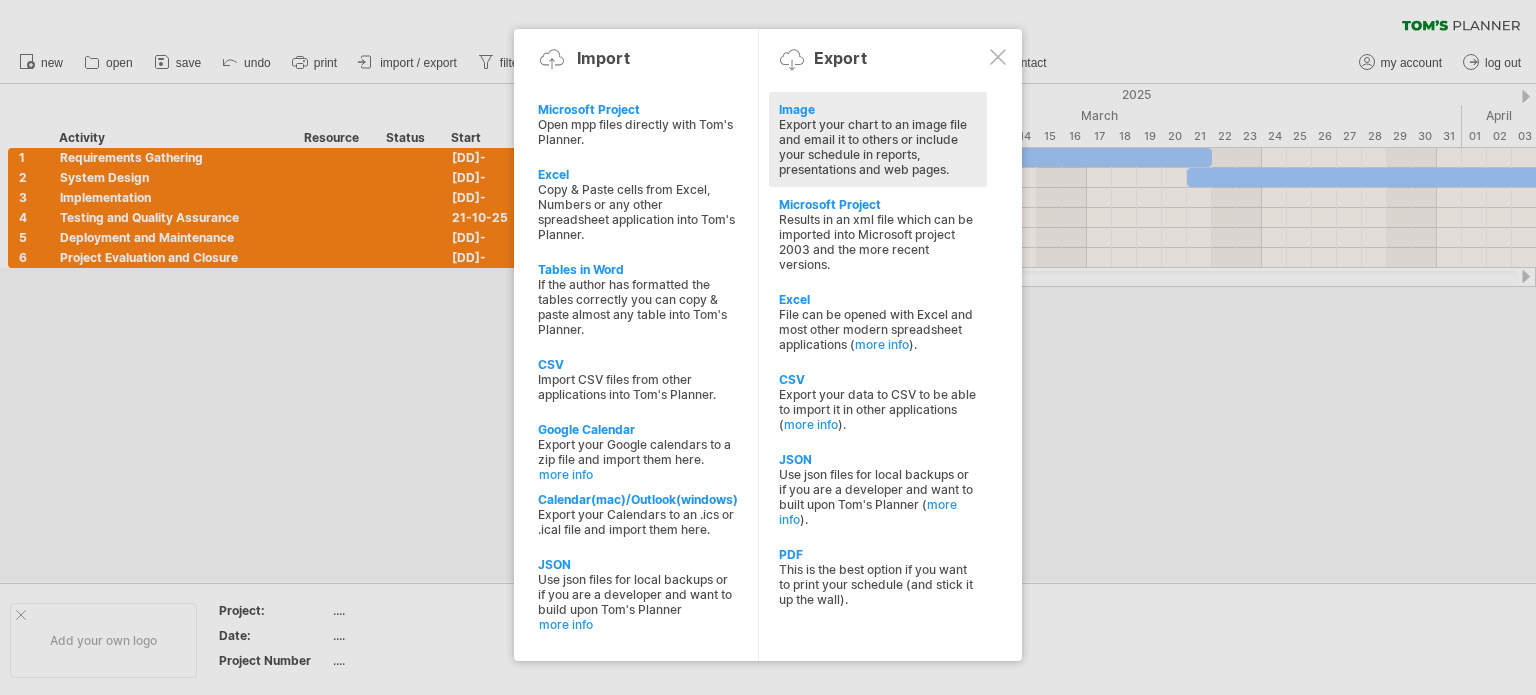 click on "Export your chart to an image file and email it to others or include your schedule in reports, presentations and web pages." at bounding box center [878, 147] 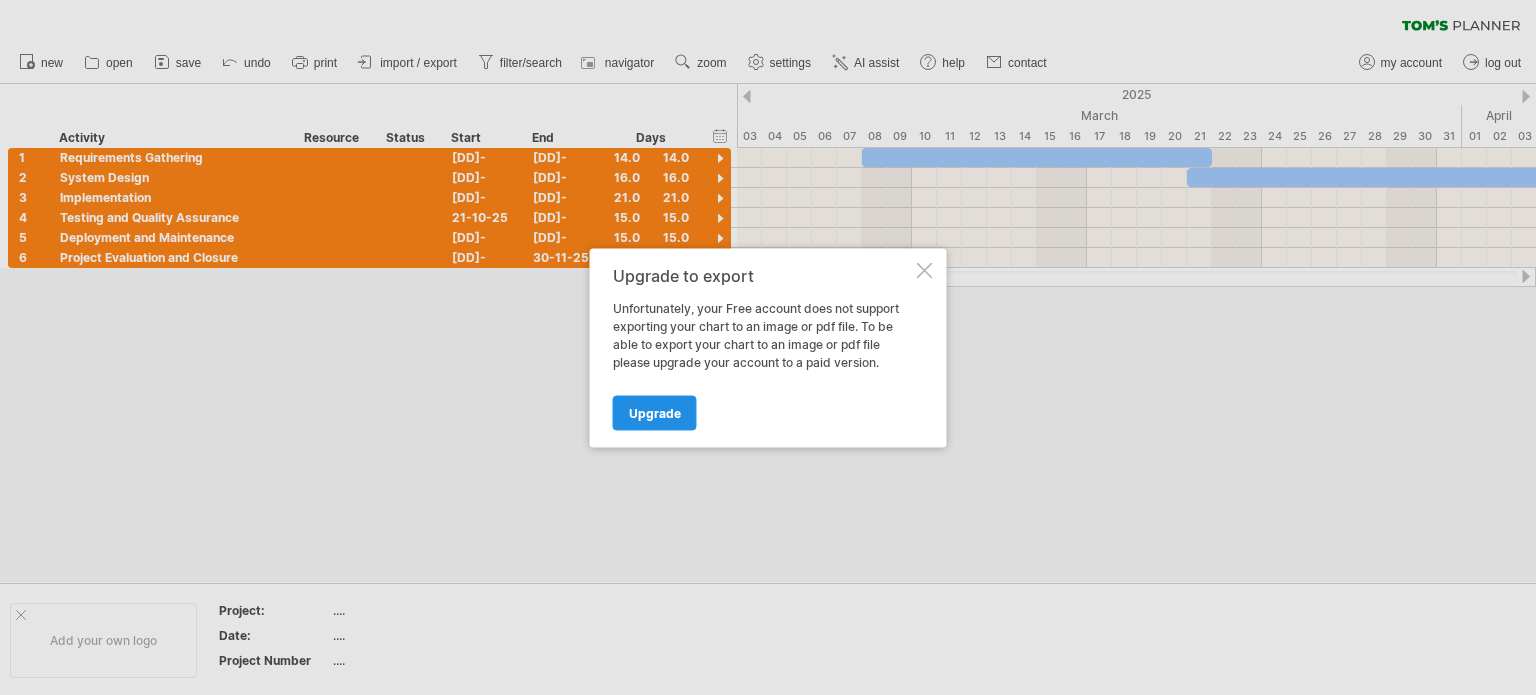 click on "Upgrade" at bounding box center (655, 412) 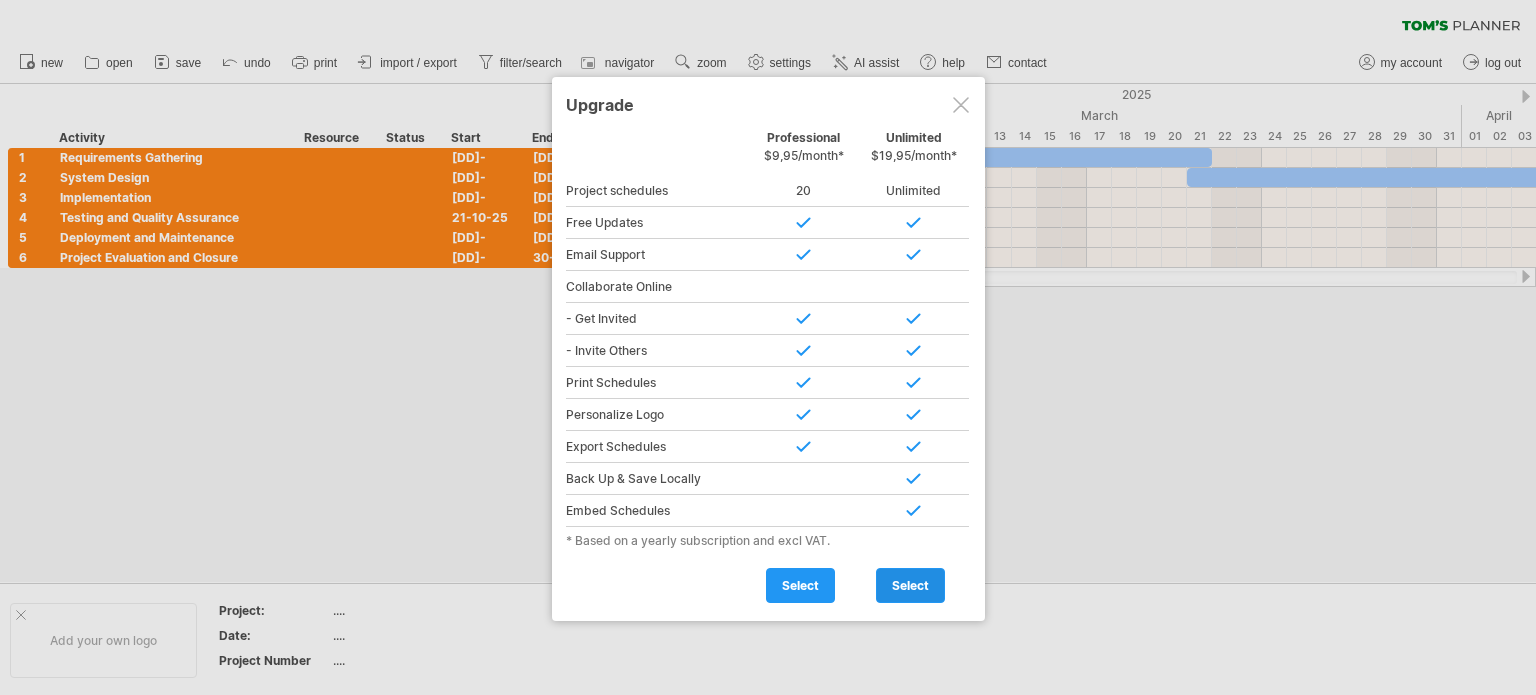 click on "select" at bounding box center [910, 585] 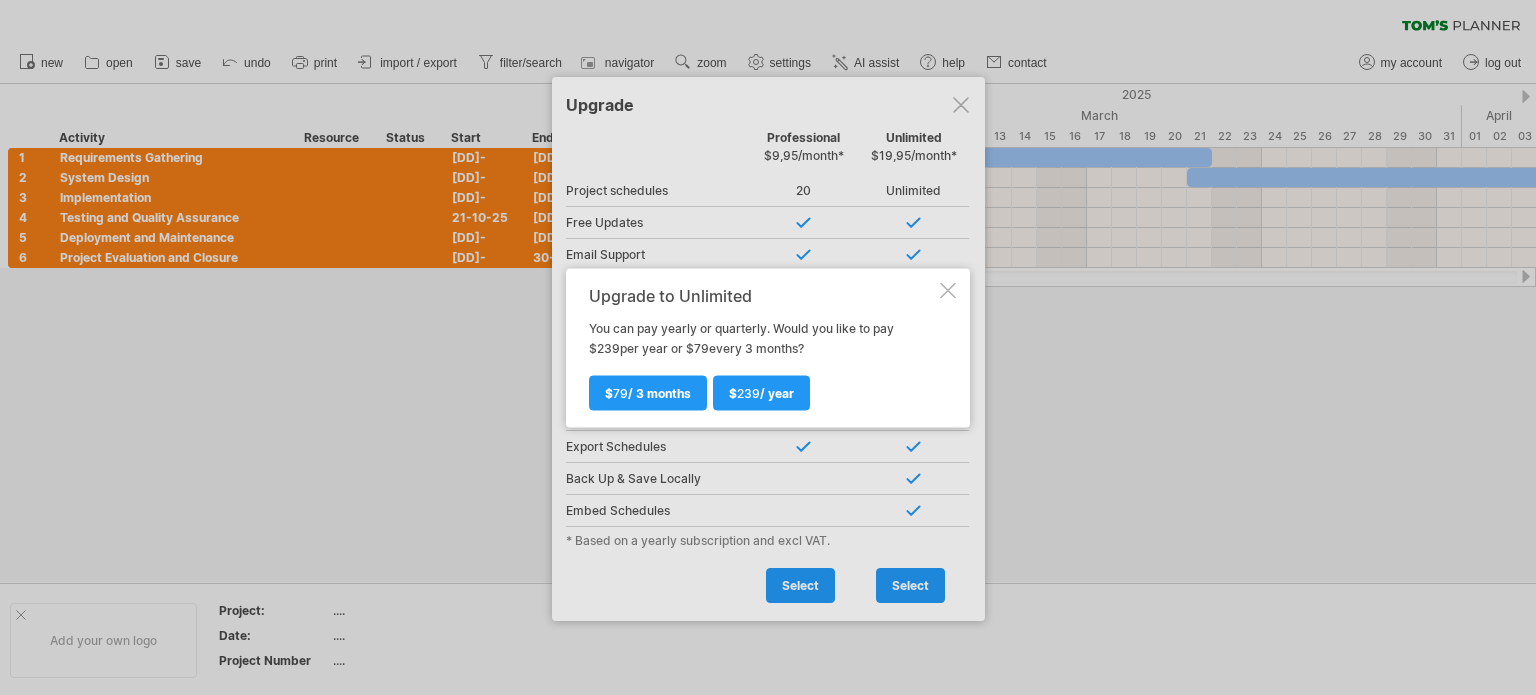 click at bounding box center [948, 290] 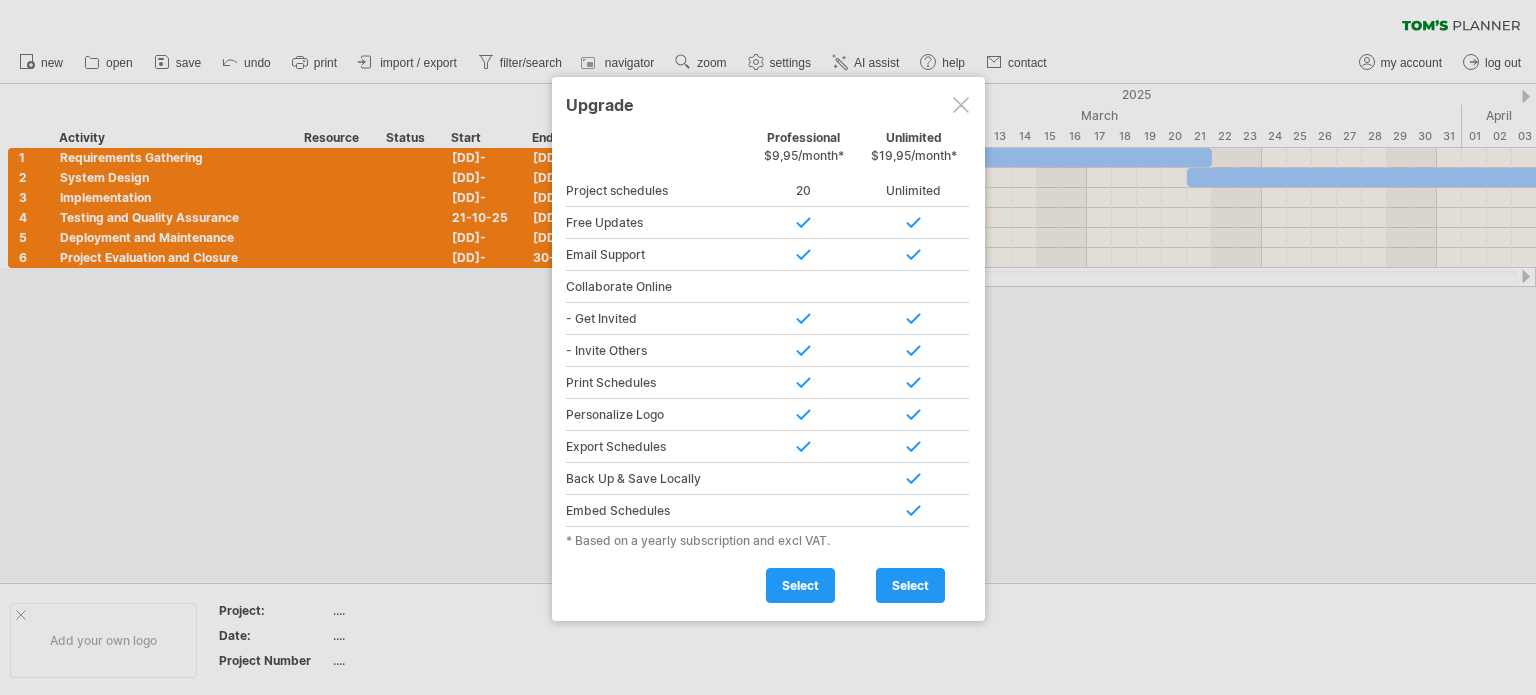 click at bounding box center (961, 105) 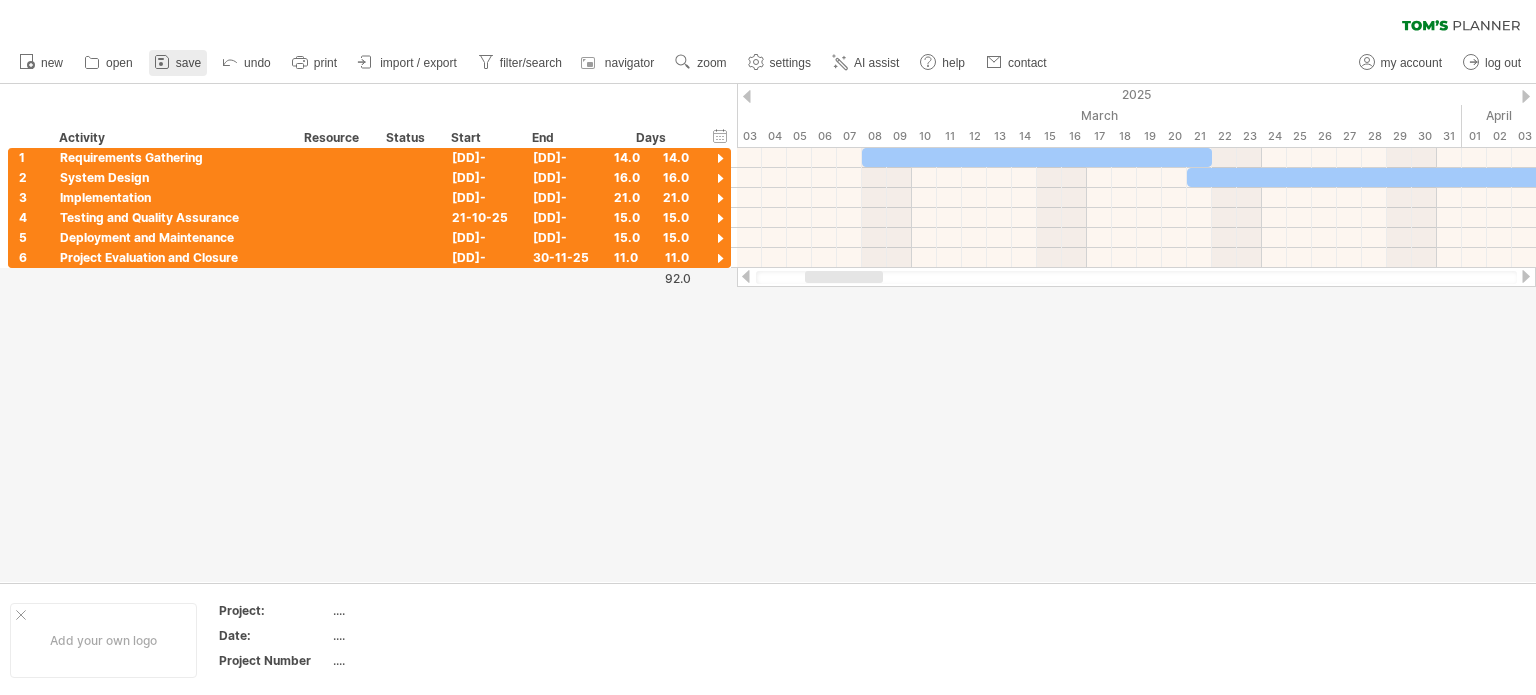 click on "save" at bounding box center [188, 63] 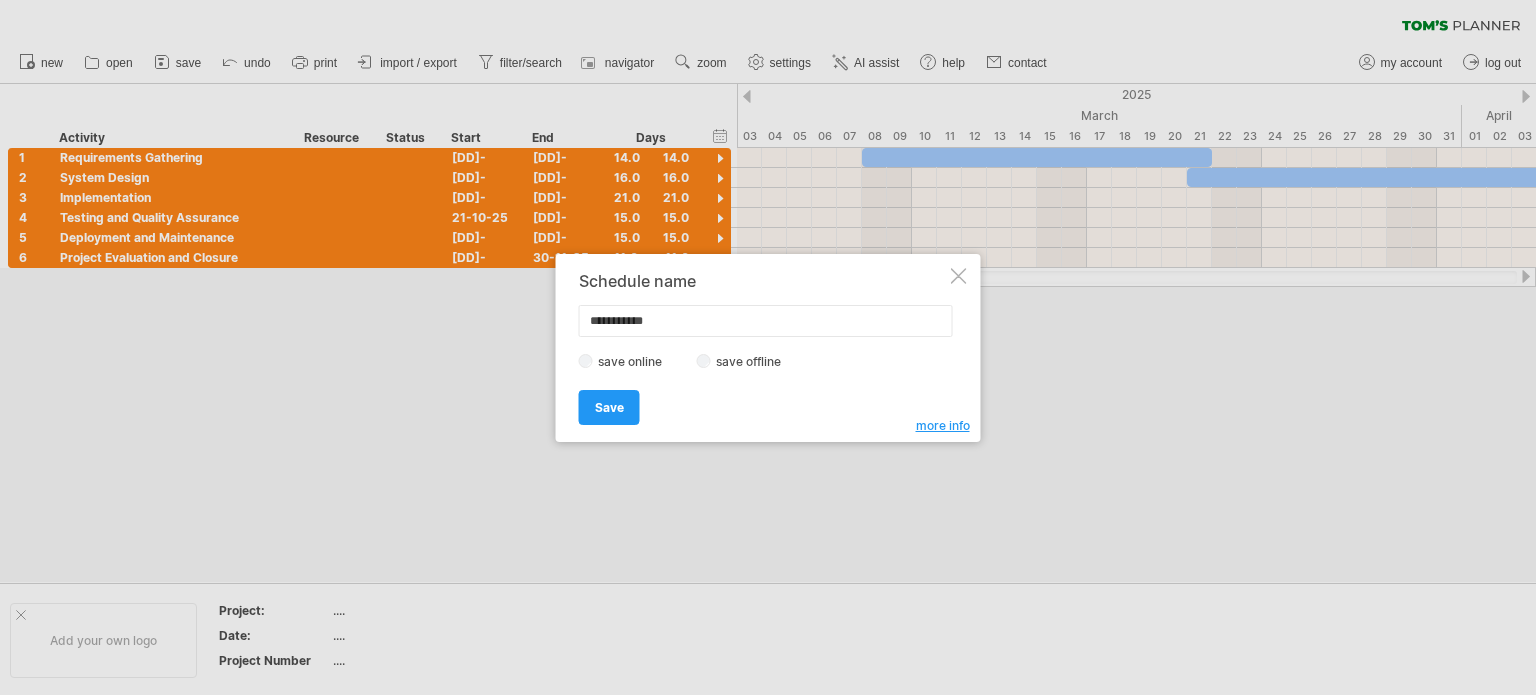 click on "save offline" at bounding box center (754, 361) 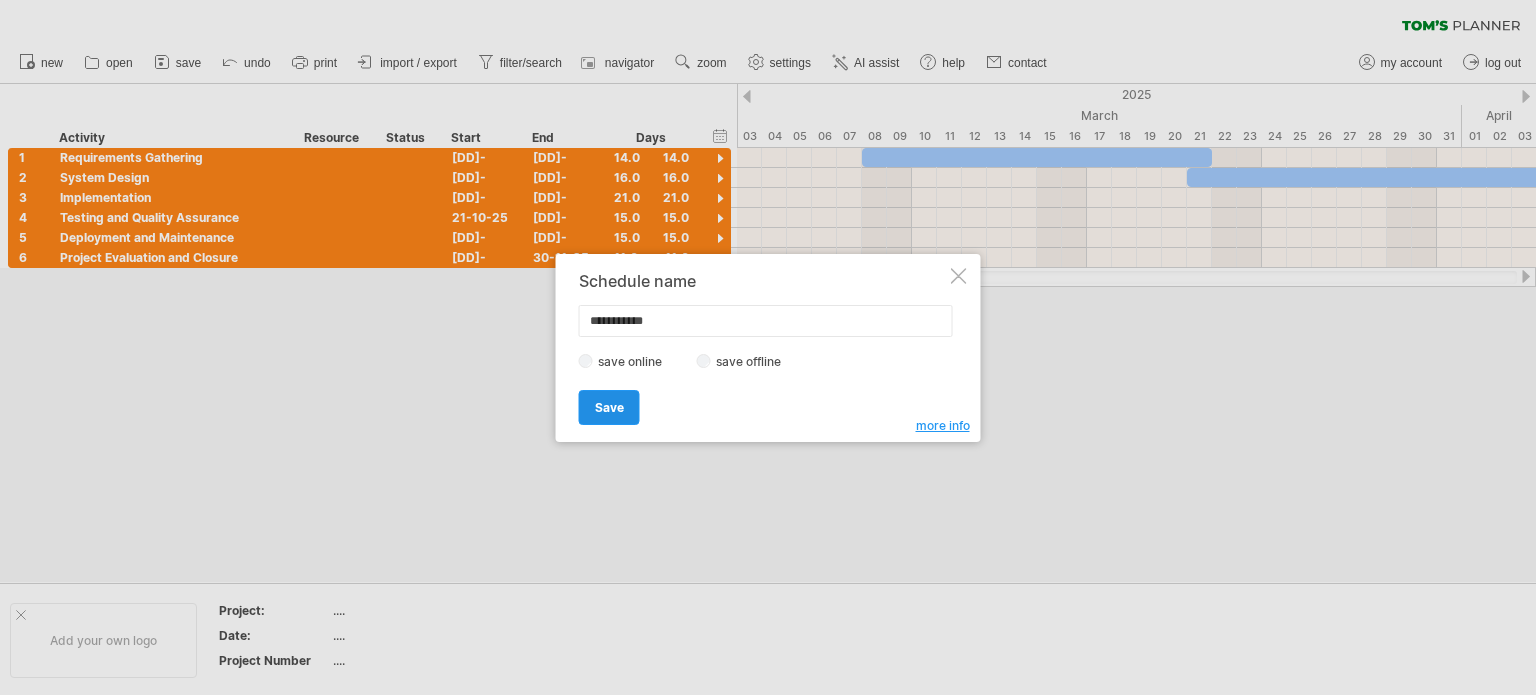 click on "Save" at bounding box center (609, 407) 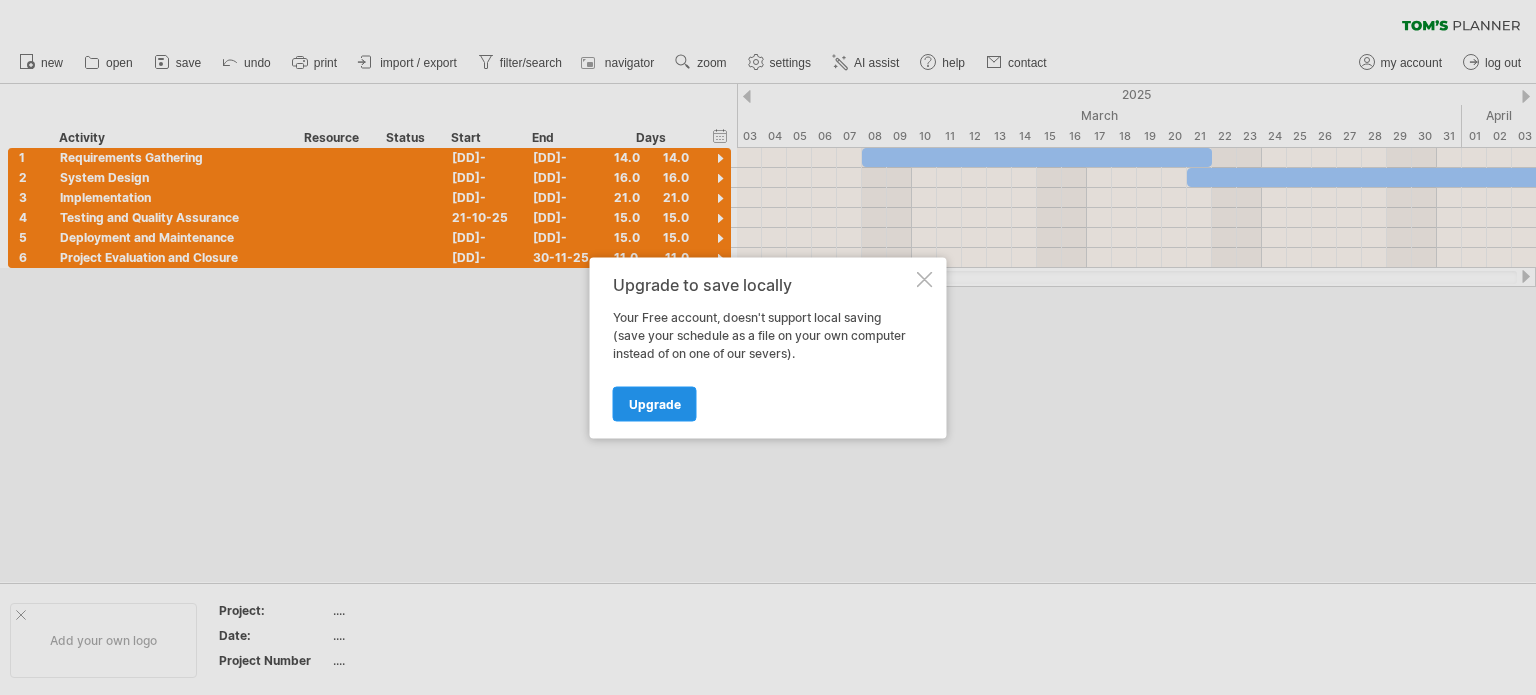 click on "Upgrade" at bounding box center [655, 403] 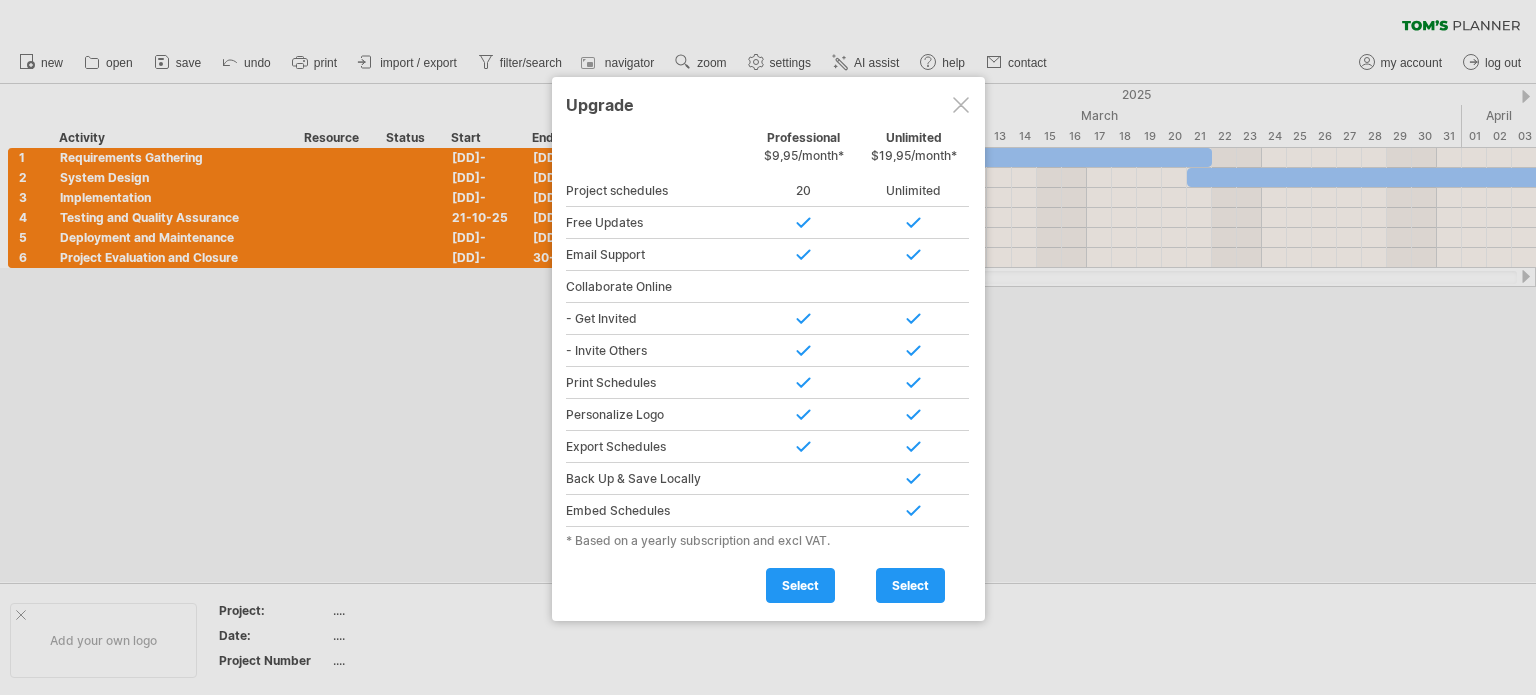 click at bounding box center (961, 105) 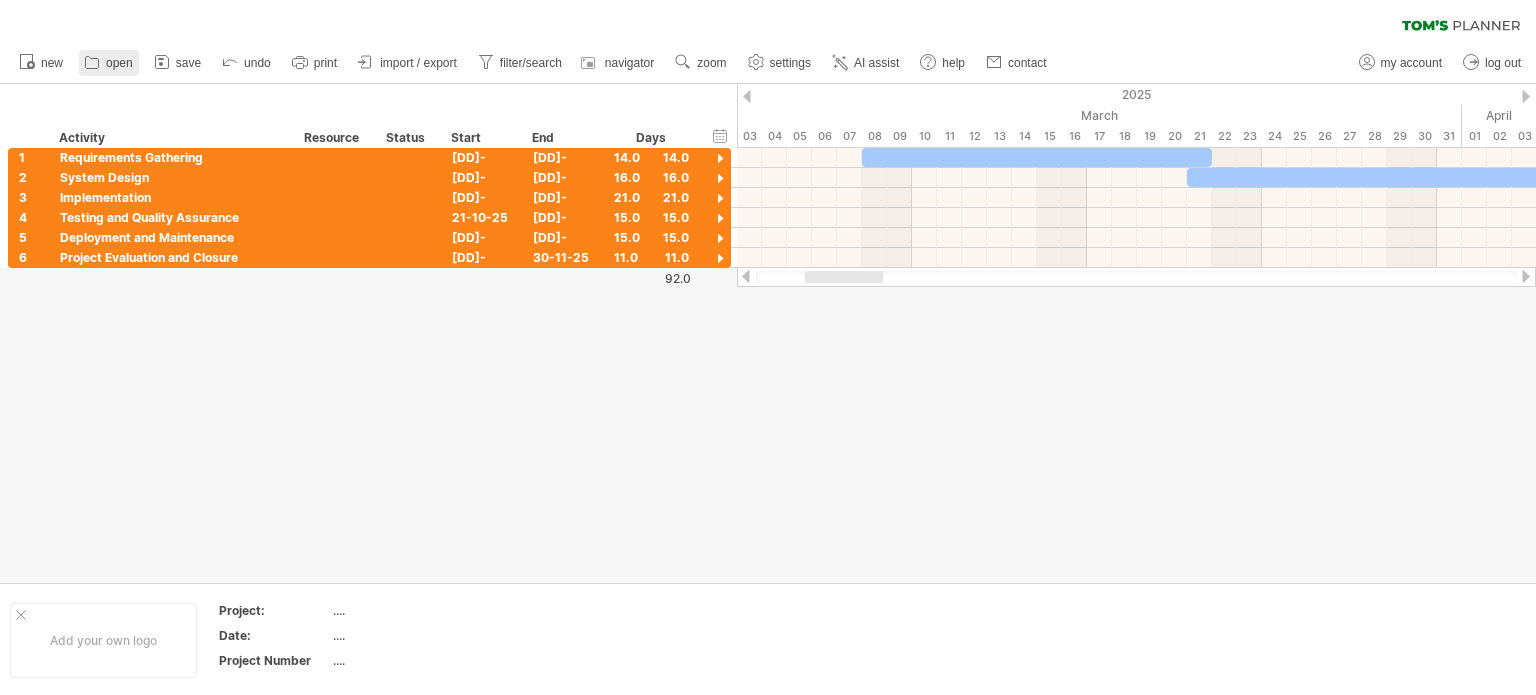 click on "open" at bounding box center (119, 63) 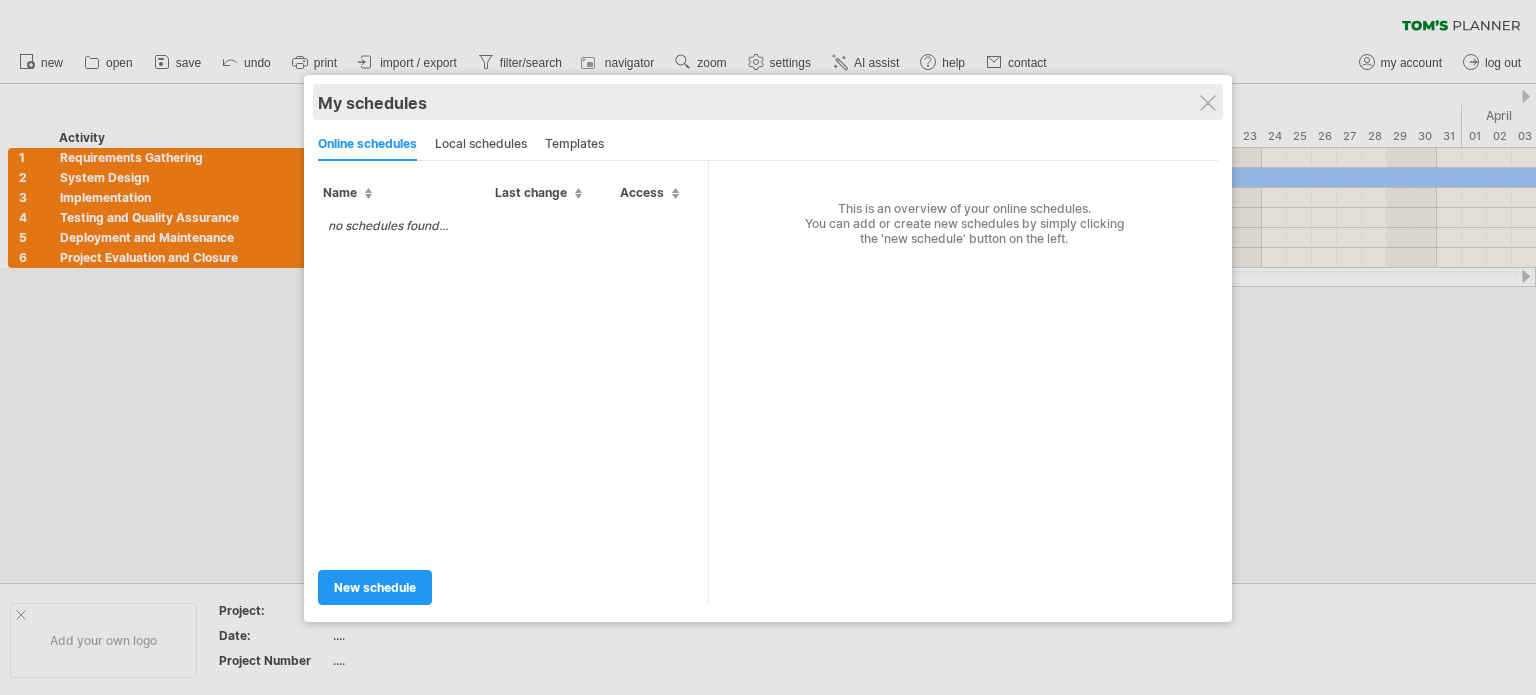 click on "My schedules" at bounding box center (768, 103) 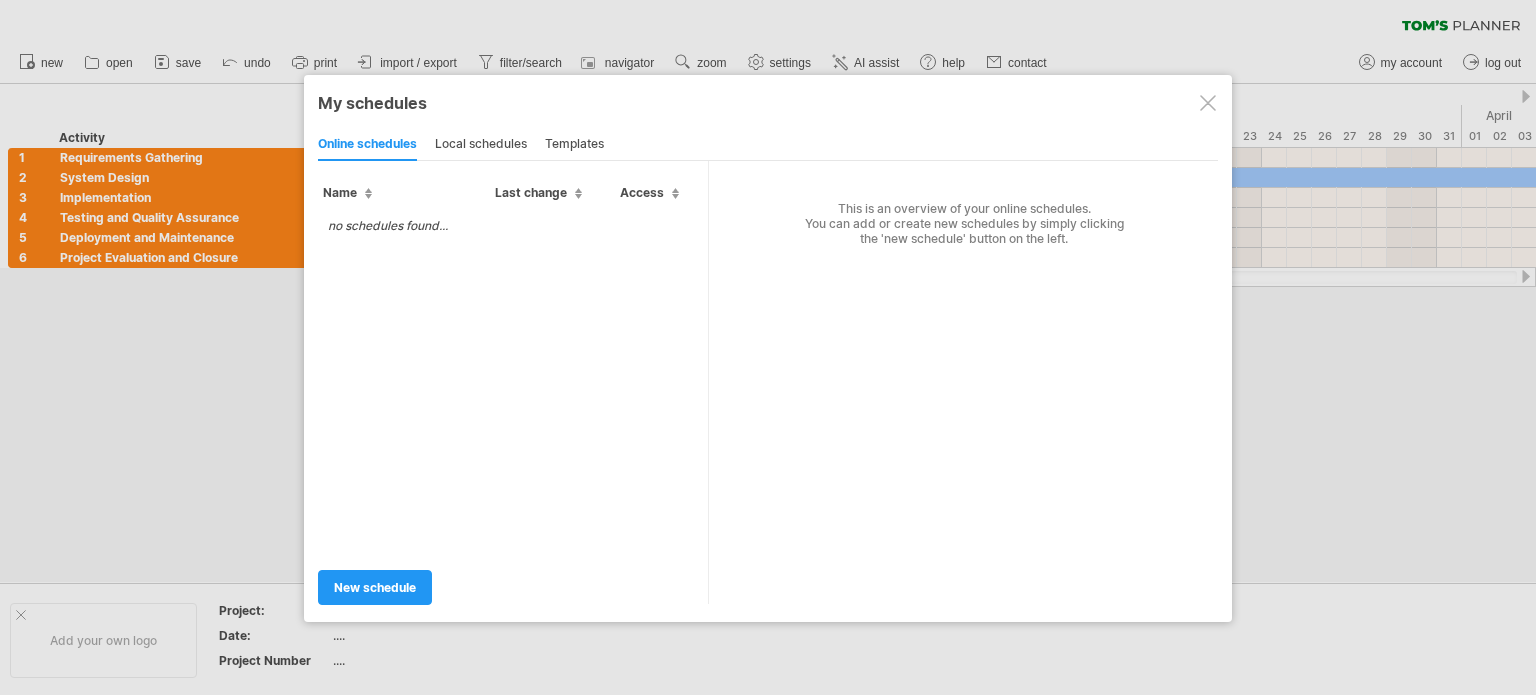 click at bounding box center (1208, 103) 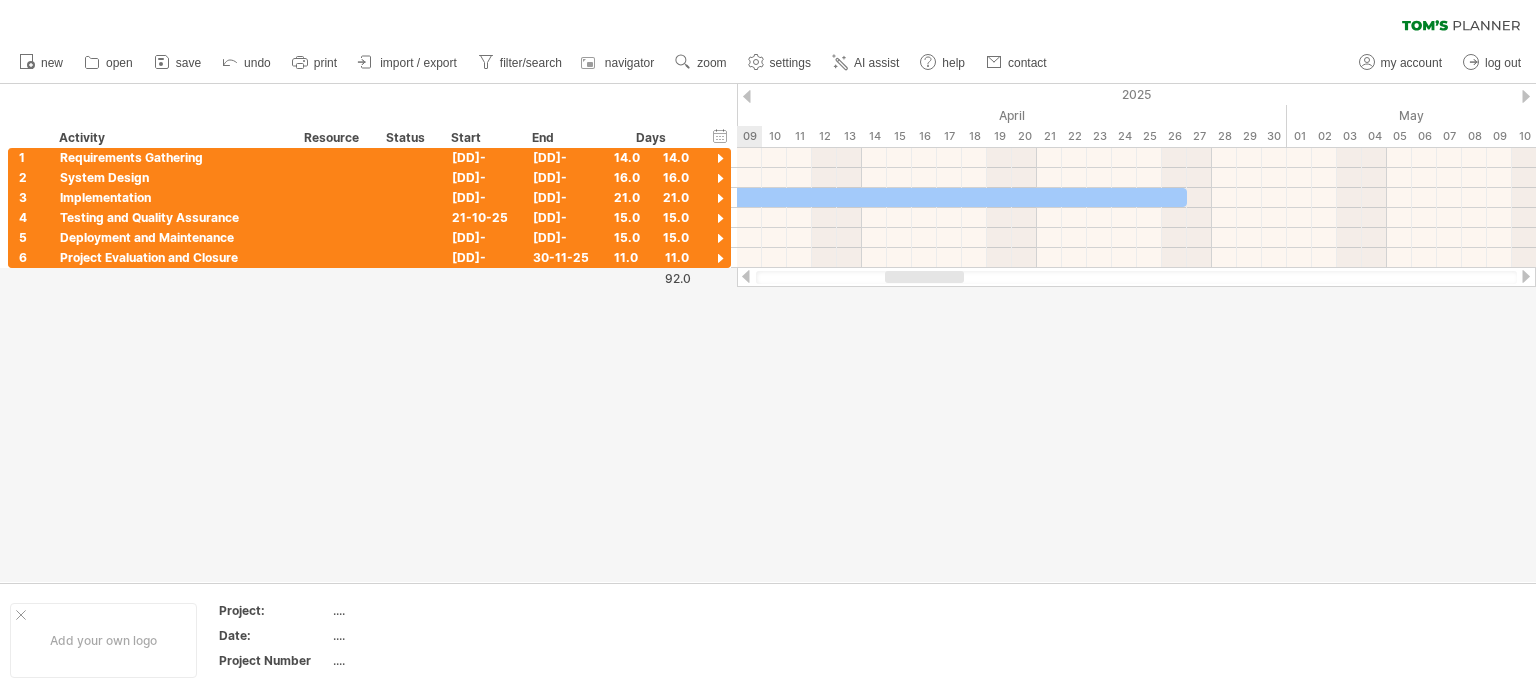 drag, startPoint x: 869, startPoint y: 277, endPoint x: 946, endPoint y: 299, distance: 80.08121 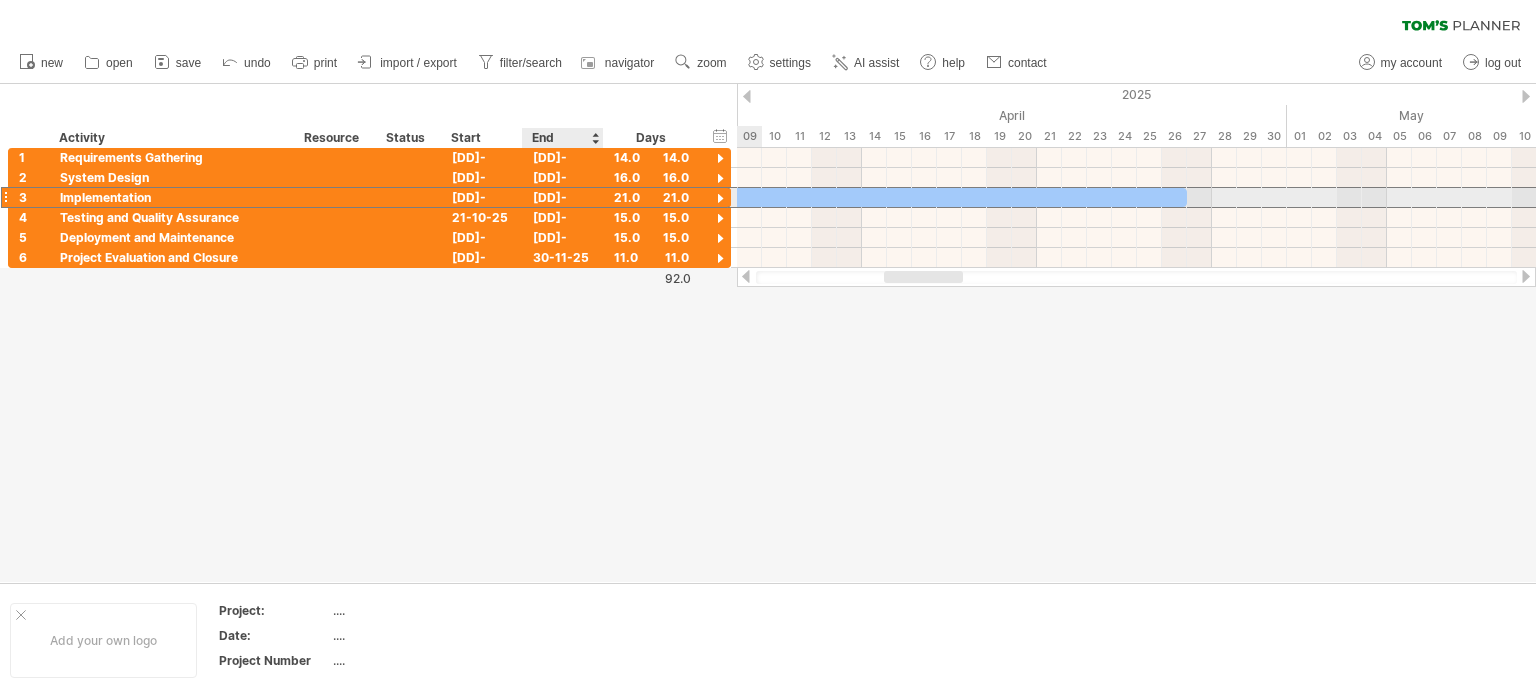 click on "[DD]-[MM]-25" at bounding box center (563, 197) 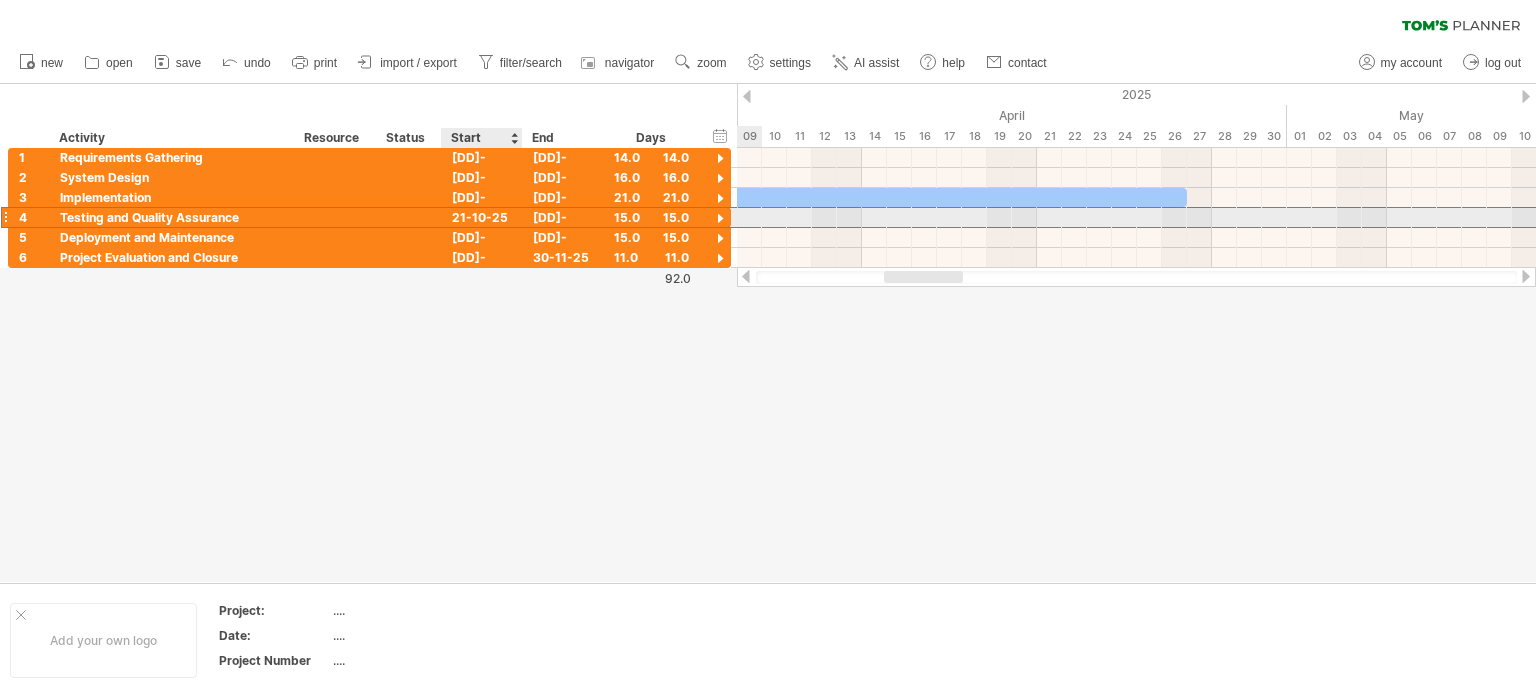 click on "21-10-25" at bounding box center (482, 217) 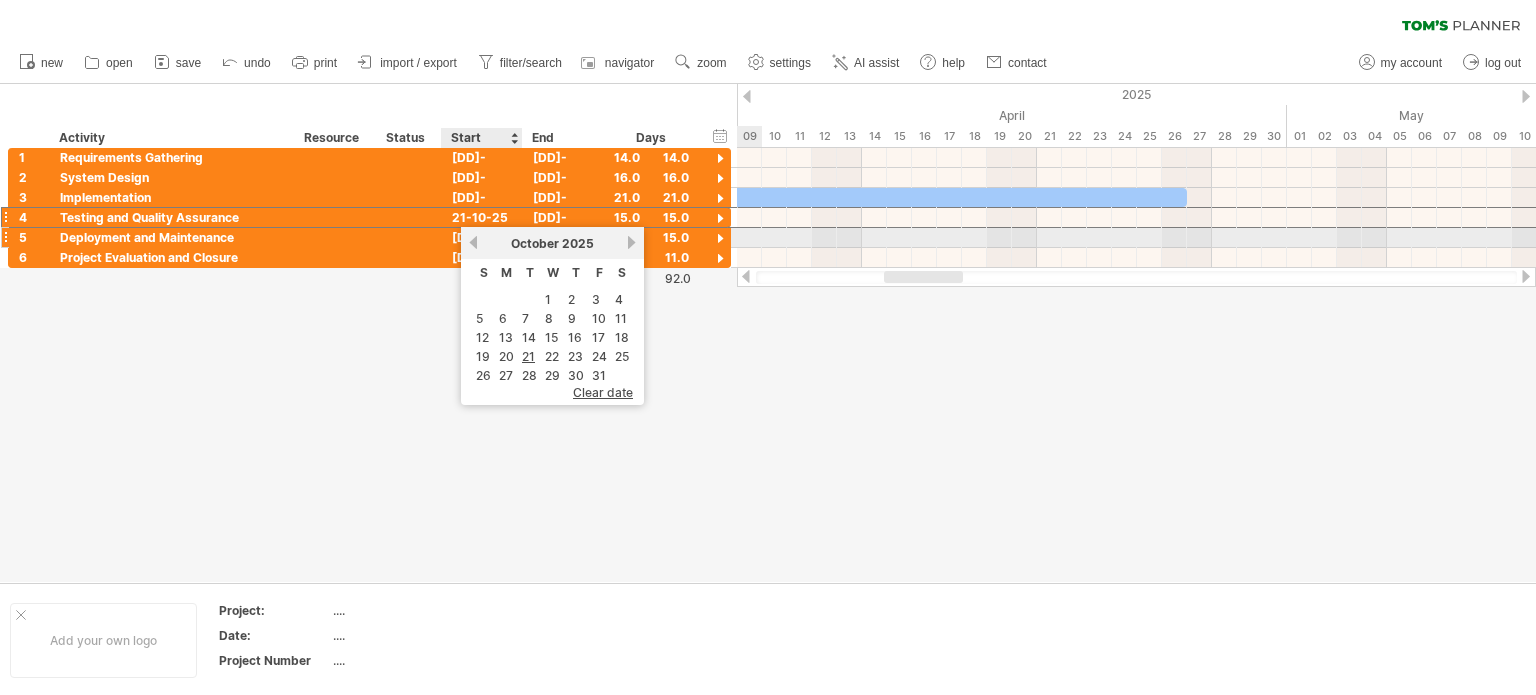 click on "previous" at bounding box center (473, 242) 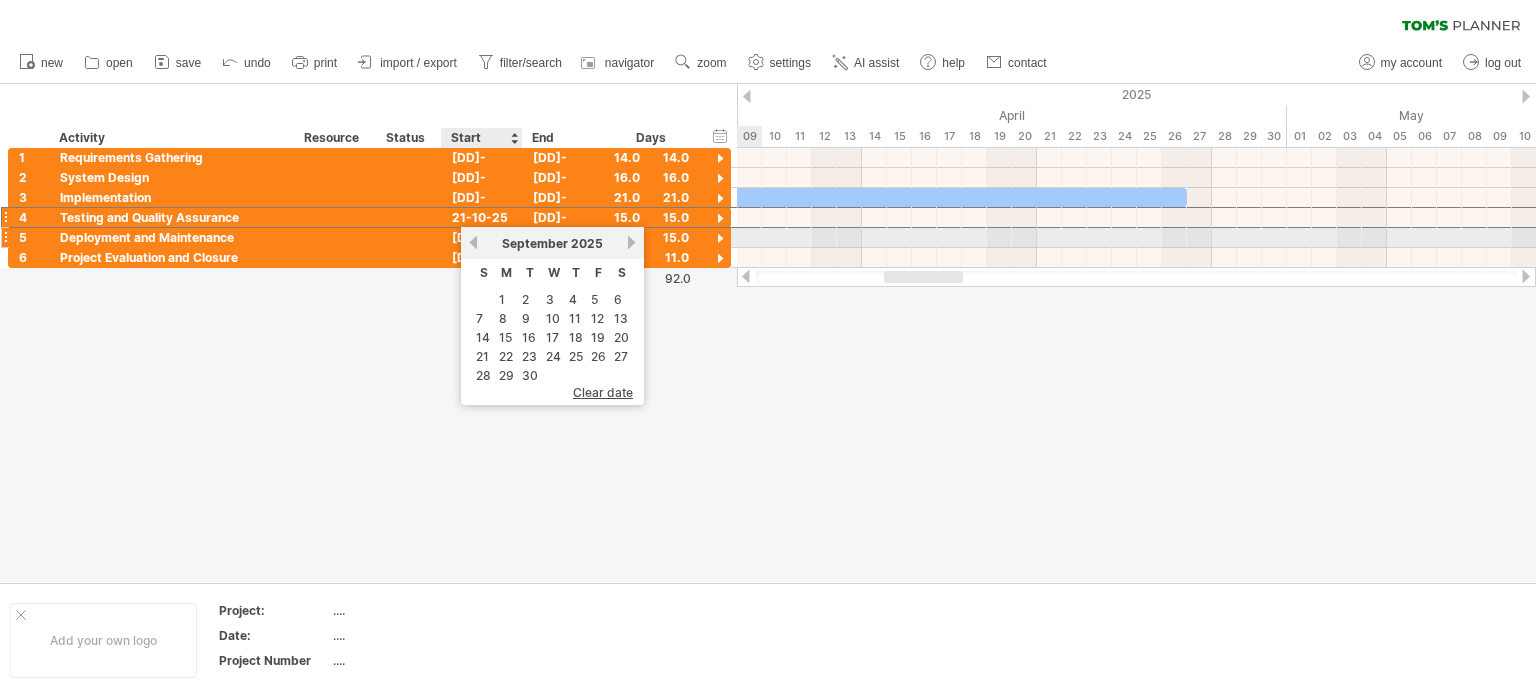 click on "previous" at bounding box center [473, 242] 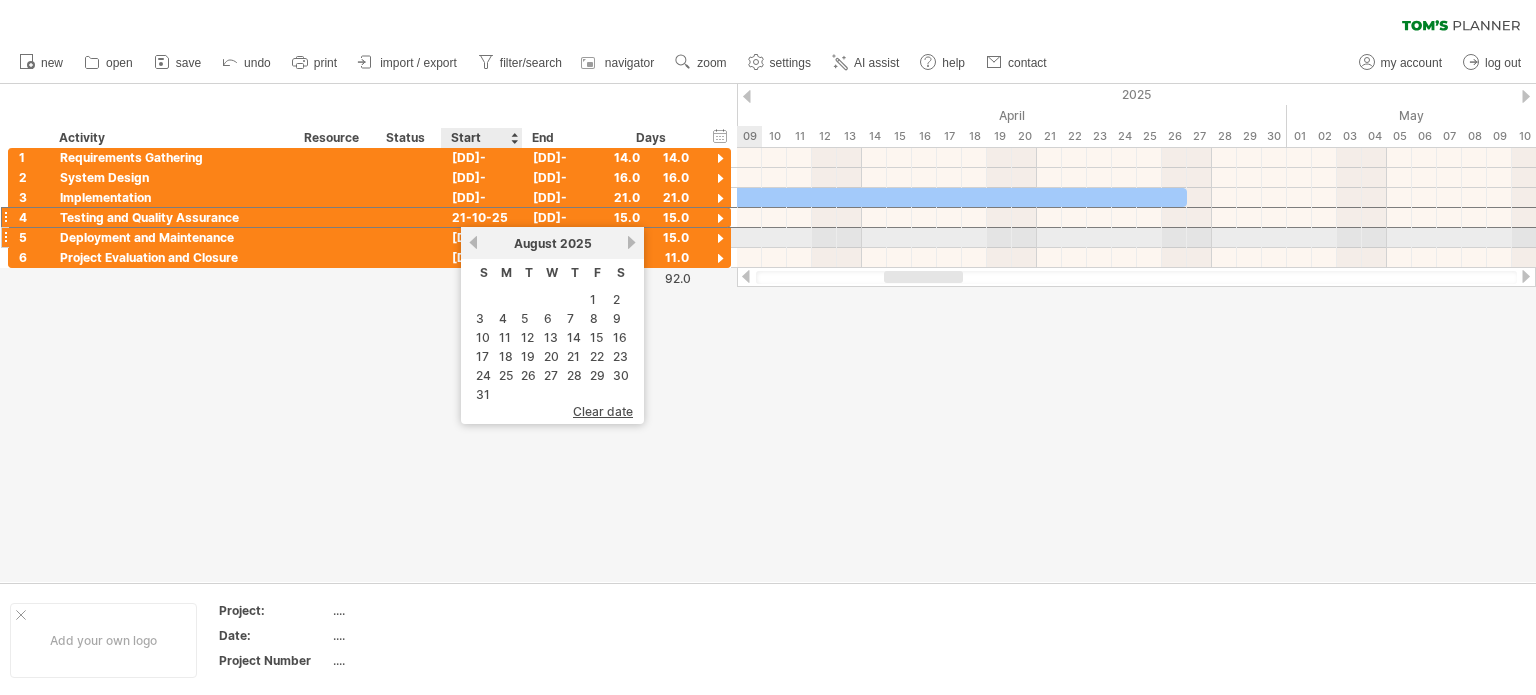 click on "previous" at bounding box center (473, 242) 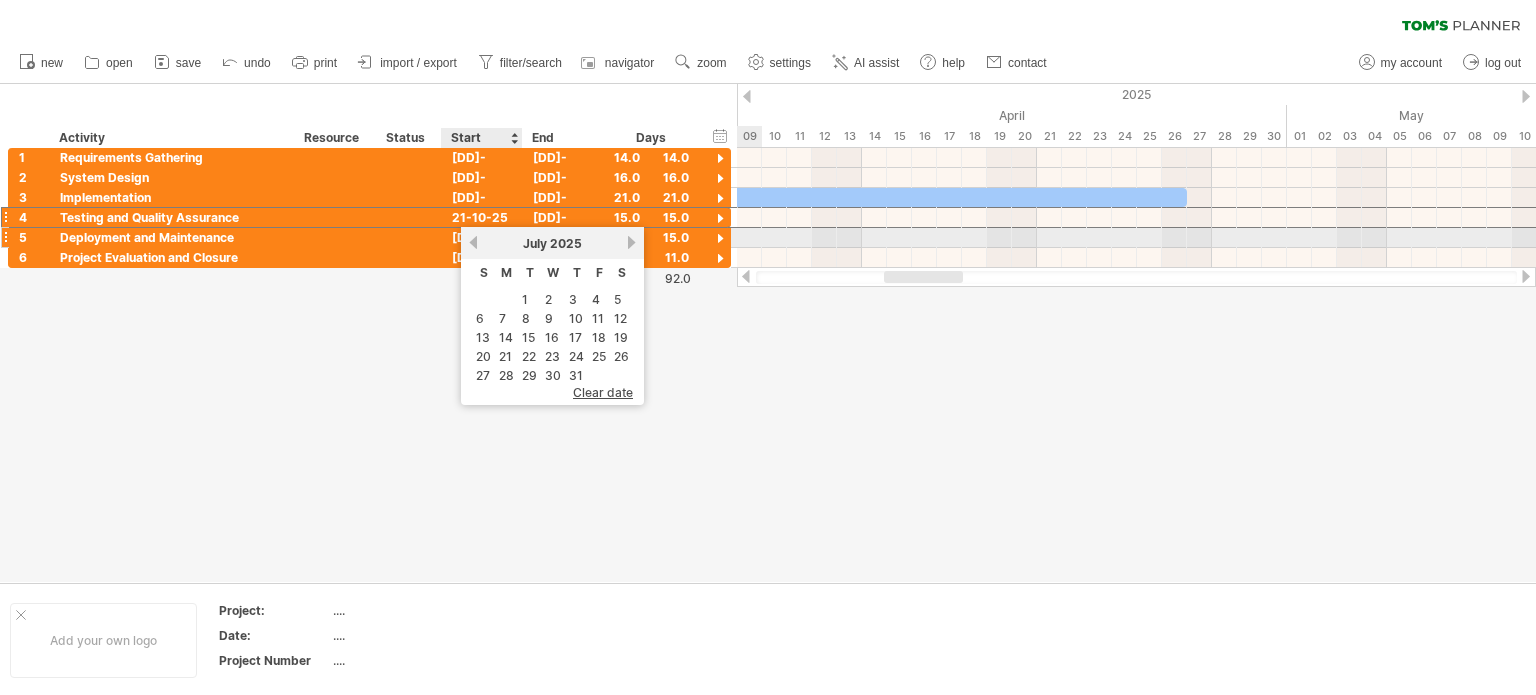 click on "previous" at bounding box center (473, 242) 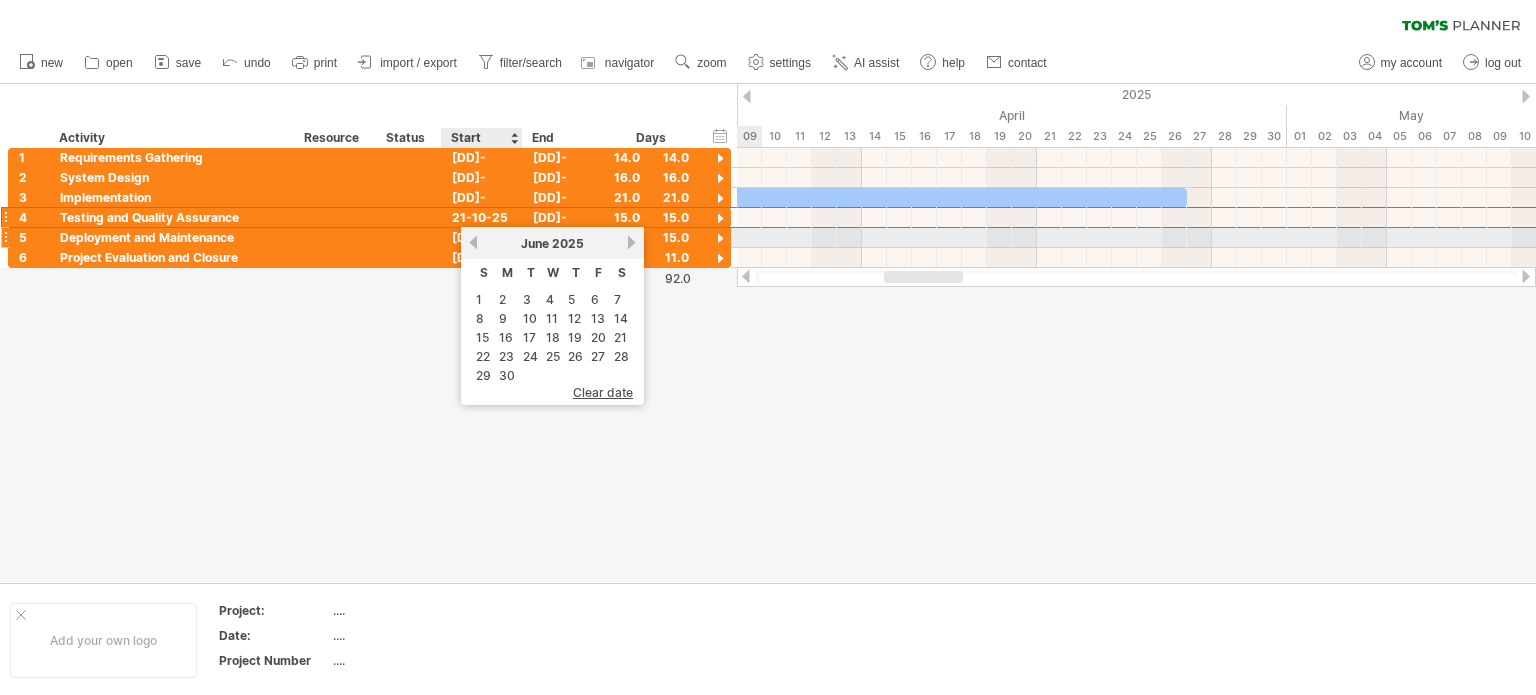 click on "previous" at bounding box center [473, 242] 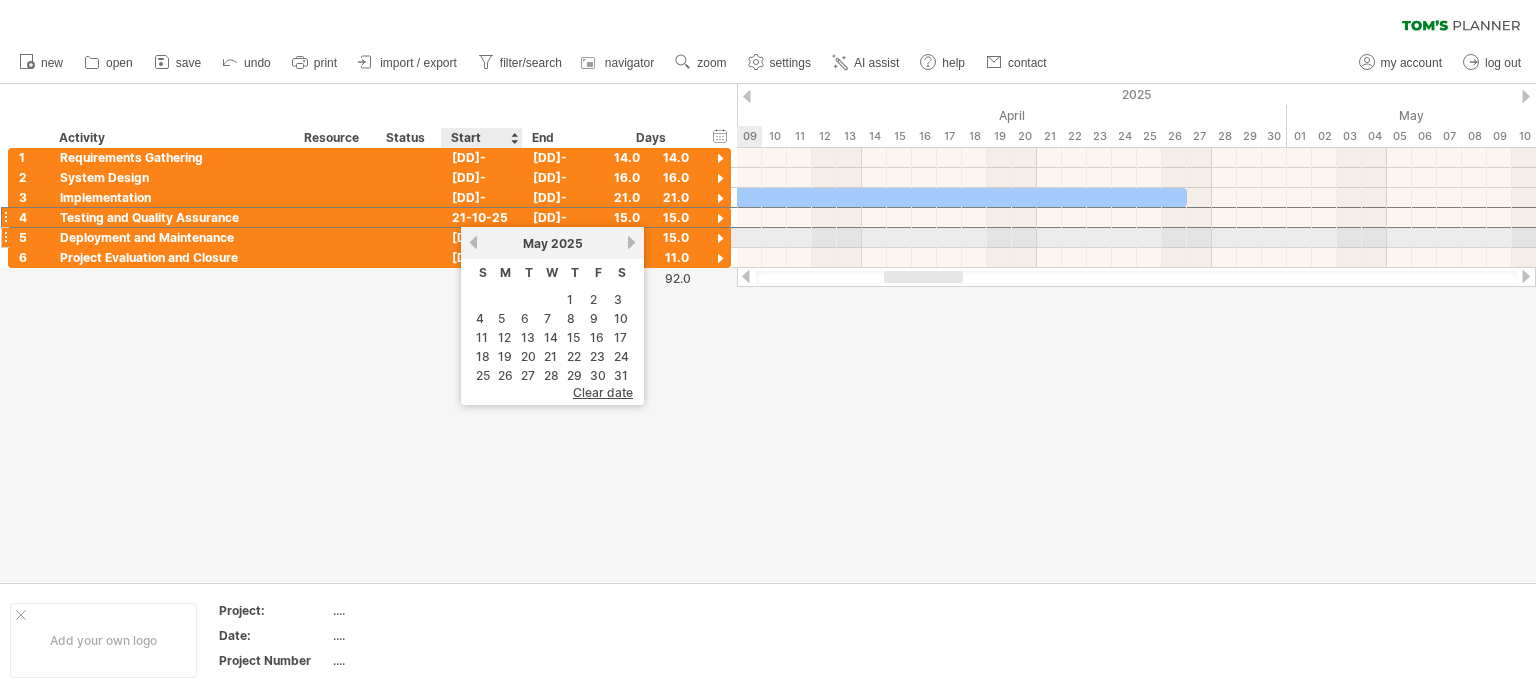 click on "previous" at bounding box center (473, 242) 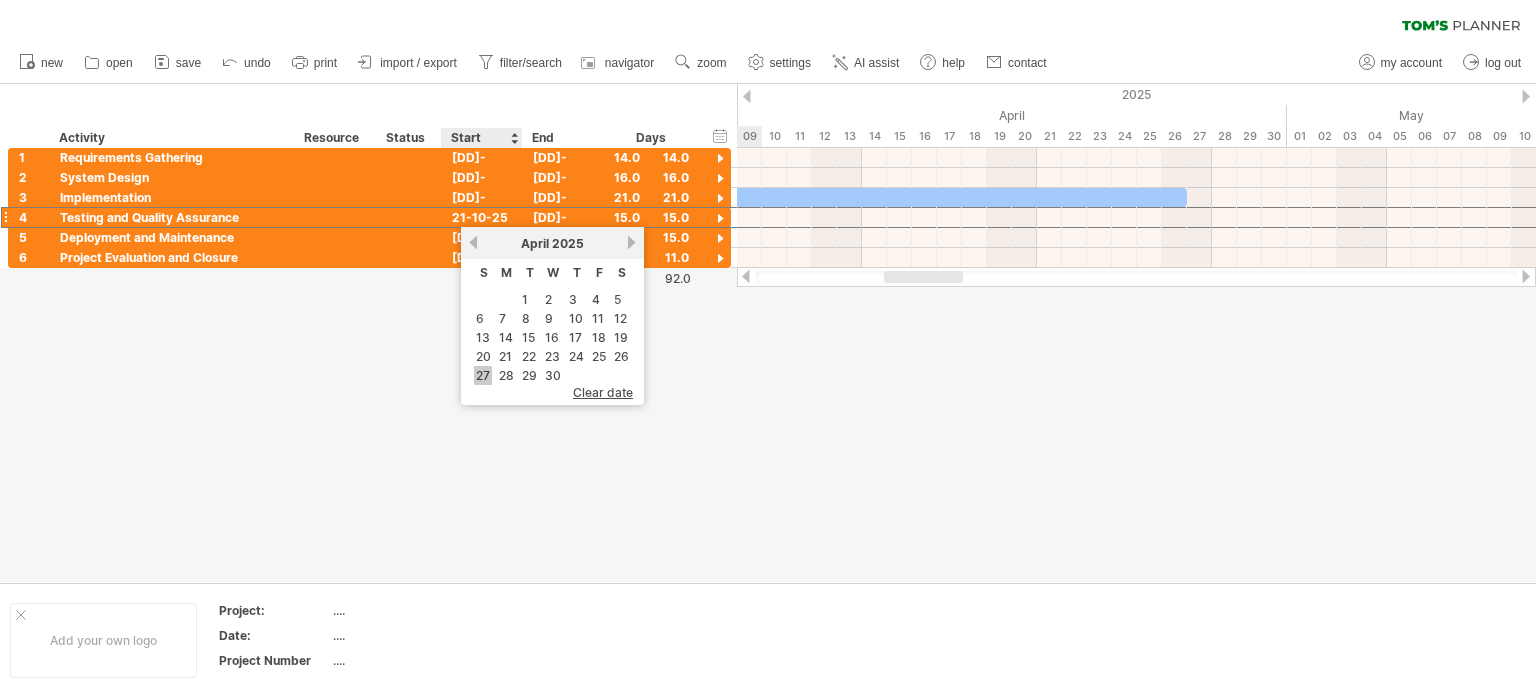 click on "27" at bounding box center [483, 375] 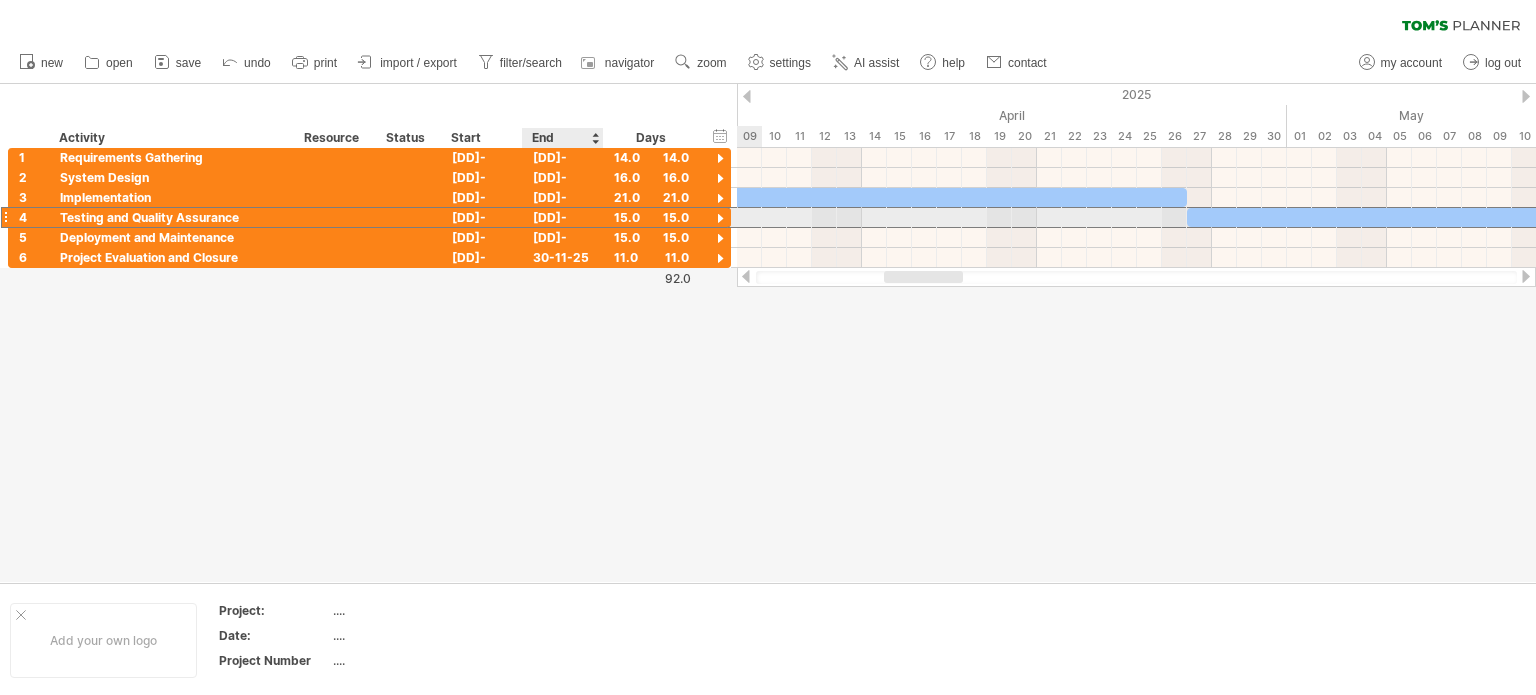 click on "[DD]-[MM]-25" at bounding box center (563, 217) 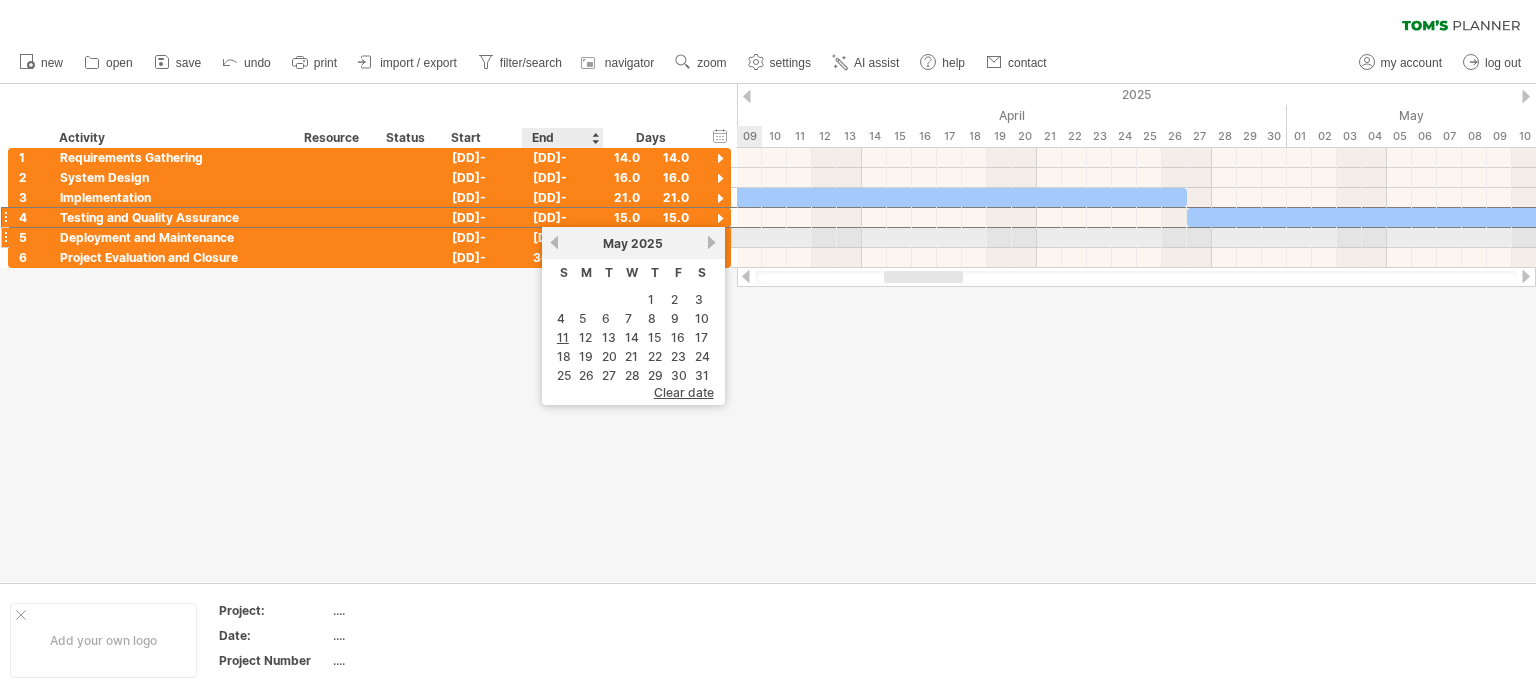 click on "previous" at bounding box center (554, 242) 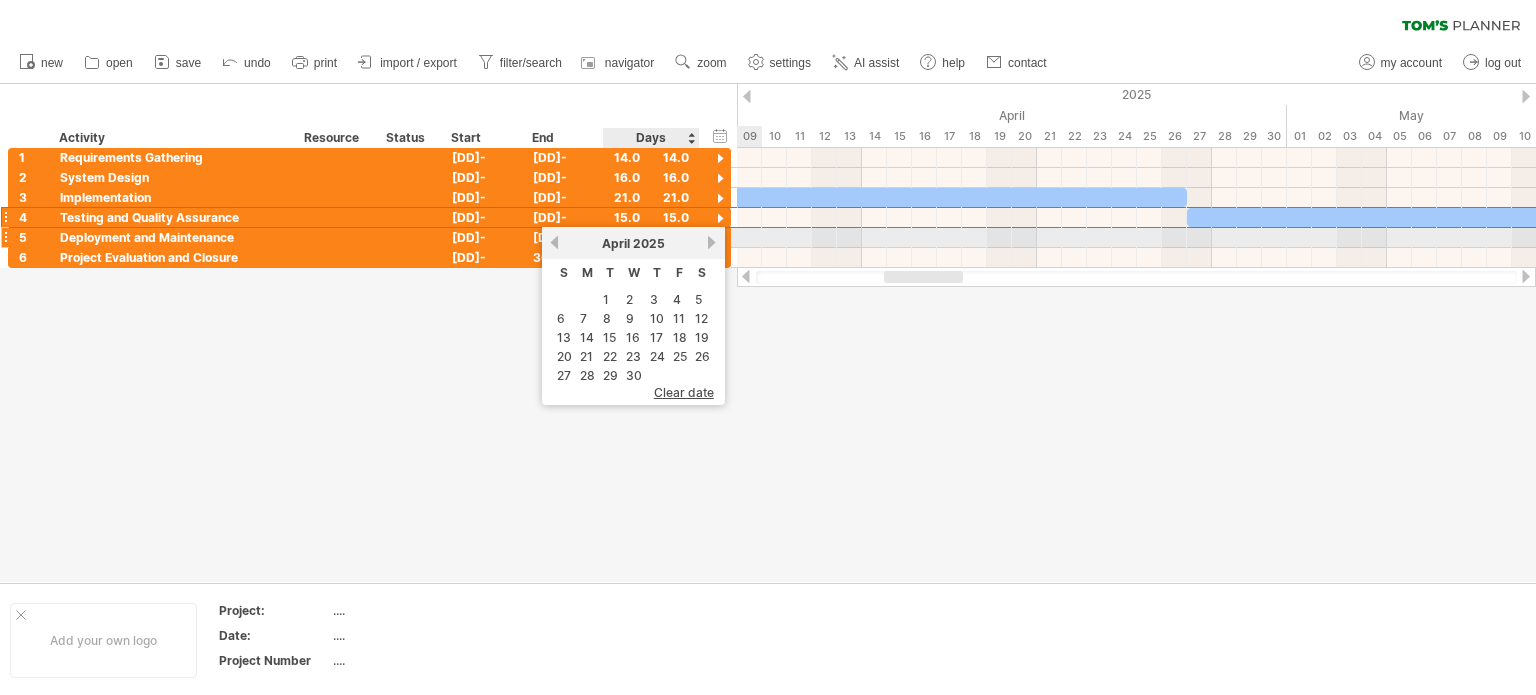 click on "next" at bounding box center (712, 242) 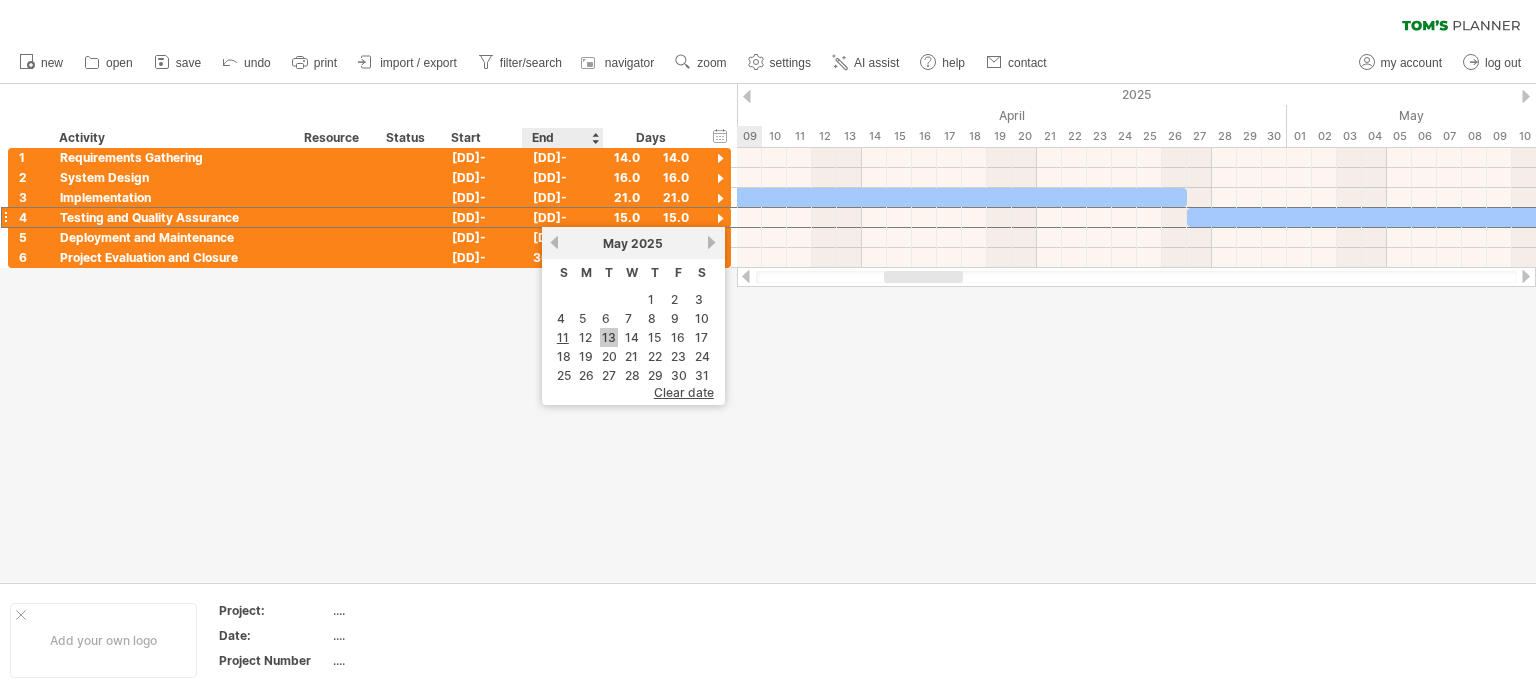 click on "13" at bounding box center [609, 337] 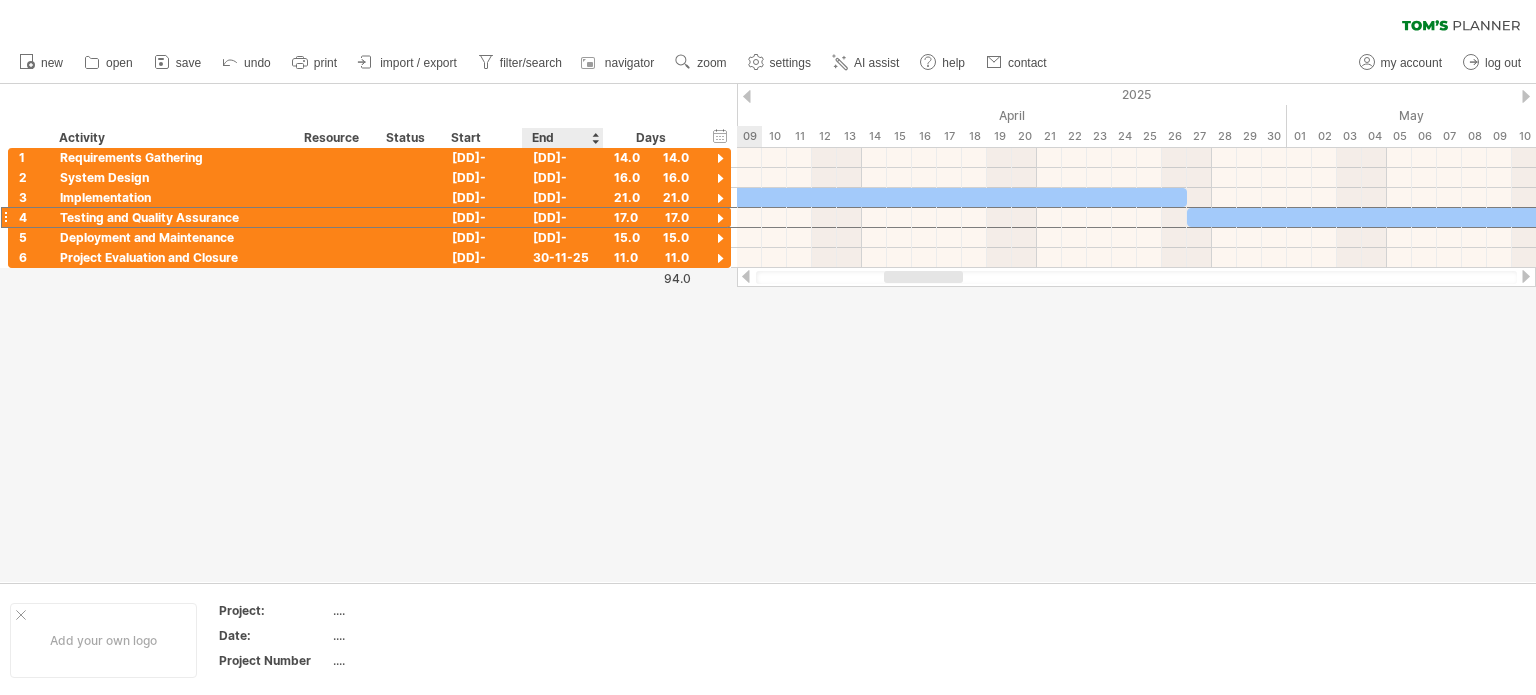 click at bounding box center [768, 333] 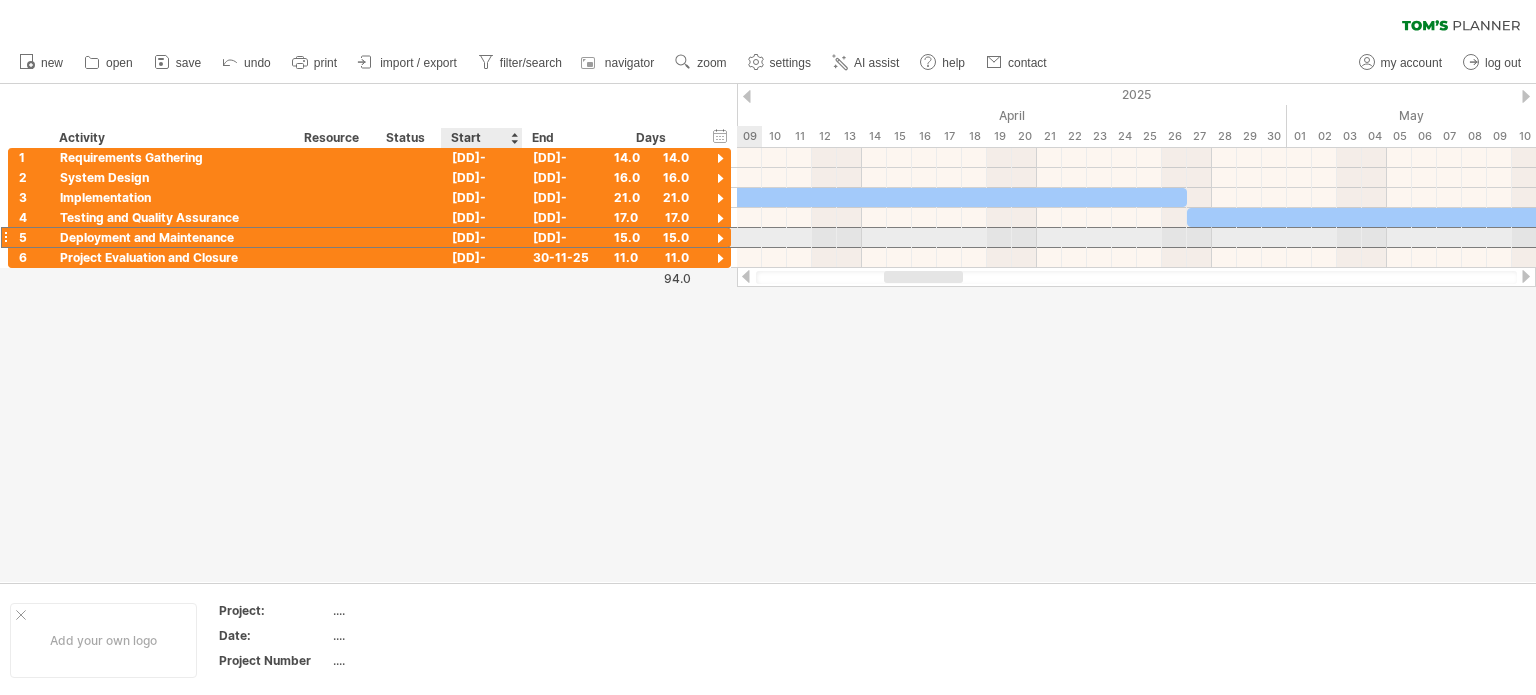 click on "[DD]-[MM]-25" at bounding box center (482, 237) 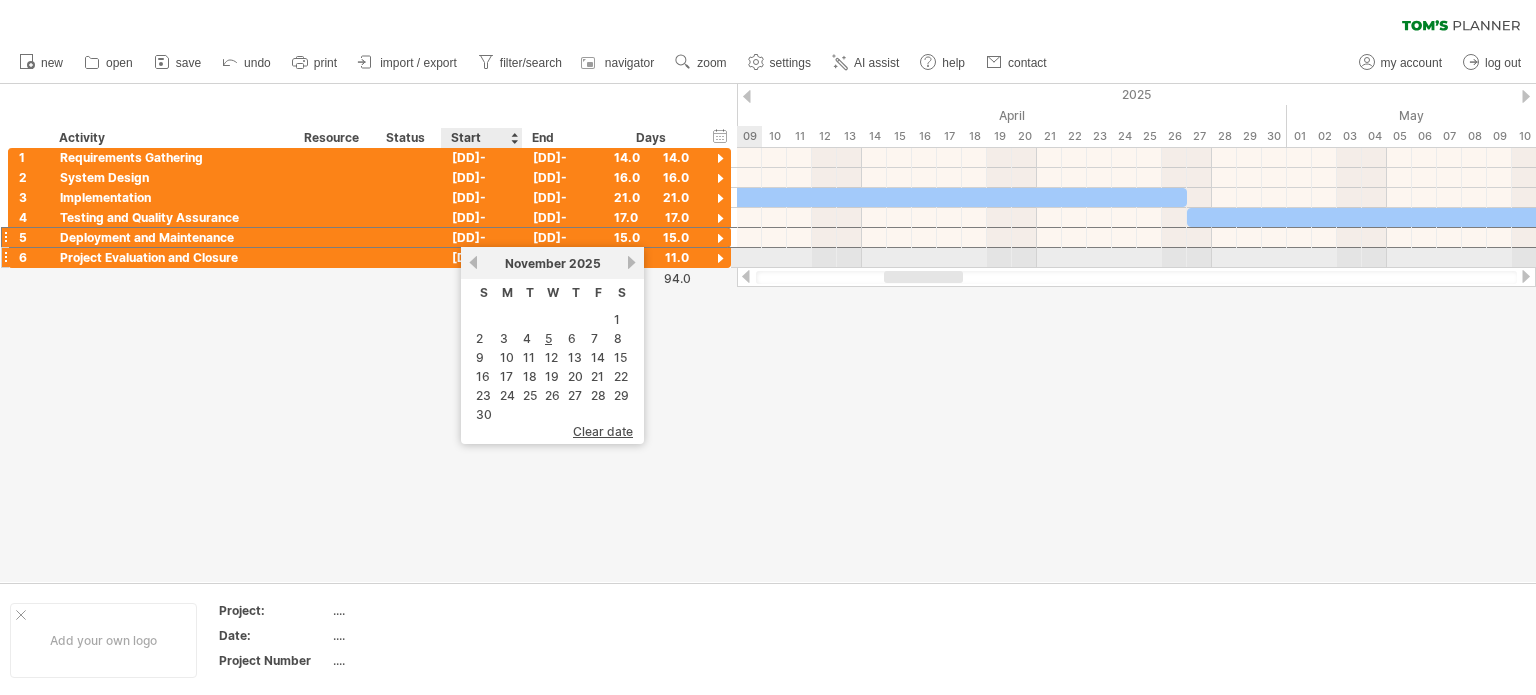 click on "[MONTH] 2025" at bounding box center (552, 263) 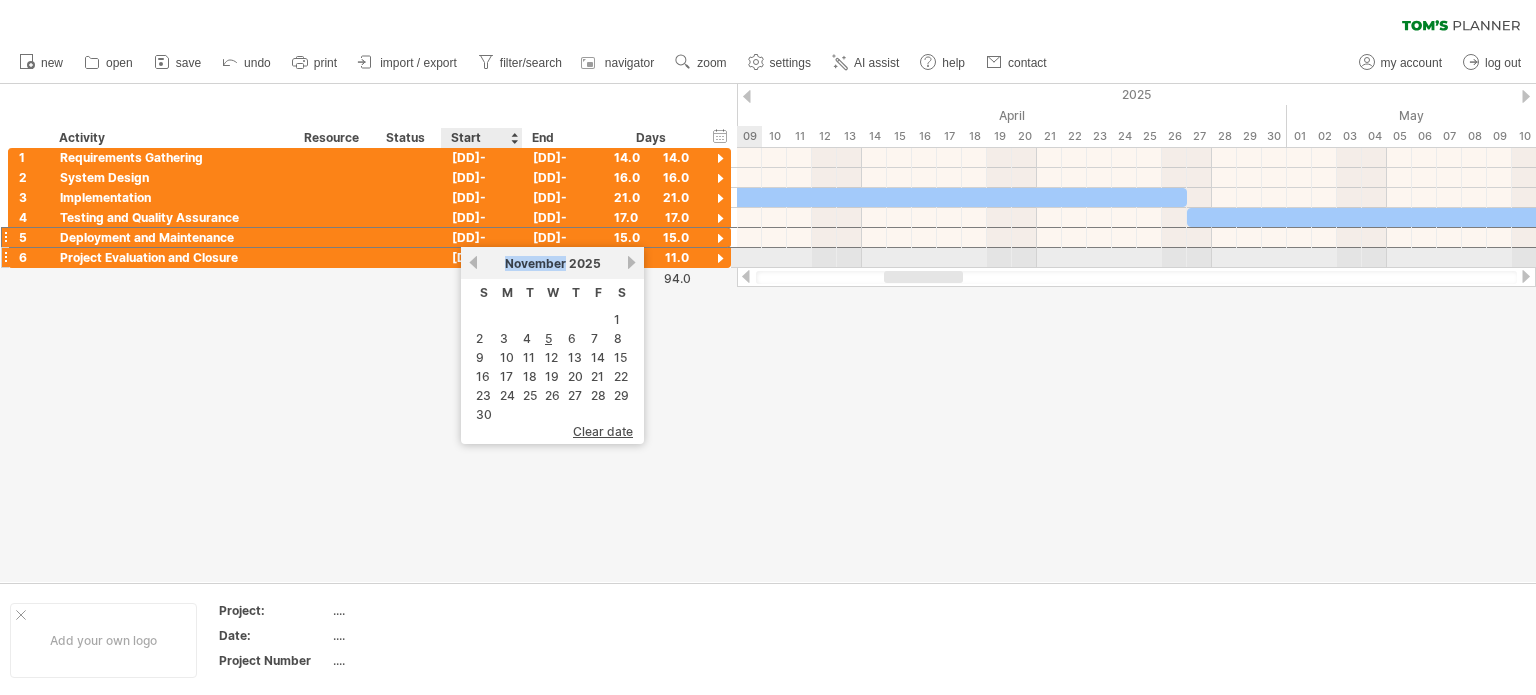 click on "[MONTH] 2025" at bounding box center (552, 263) 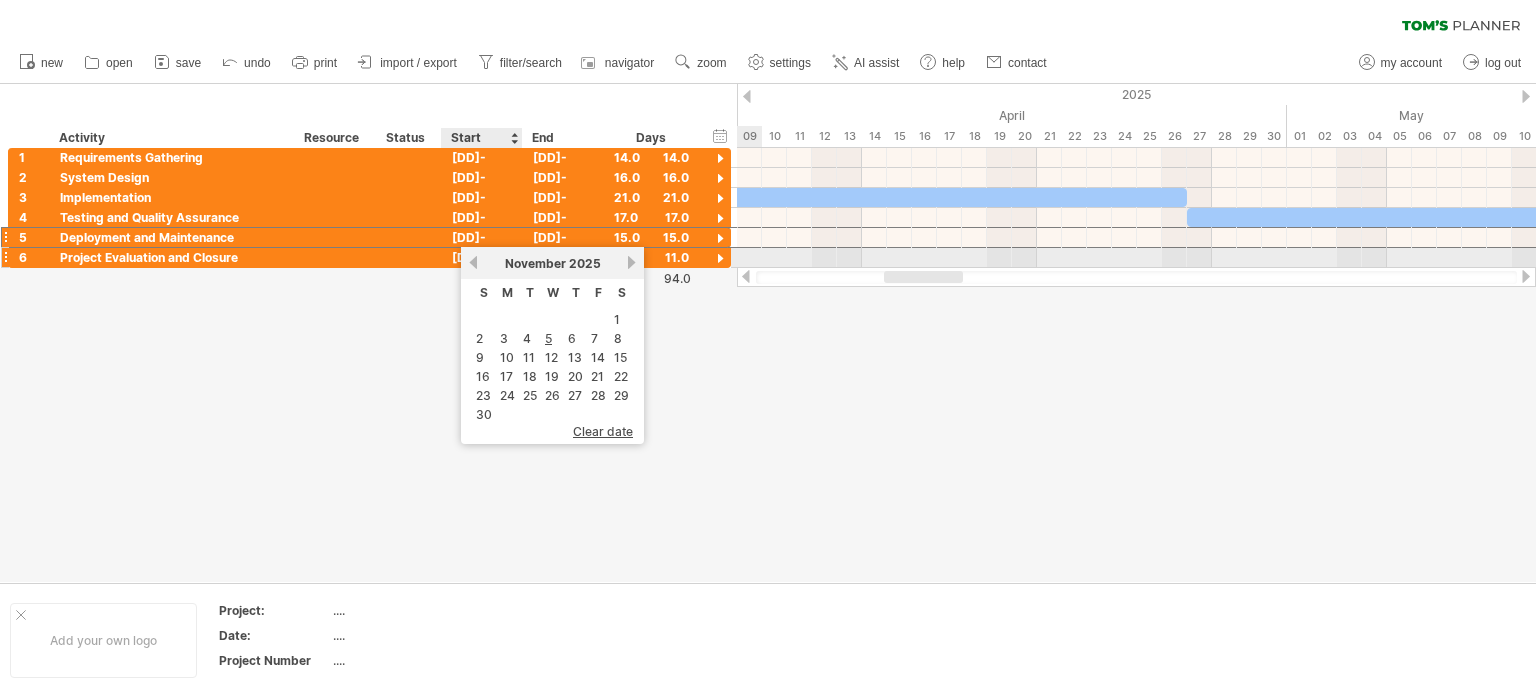click on "[MONTH] 2025" at bounding box center (552, 263) 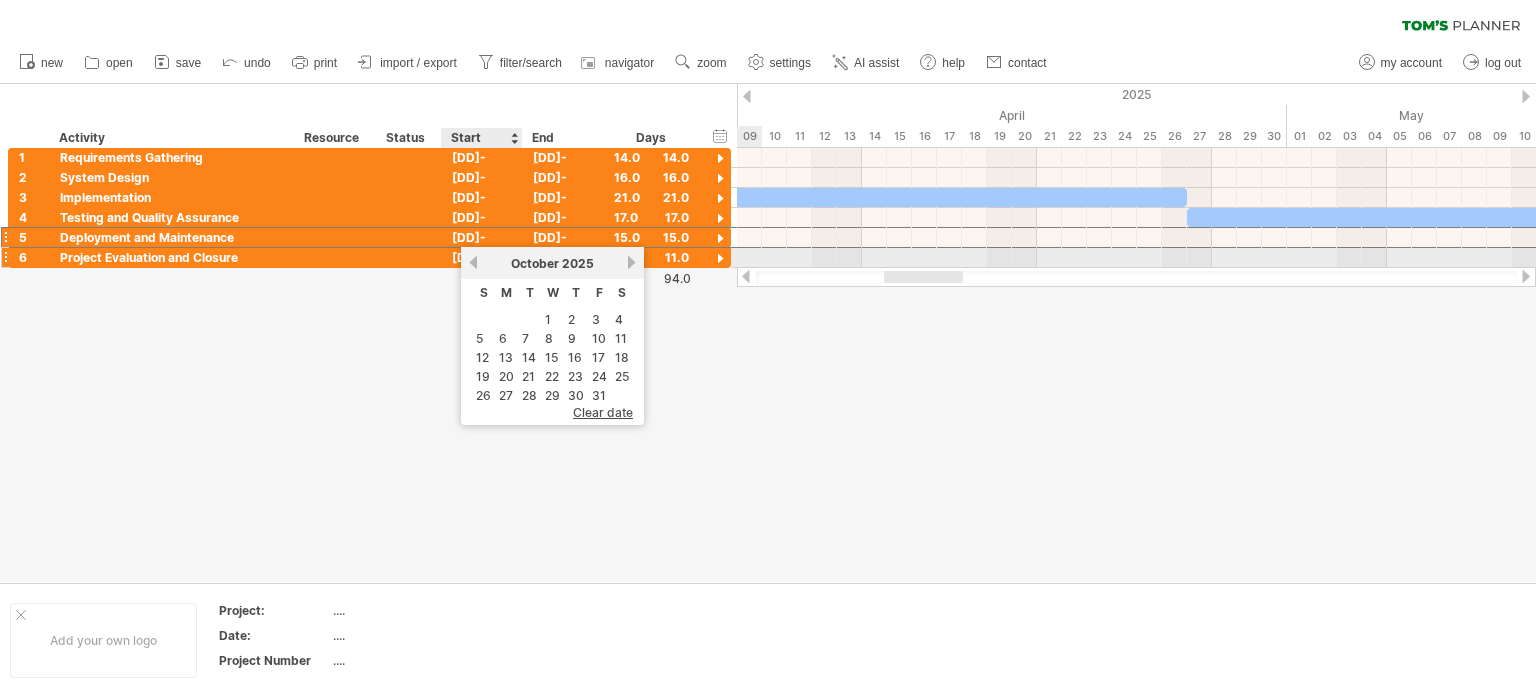 click on "previous" at bounding box center [473, 262] 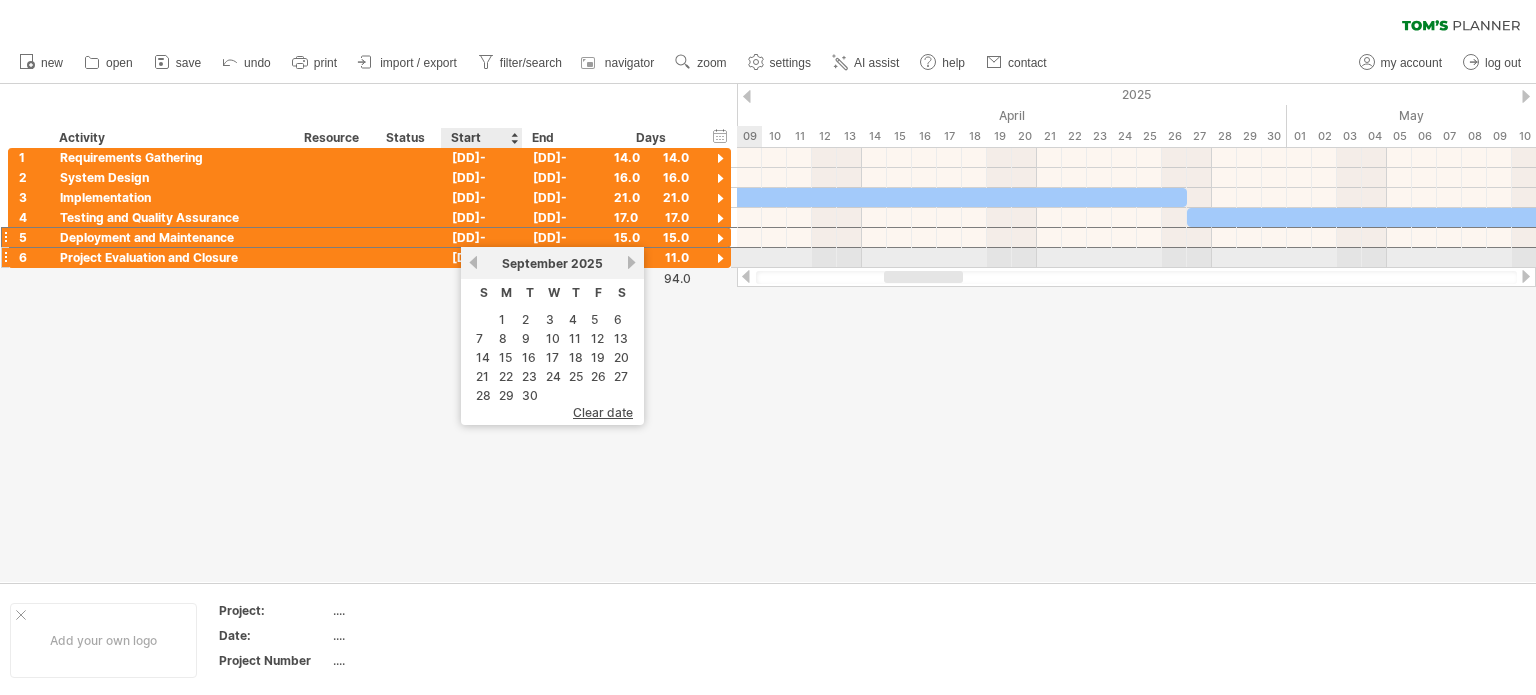 click on "previous" at bounding box center (473, 262) 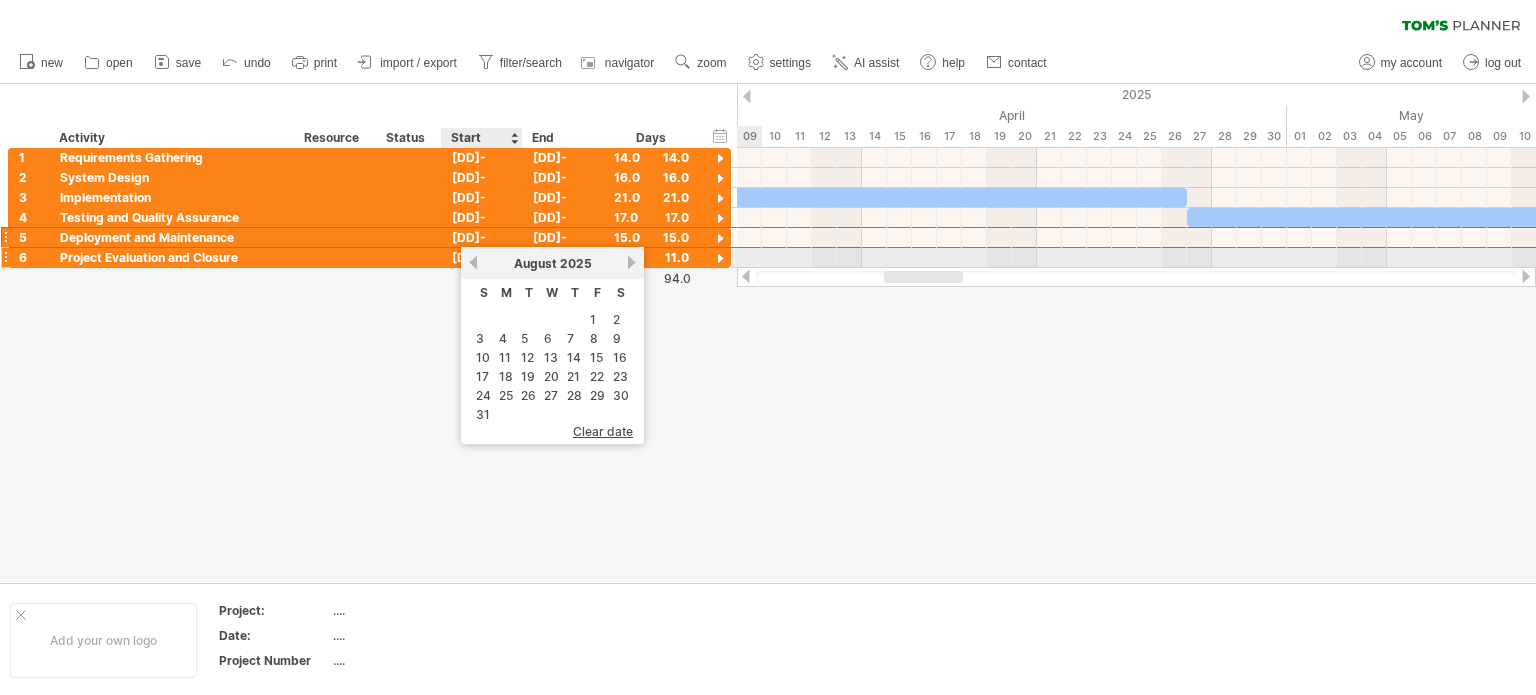 click on "previous" at bounding box center [473, 262] 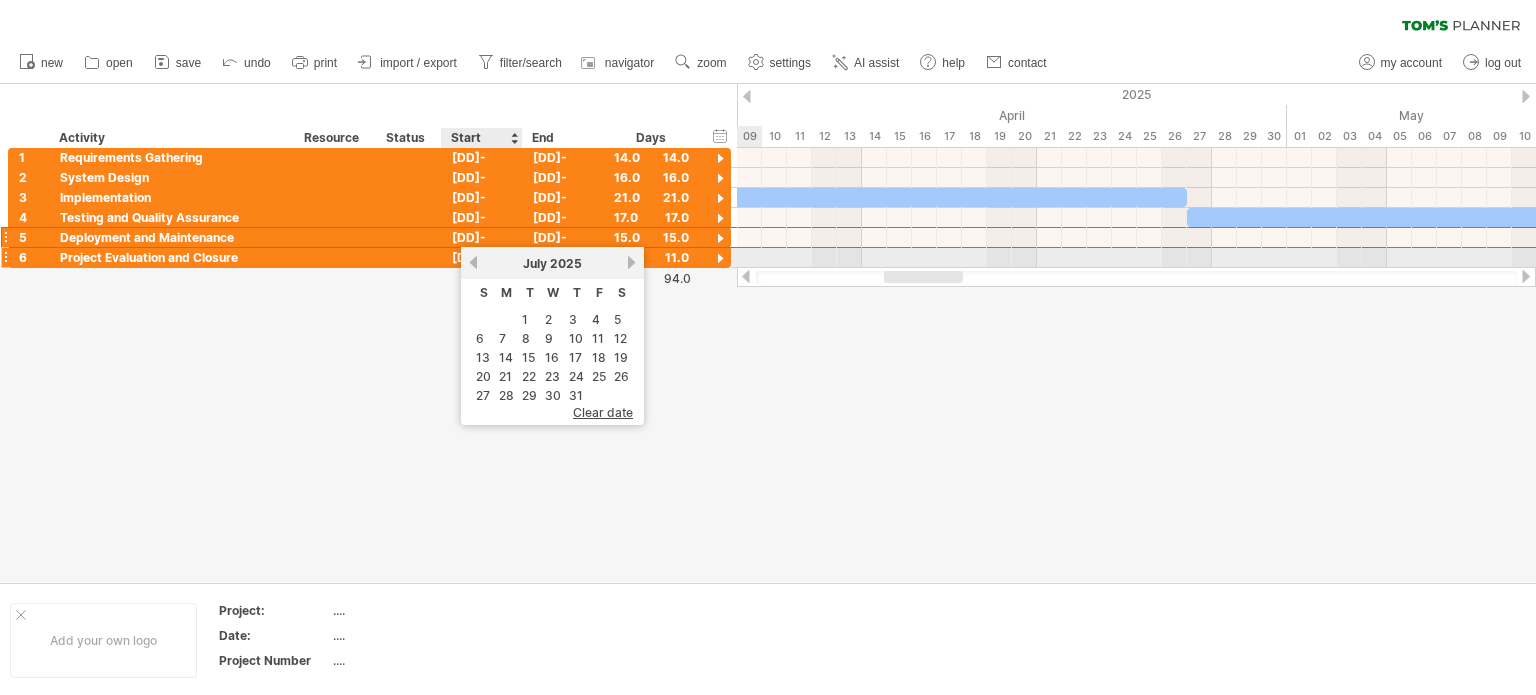 click on "previous" at bounding box center [473, 262] 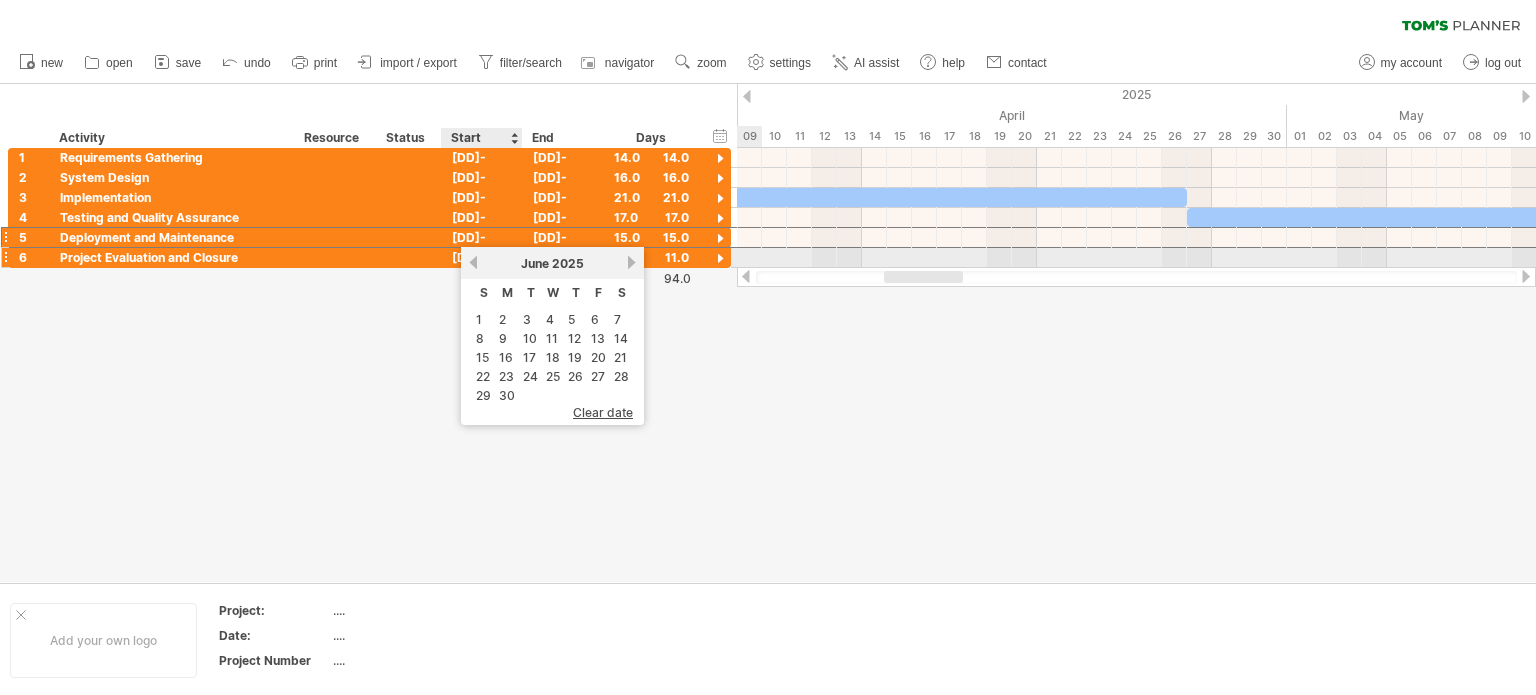 click on "previous" at bounding box center (473, 262) 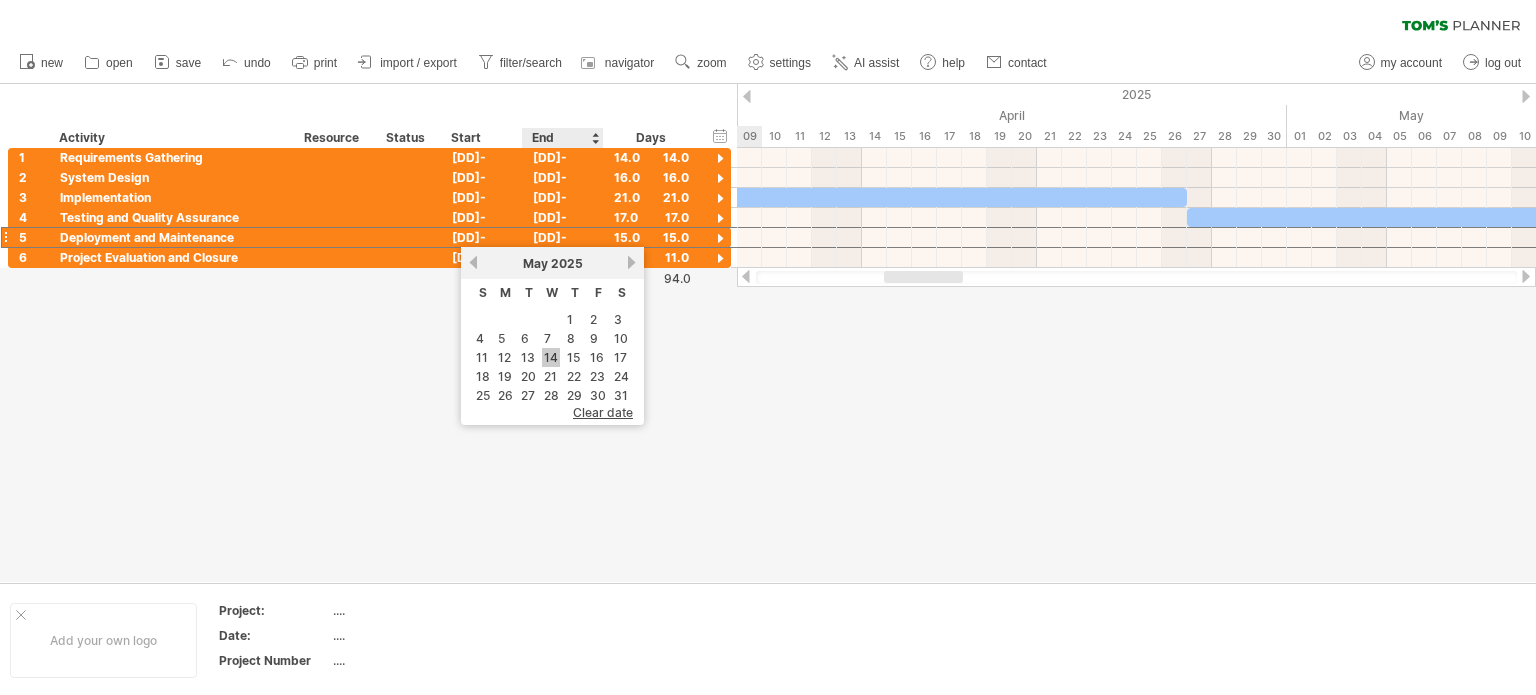 click on "14" at bounding box center [551, 357] 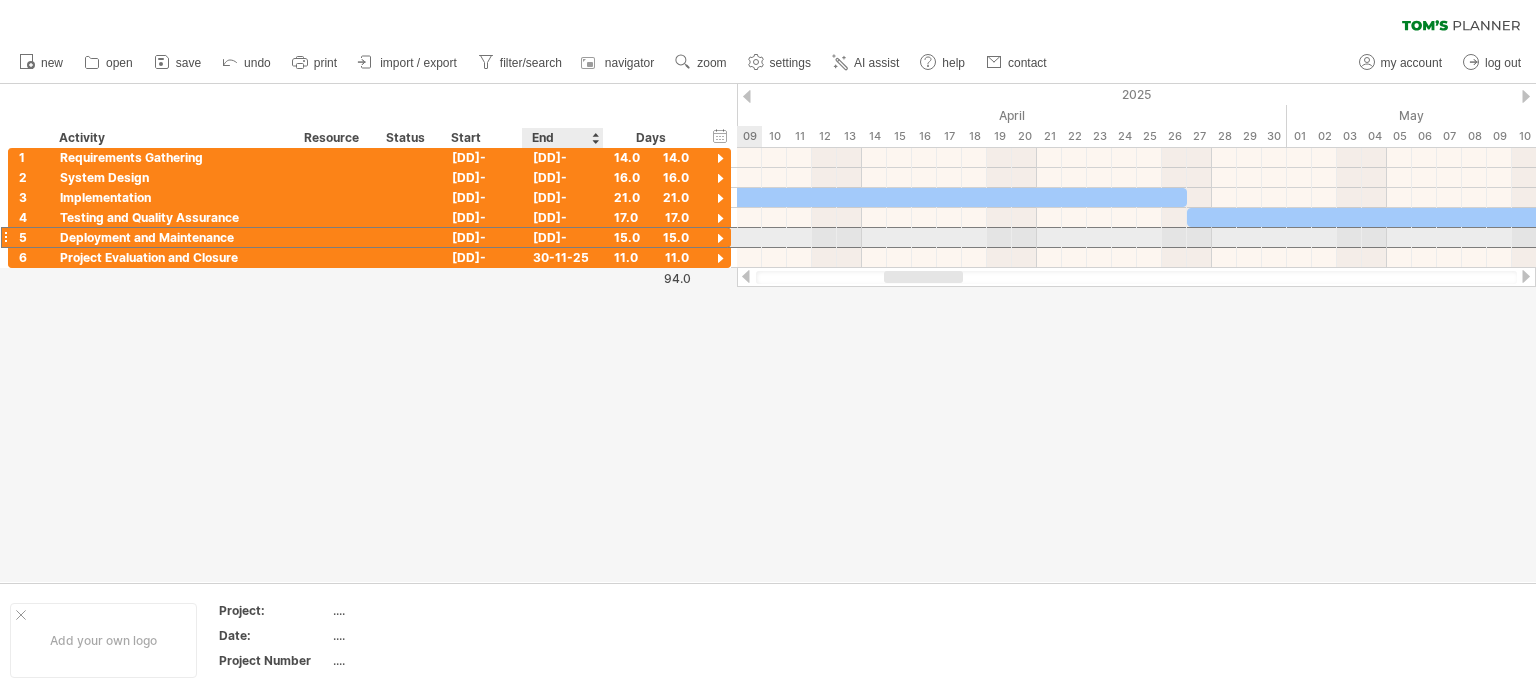 click on "[DD]-[MM]-25" at bounding box center [563, 237] 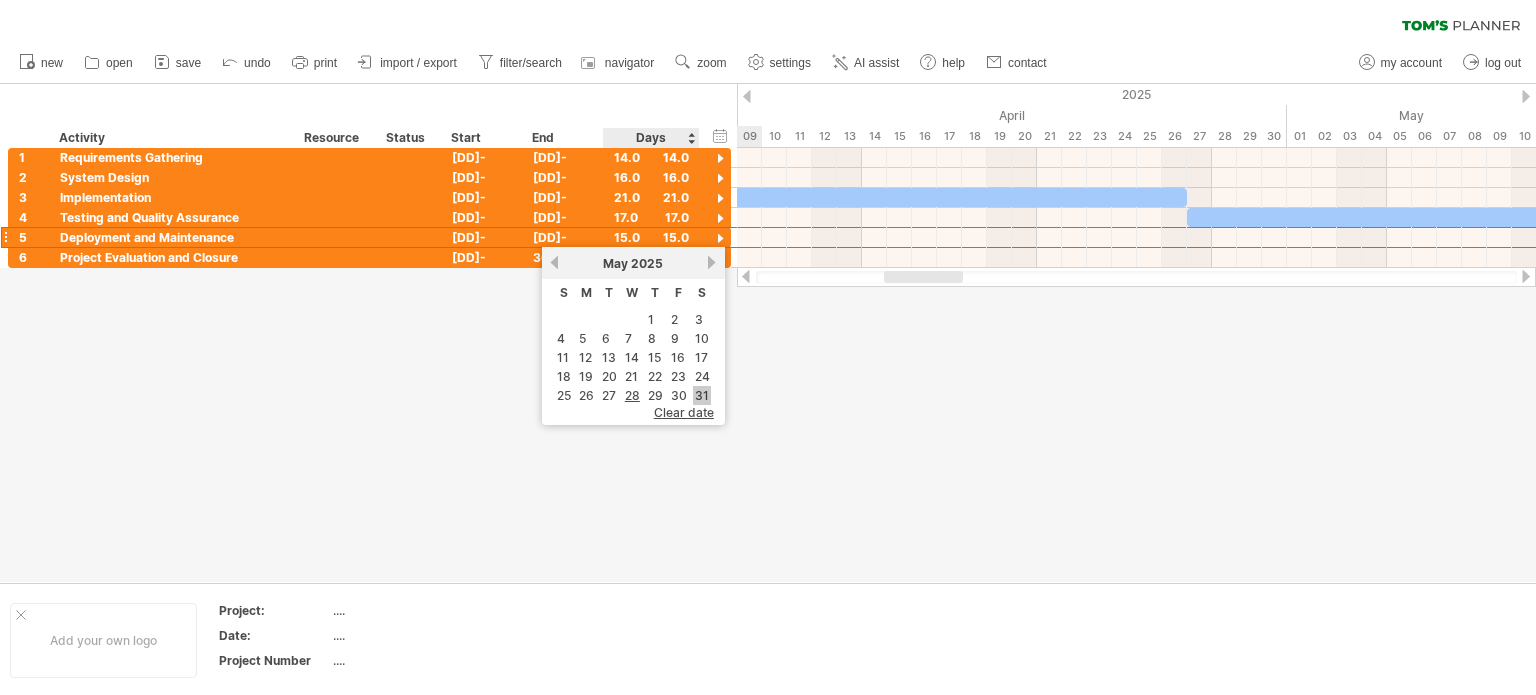 click on "31" at bounding box center (702, 395) 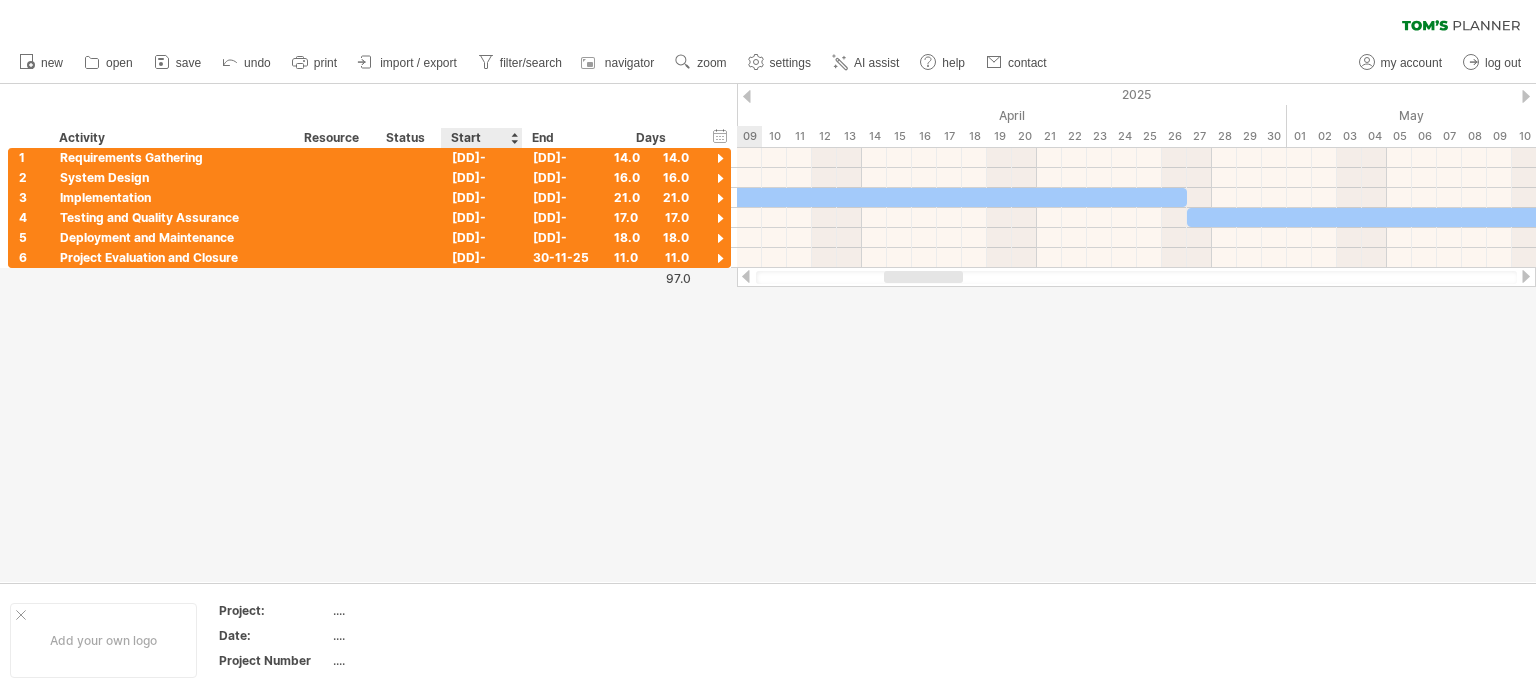 click at bounding box center [768, 333] 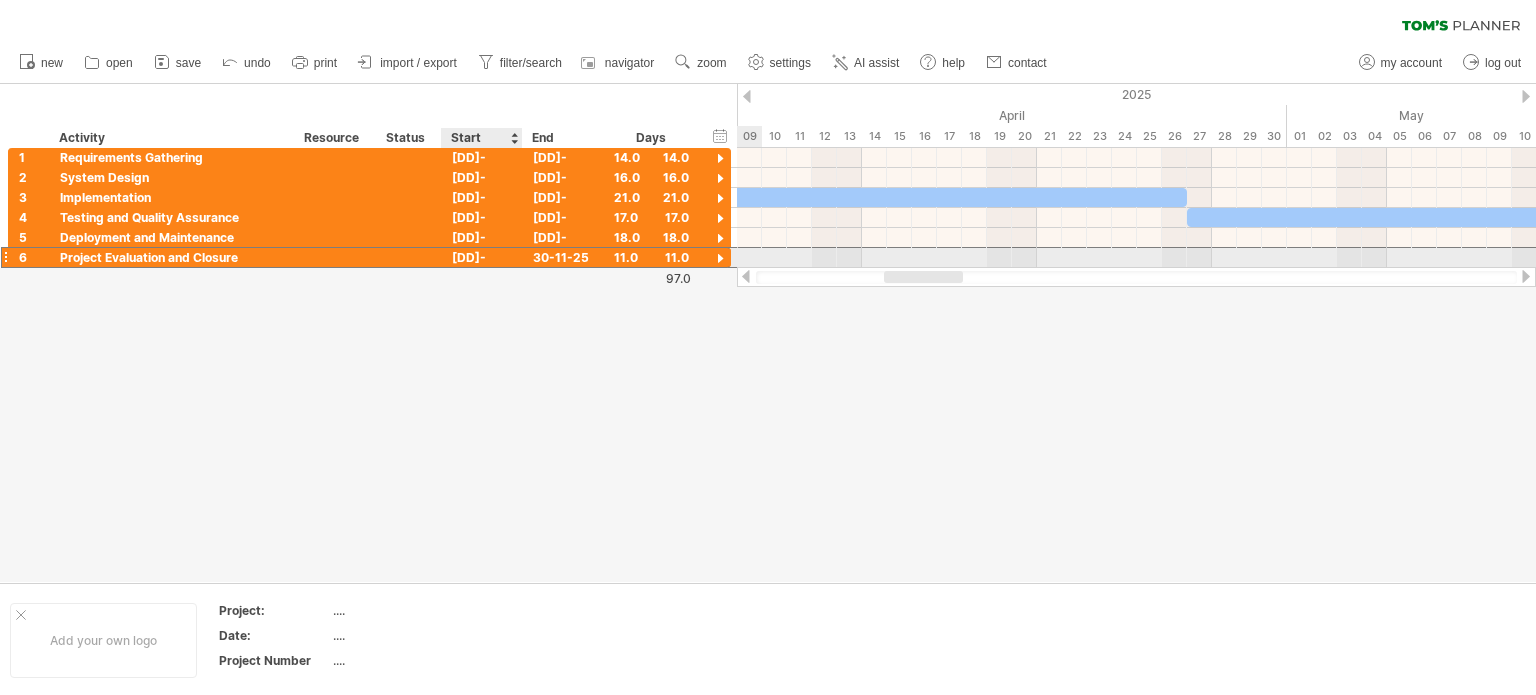 click on "[DD]-[MM]-25" at bounding box center [482, 257] 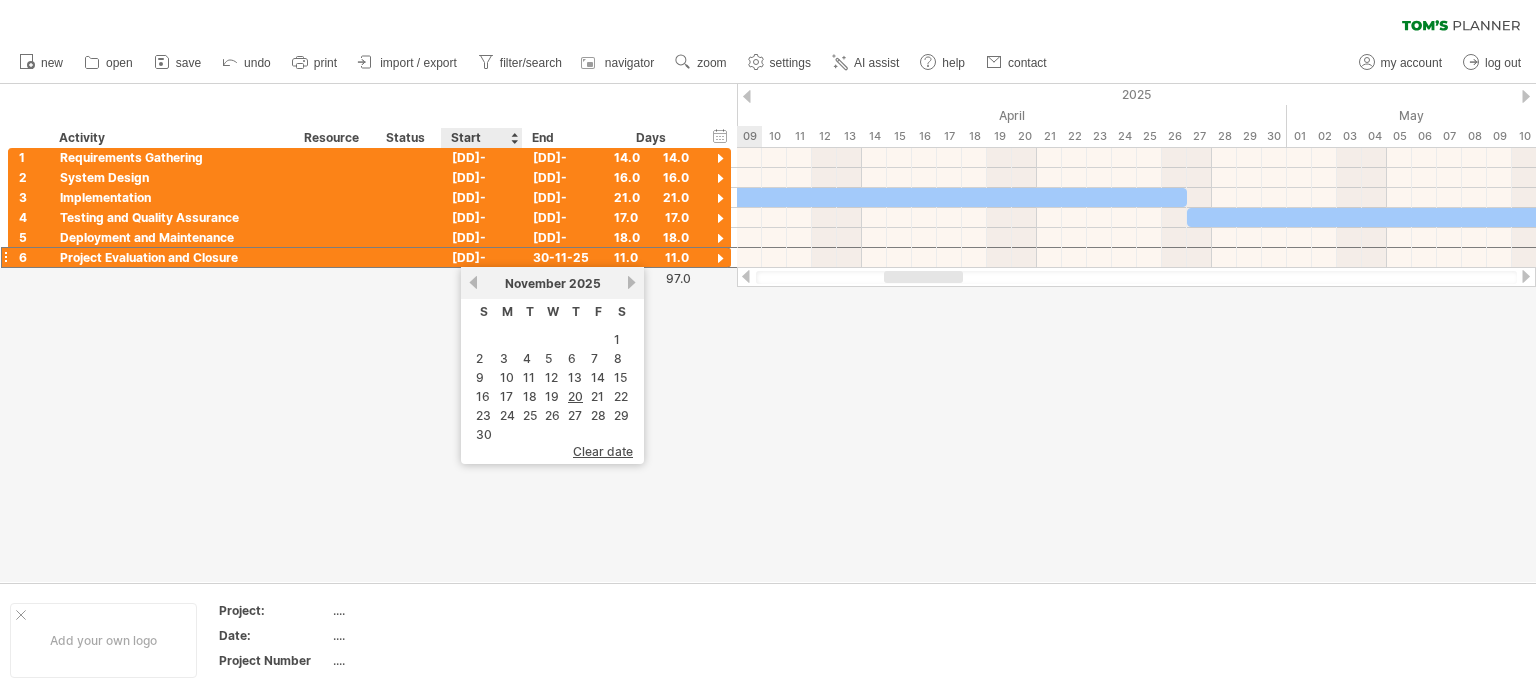 click on "previous" at bounding box center [473, 282] 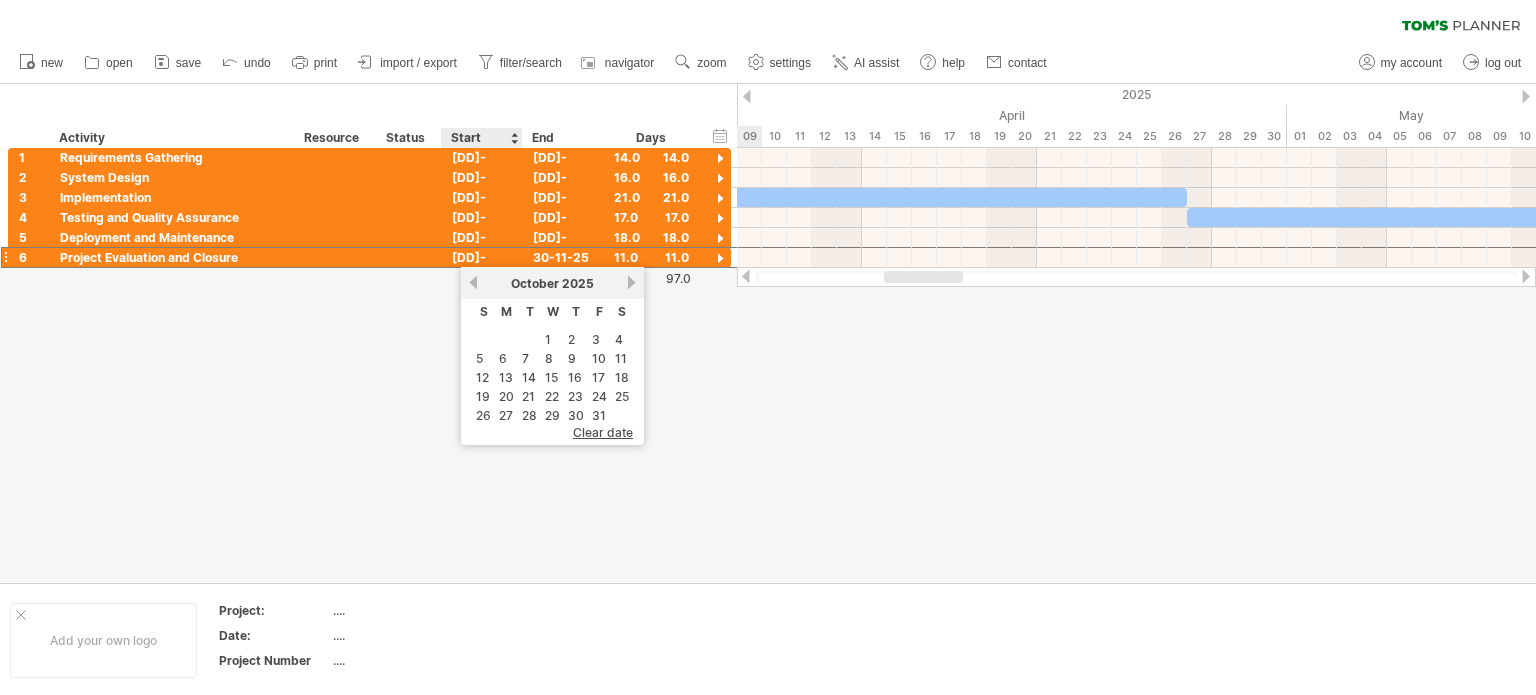 click on "previous" at bounding box center [473, 282] 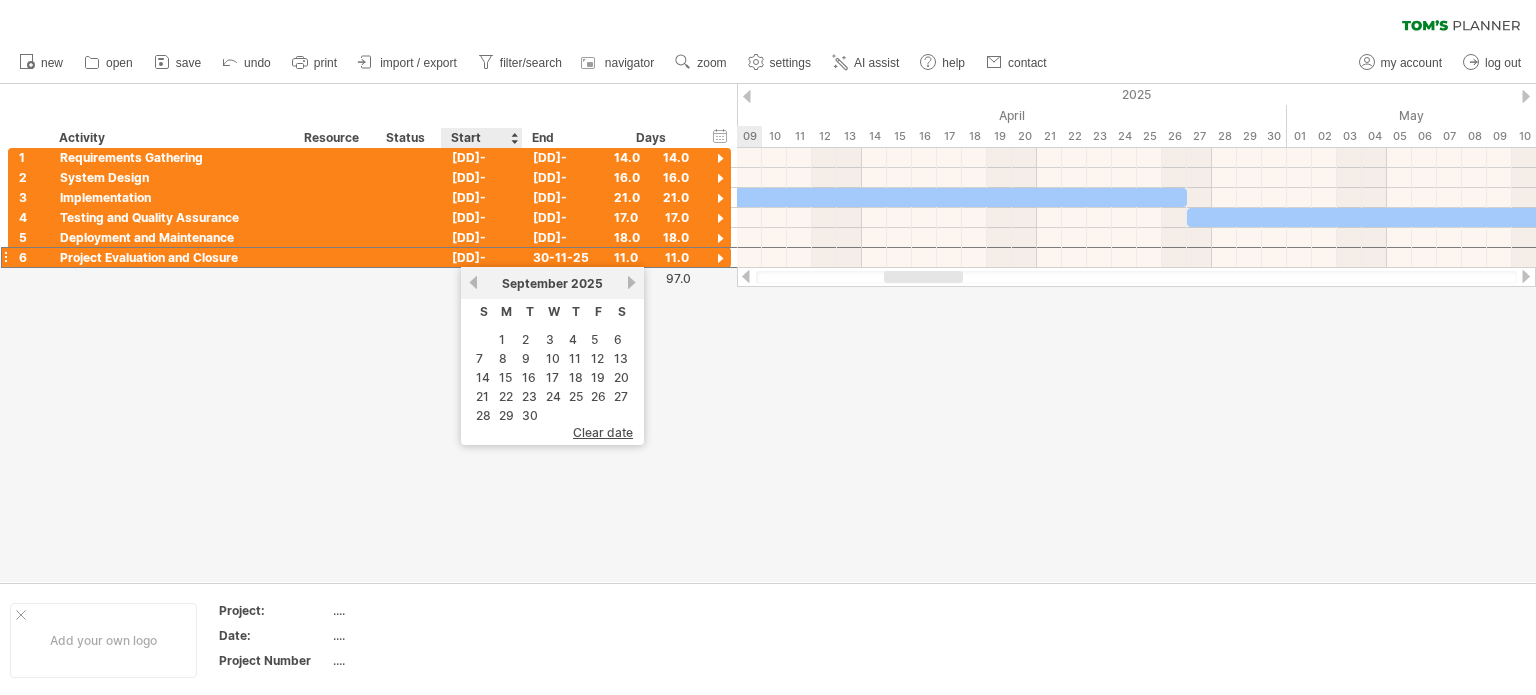 click on "previous" at bounding box center [473, 282] 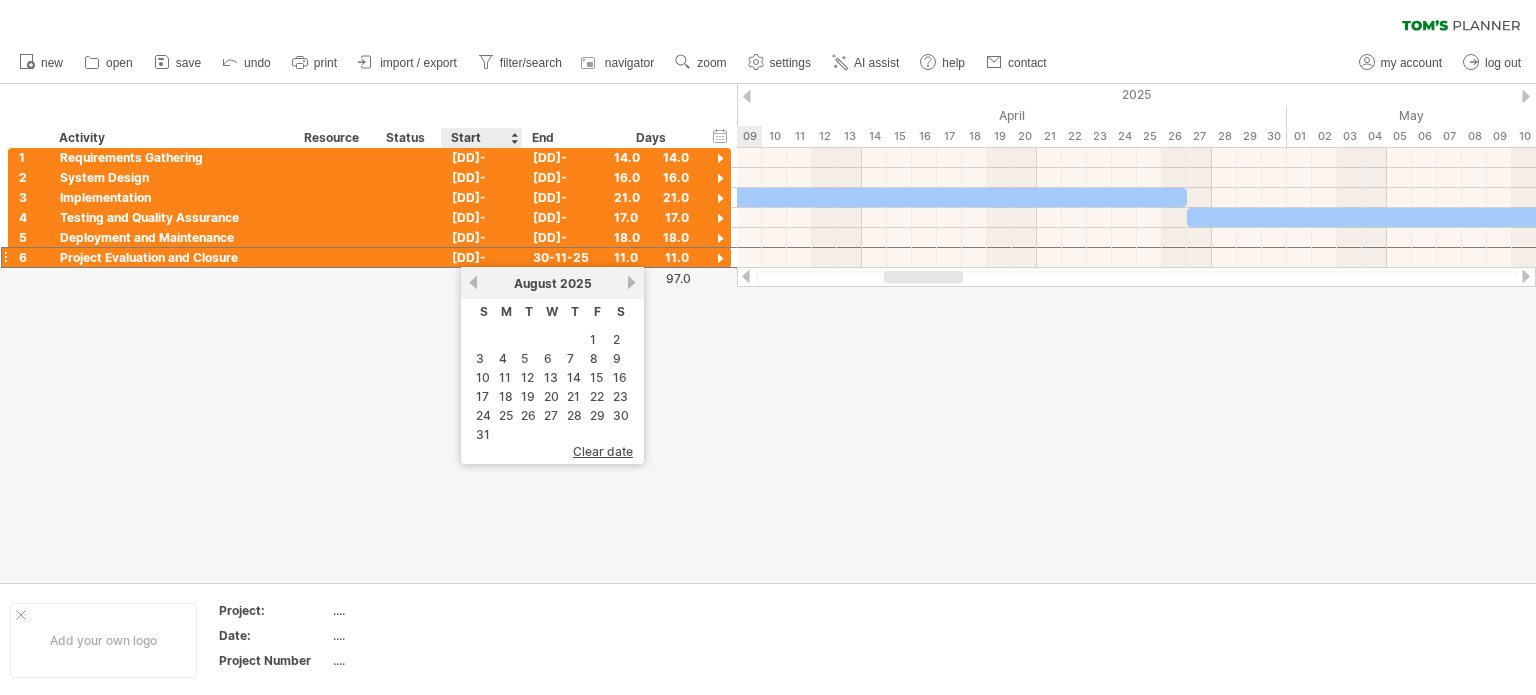 click on "previous" at bounding box center [473, 282] 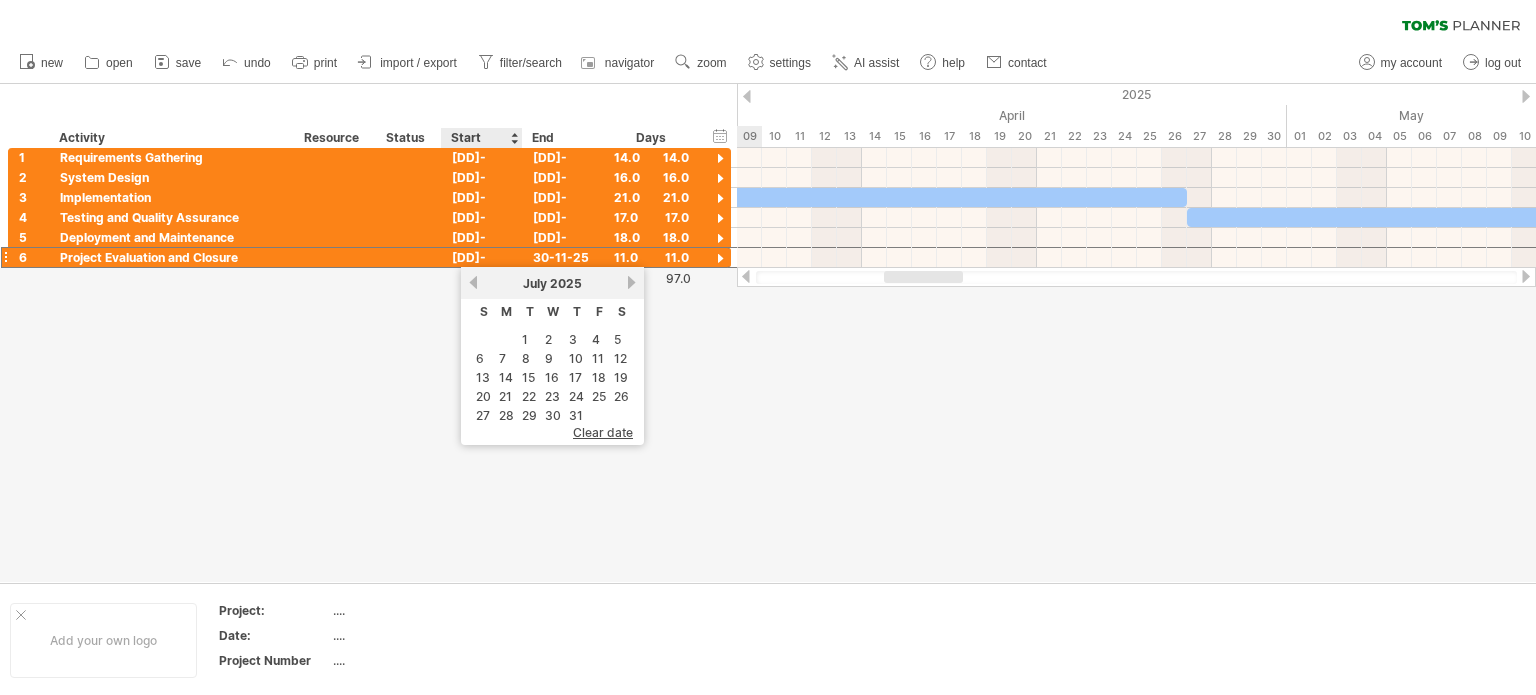 click on "previous" at bounding box center (473, 282) 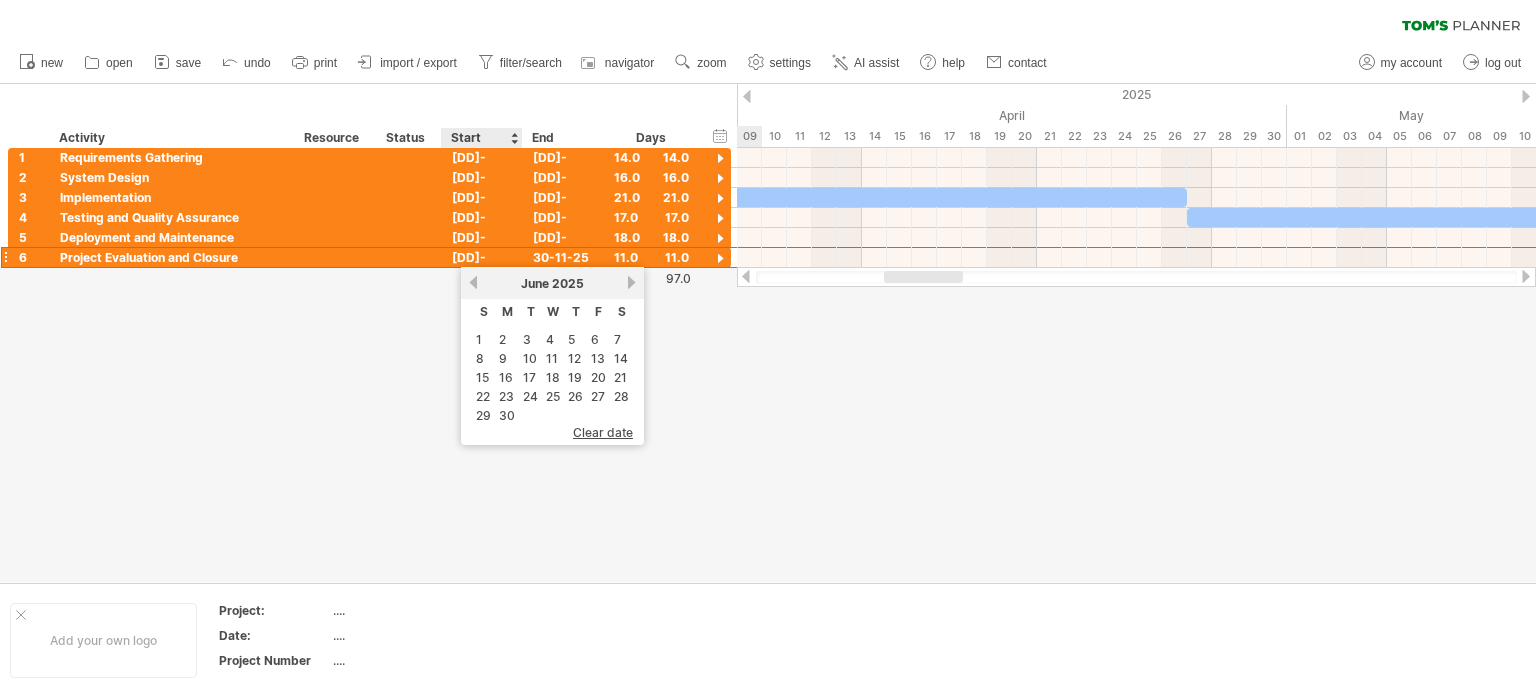 click on "previous" at bounding box center [473, 282] 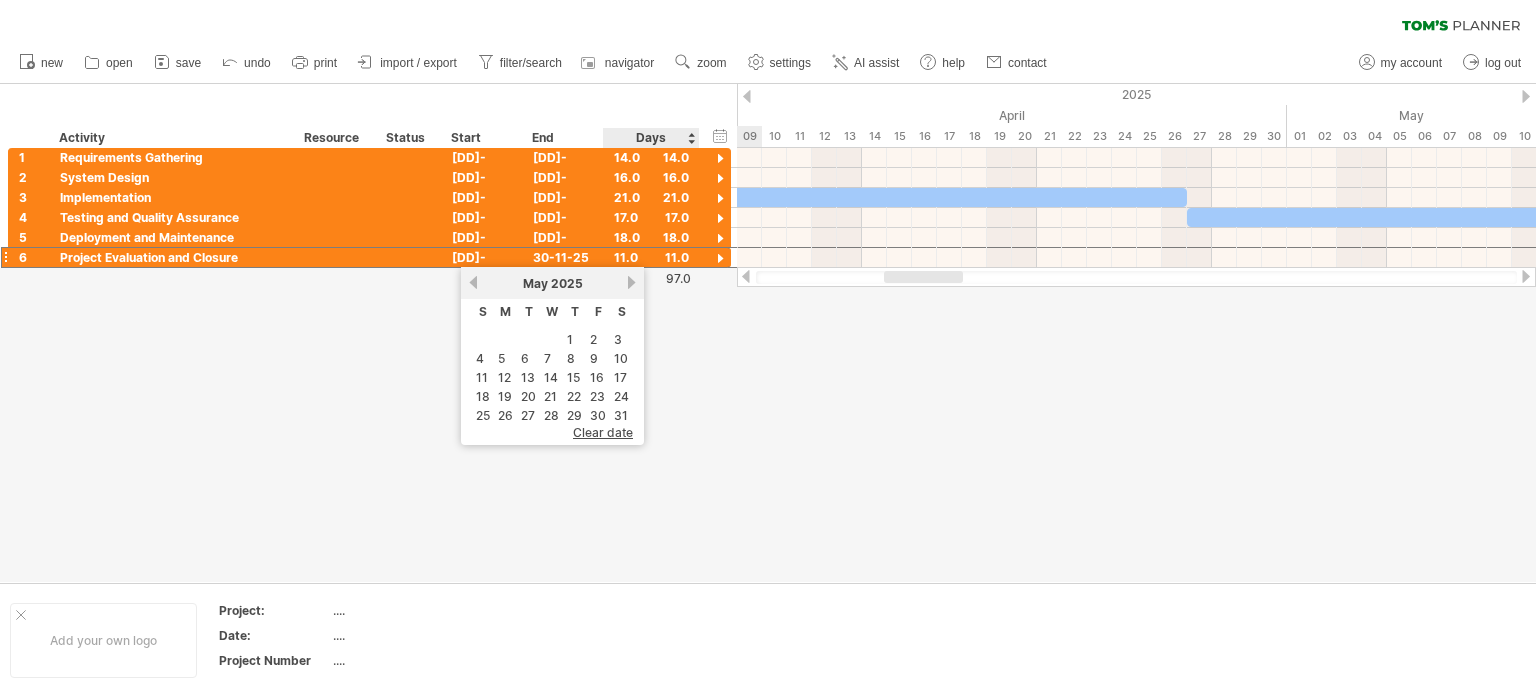 click on "next" at bounding box center (631, 282) 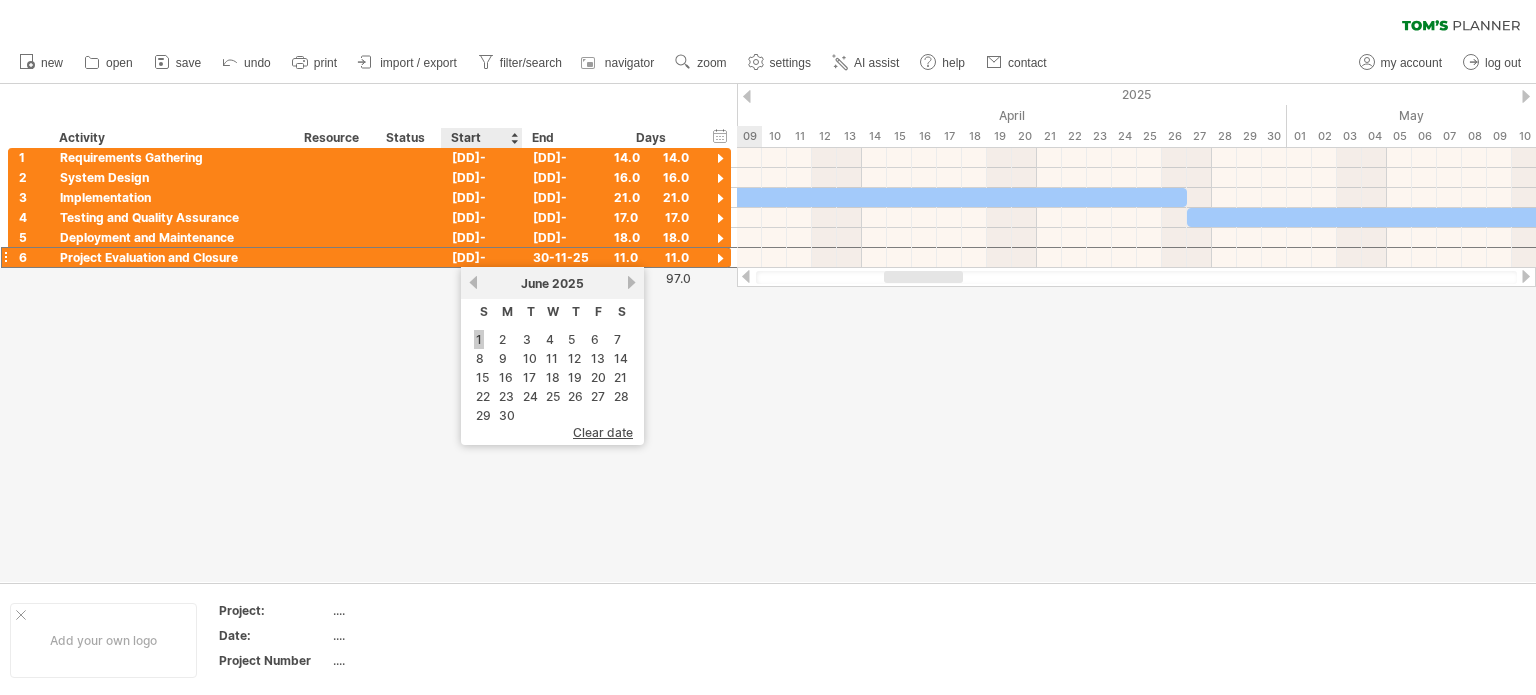 click on "1" at bounding box center [479, 339] 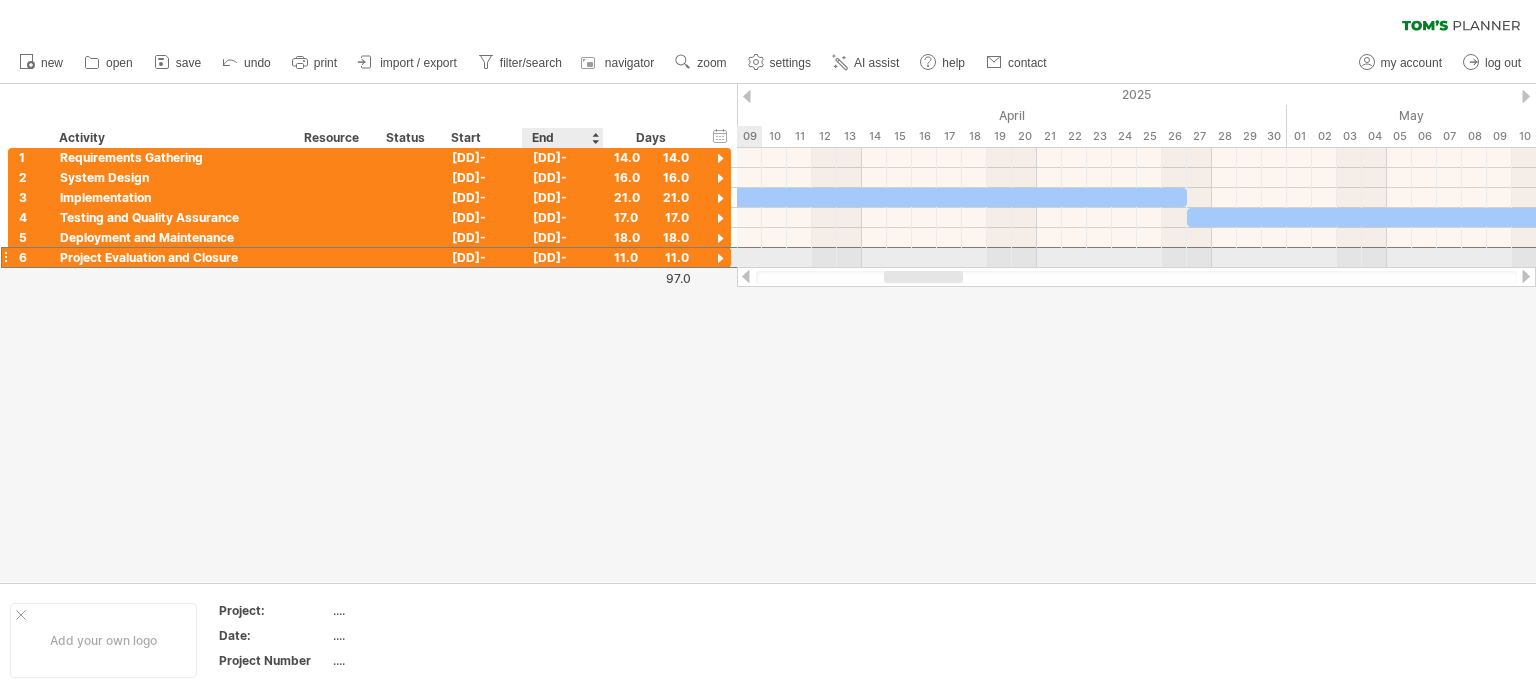 click on "[DD]-[MM]-25" at bounding box center [563, 257] 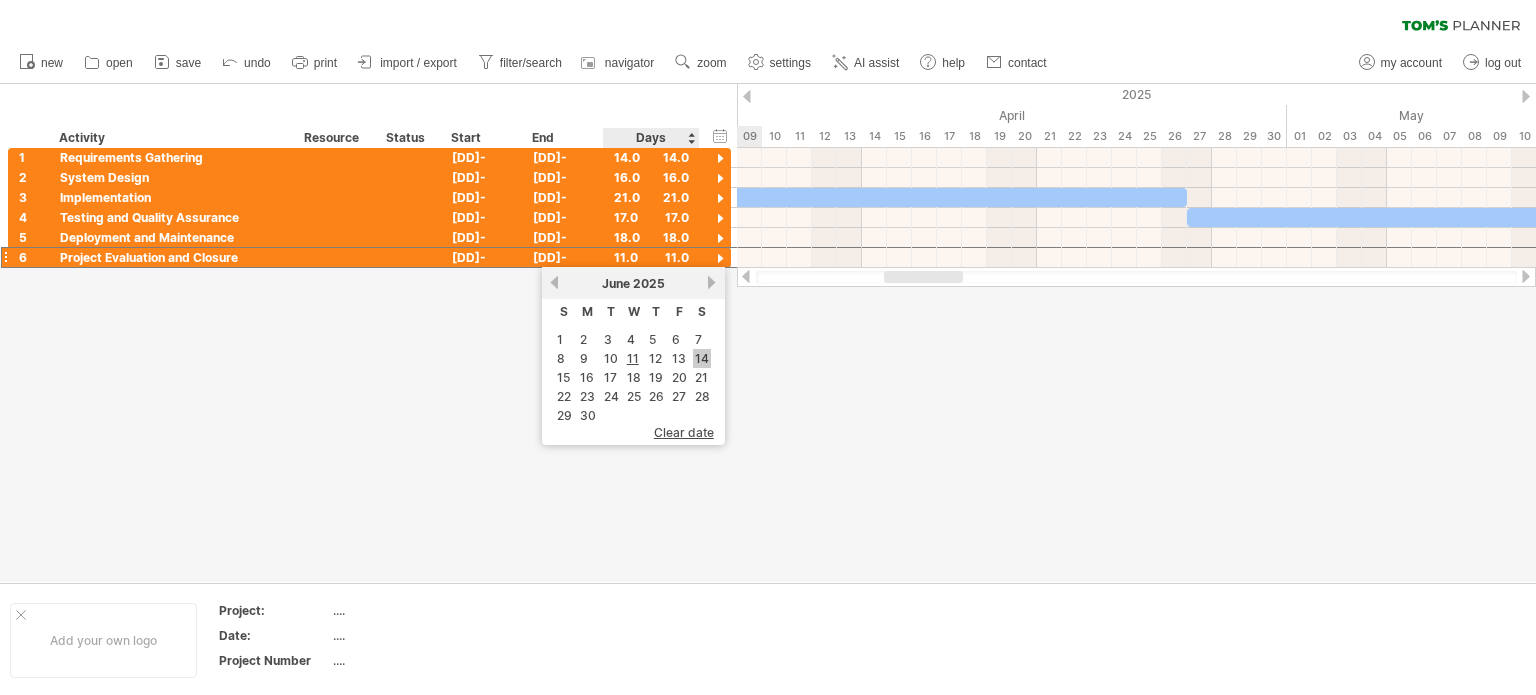 click on "14" at bounding box center [702, 358] 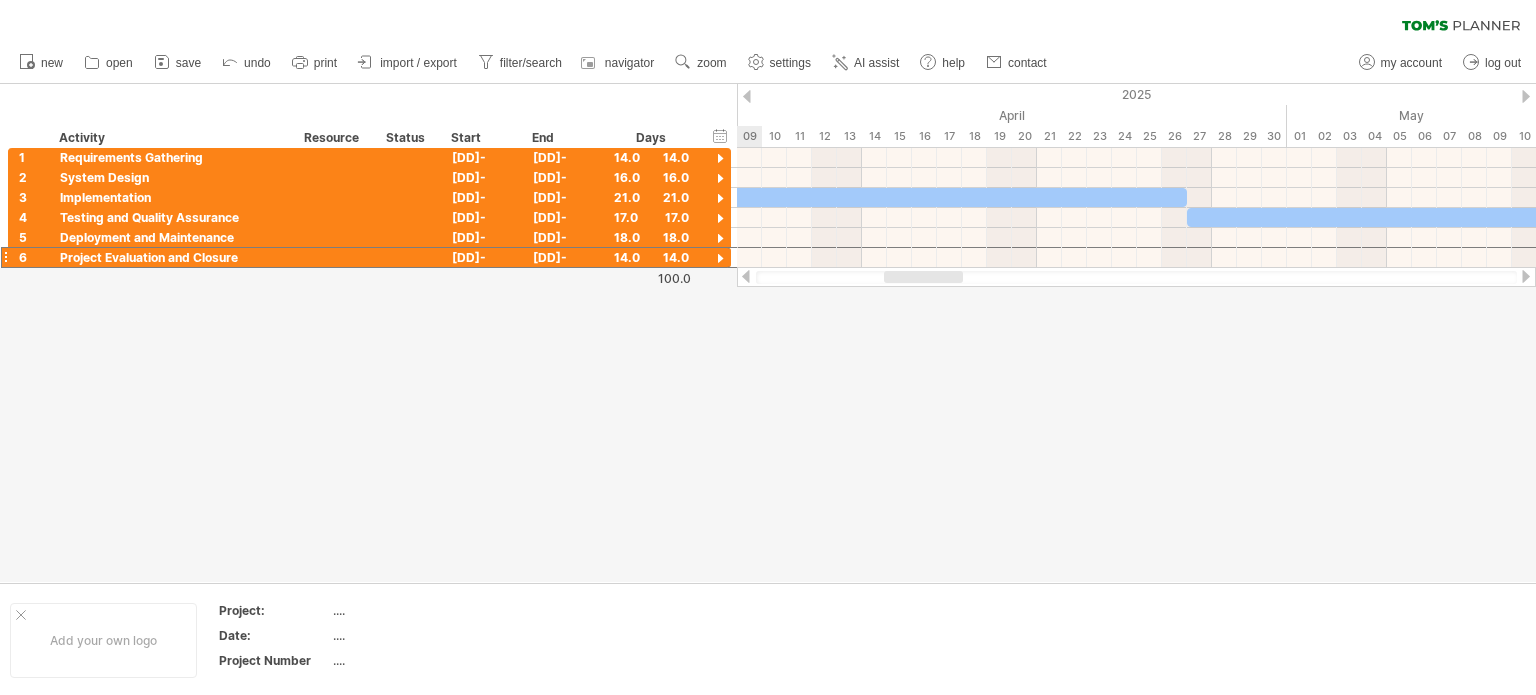 click at bounding box center (768, 333) 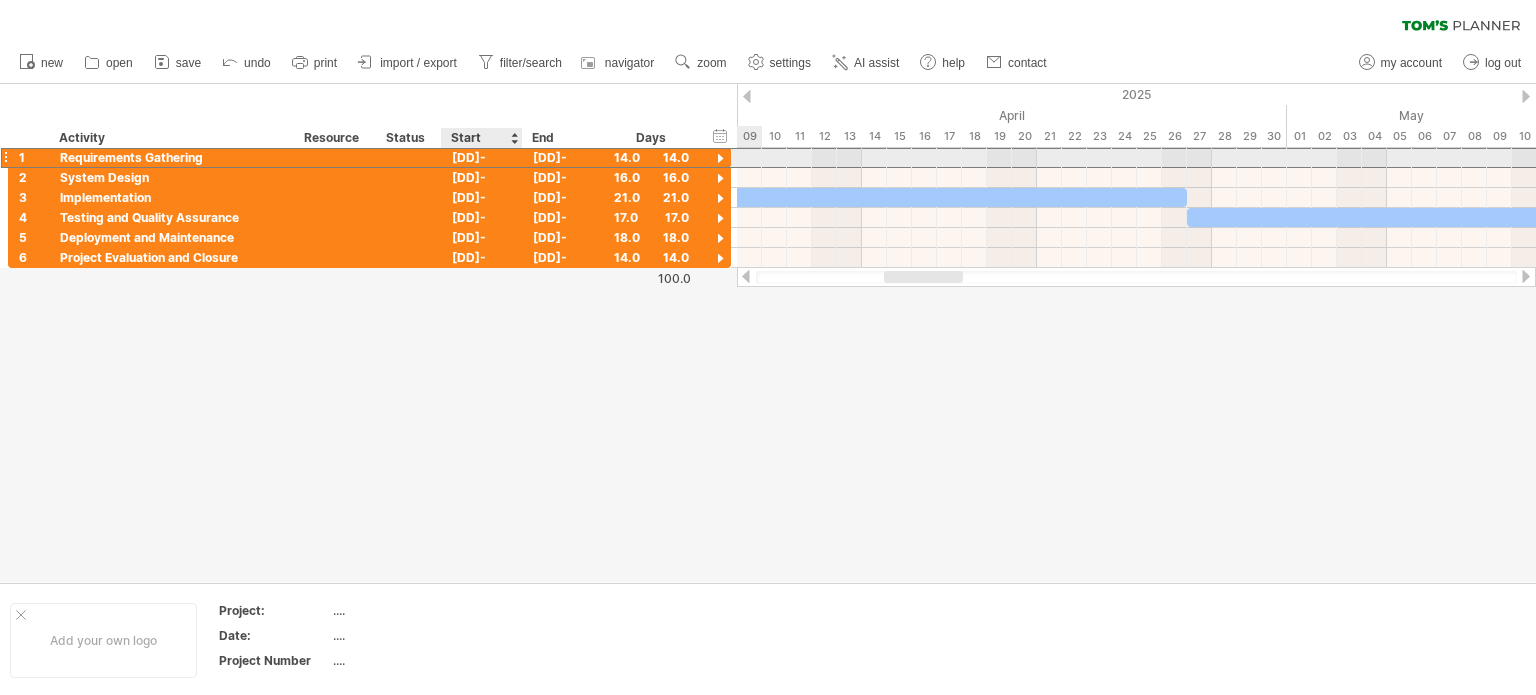 click on "[DD]-[MM]-25" at bounding box center (482, 157) 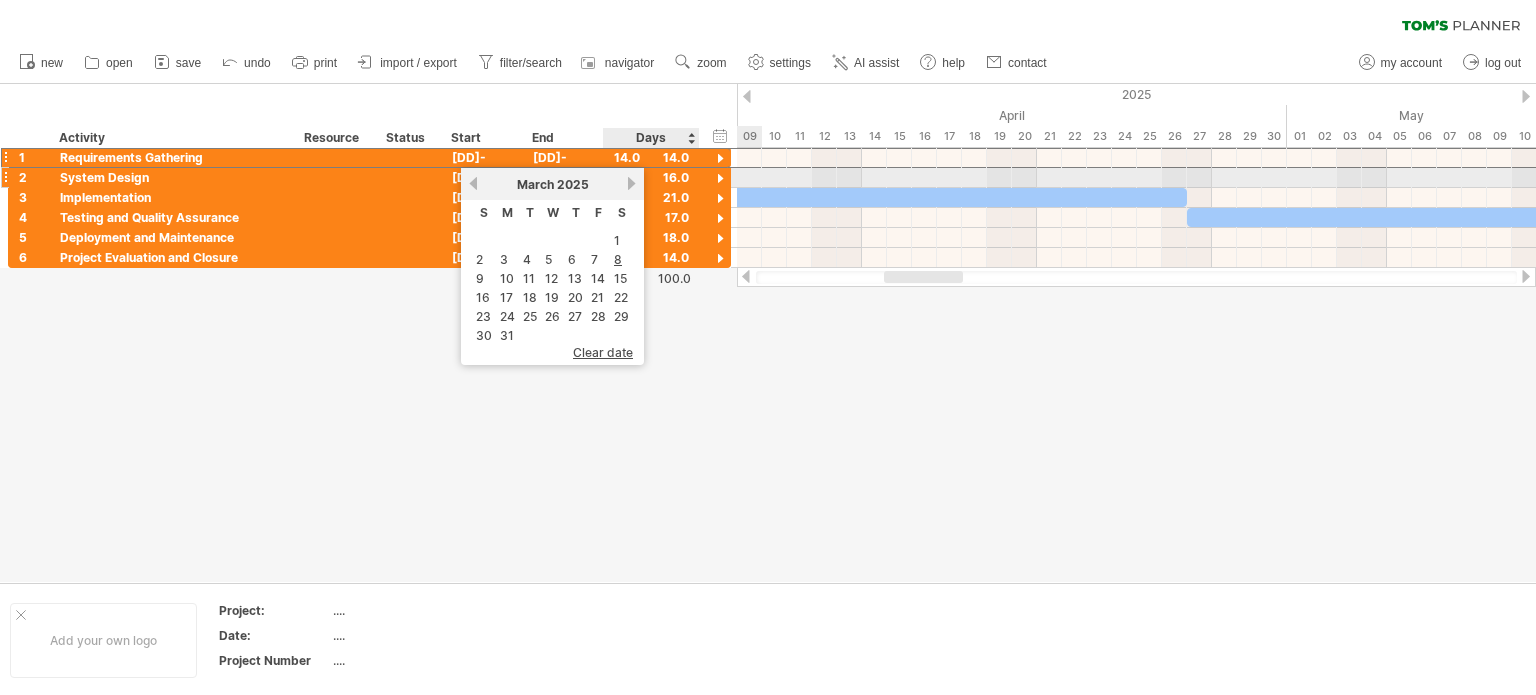 click on "next" at bounding box center (631, 183) 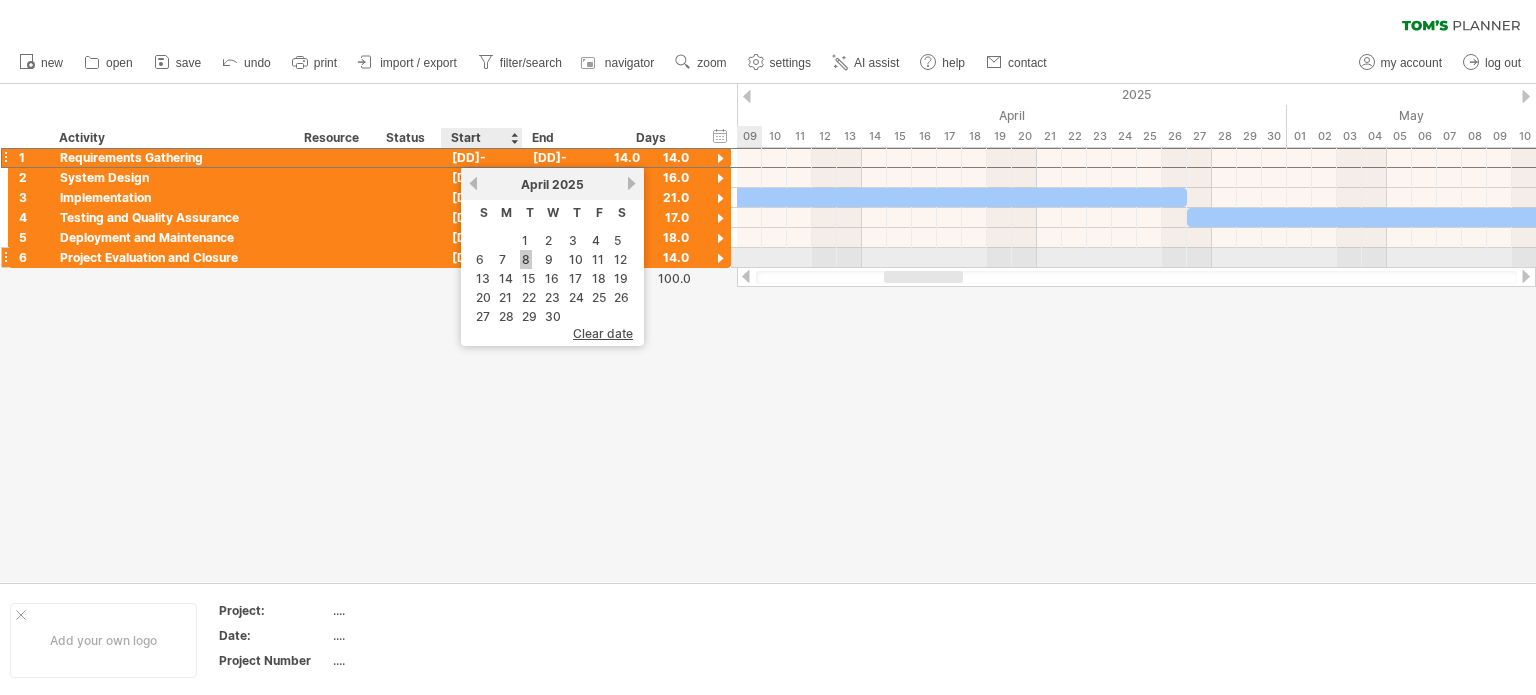 click on "8" at bounding box center [526, 259] 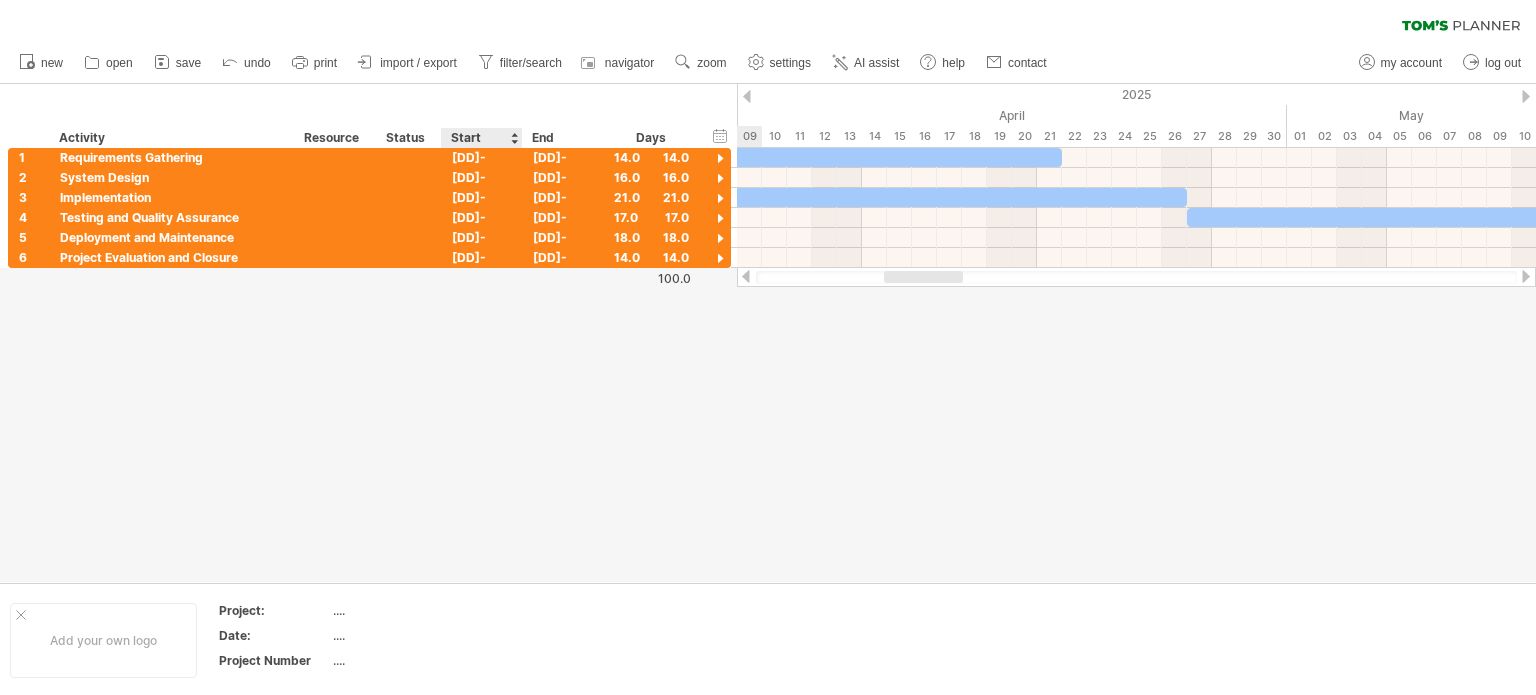 click at bounding box center (768, 333) 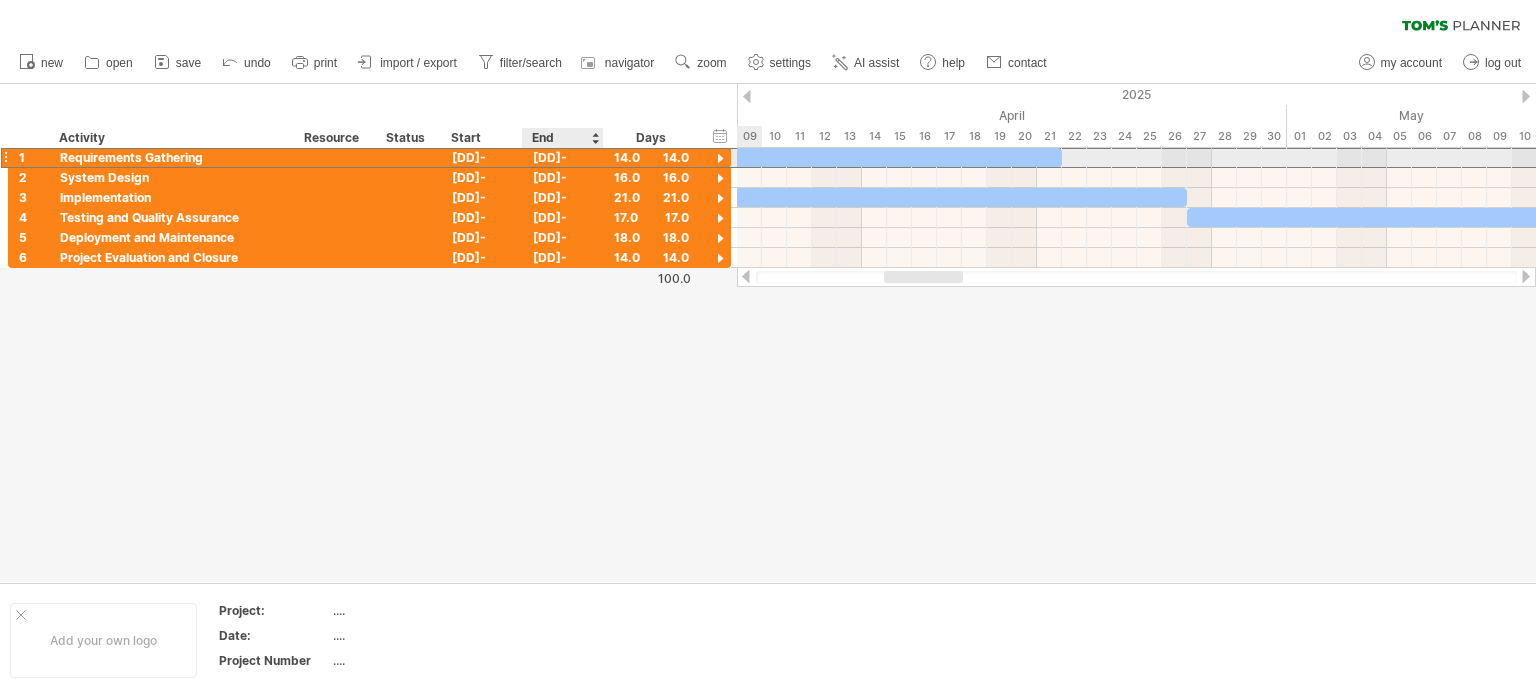 click on "[DD]-[MM]-25" at bounding box center [563, 157] 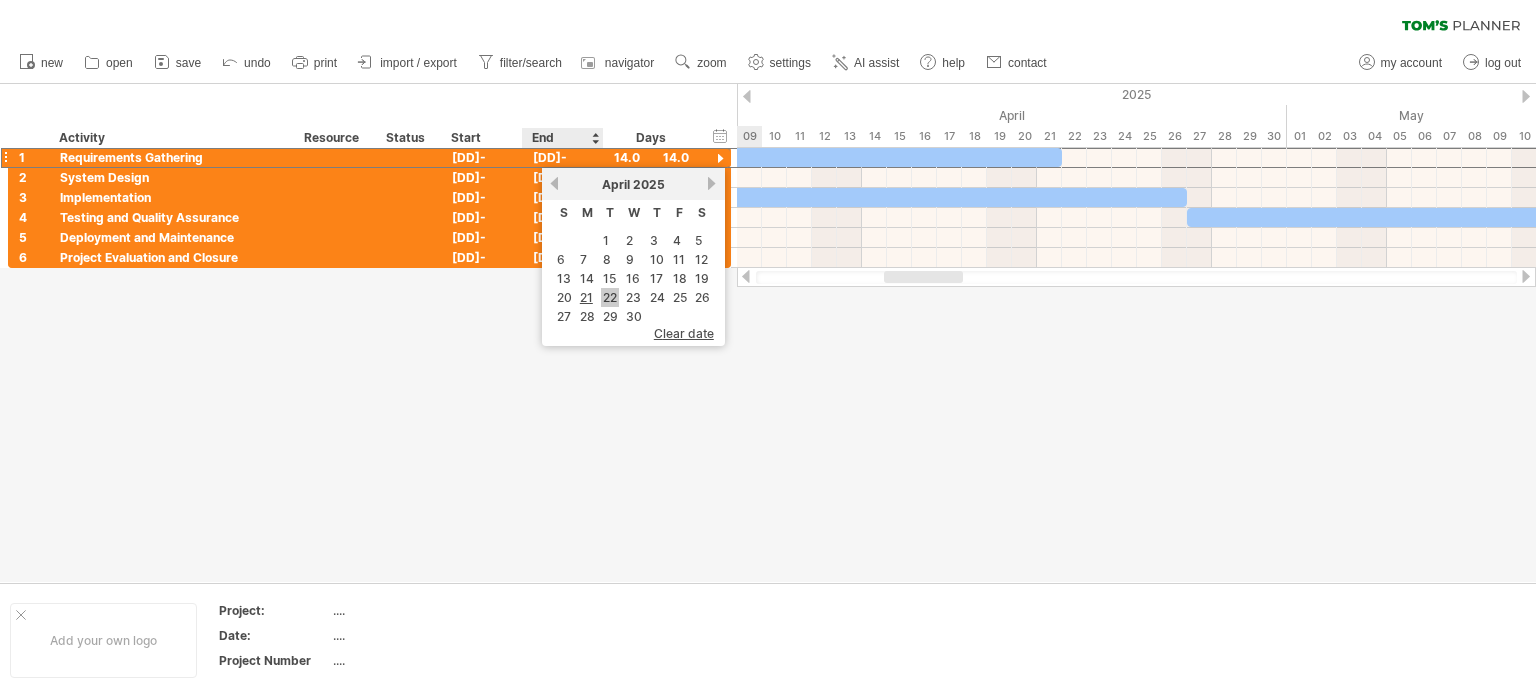 click on "22" at bounding box center [610, 297] 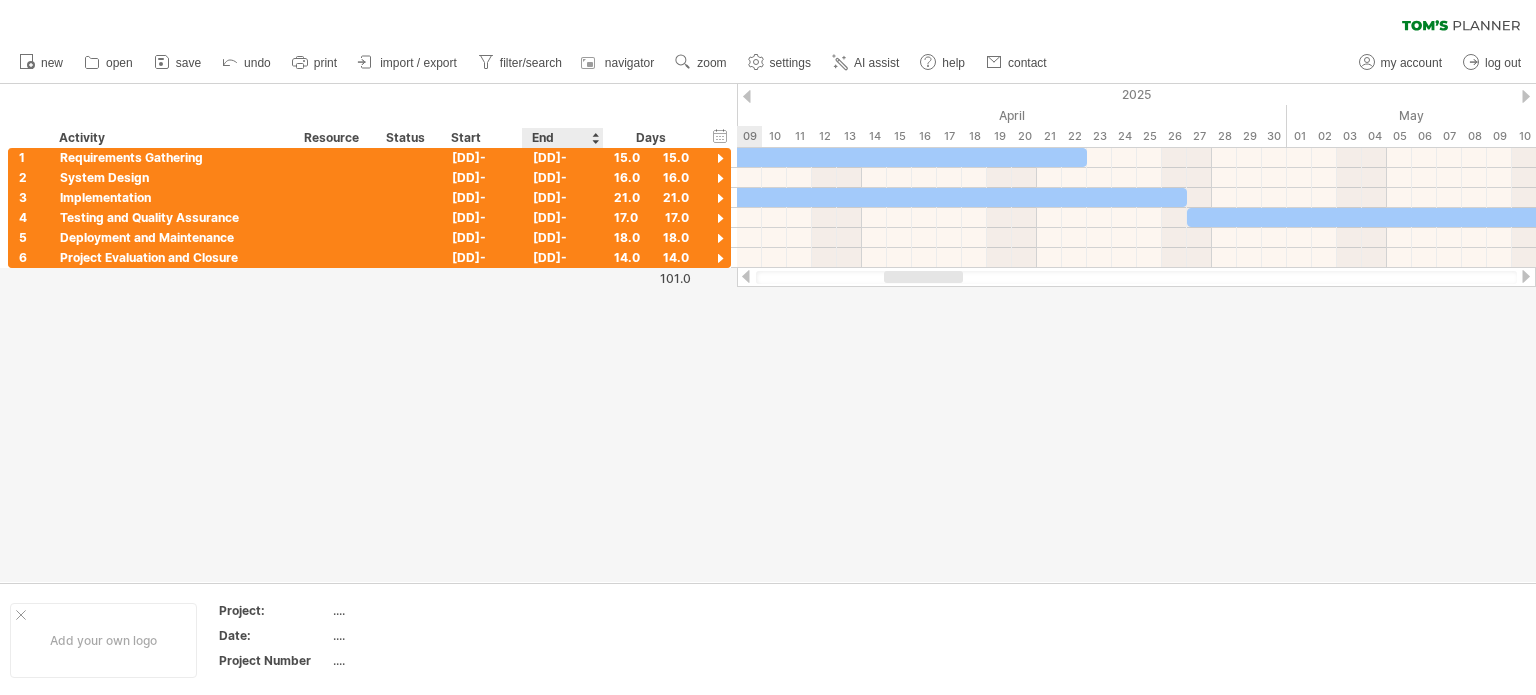 click at bounding box center [768, 333] 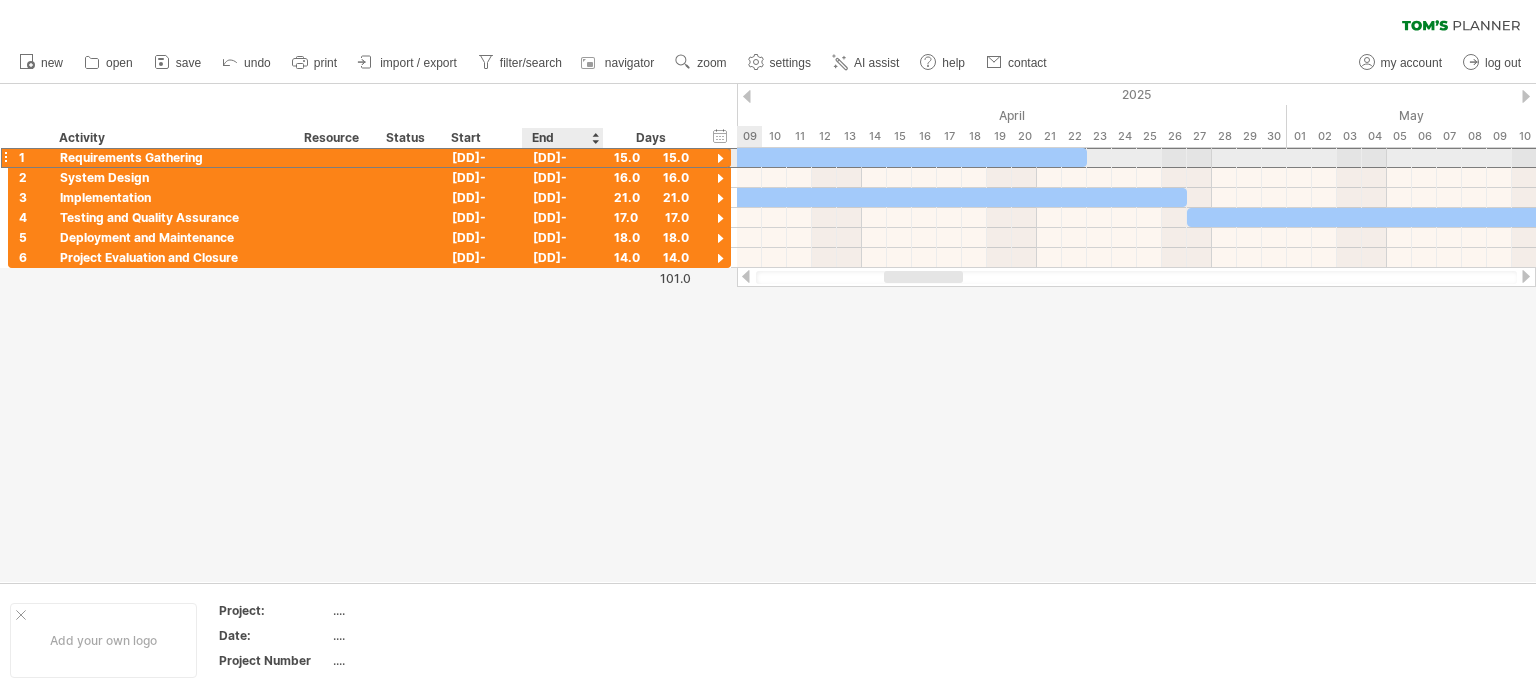click on "[DD]-[MM]-25" at bounding box center (563, 157) 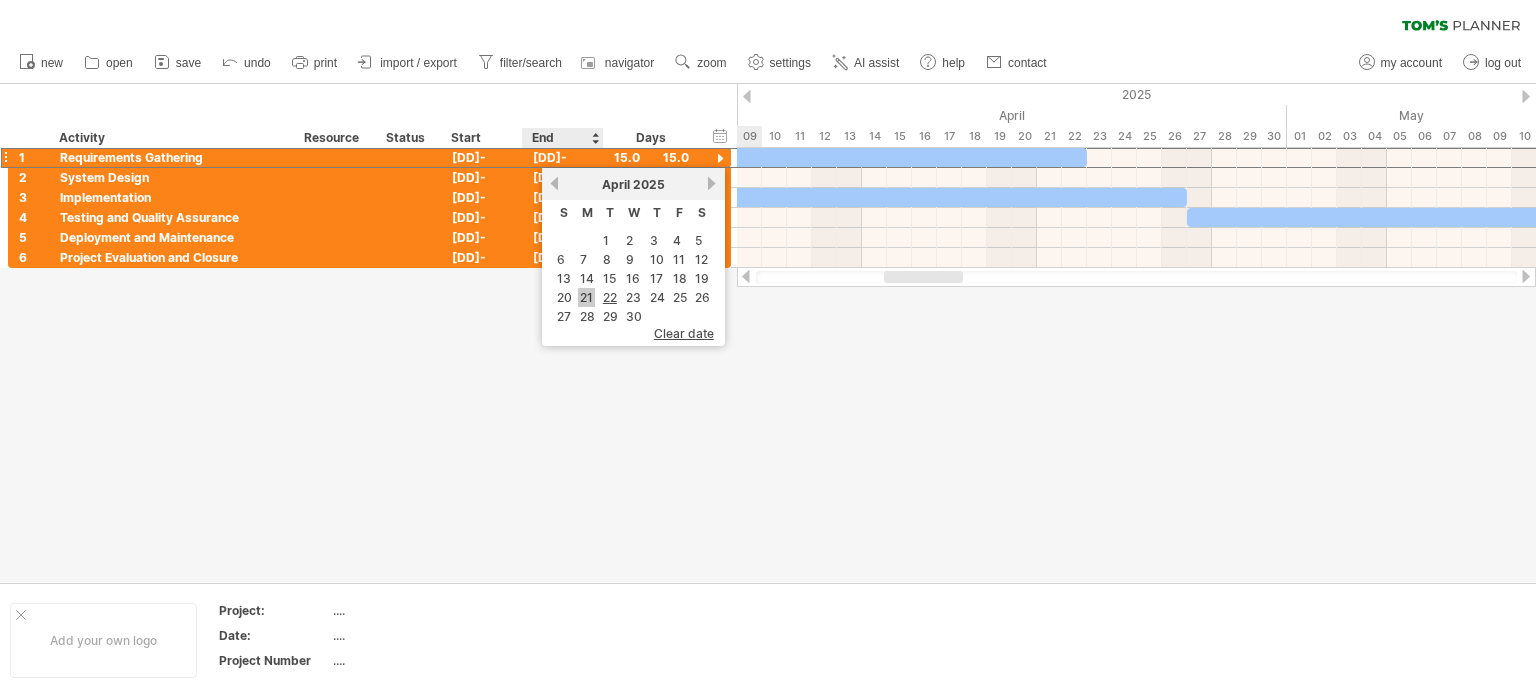 click on "21" at bounding box center [586, 297] 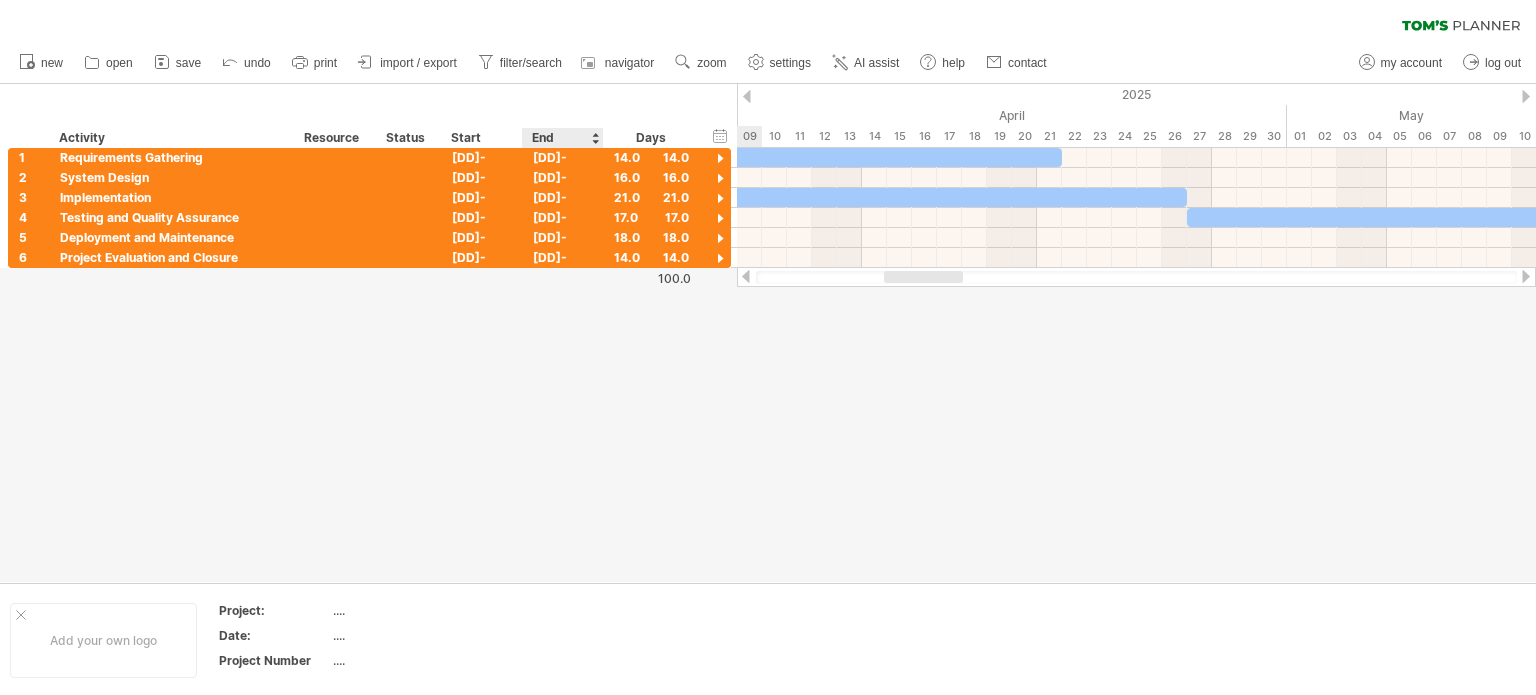 click at bounding box center (768, 333) 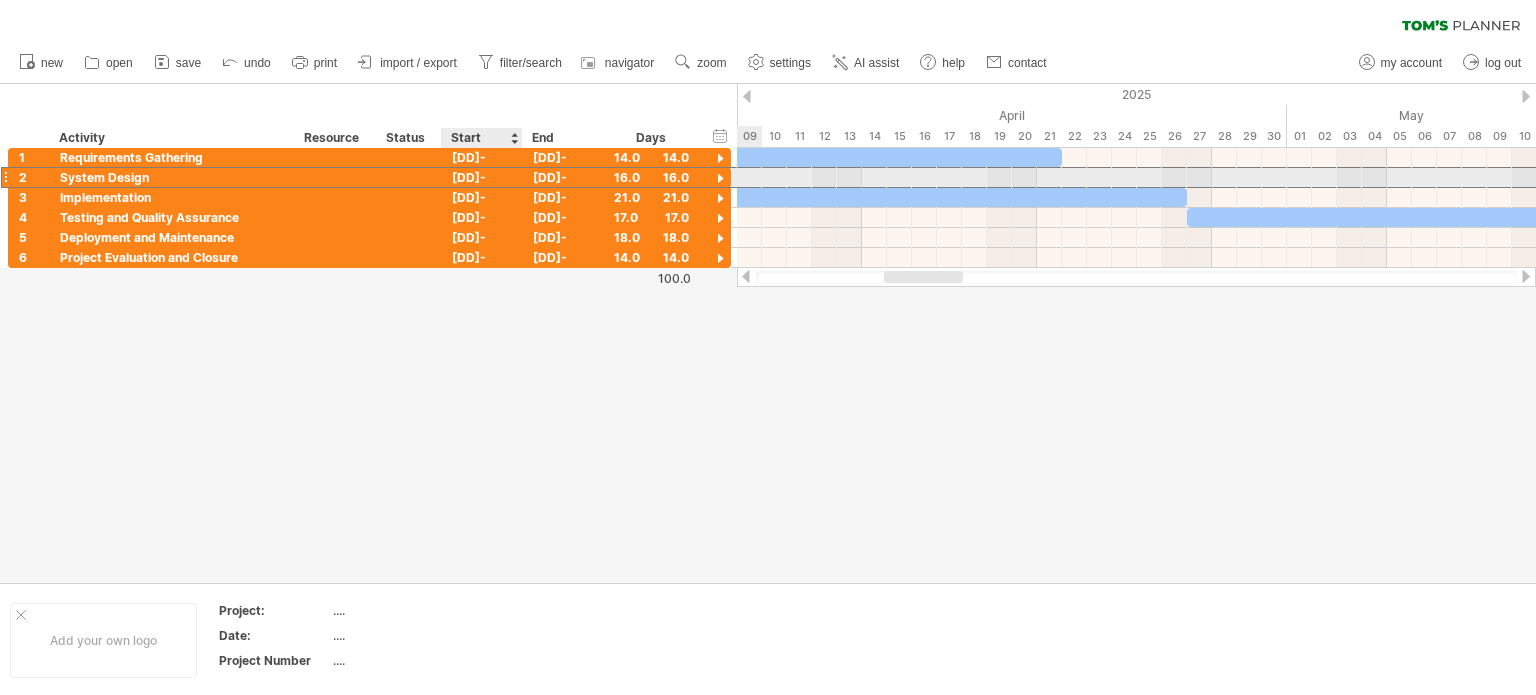 click on "[DD]-[MM]-25" at bounding box center [482, 177] 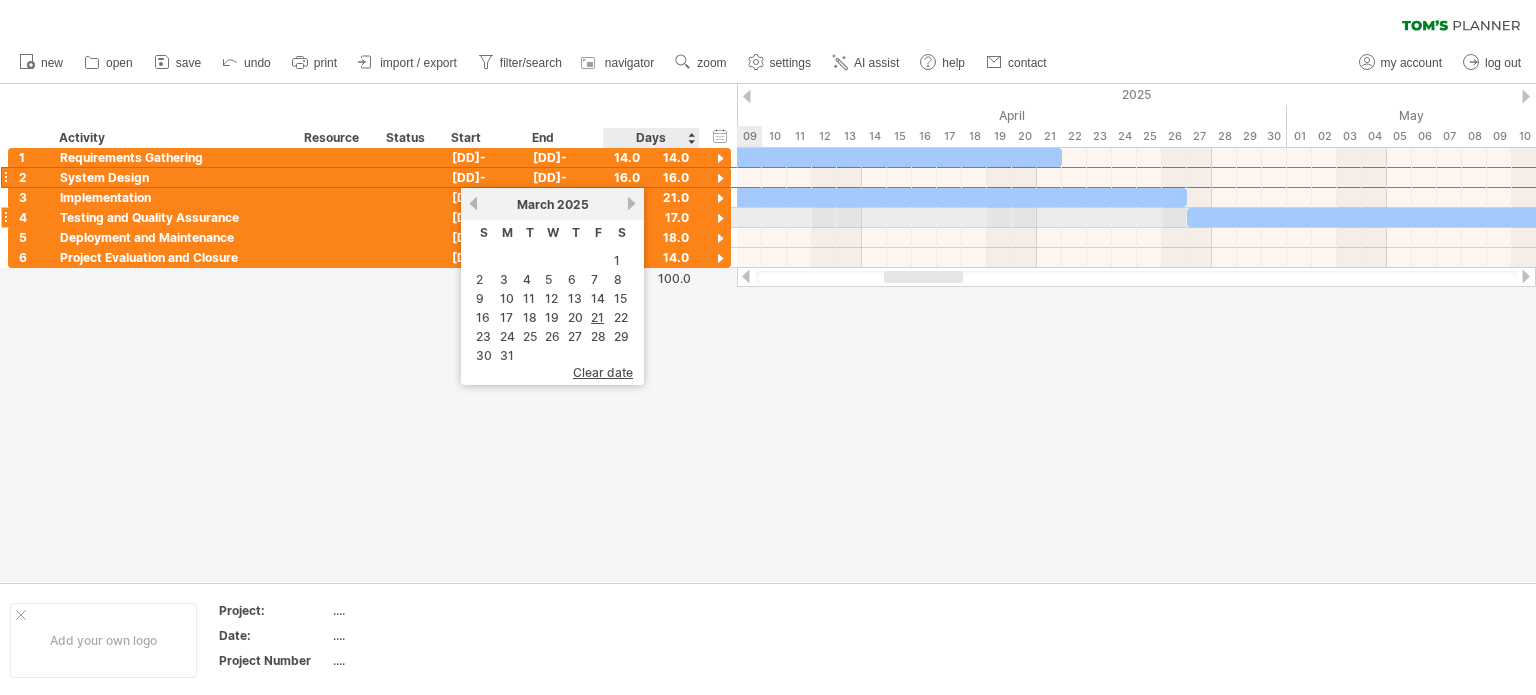 click on "previous next [MONTH] 2025" at bounding box center (552, 204) 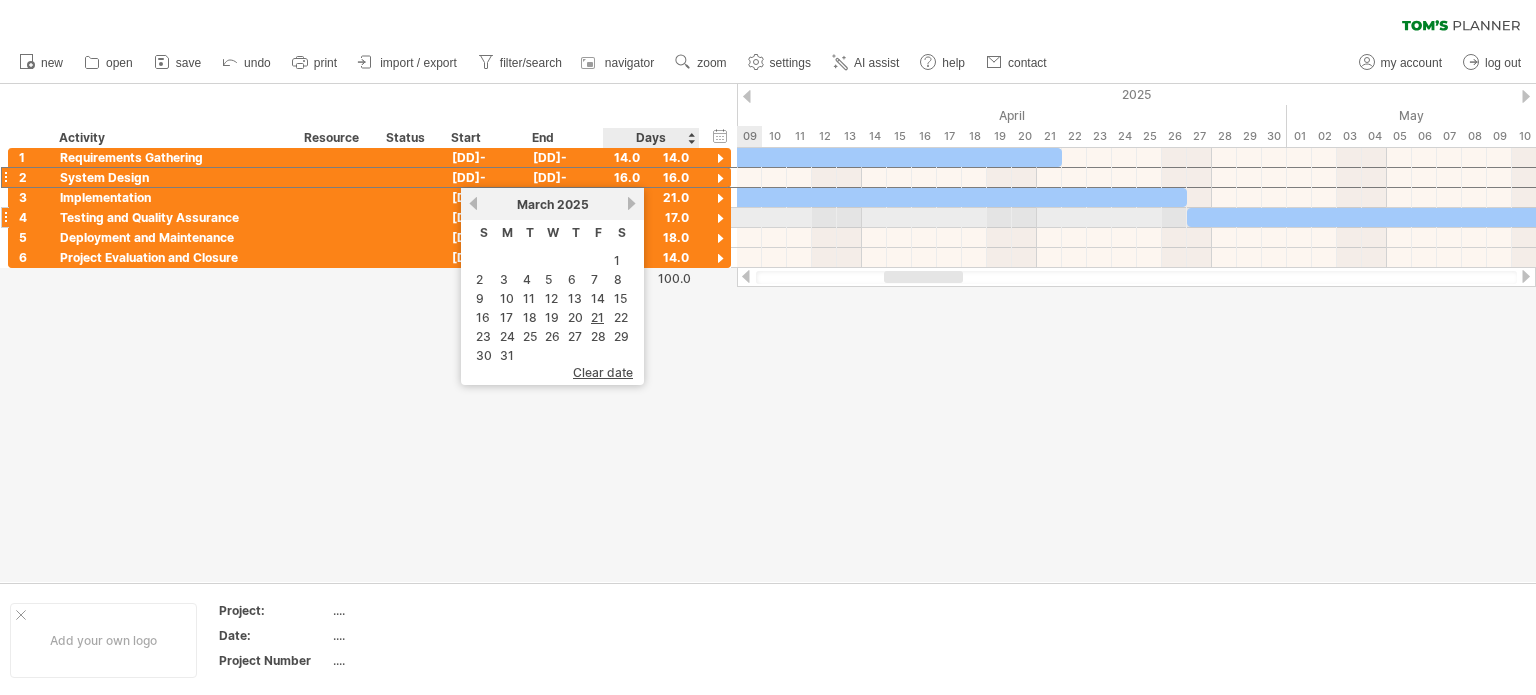 click on "next" at bounding box center (631, 203) 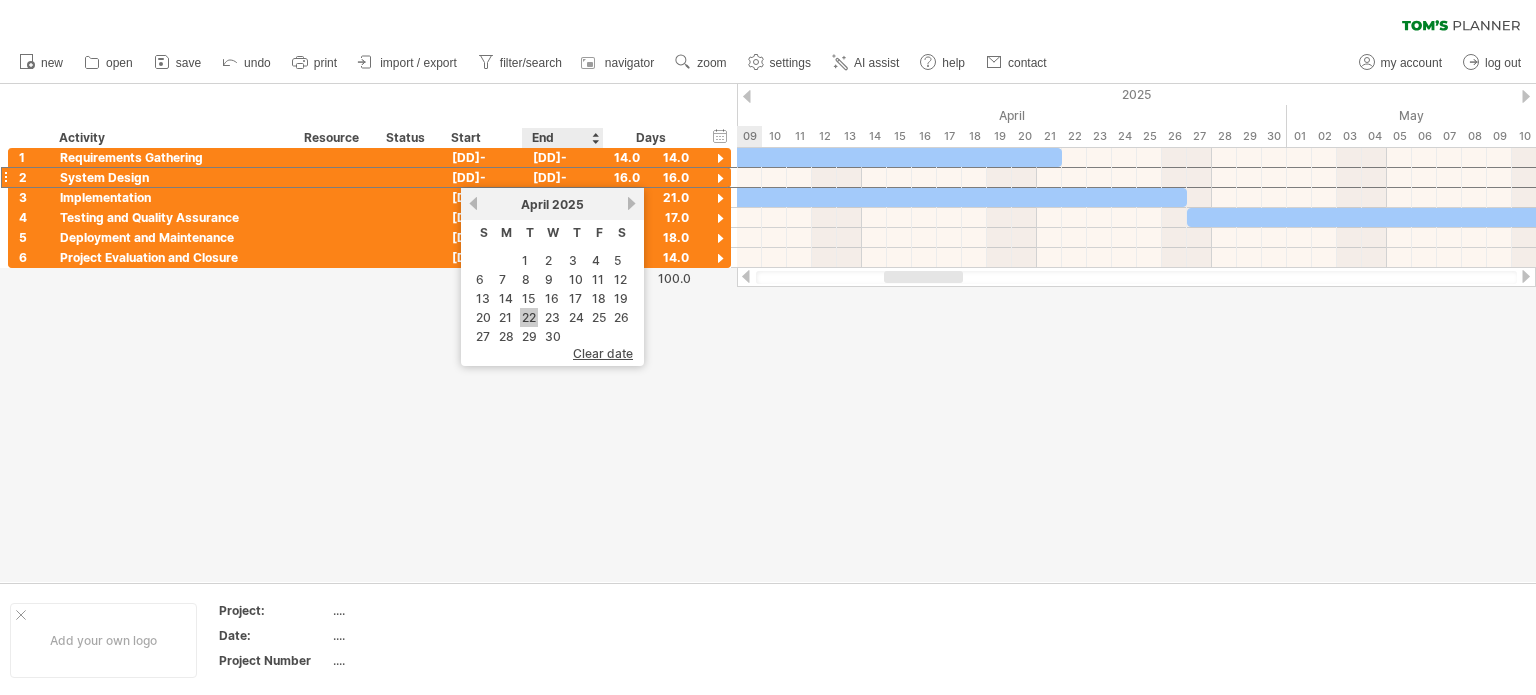 click on "22" at bounding box center (529, 317) 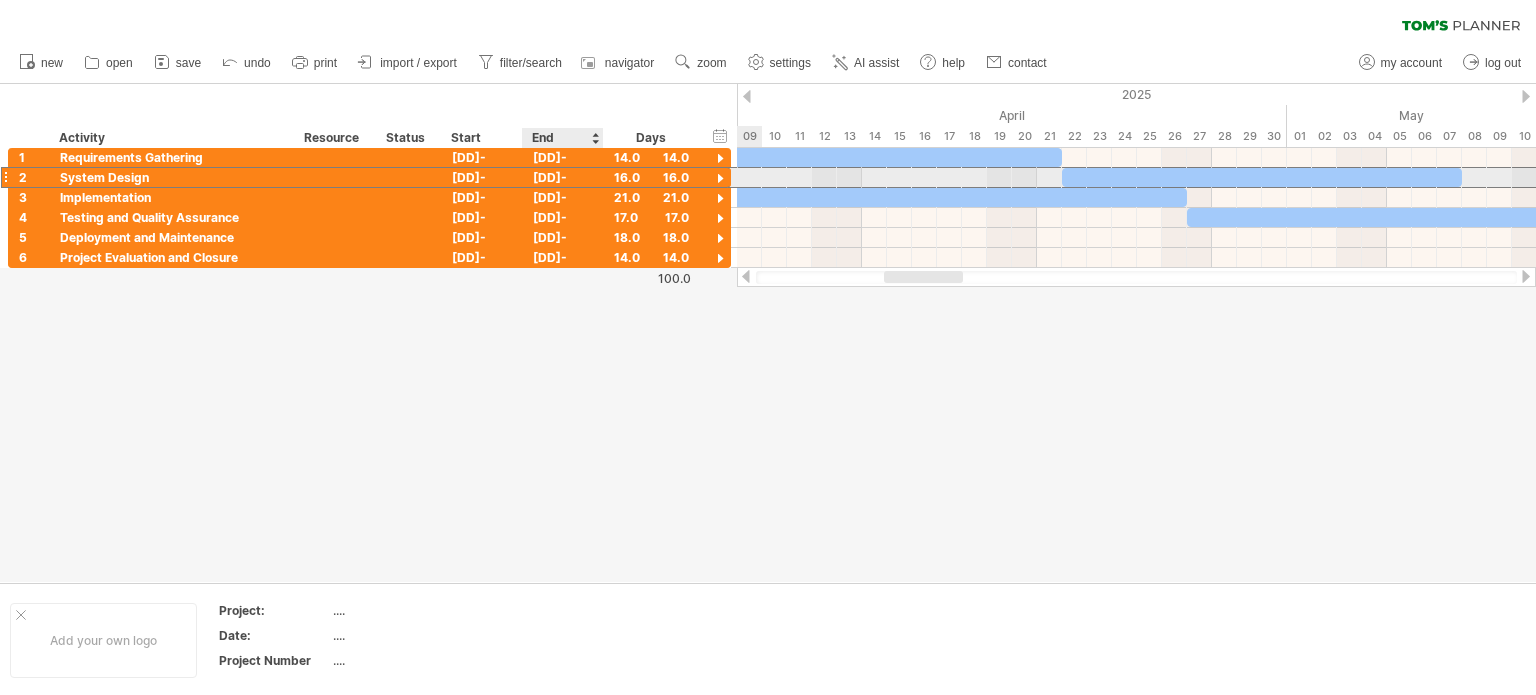 click on "[DD]-[MM]-25" at bounding box center [563, 177] 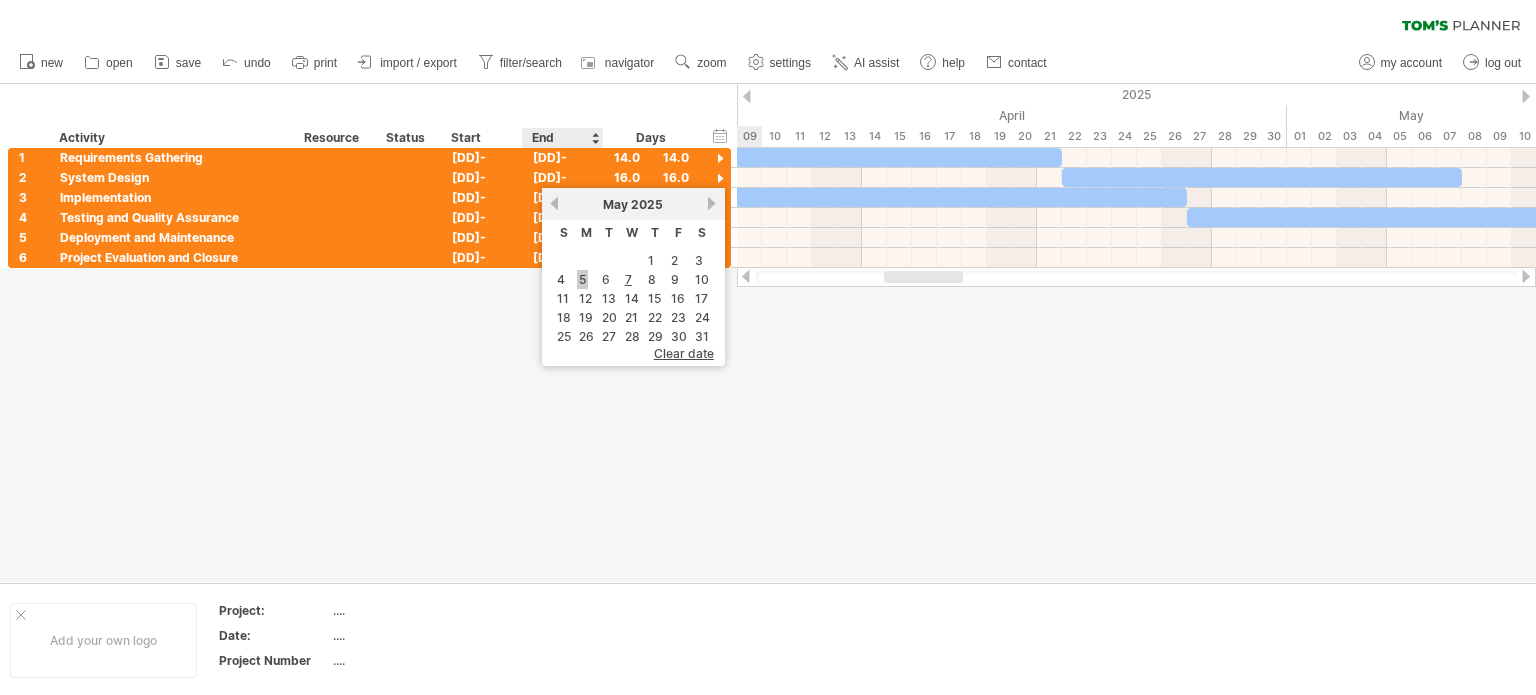 click on "5" at bounding box center [582, 279] 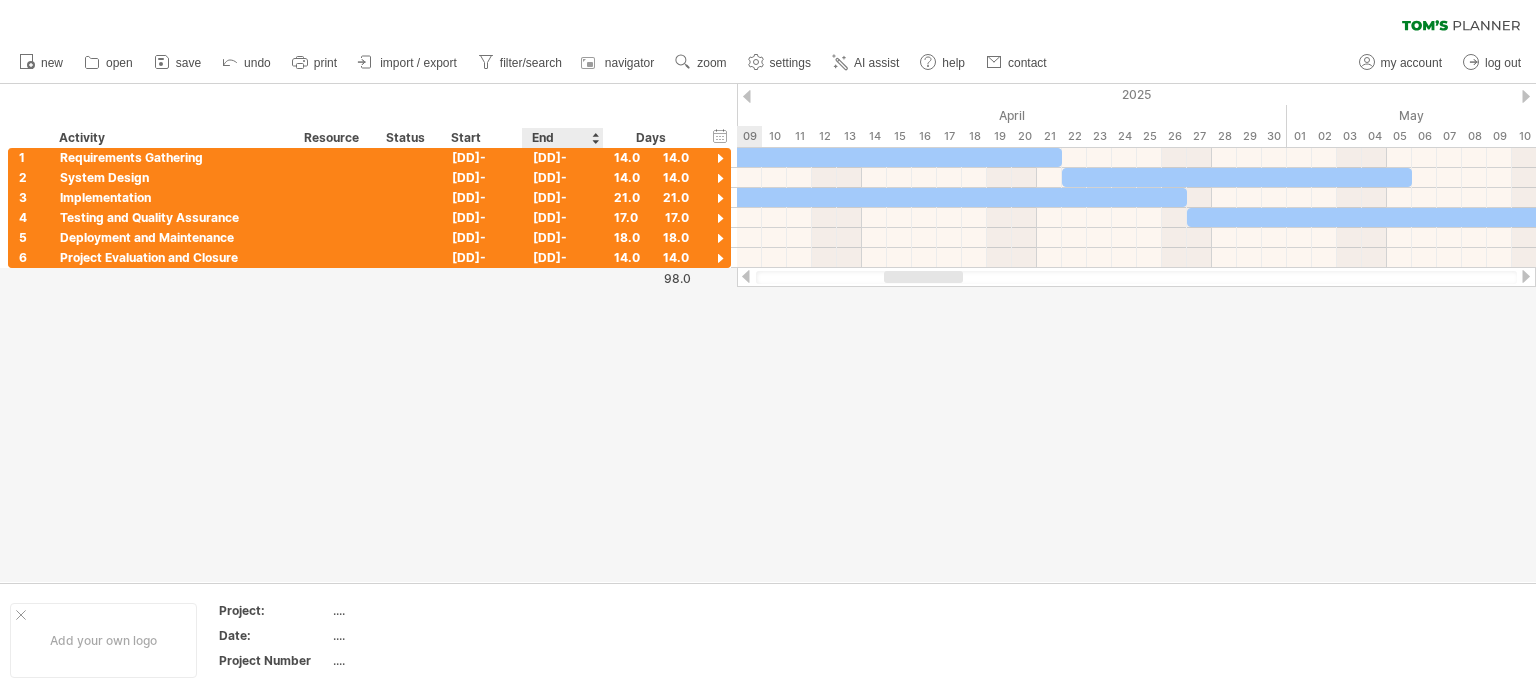 click at bounding box center (768, 333) 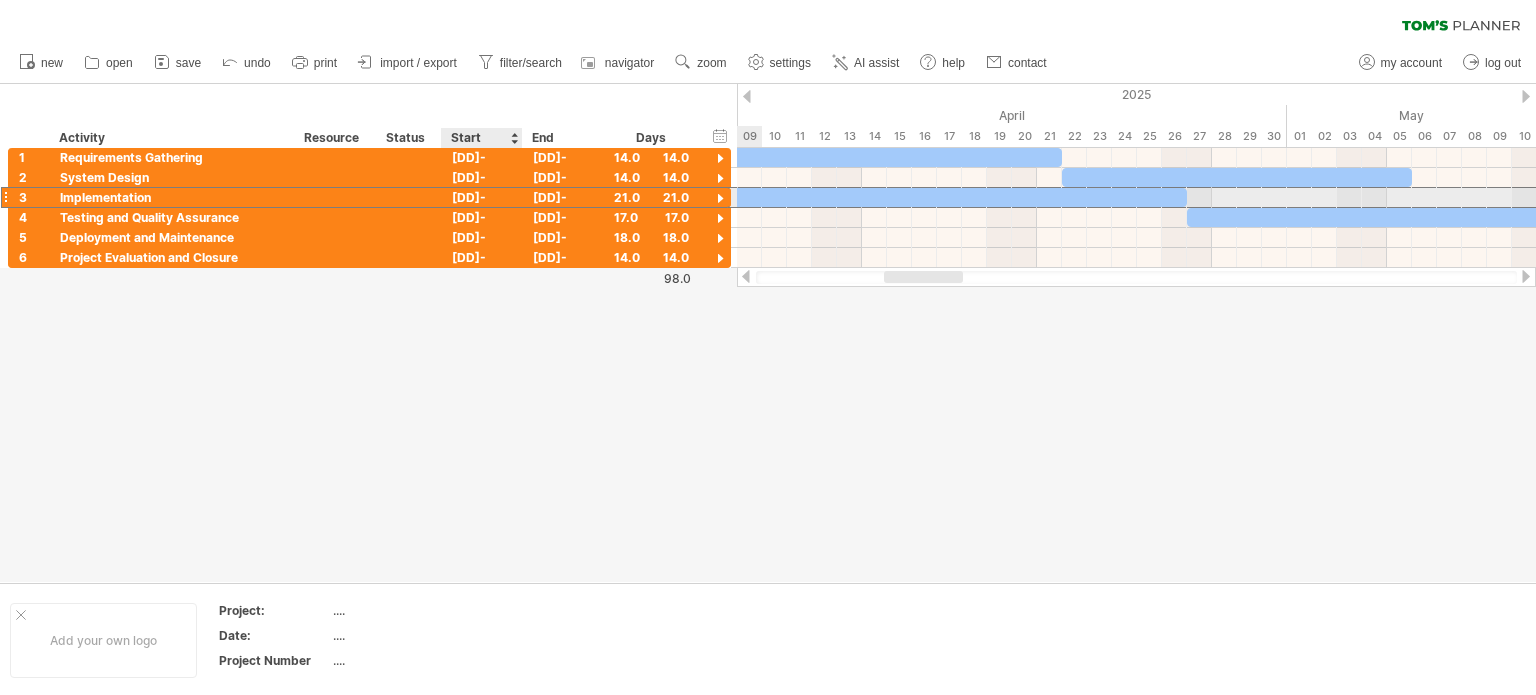 click on "[DD]-[MM]-25" at bounding box center [482, 197] 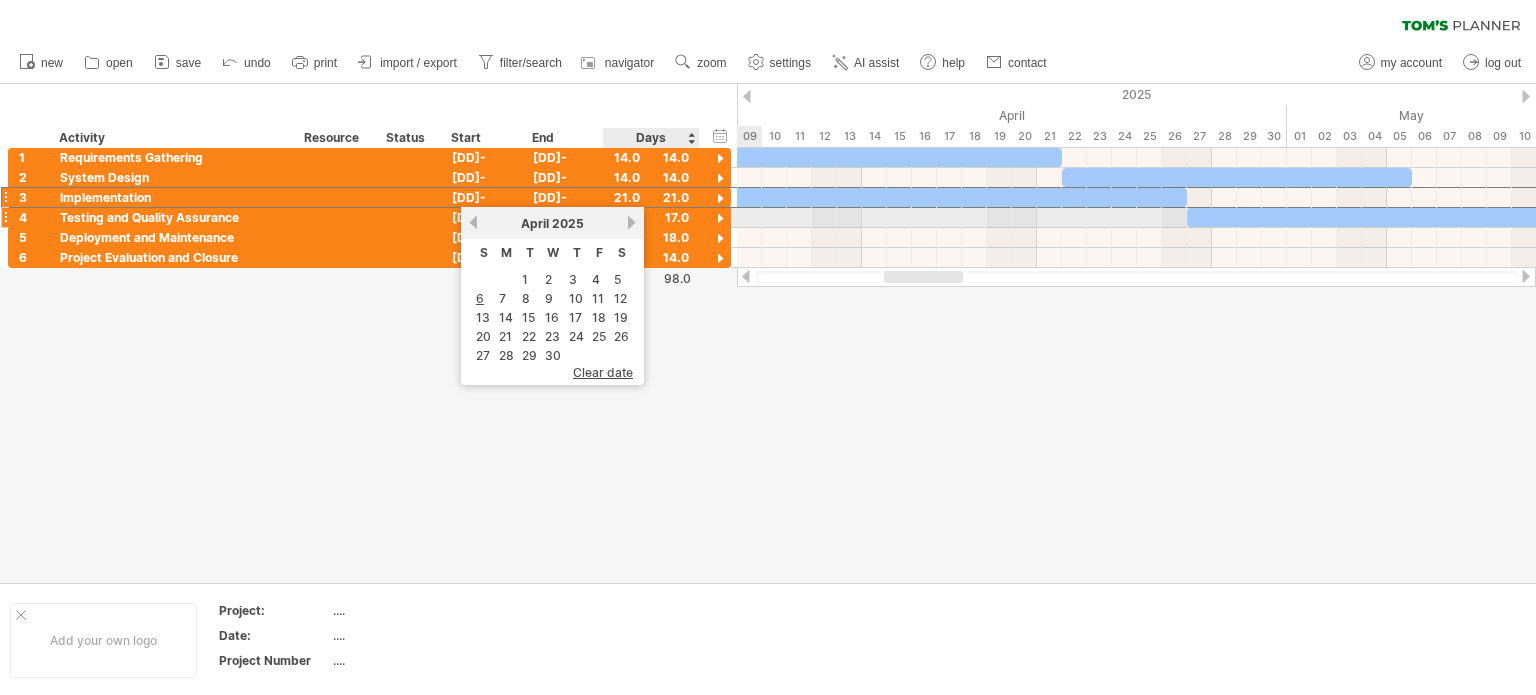 click on "[MONTH] 2025" at bounding box center [552, 223] 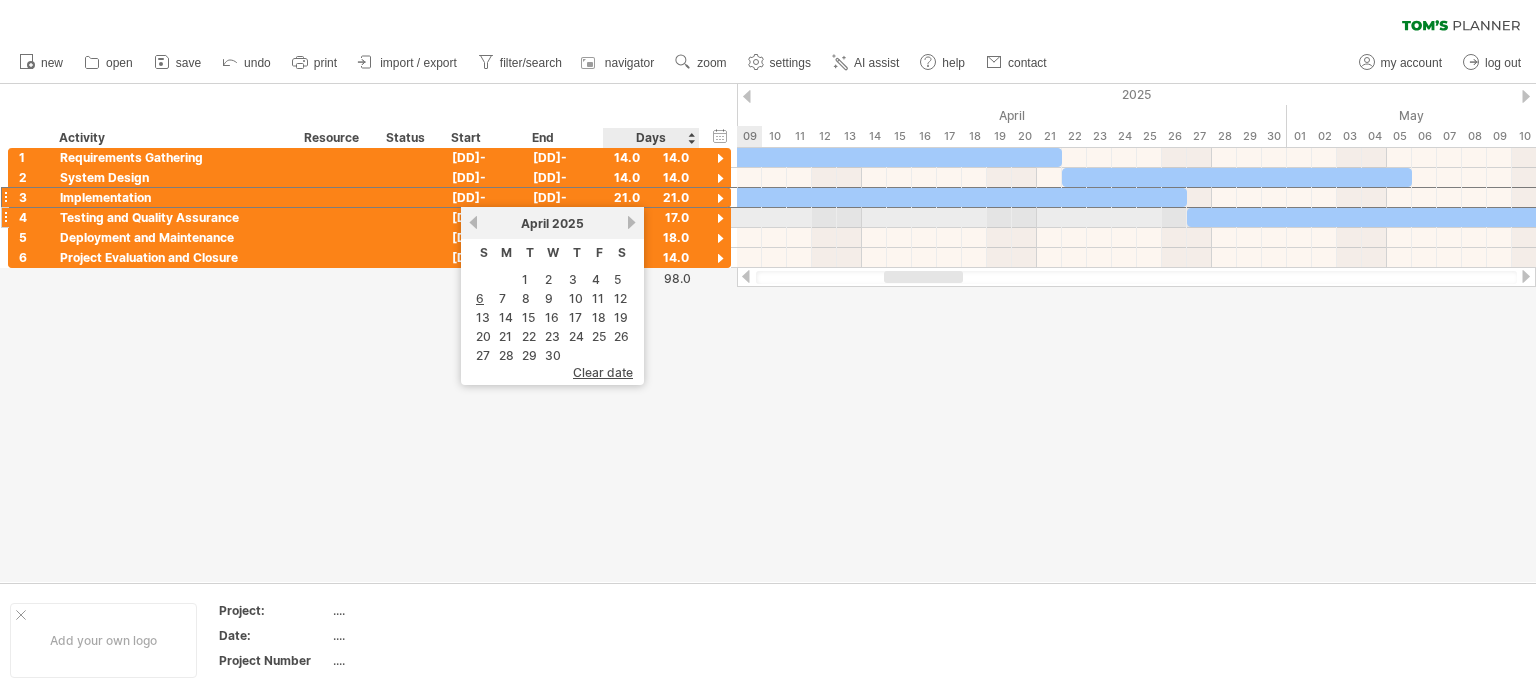 click on "[MONTH] 2025" at bounding box center [552, 223] 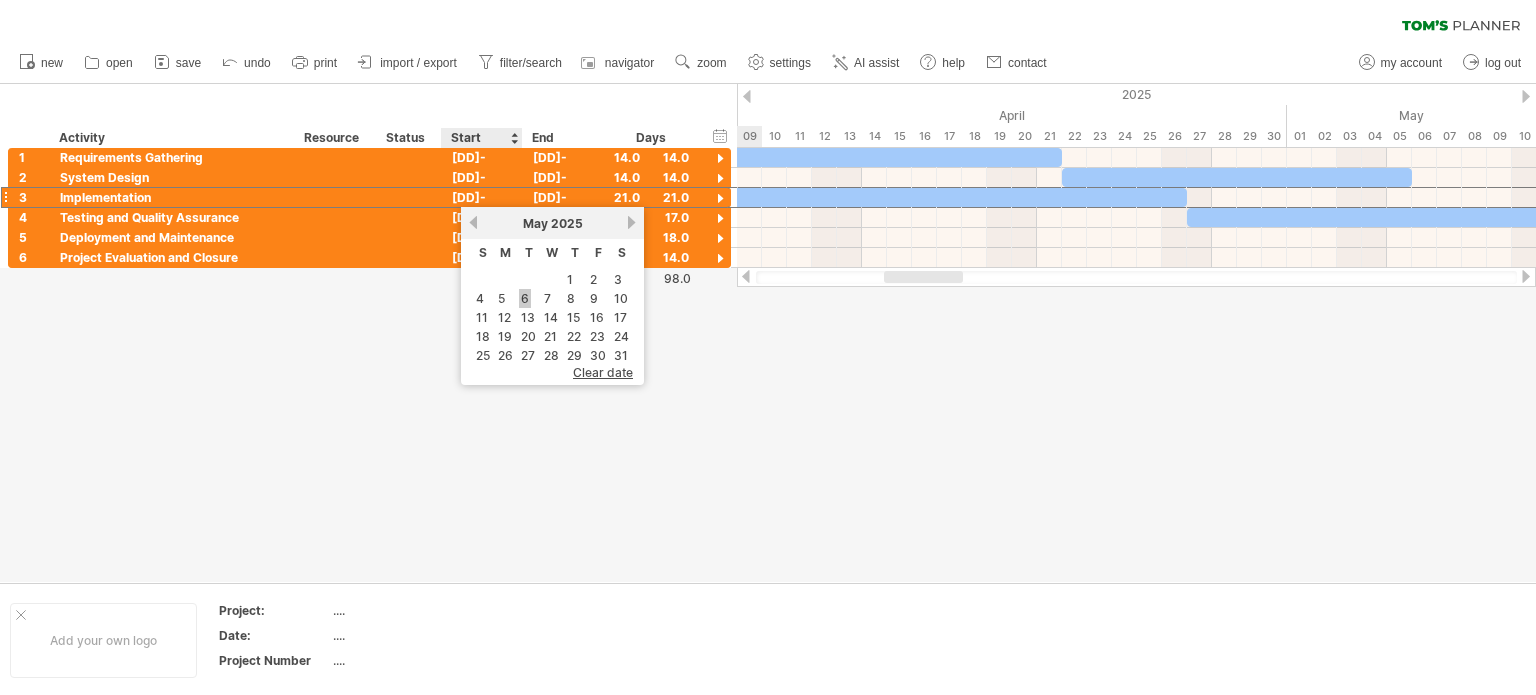 click on "6" at bounding box center [525, 298] 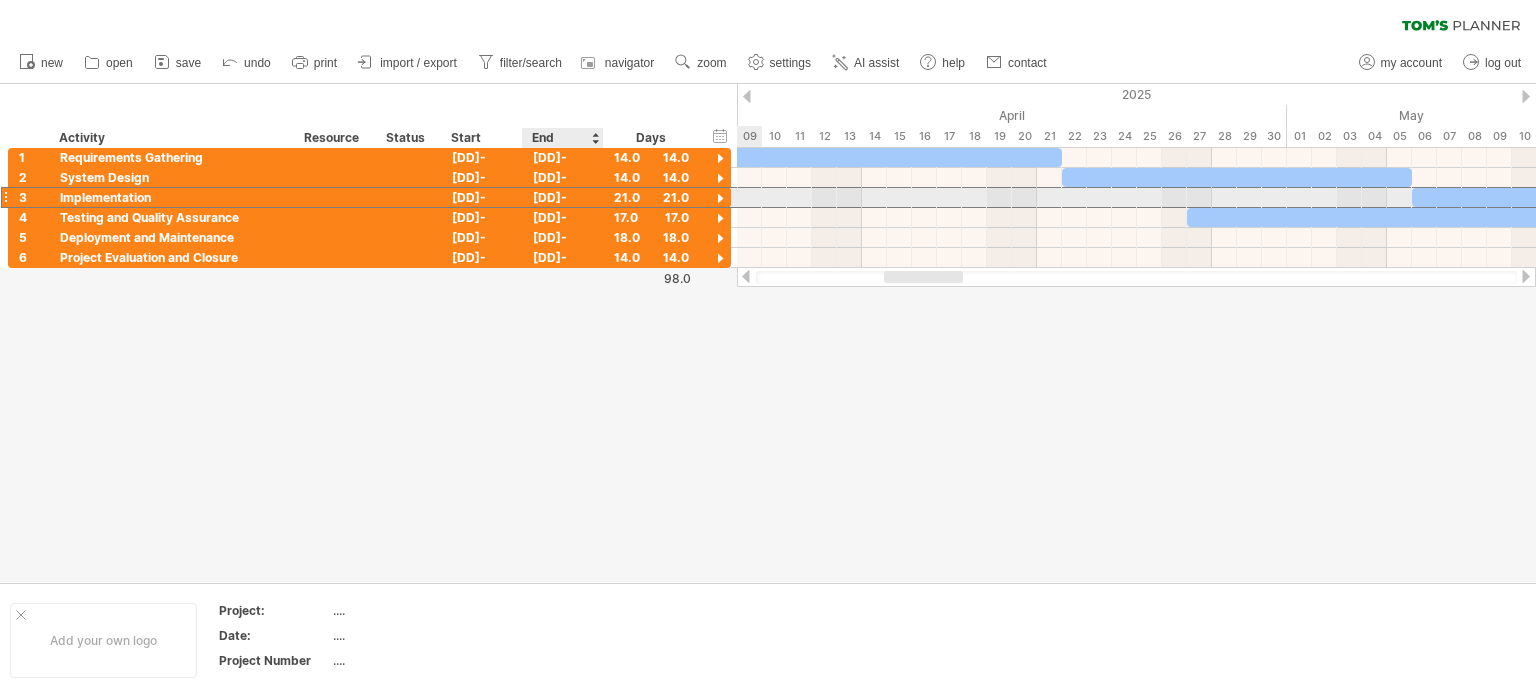 click on "[DD]-[MM]-25" at bounding box center [563, 197] 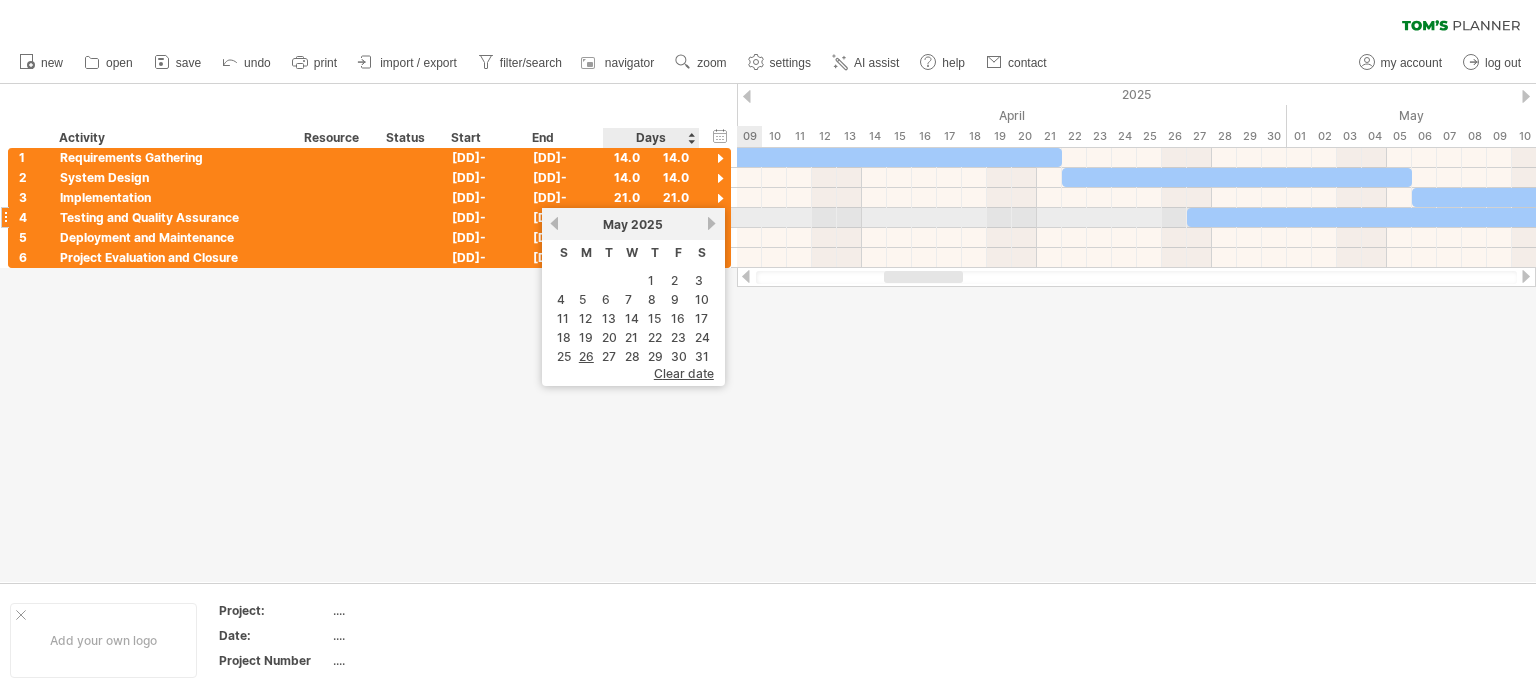 click on "next" at bounding box center (712, 223) 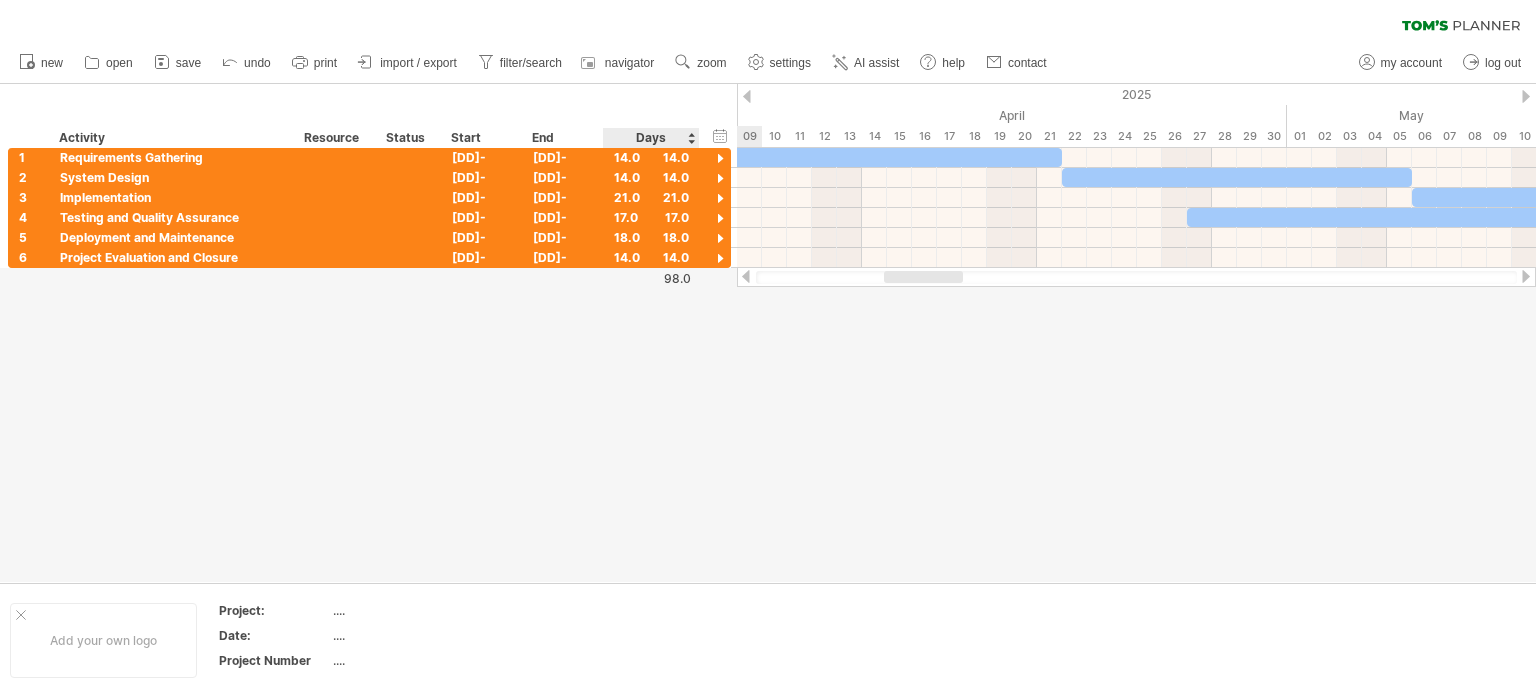 click at bounding box center (768, 333) 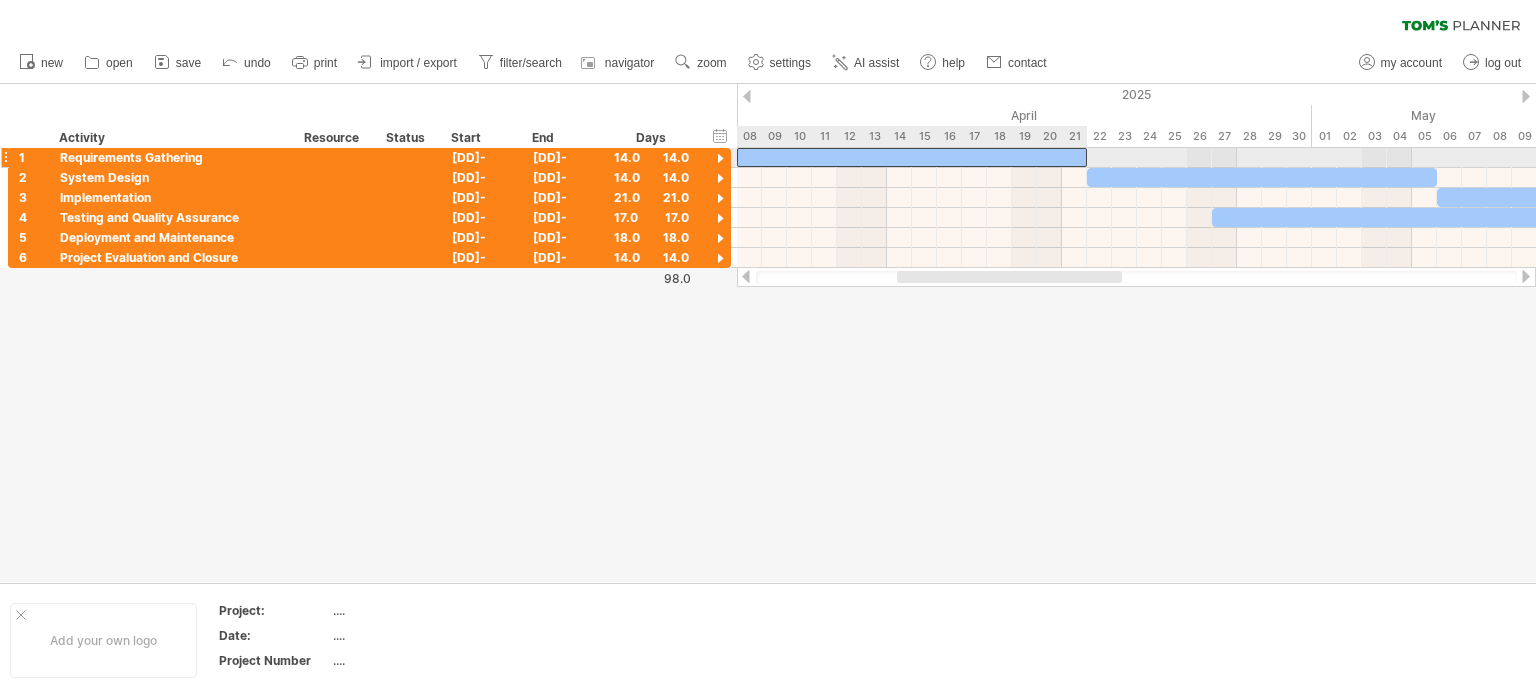 click at bounding box center [912, 157] 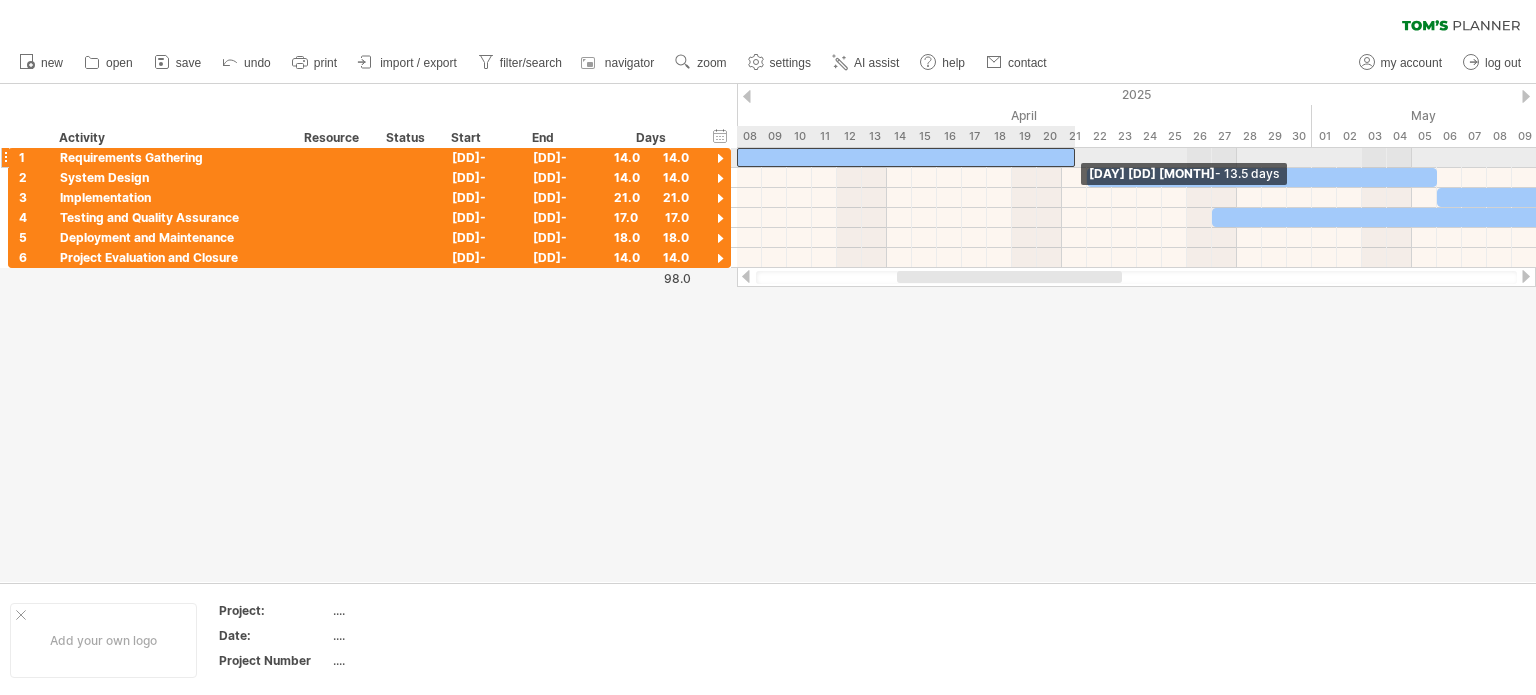 drag, startPoint x: 1085, startPoint y: 159, endPoint x: 1075, endPoint y: 167, distance: 12.806249 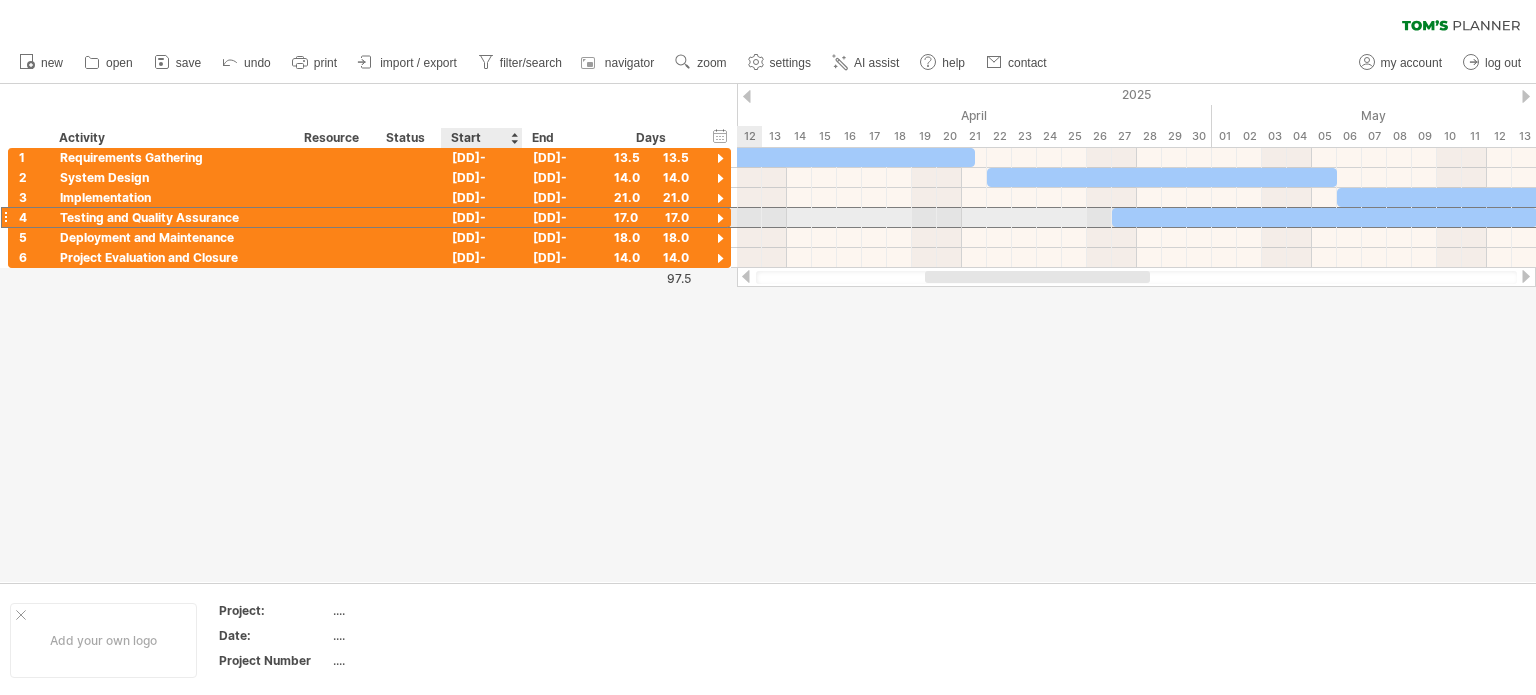 click on "[DD]-[MM]-25" at bounding box center (482, 217) 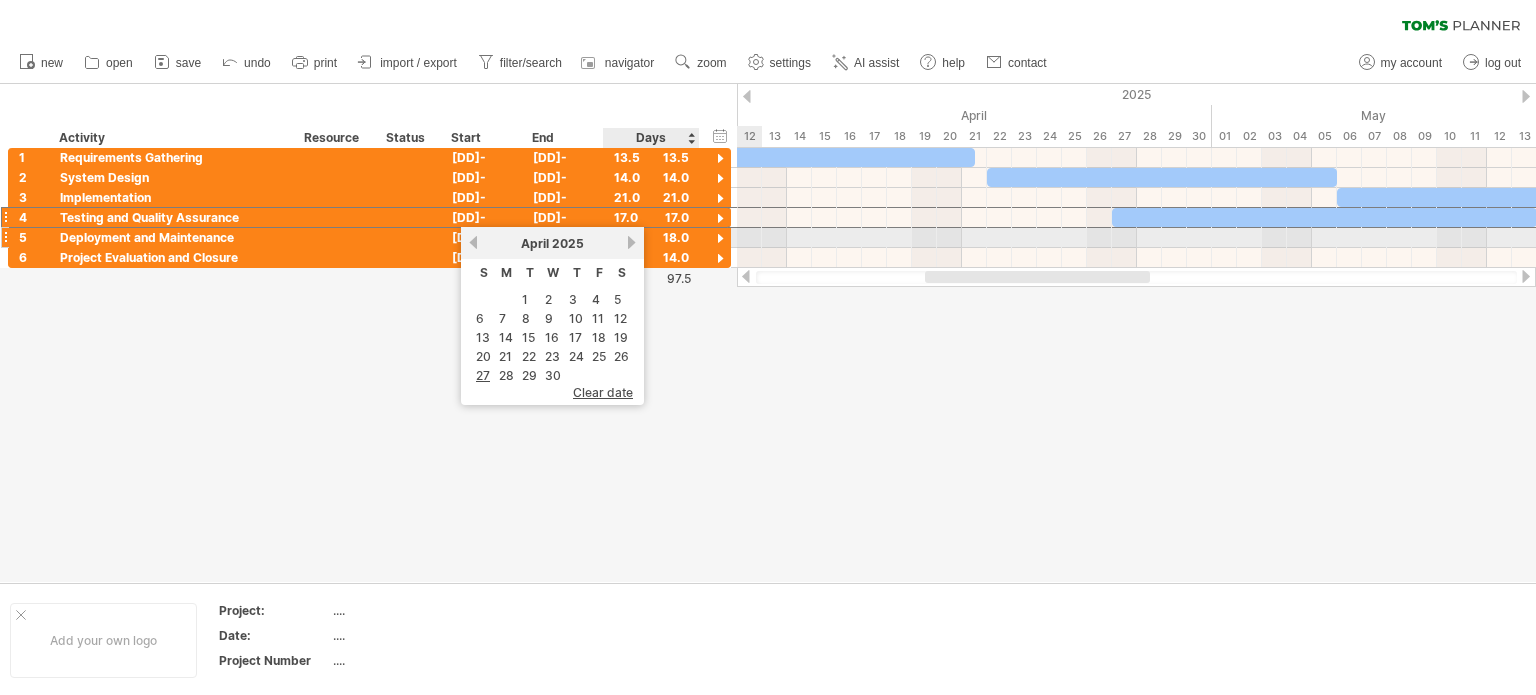click on "next" at bounding box center (631, 242) 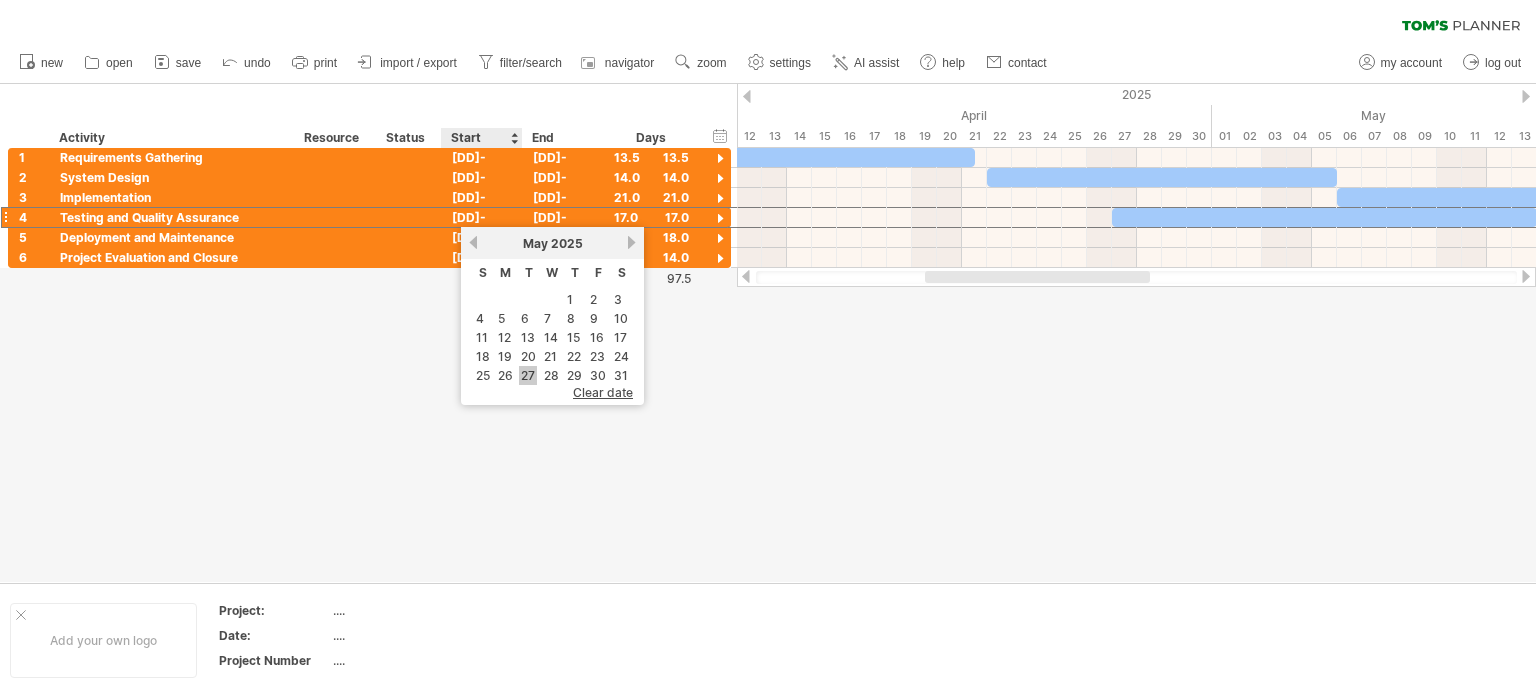 click on "27" at bounding box center [528, 375] 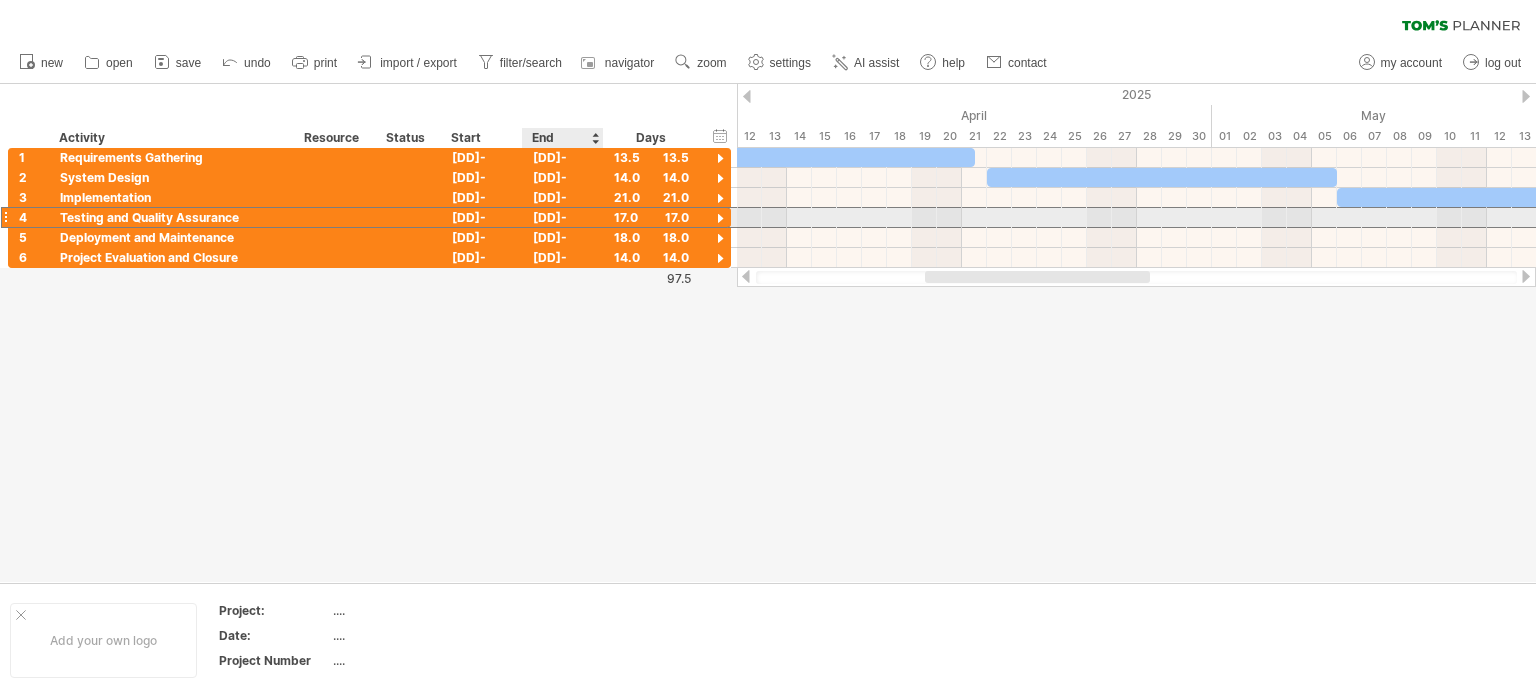 click on "[DD]-[MM]-25" at bounding box center (563, 217) 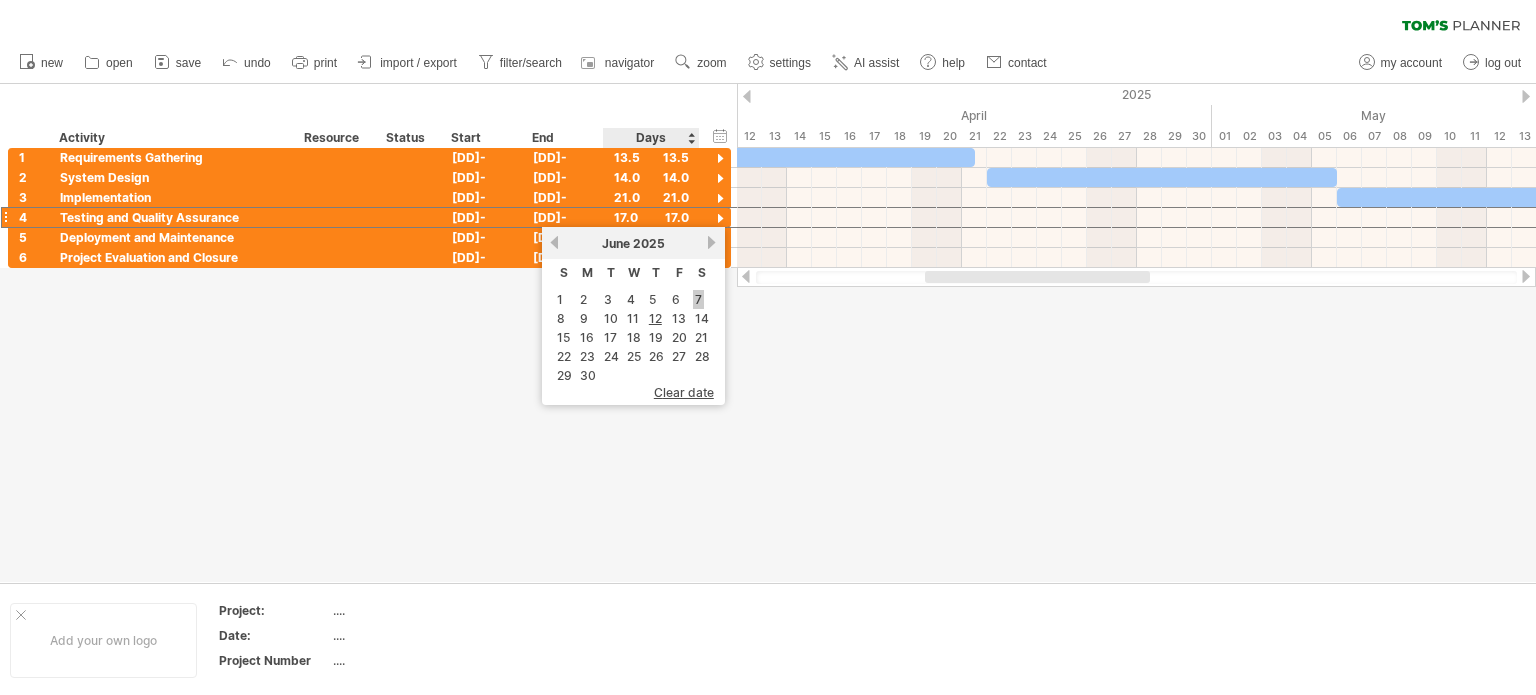 click on "7" at bounding box center (698, 299) 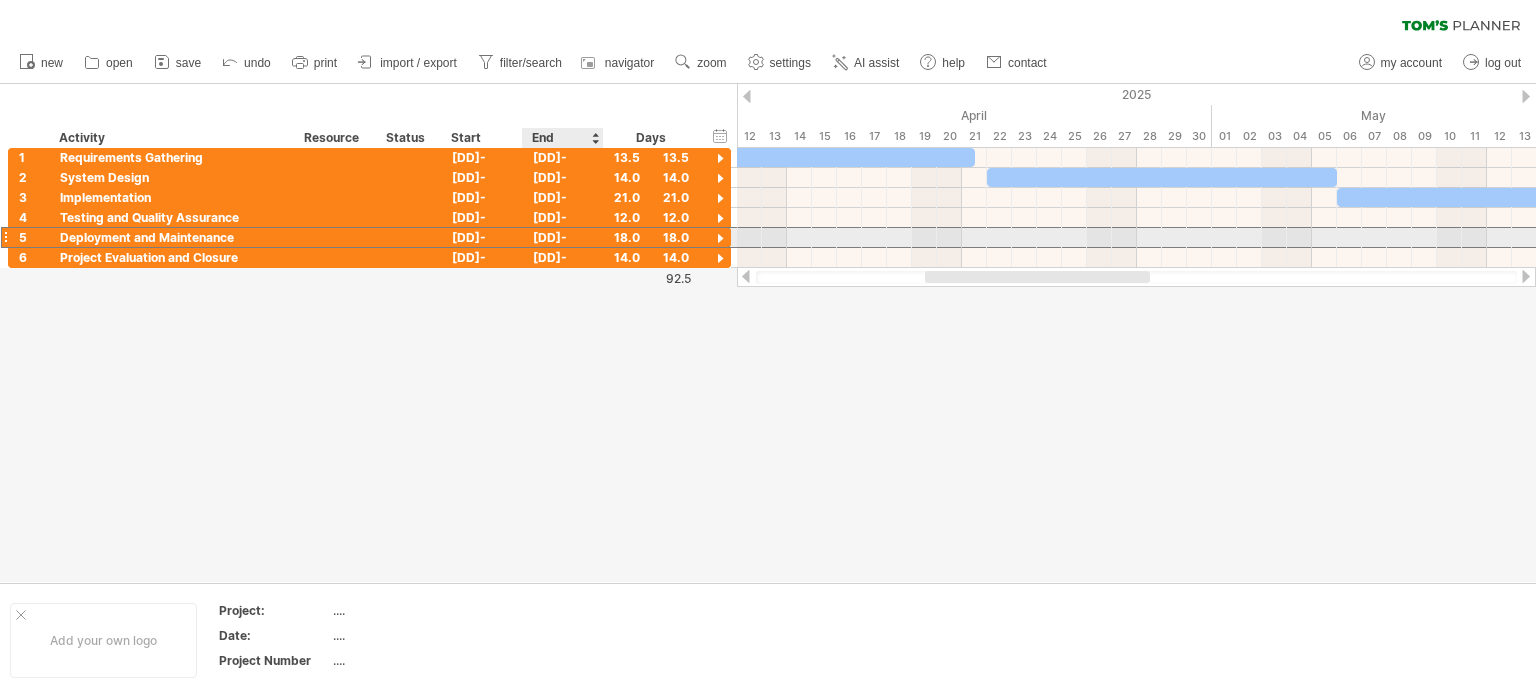 click on "[DD]-[MM]-25" at bounding box center [563, 237] 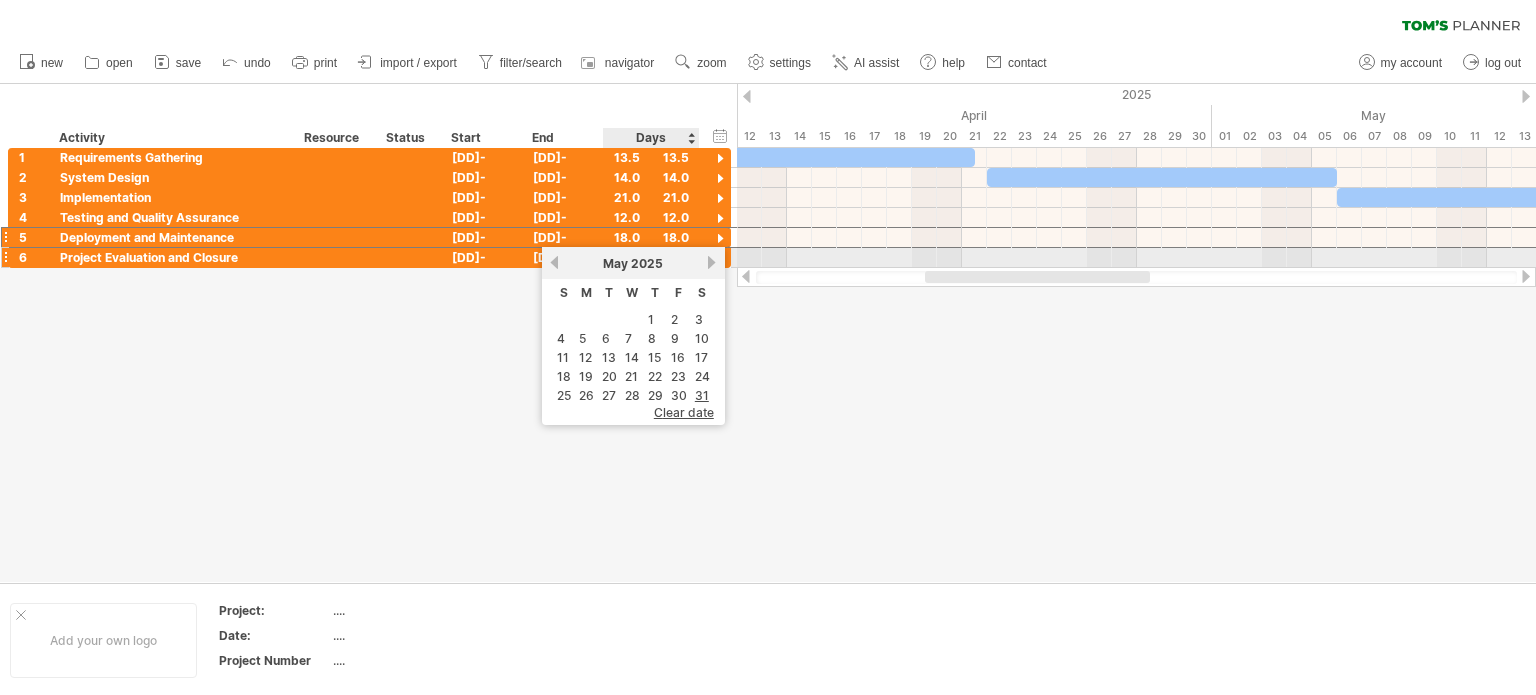 click on "next" at bounding box center (712, 262) 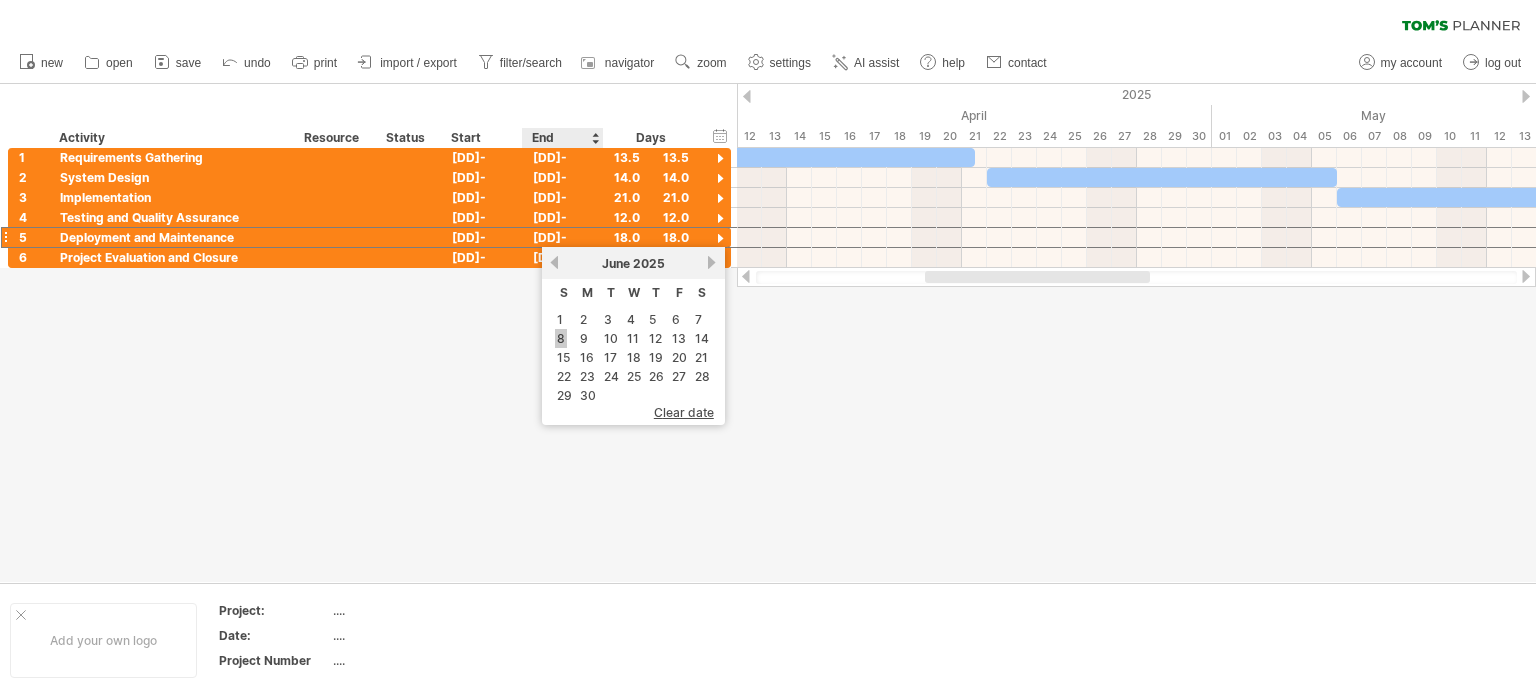 click on "8" at bounding box center [561, 338] 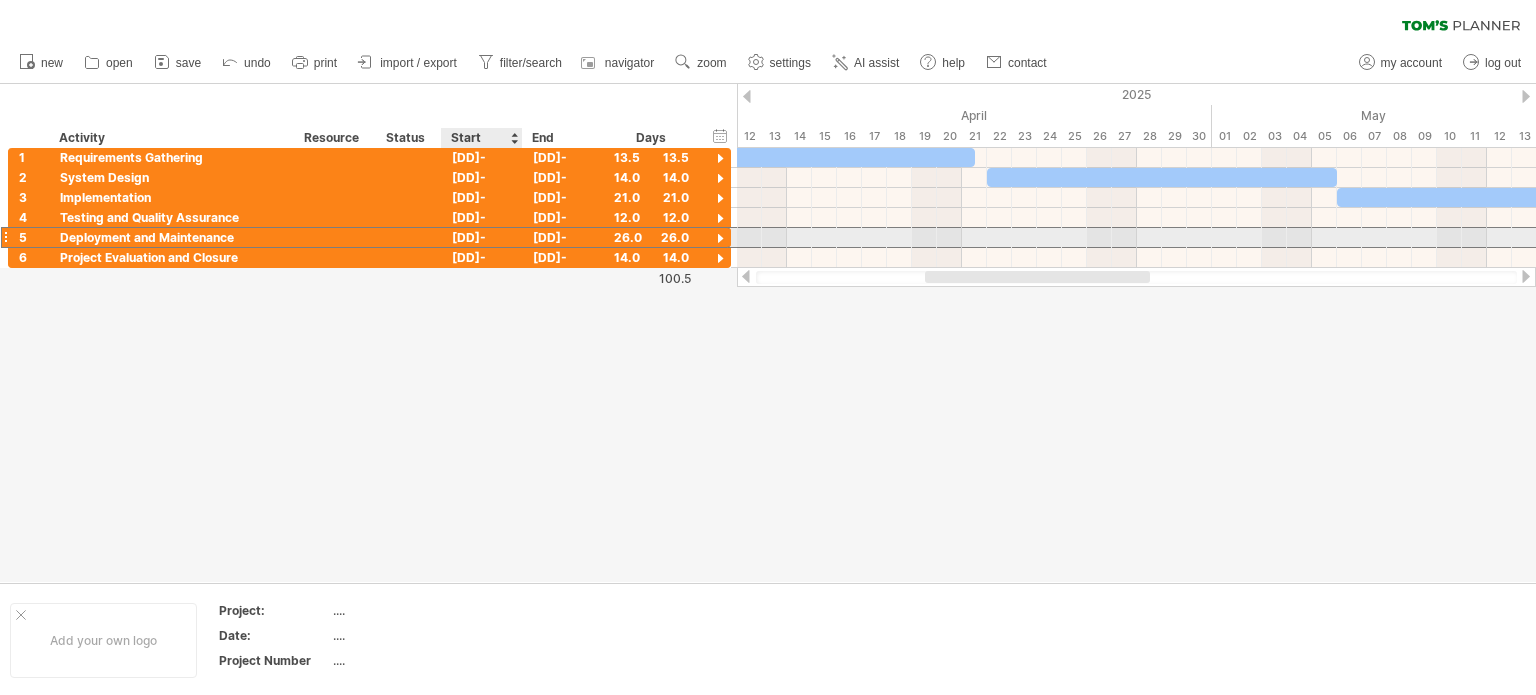 click on "[DD]-[MM]-25" at bounding box center (482, 237) 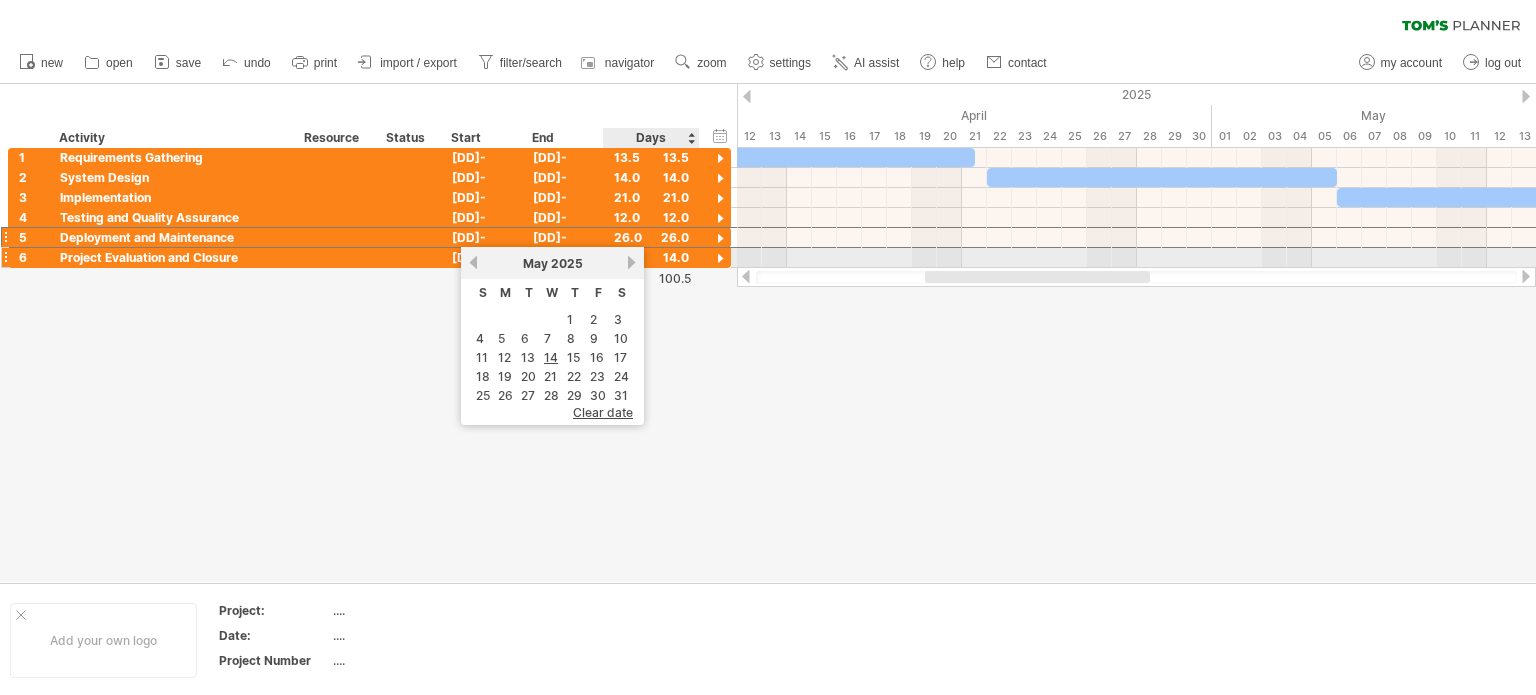 click on "previous next [MONTH] 2025" at bounding box center [552, 263] 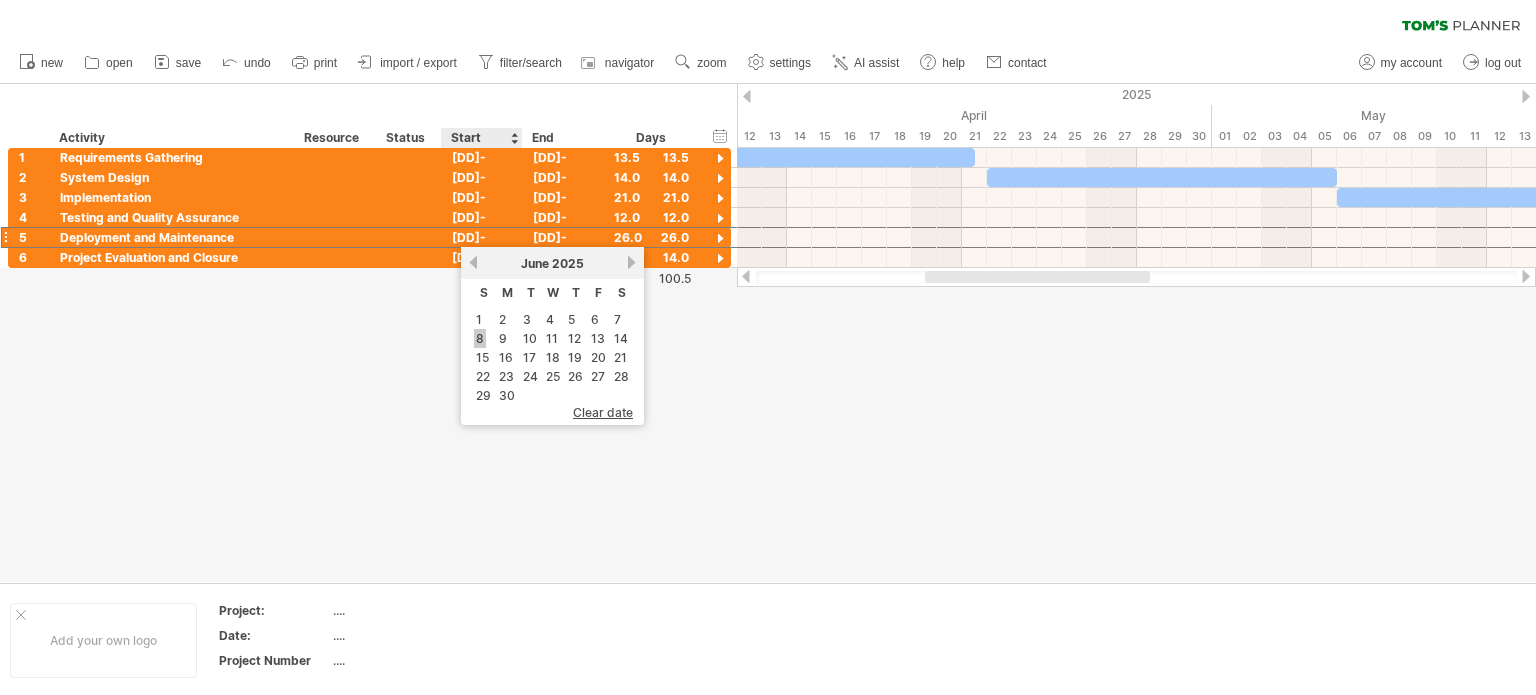 click on "8" at bounding box center [480, 338] 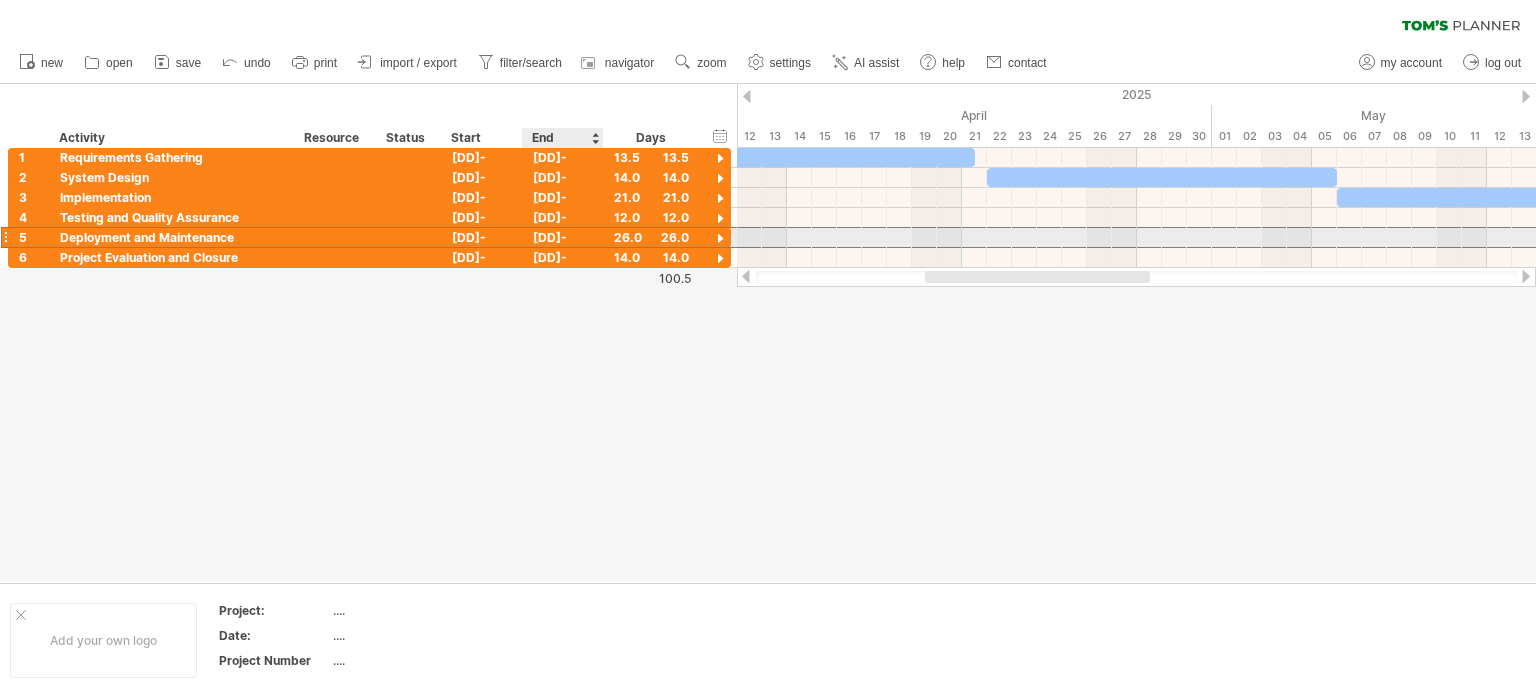 click on "[DD]-[MM]-25" at bounding box center (563, 237) 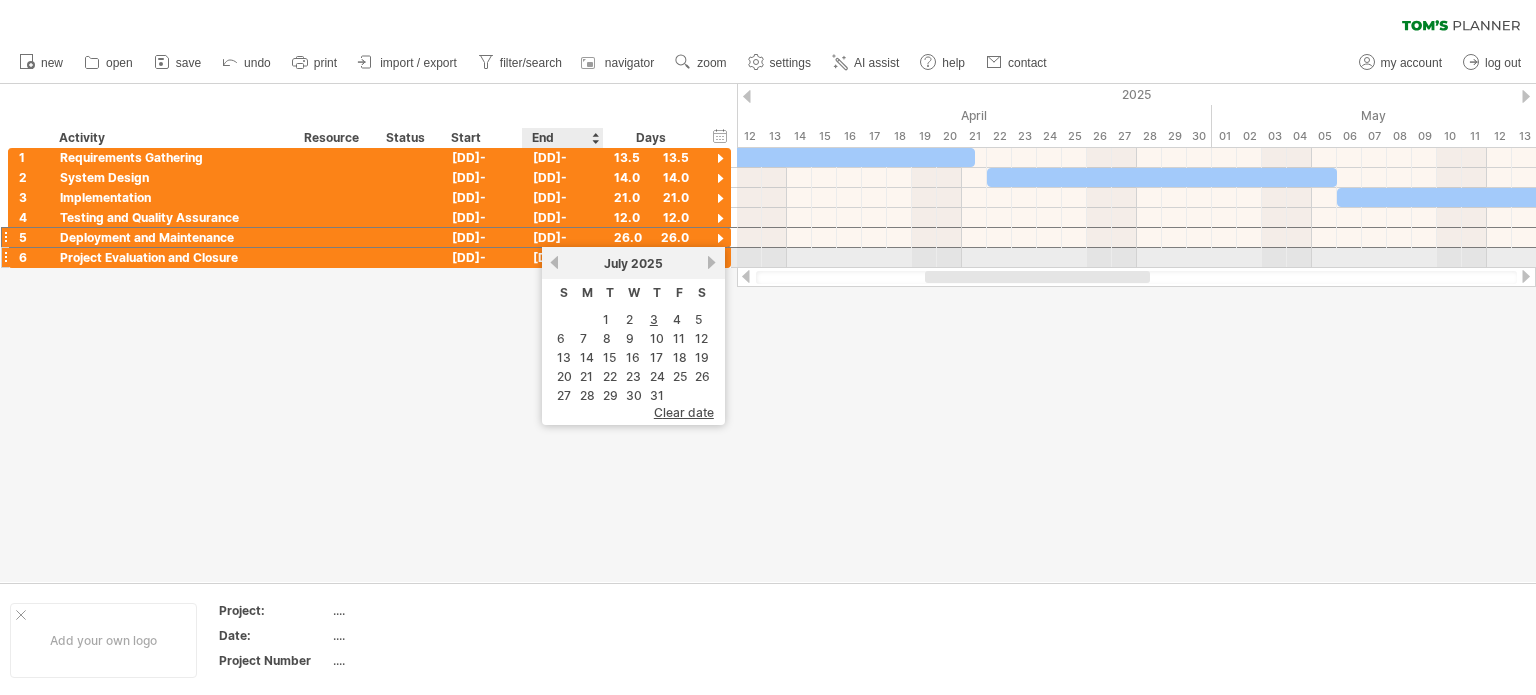 click on "[MONTH] 2025" at bounding box center (633, 263) 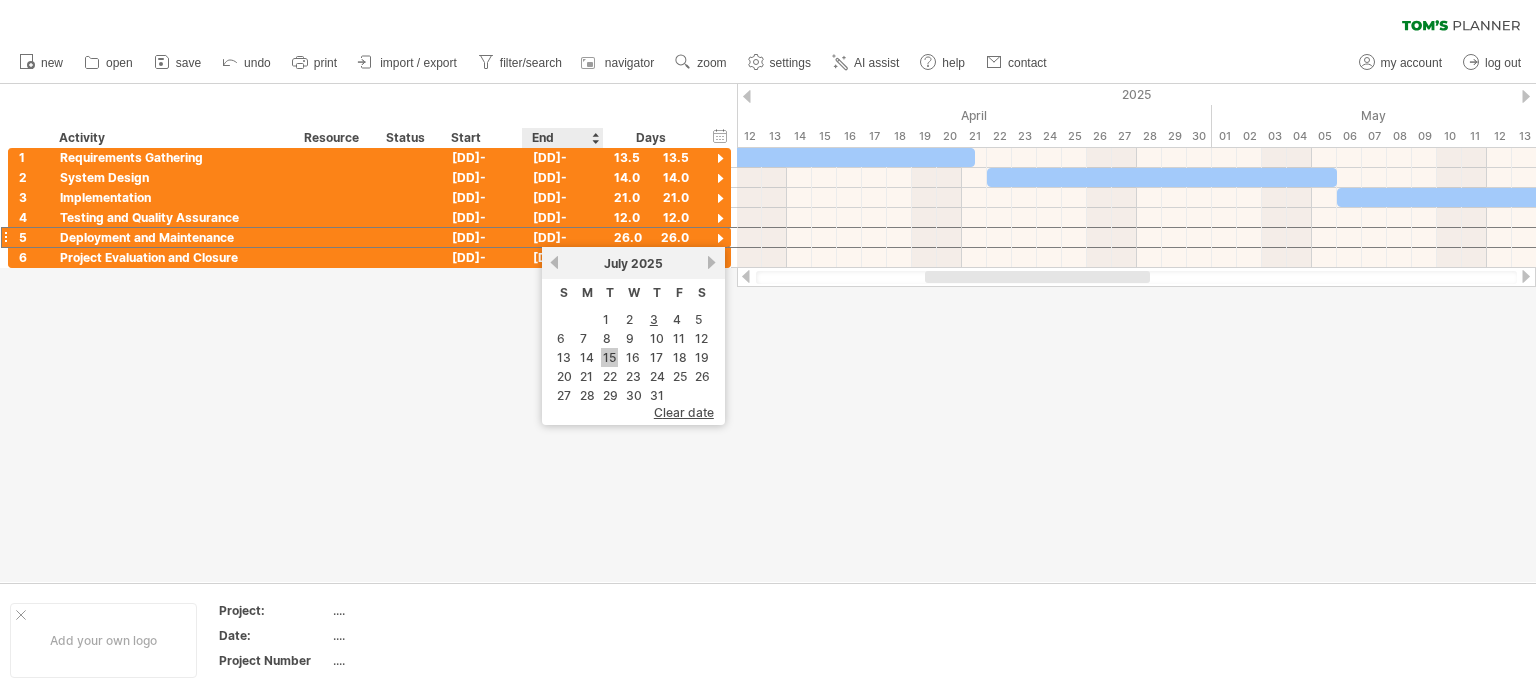 click on "15" at bounding box center (609, 357) 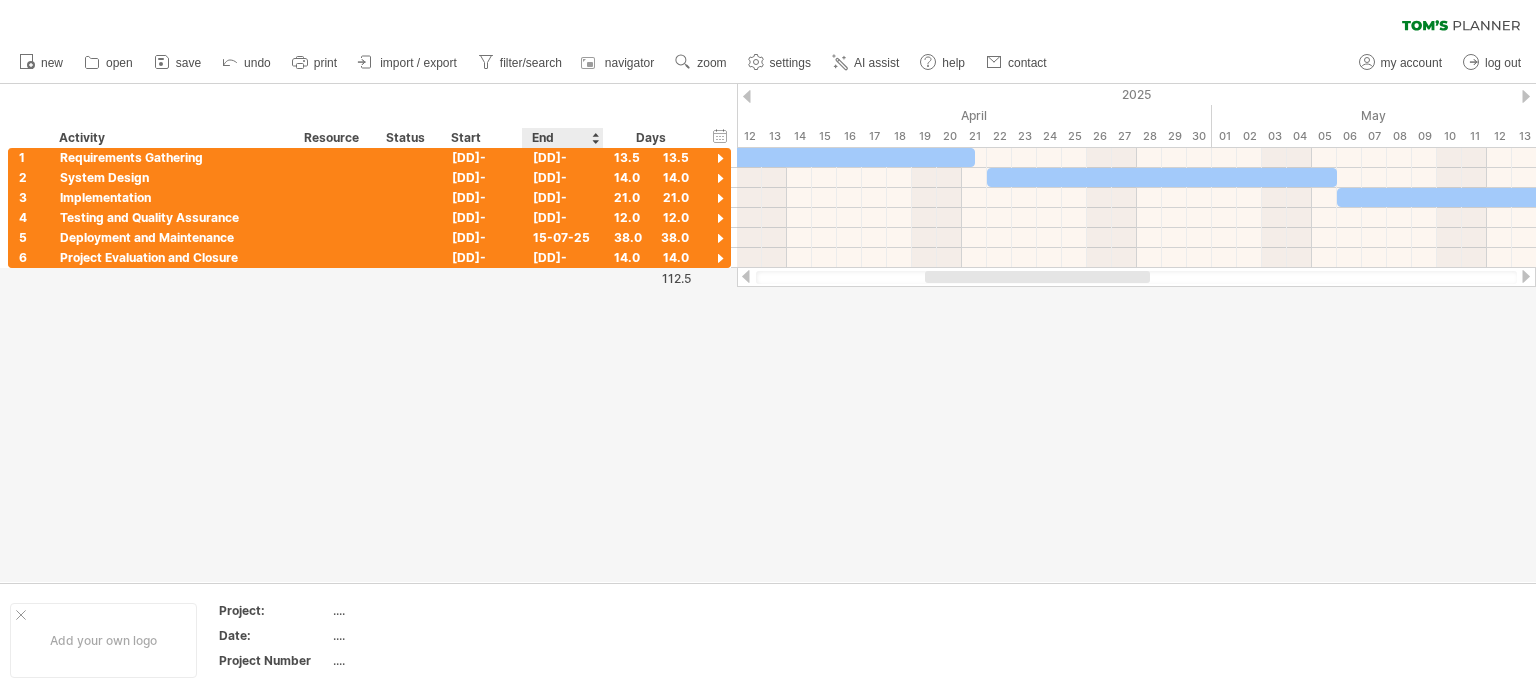 click at bounding box center [768, 333] 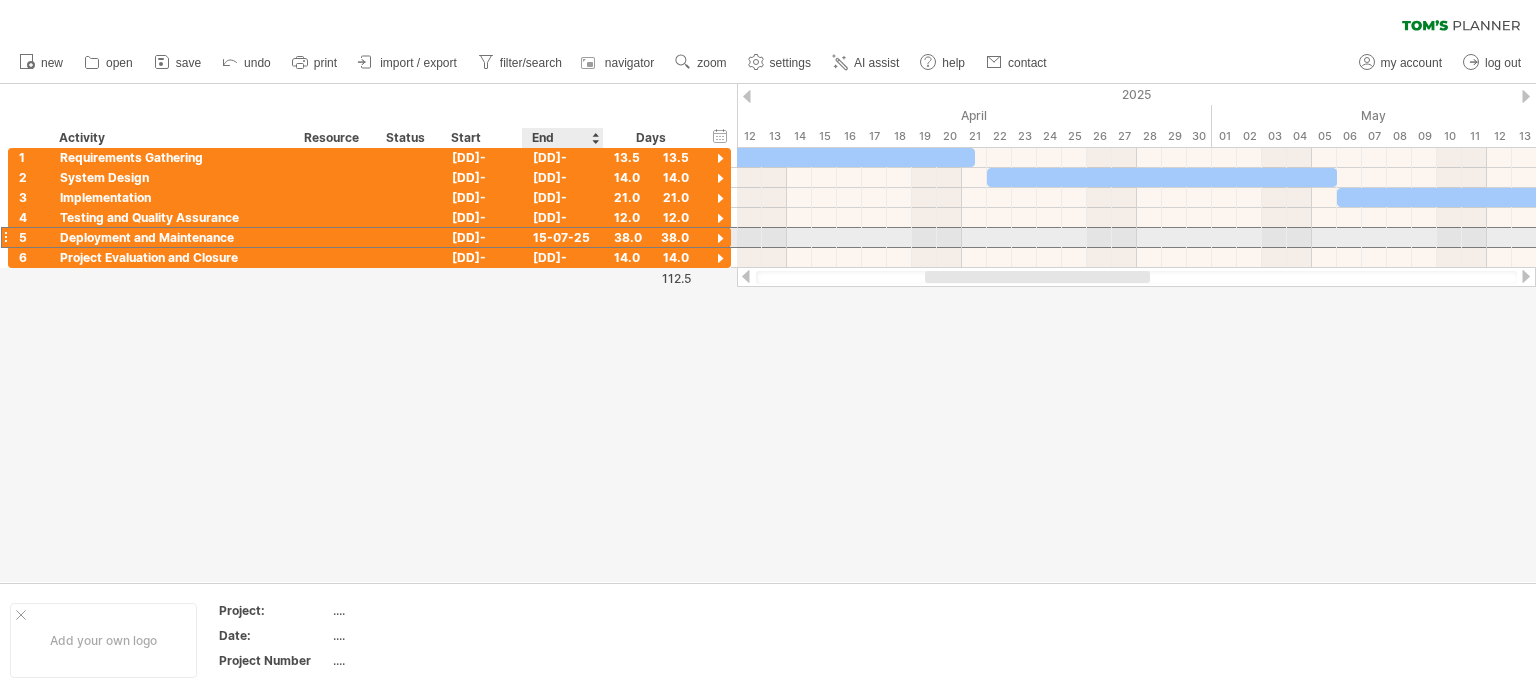 click on "15-07-25" at bounding box center (563, 237) 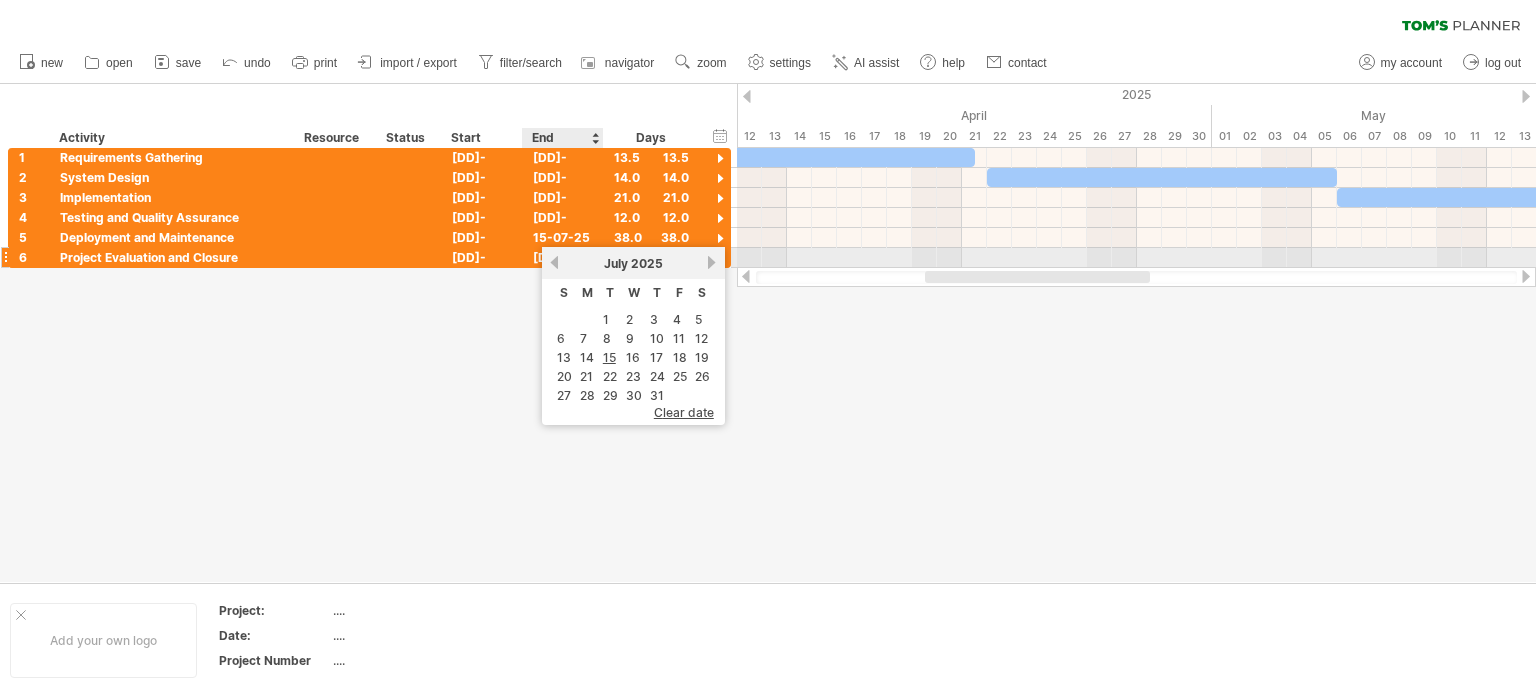 click on "previous" at bounding box center (554, 262) 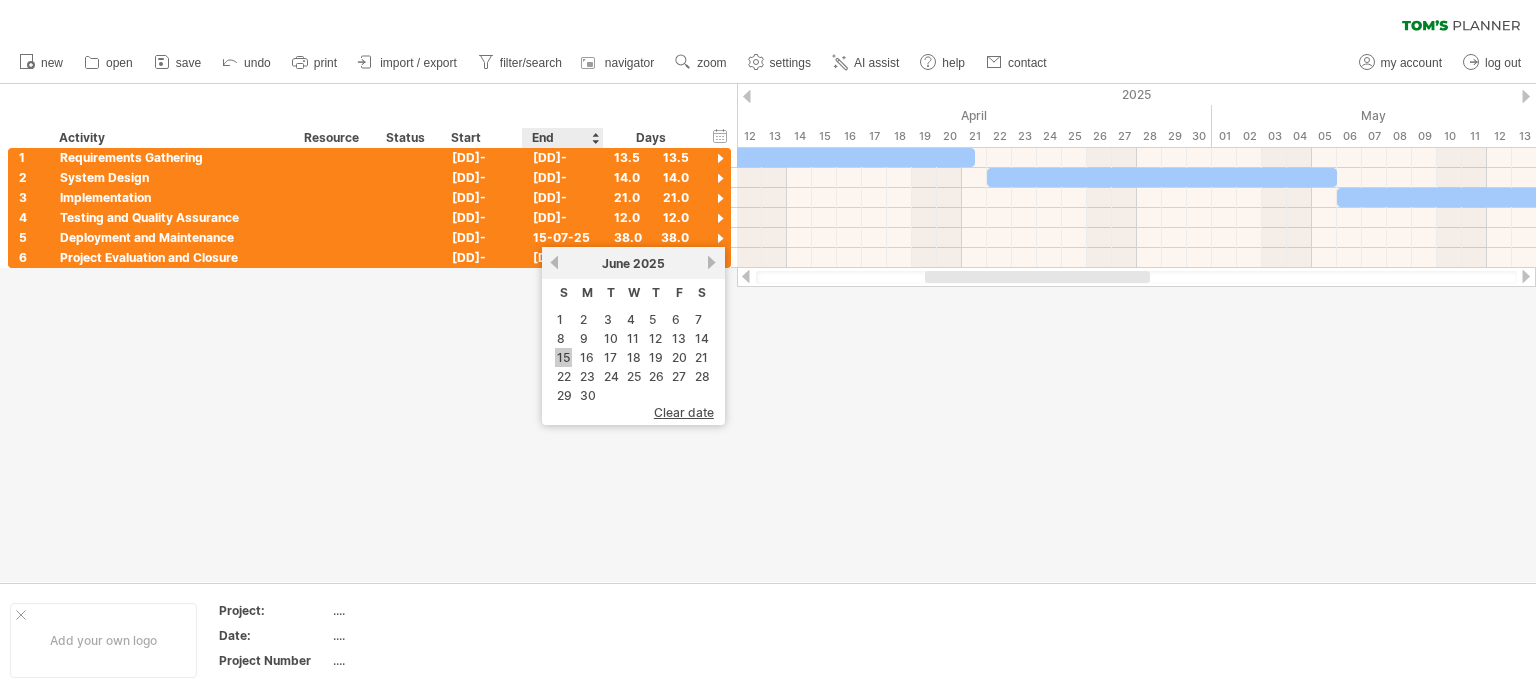 click on "15" at bounding box center (563, 357) 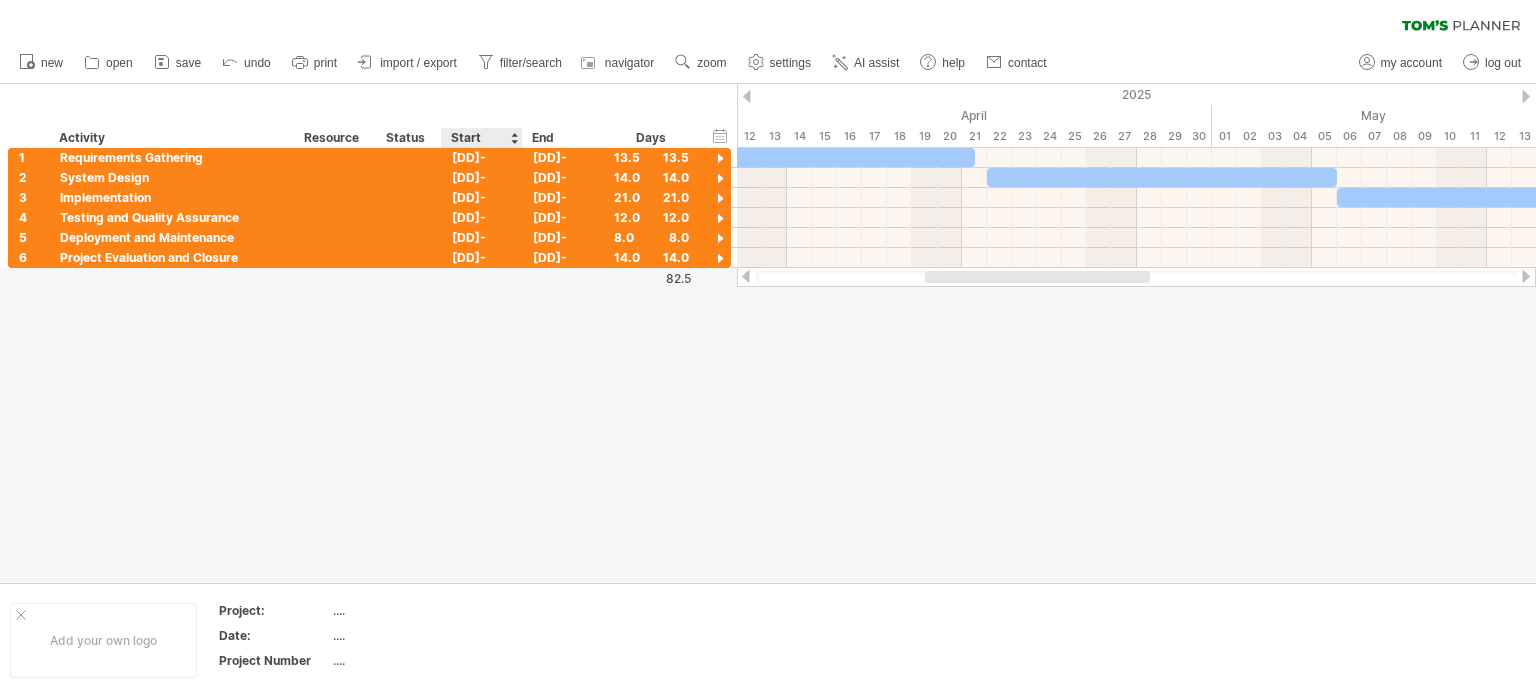 click at bounding box center [768, 333] 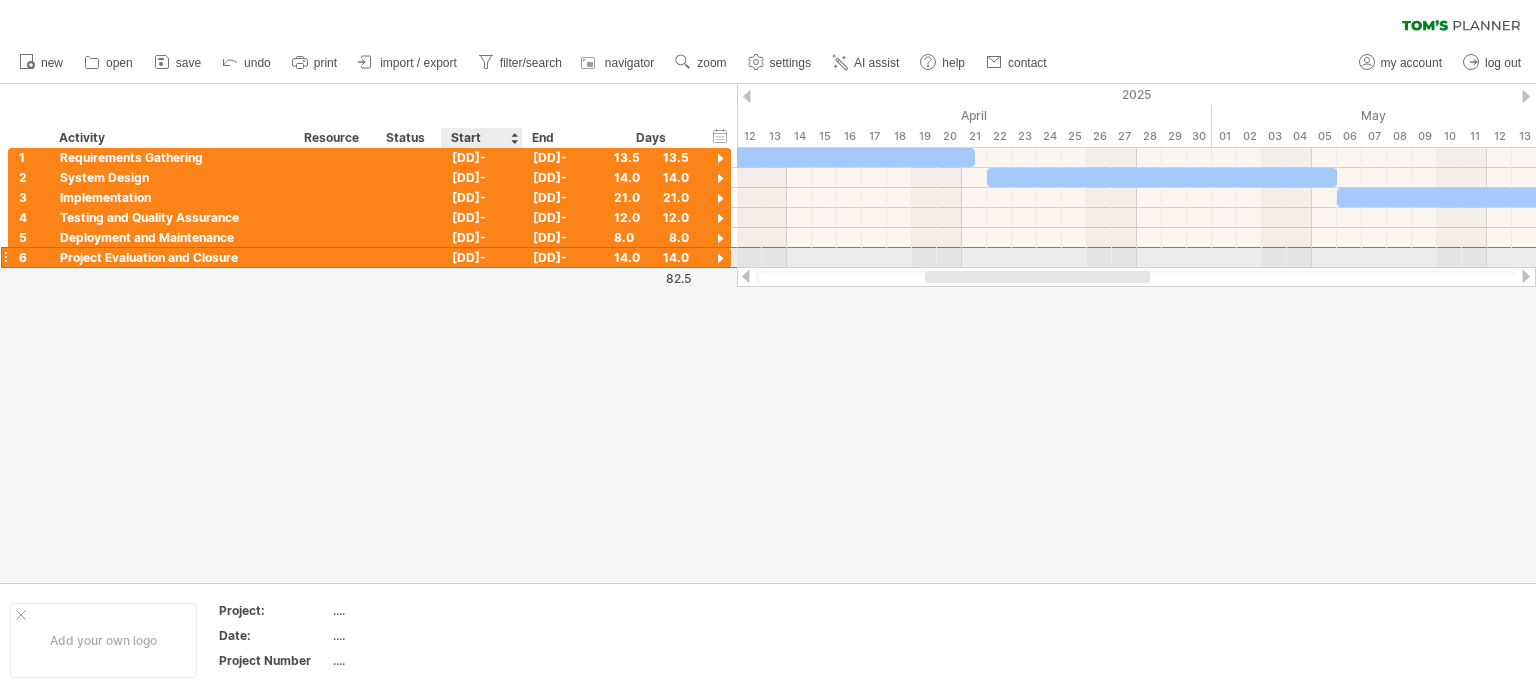 click on "[DD]-[MM]-25" at bounding box center [482, 257] 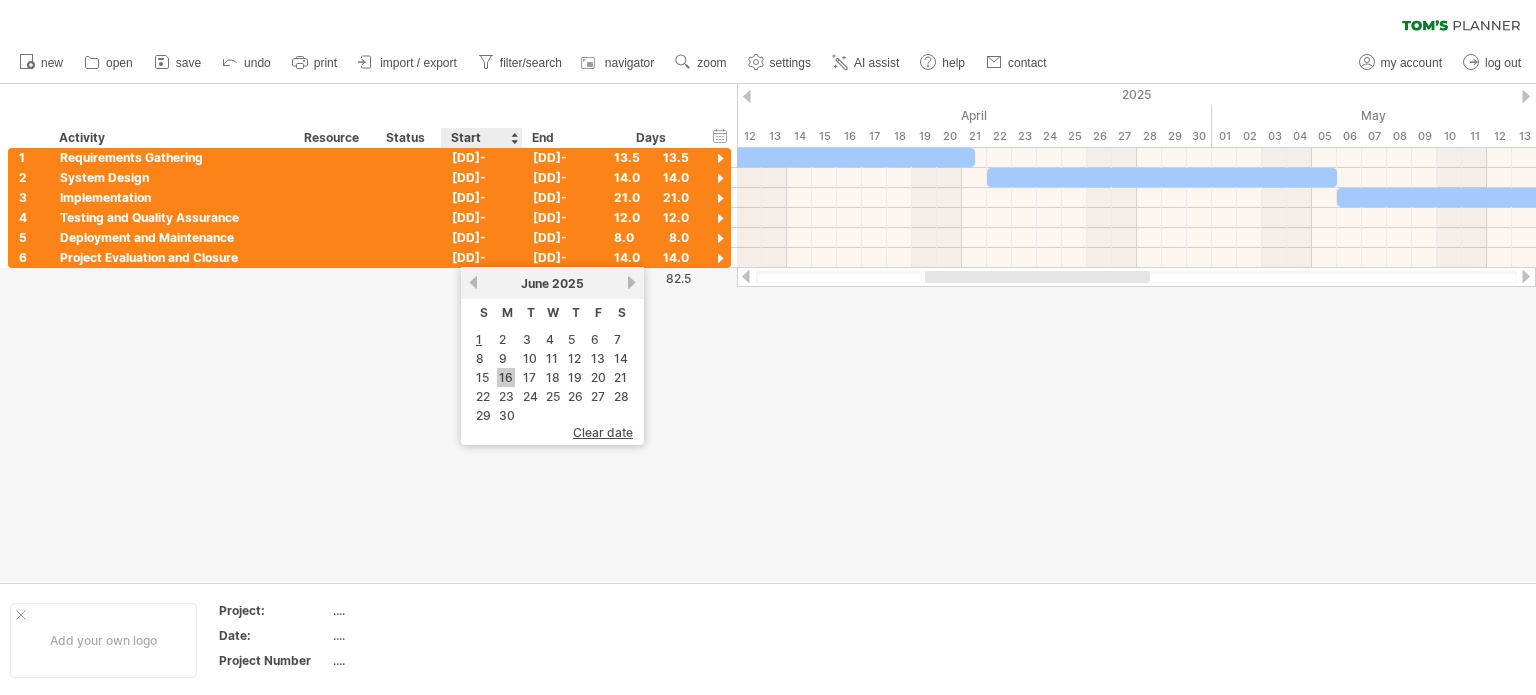 click on "16" at bounding box center [506, 377] 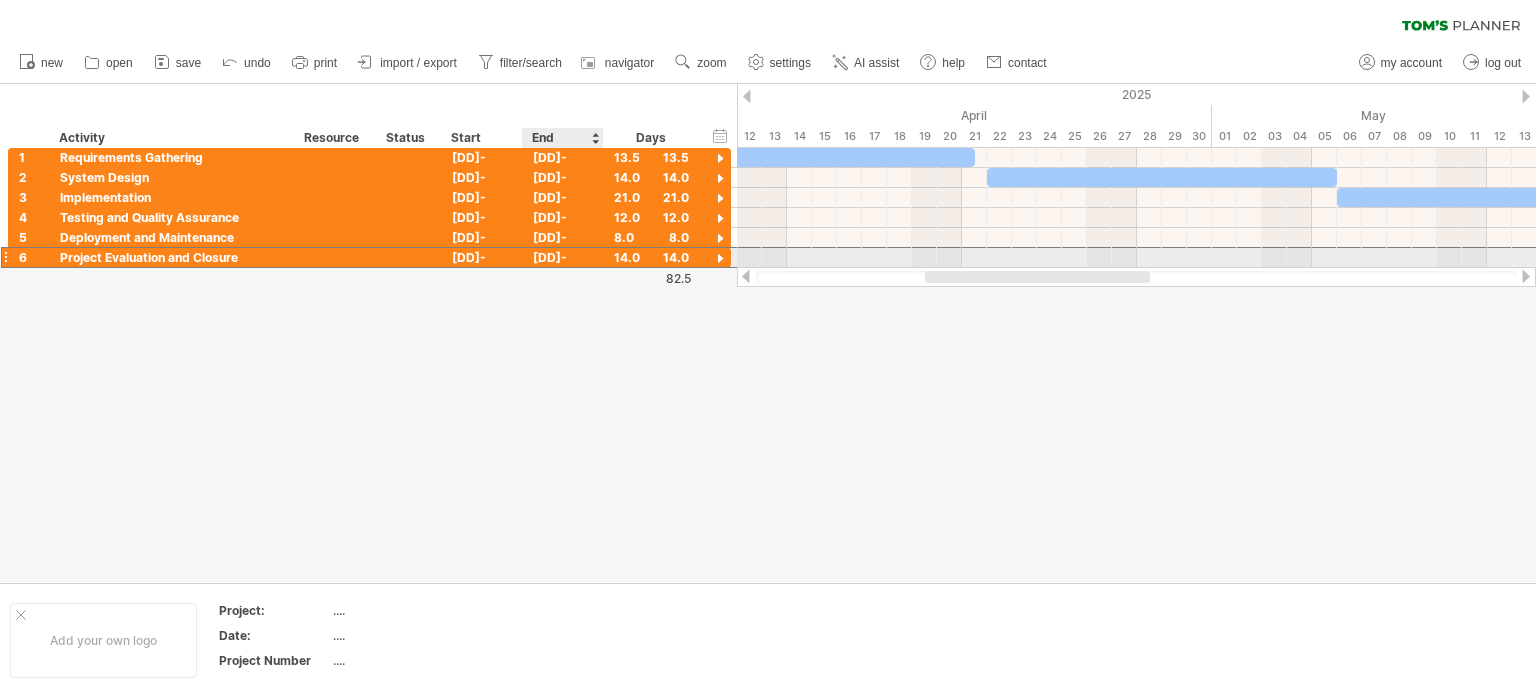 click on "[DD]-[MM]-25" at bounding box center (563, 257) 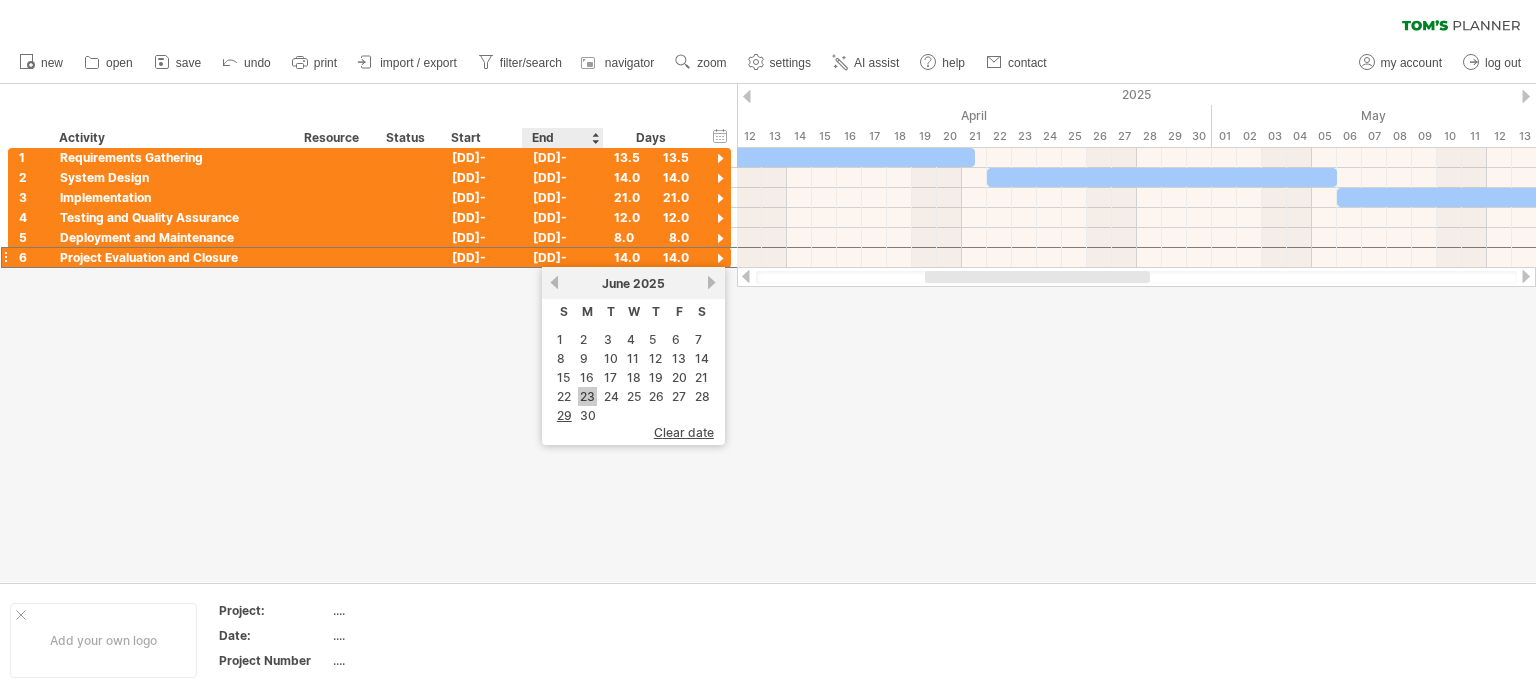 click on "23" at bounding box center [587, 396] 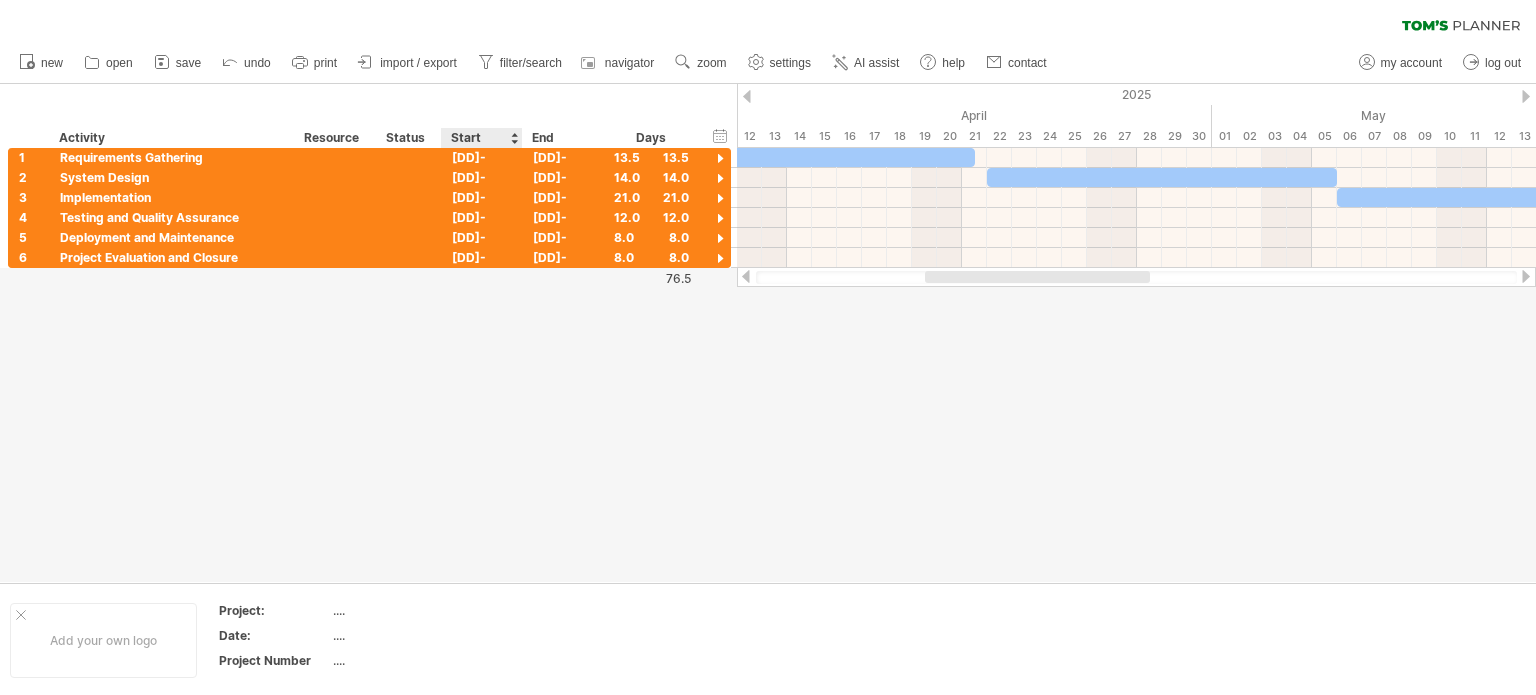 click at bounding box center (768, 333) 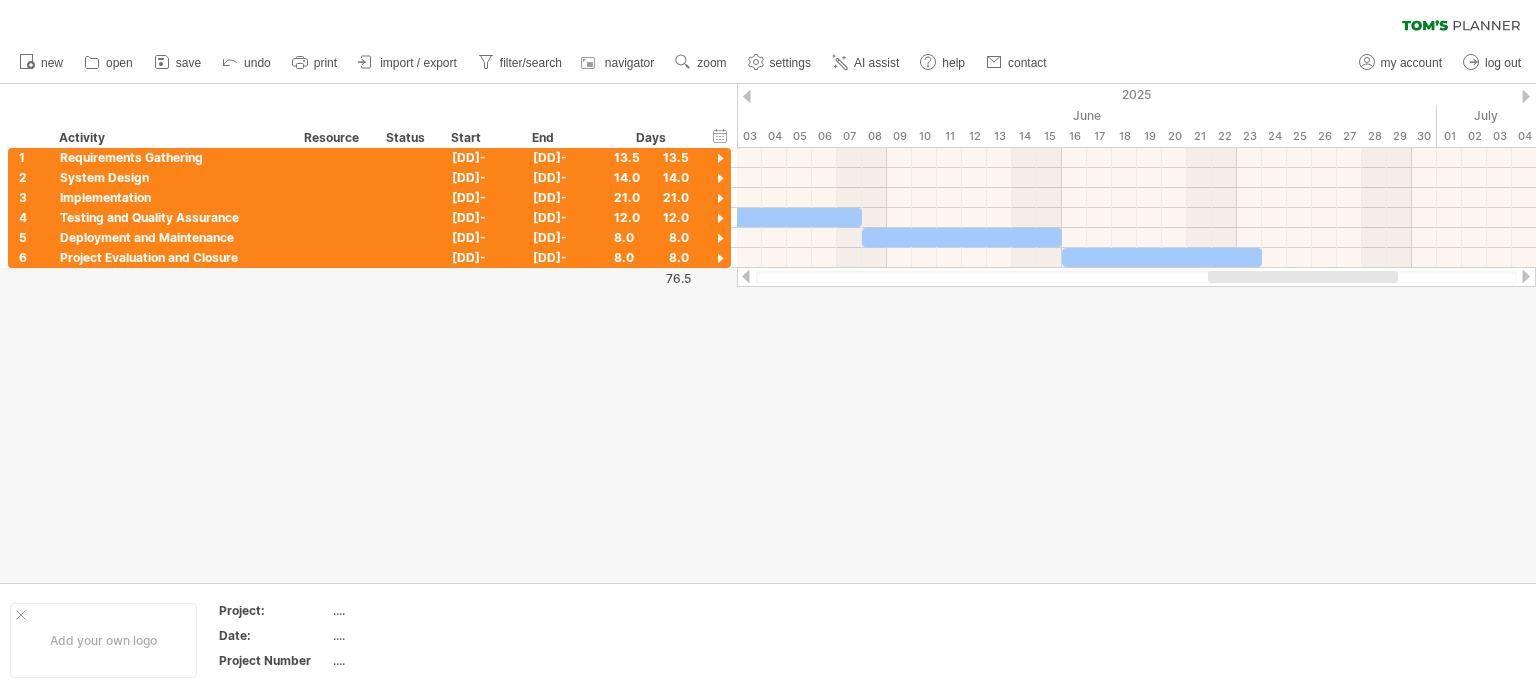 drag, startPoint x: 1167, startPoint y: 281, endPoint x: 1056, endPoint y: 275, distance: 111.16204 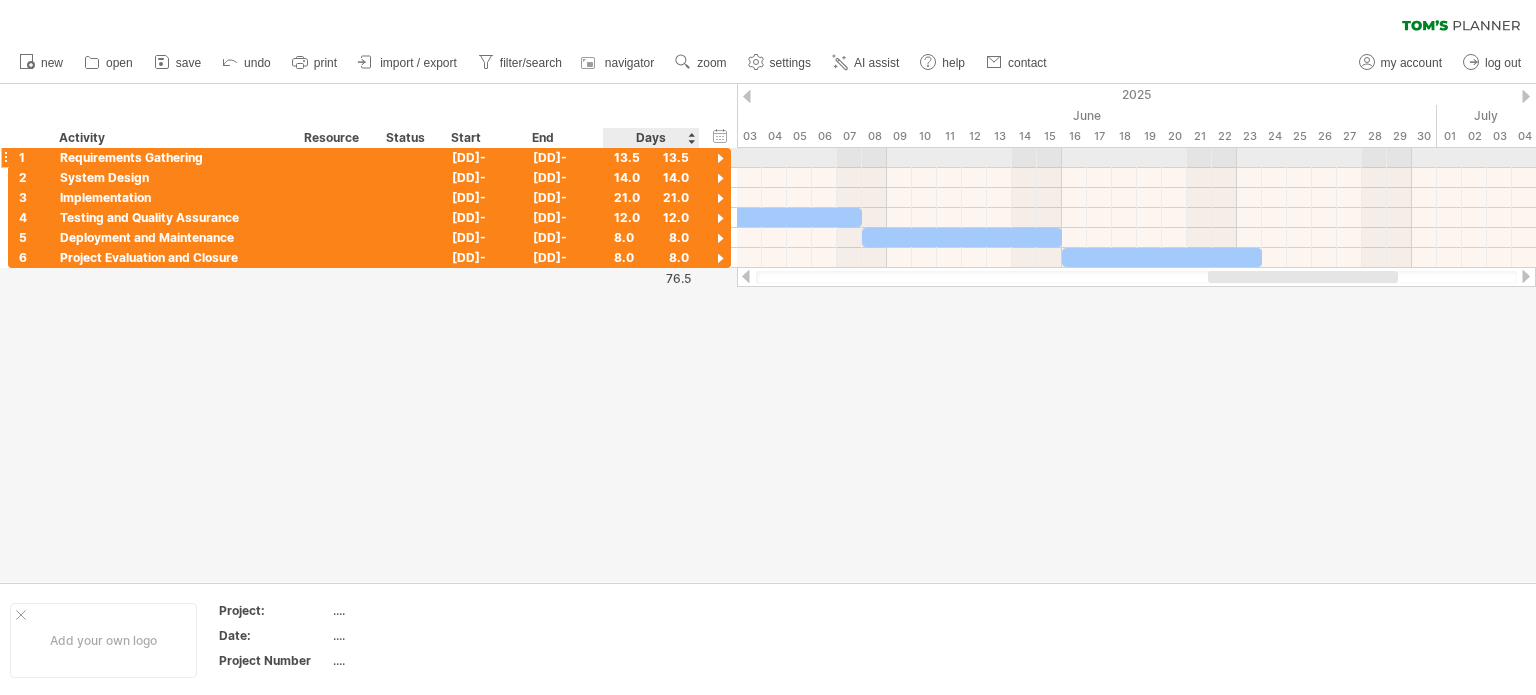 click at bounding box center (720, 159) 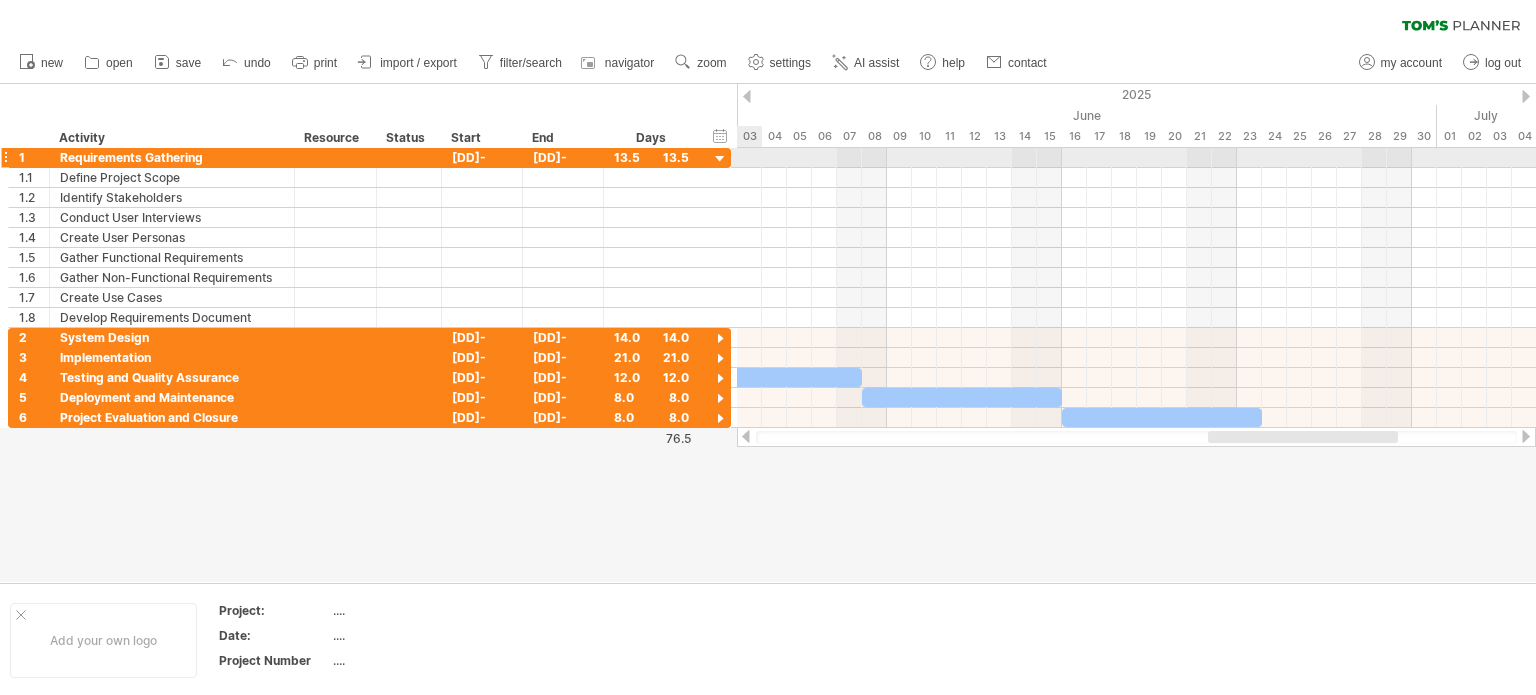 click at bounding box center (720, 159) 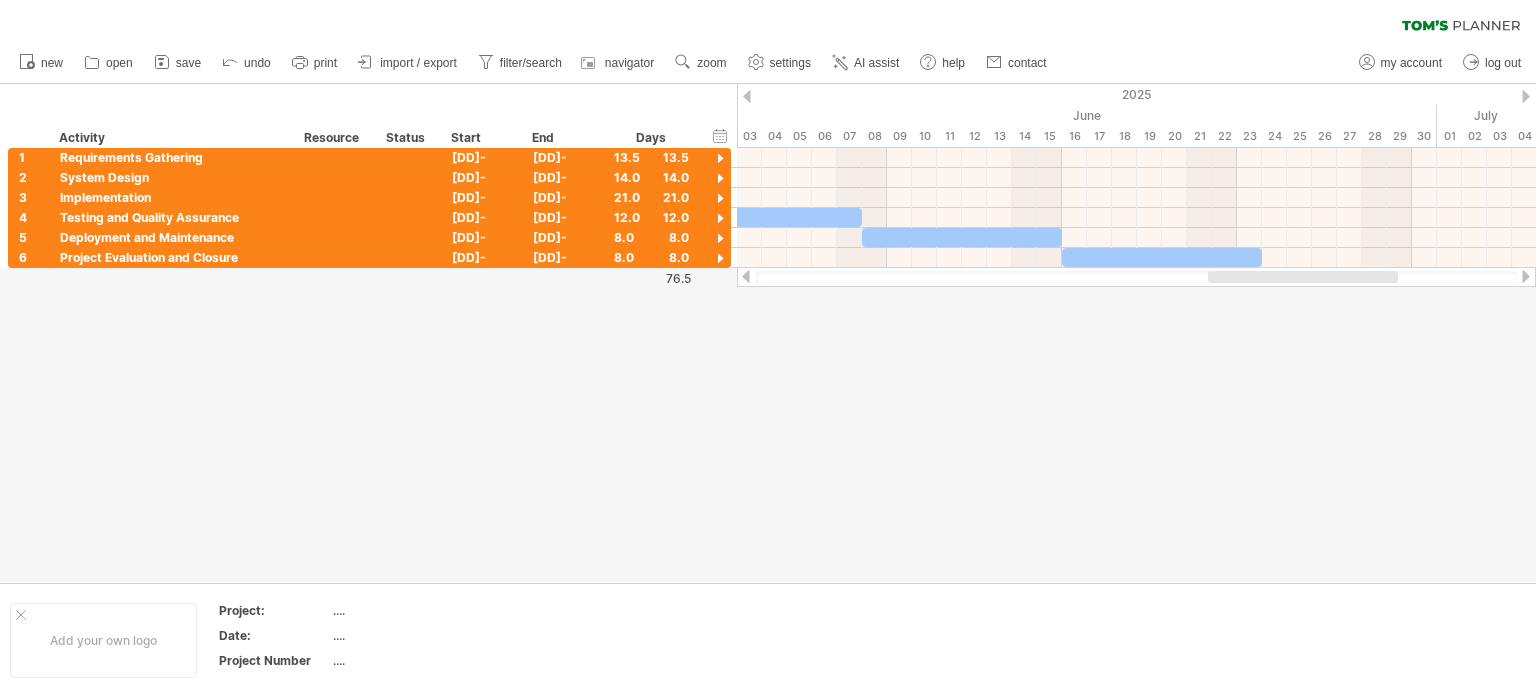 click at bounding box center (768, 333) 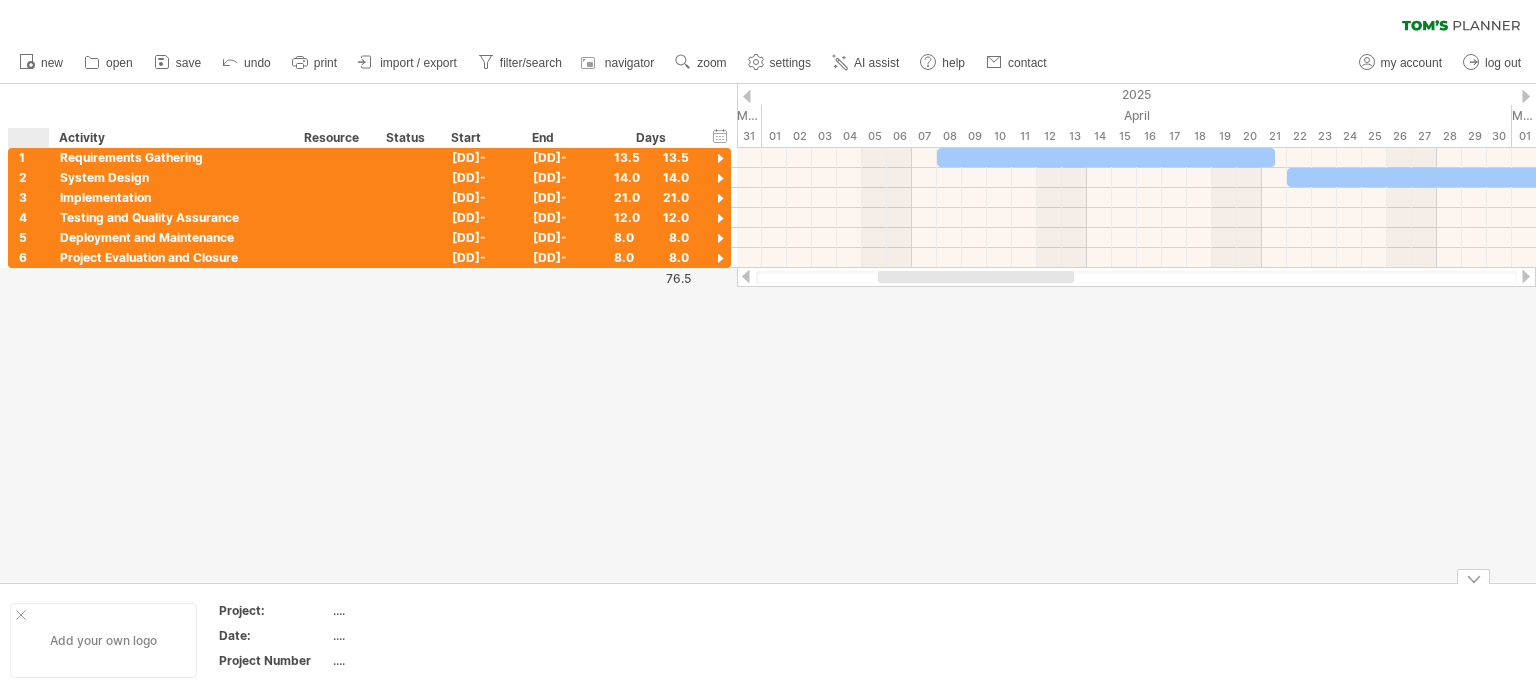 click at bounding box center [21, 615] 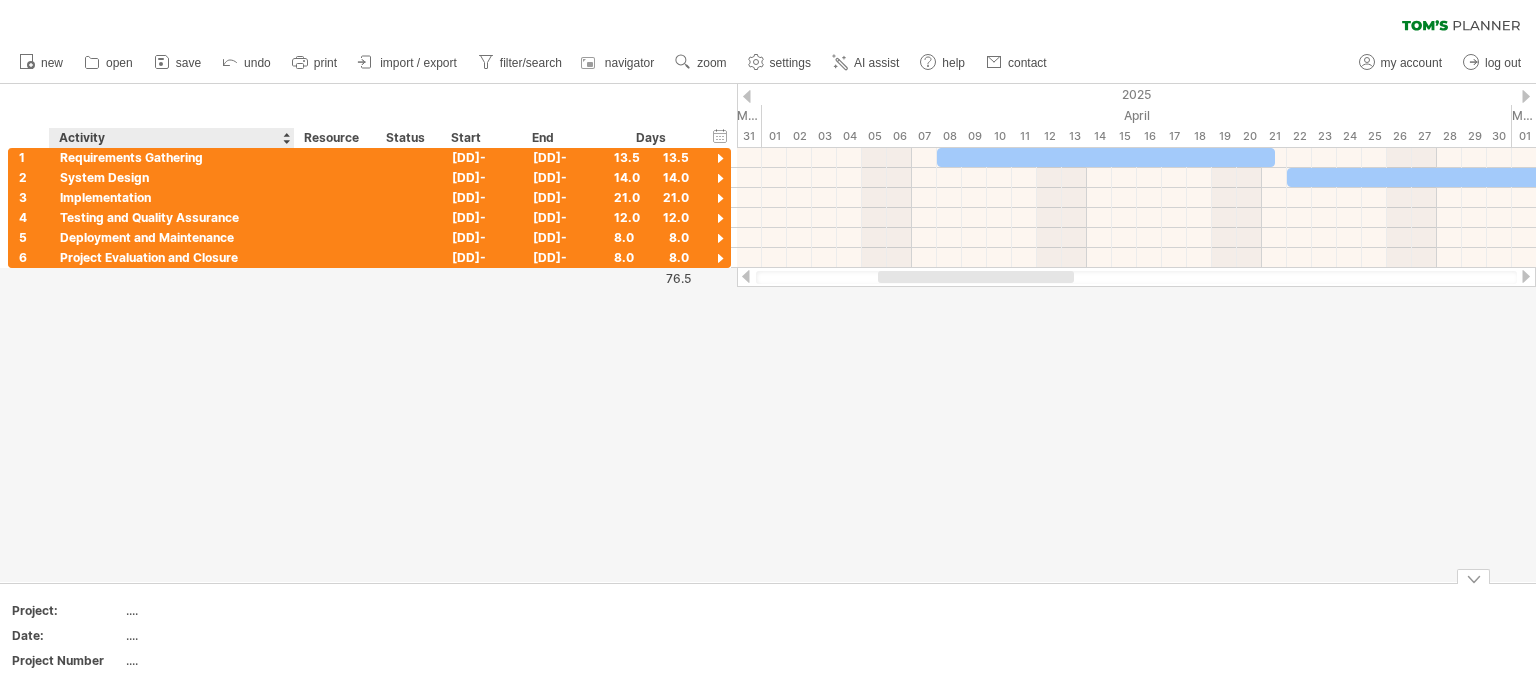 click on "...." at bounding box center (210, 610) 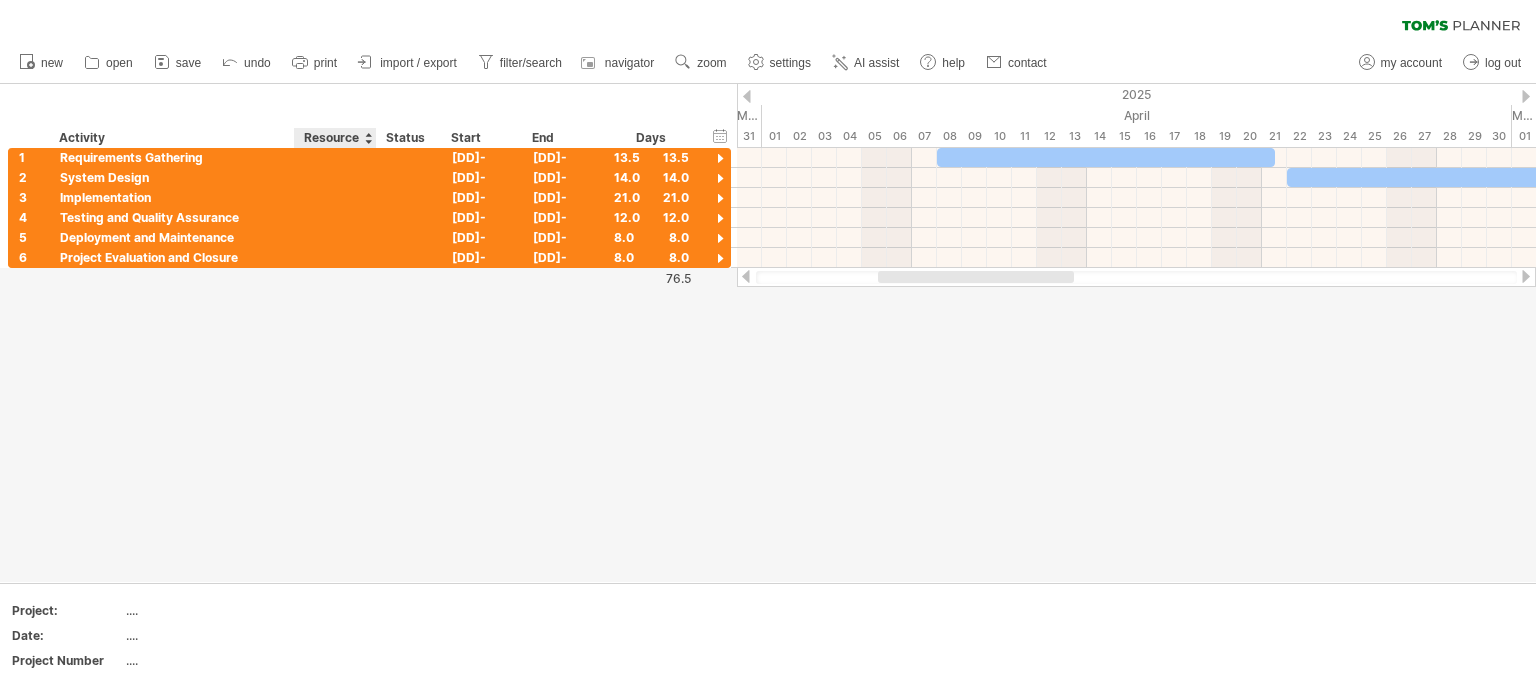 click at bounding box center [768, 333] 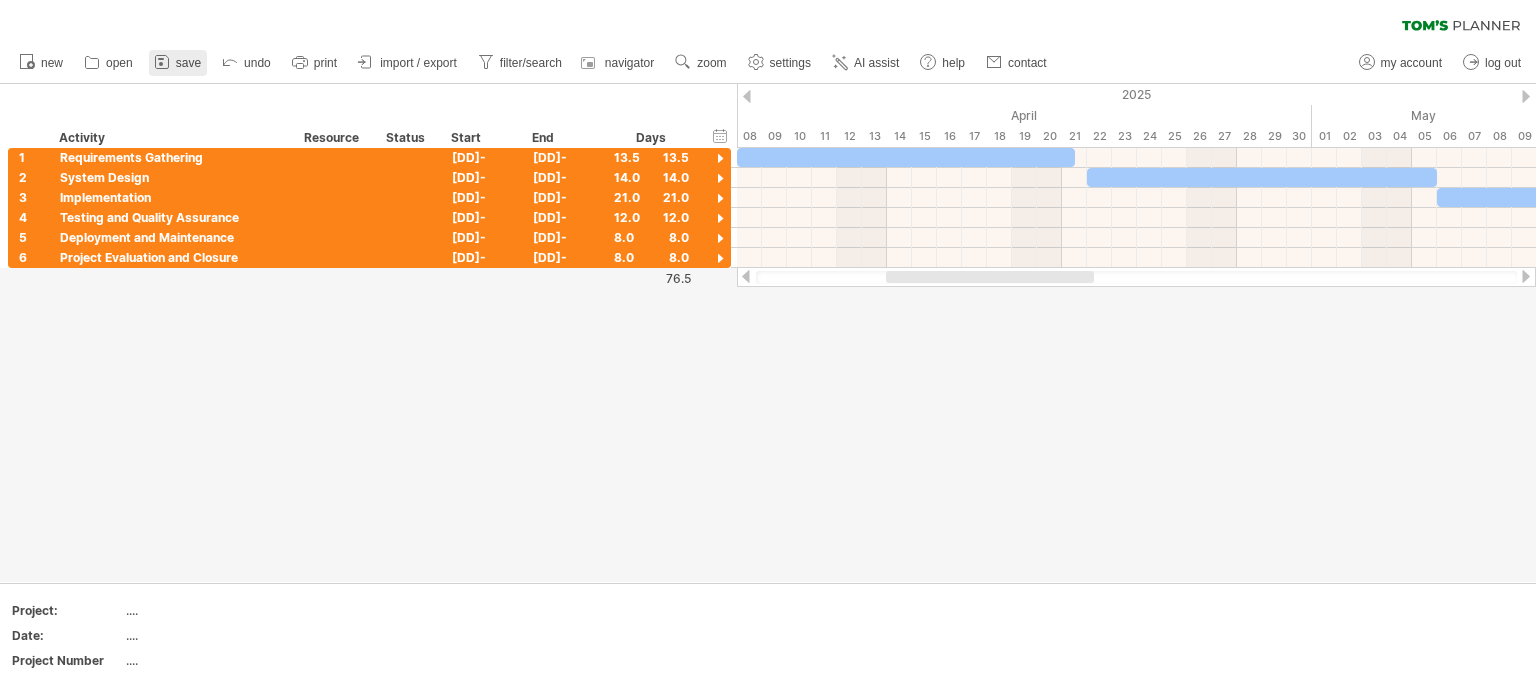 click on "save" at bounding box center [188, 63] 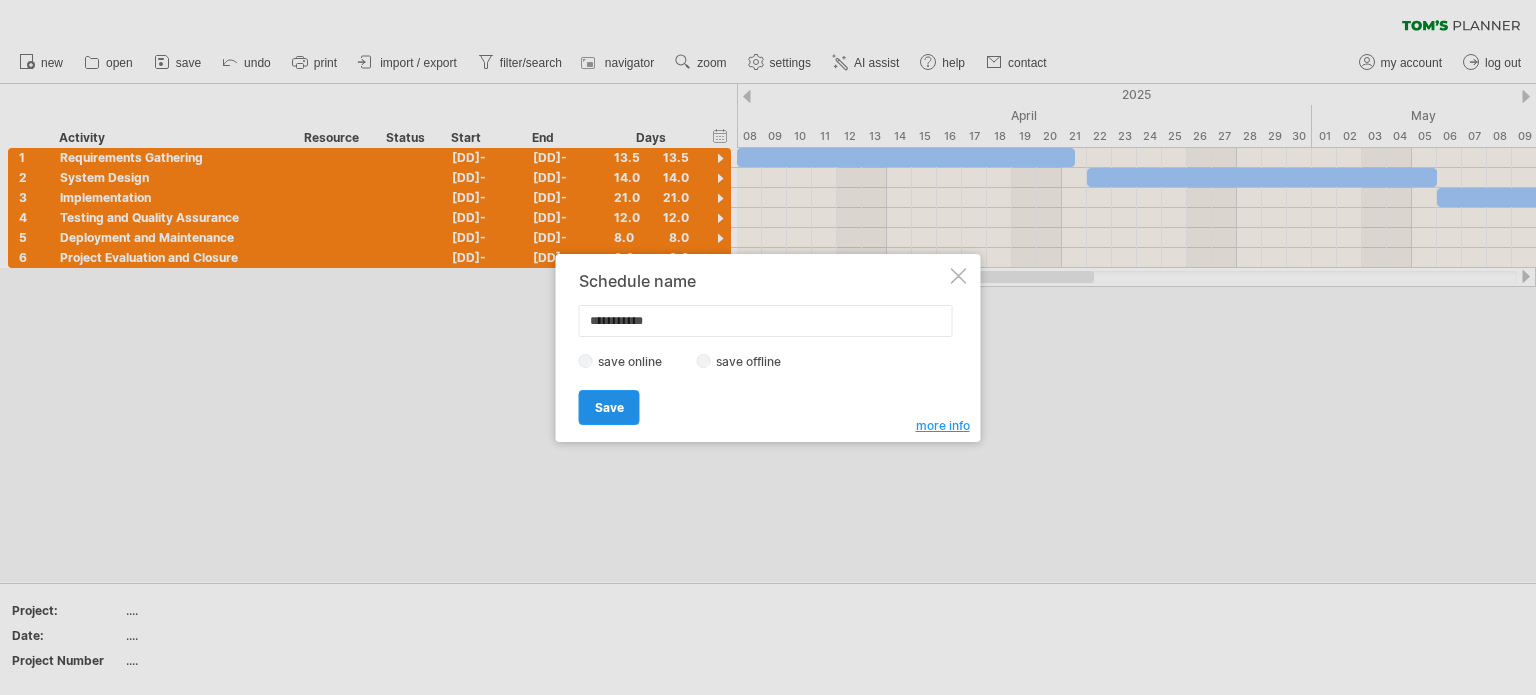 click on "Save" at bounding box center (609, 407) 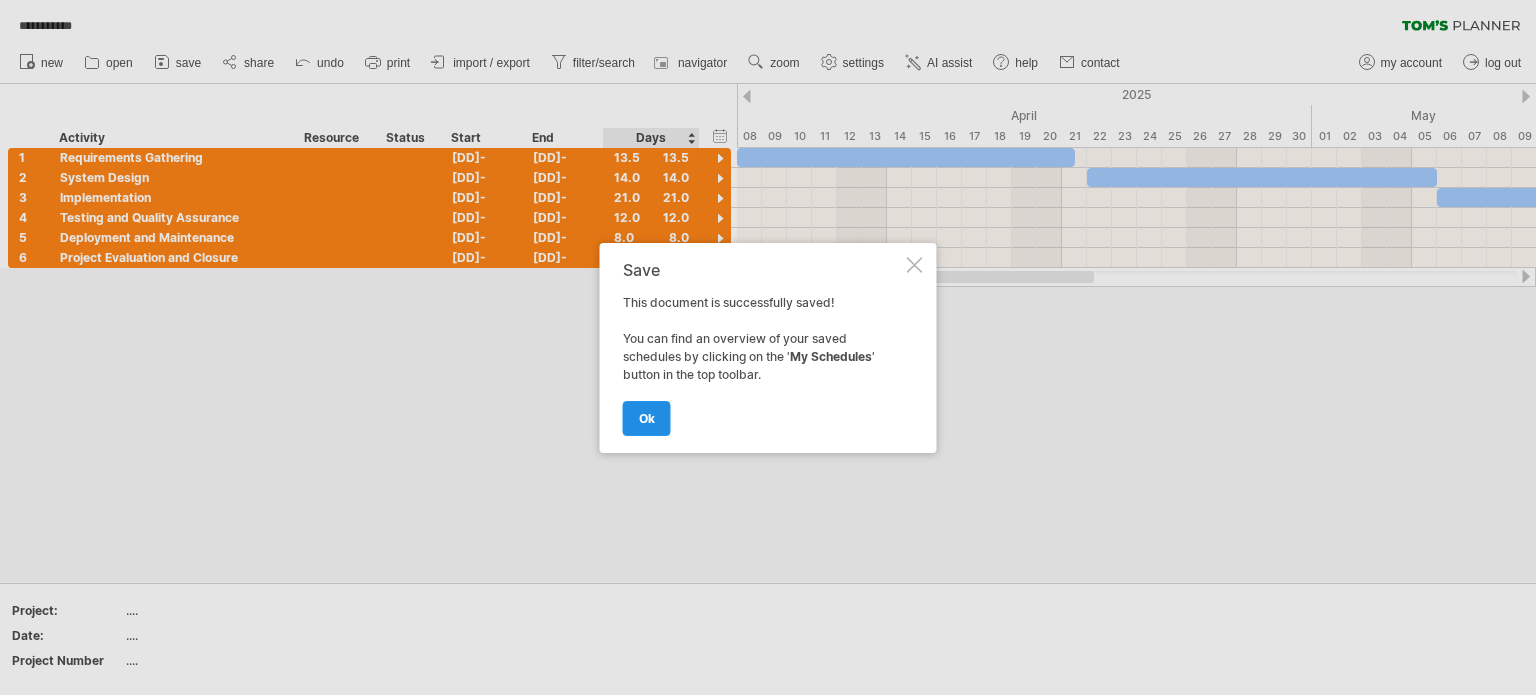 click on "ok" at bounding box center [647, 418] 